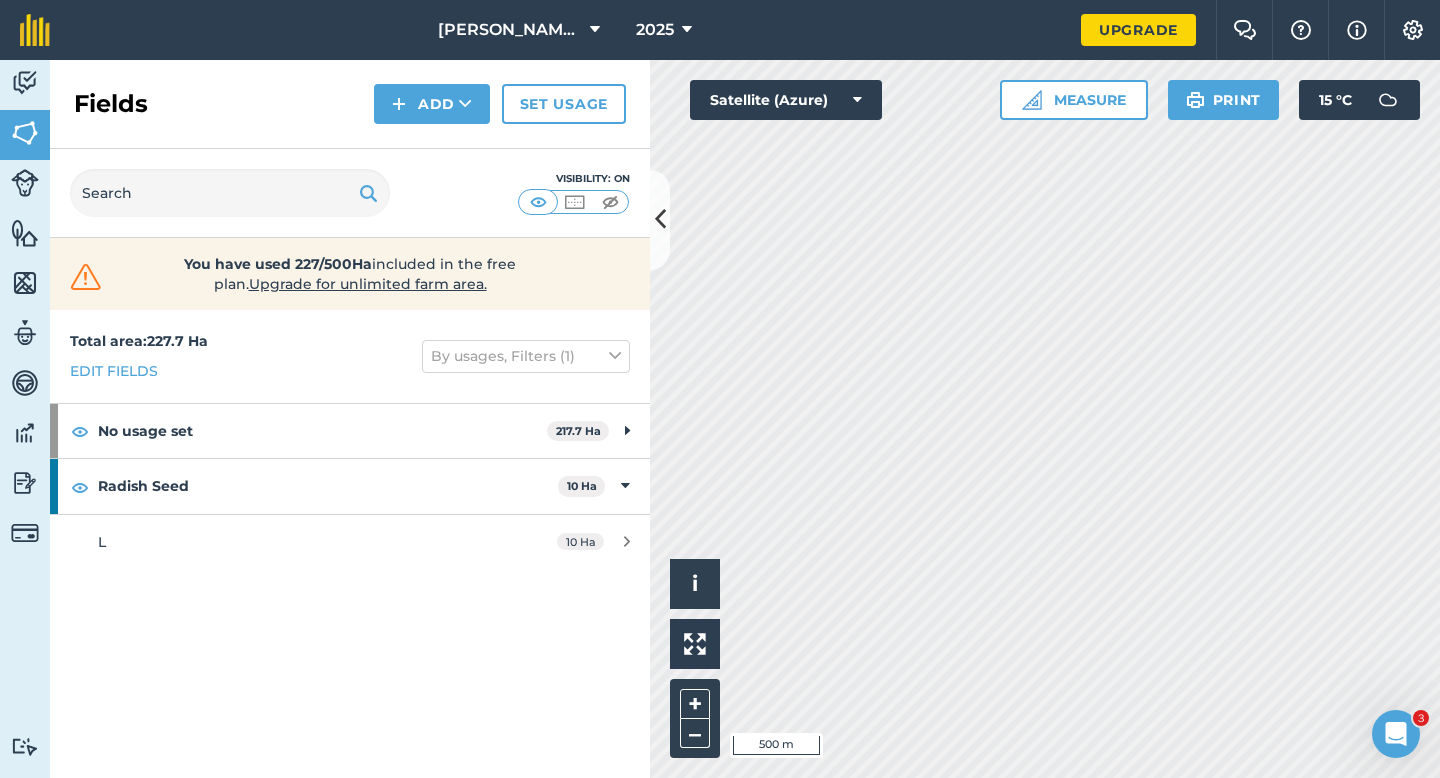 scroll, scrollTop: 0, scrollLeft: 0, axis: both 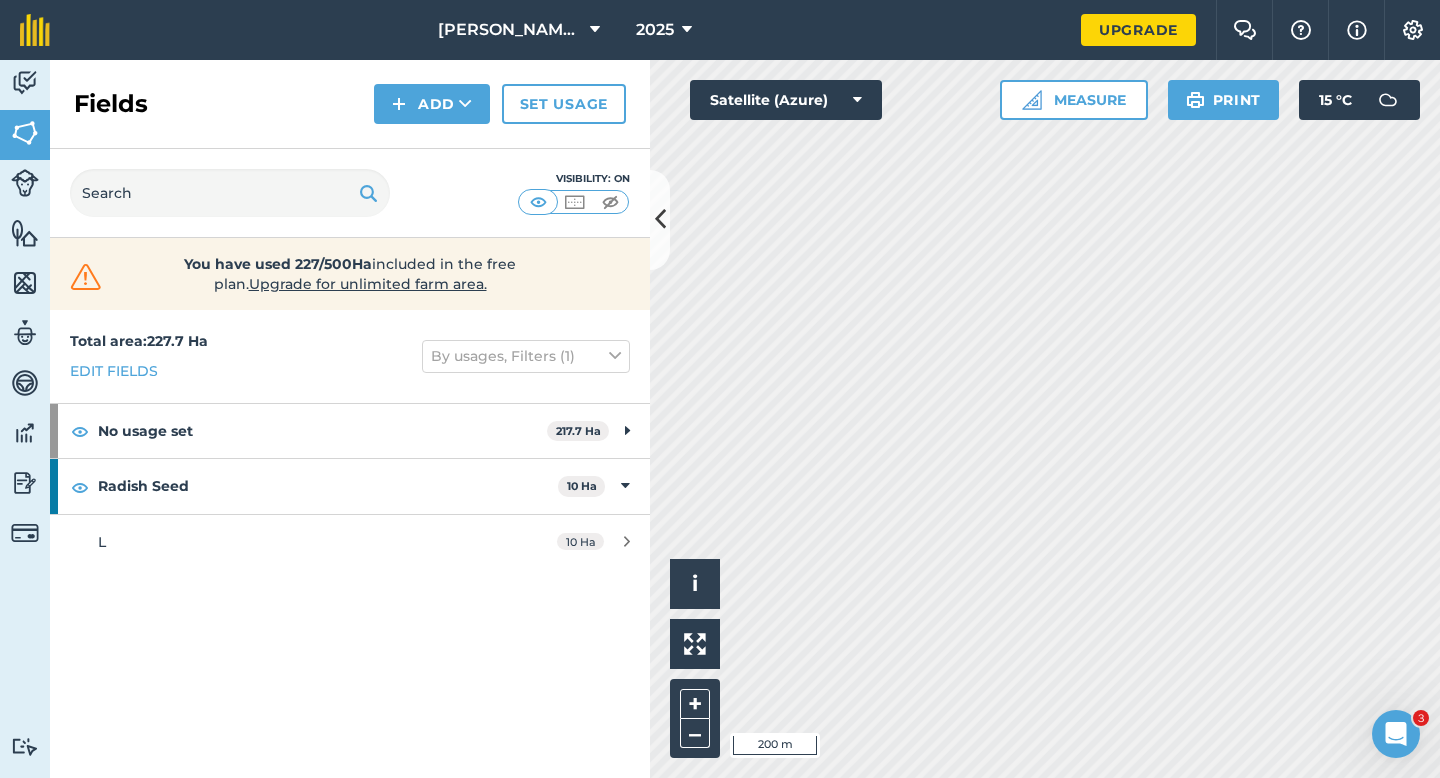 click on "Activity Fields Livestock Features Maps Team Vehicles Data Reporting Billing Tutorials Tutorials Fields   Add   Set usage Visibility: On You have used 227/500Ha  included in the free plan .  Upgrade for unlimited farm area. Total area :  227.7   Ha Edit fields By usages, Filters (1) No usage set 217.7   Ha A 11.2   Ha B 8.2   Ha C 15.2   Ha D 11.8   Ha E 6.3   Ha F 9   Ha G 5.2   Ha H 7   Ha I 7.3   Ha J 13.4   Ha K 9.3   Ha M 12.6   Ha N 16   Ha O 10   Ha P 14.4   Ha P 5   Ha Q 12   Ha Q 13   Ha Q 12   Ha R 8.2   Ha S 10.6   Ha Radish Seed 10   Ha L 10   Ha Click to start drawing i © 2025 TomTom, Microsoft 200 m + – Satellite (Azure) Measure Print 15   ° C" at bounding box center (720, 419) 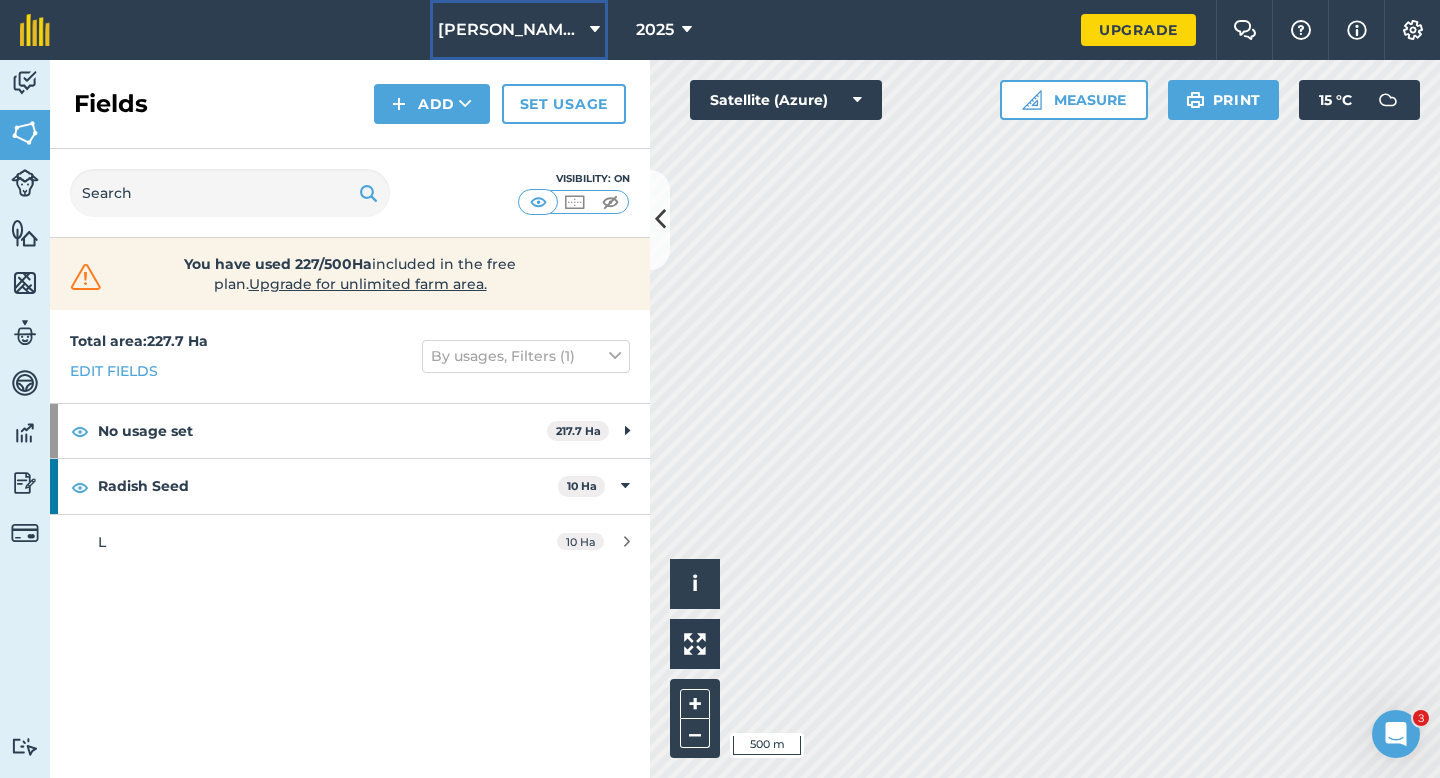 click on "[PERSON_NAME] & Sons" at bounding box center [519, 30] 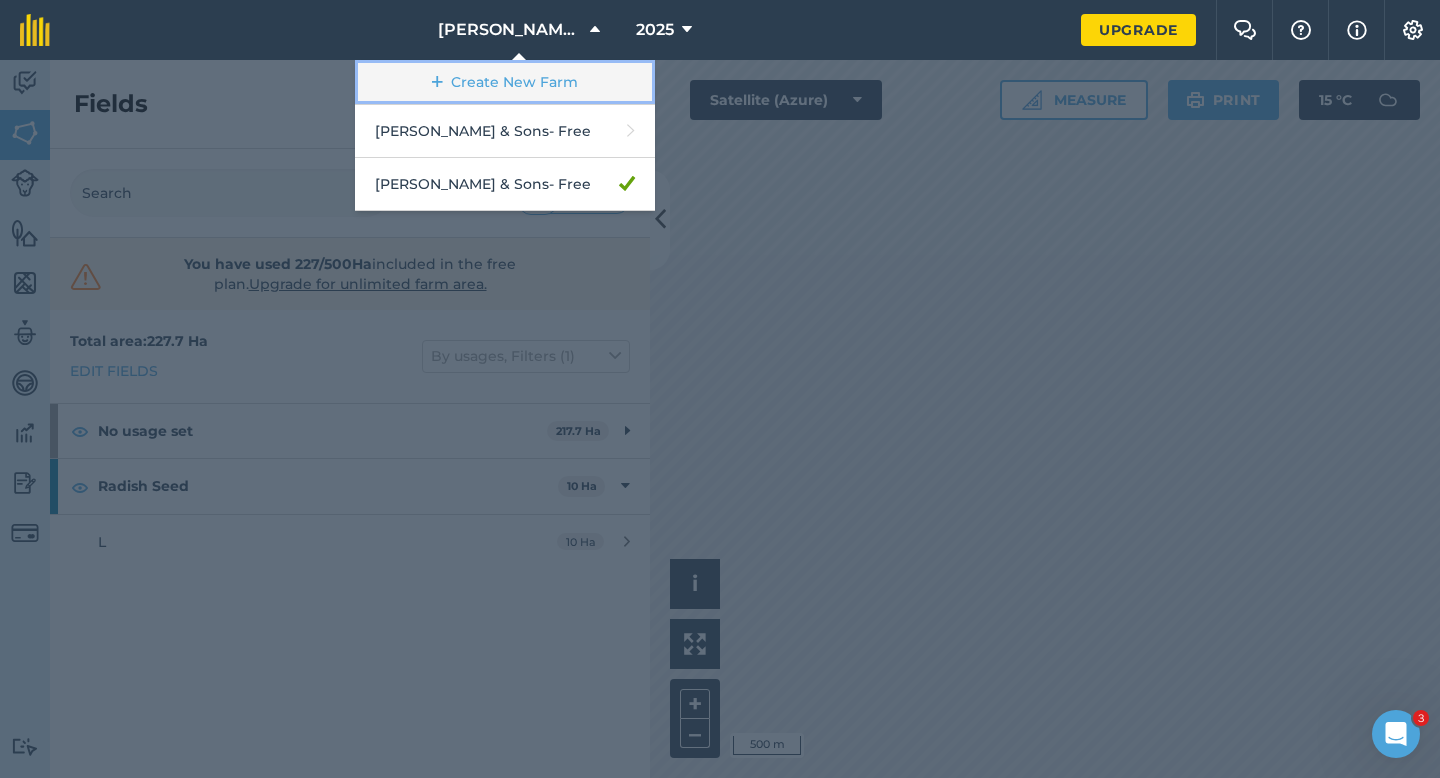 click on "Create New Farm" at bounding box center (505, 82) 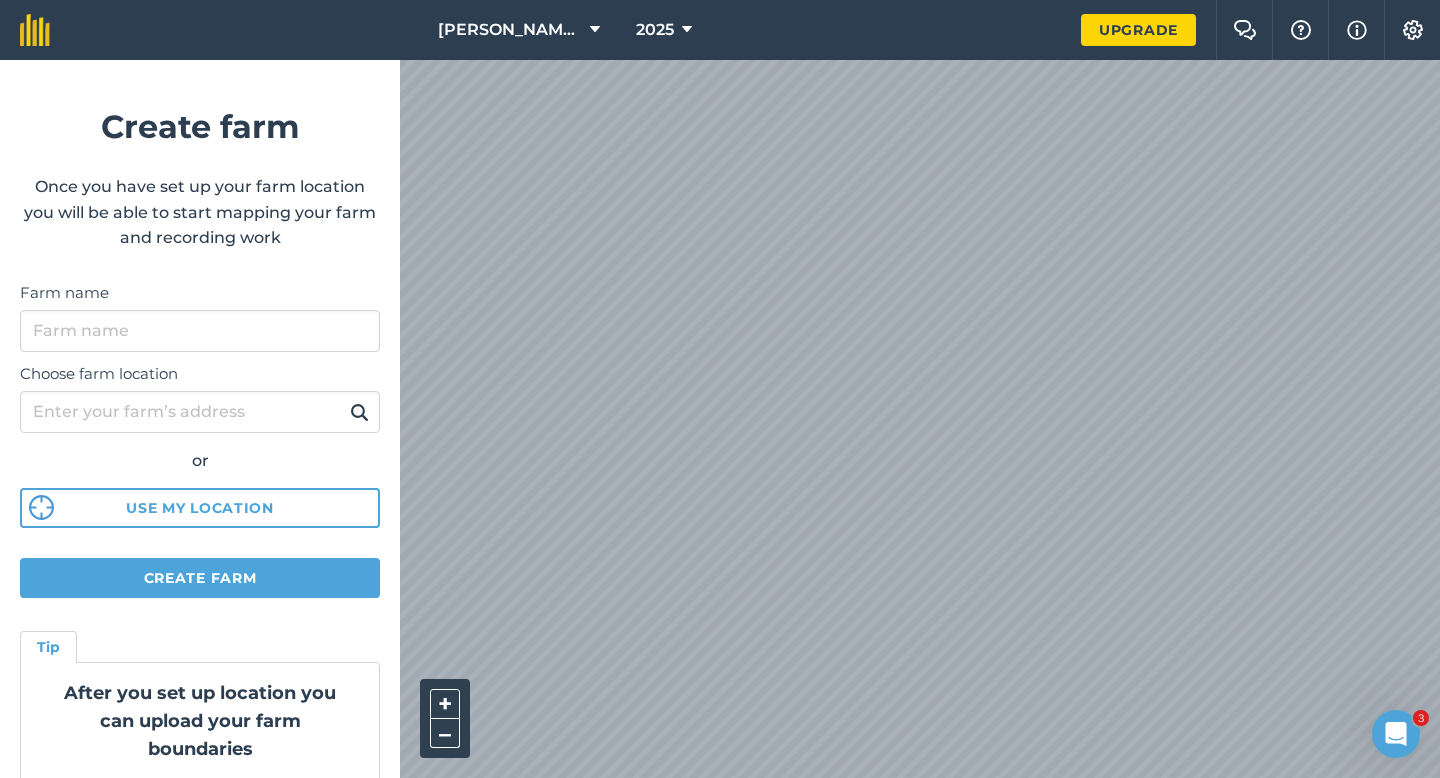 click on "Choose farm location or   Use my location" at bounding box center (200, 440) 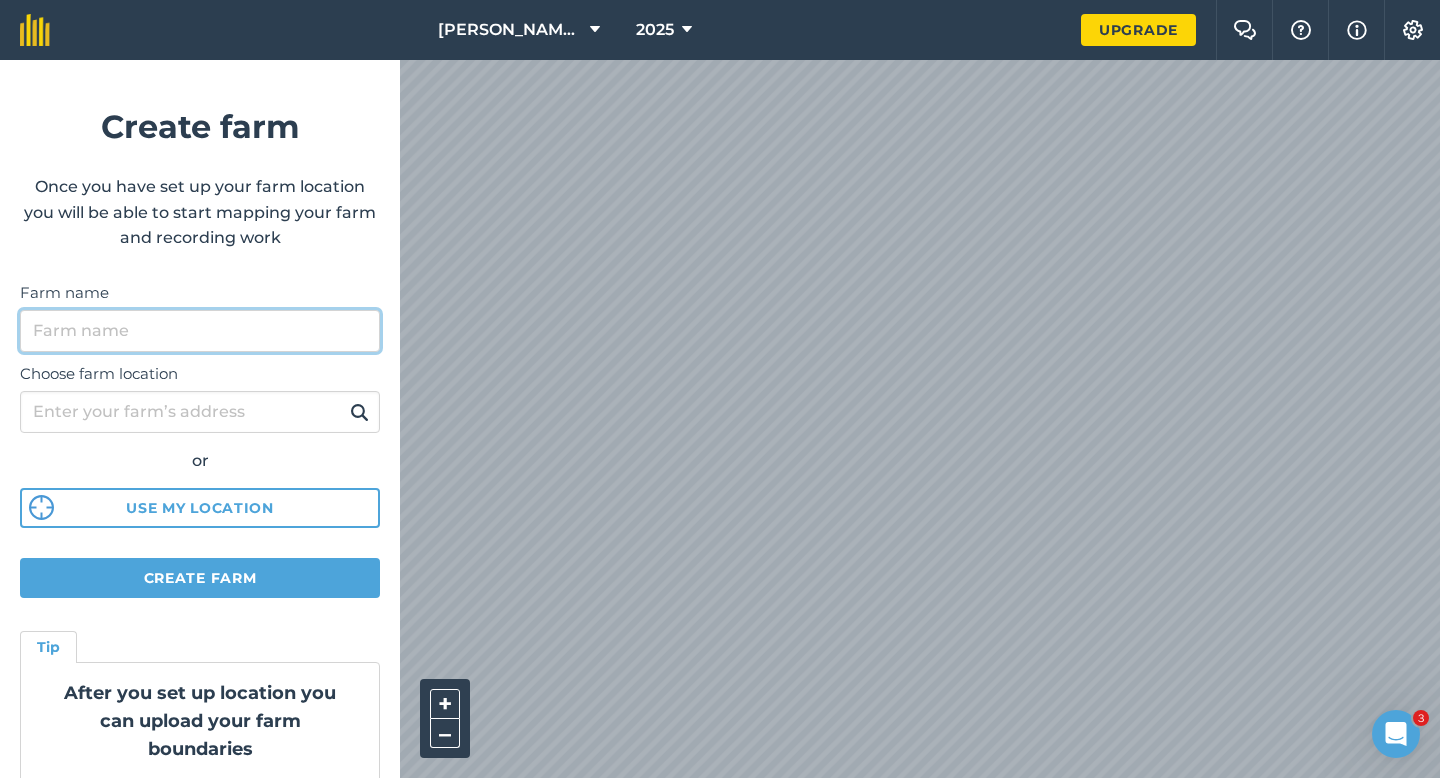 click on "Farm name" at bounding box center [200, 331] 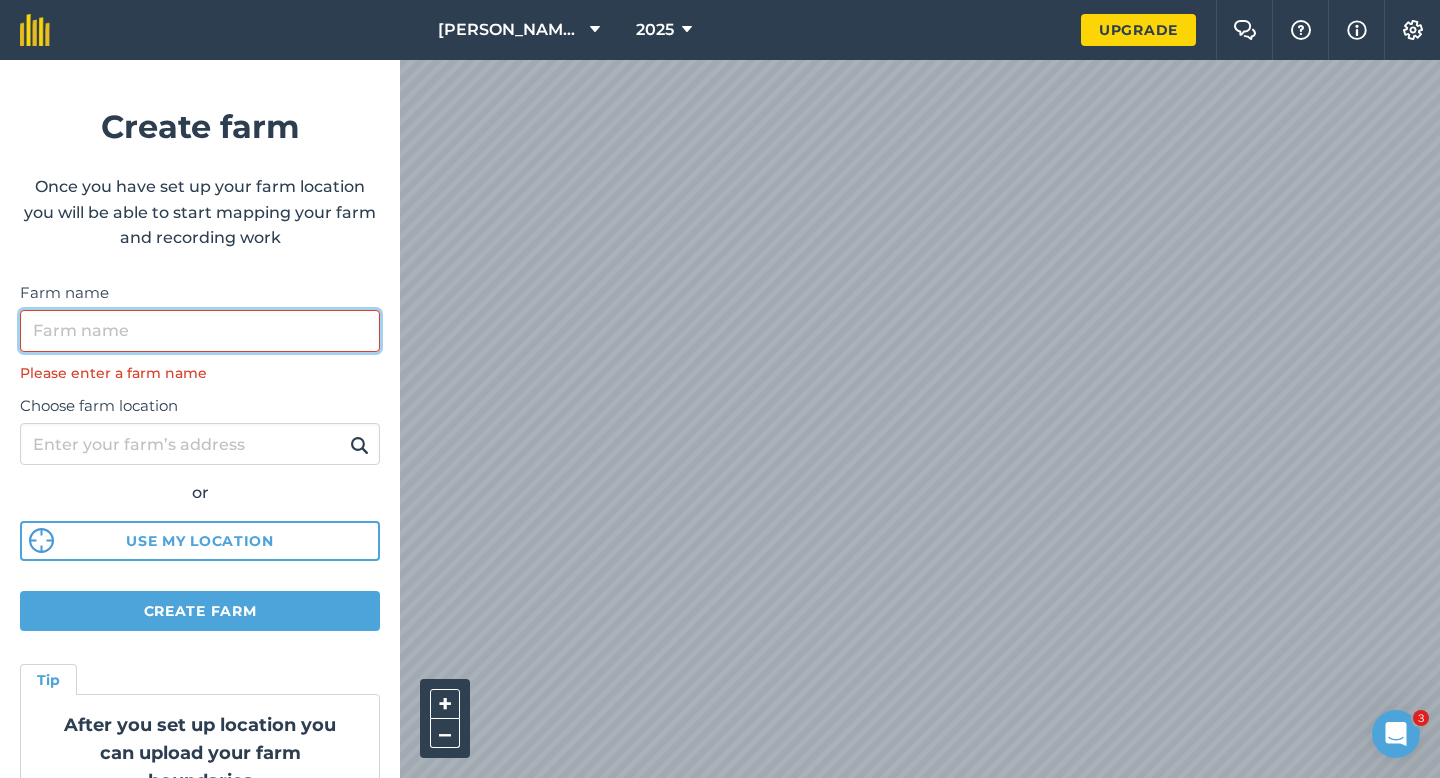 click on "Farm name" at bounding box center [200, 331] 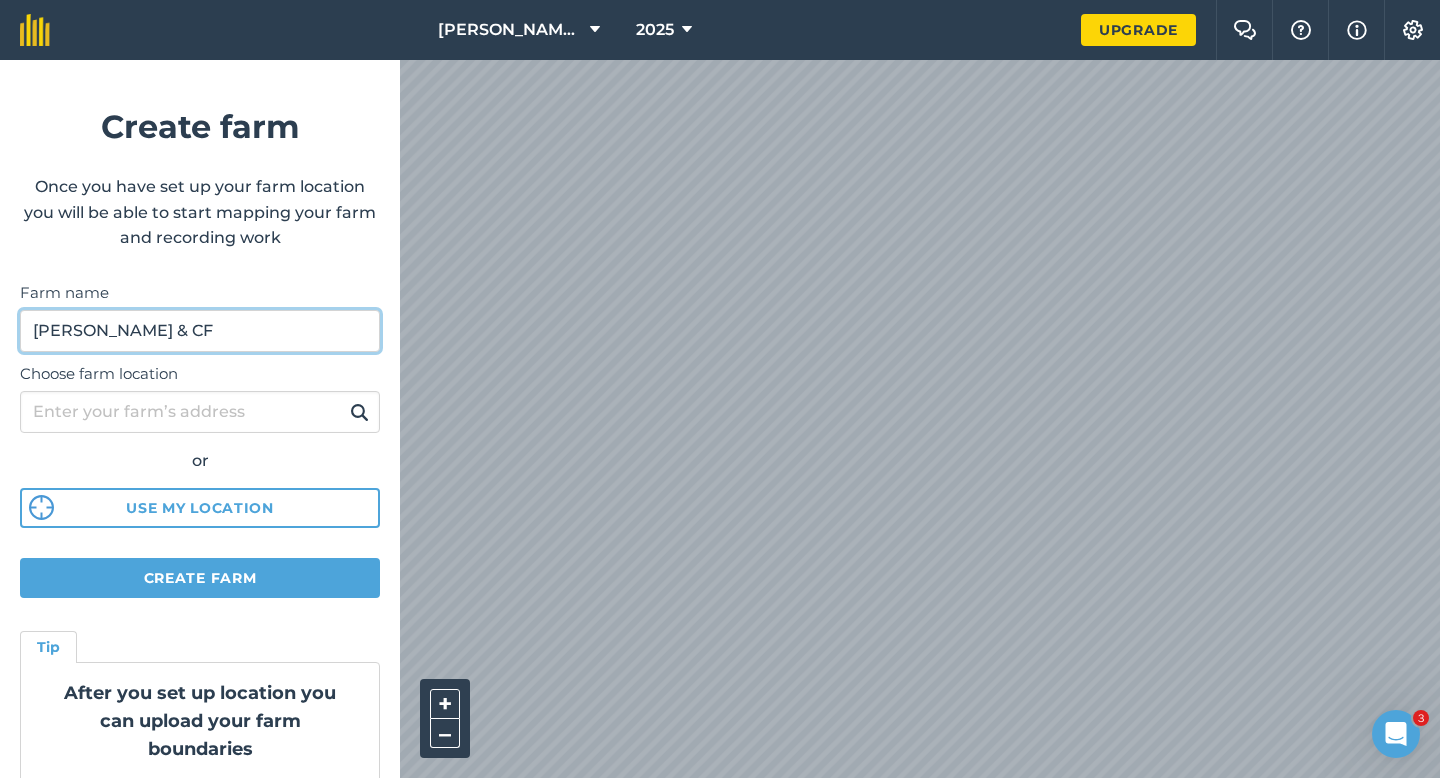 type on "[PERSON_NAME] & CF" 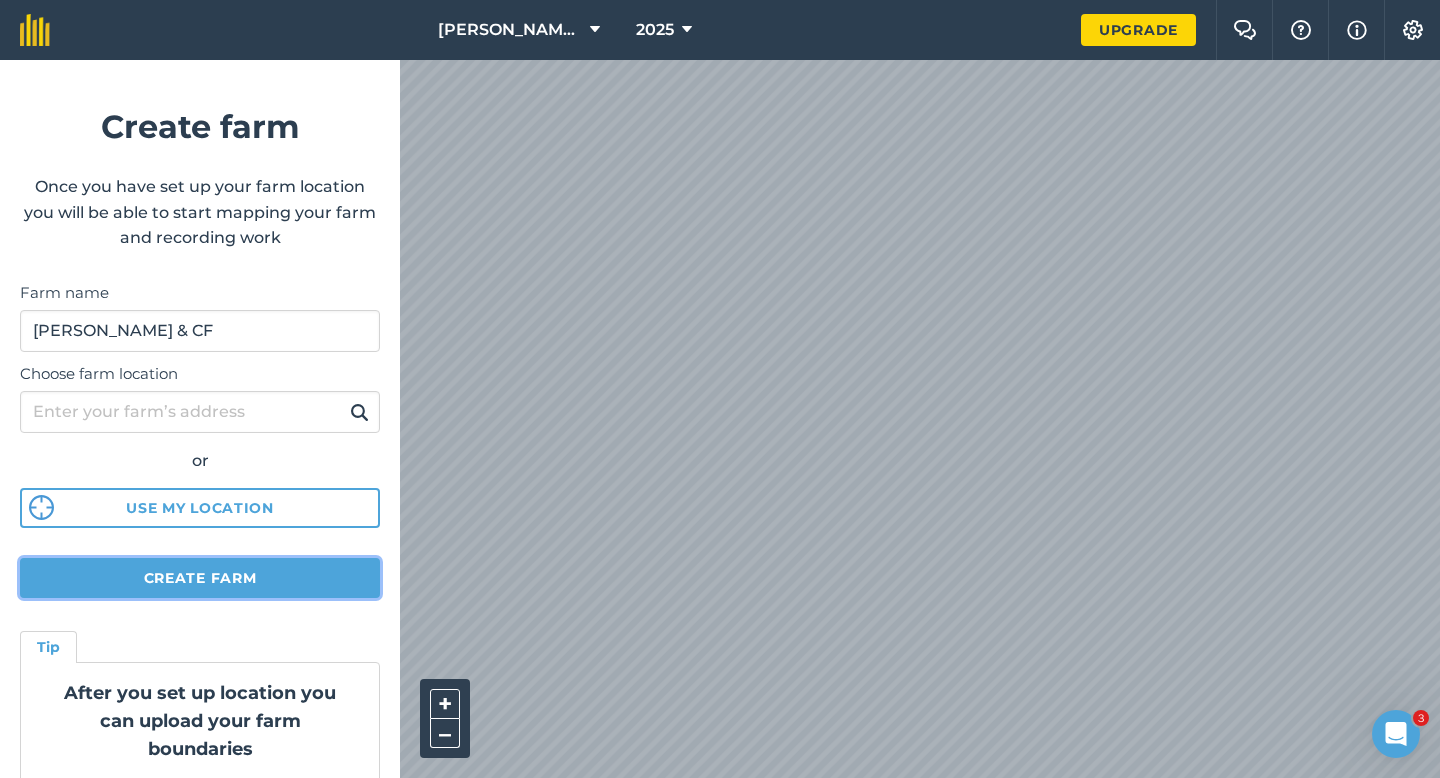 click on "Create farm" at bounding box center [200, 578] 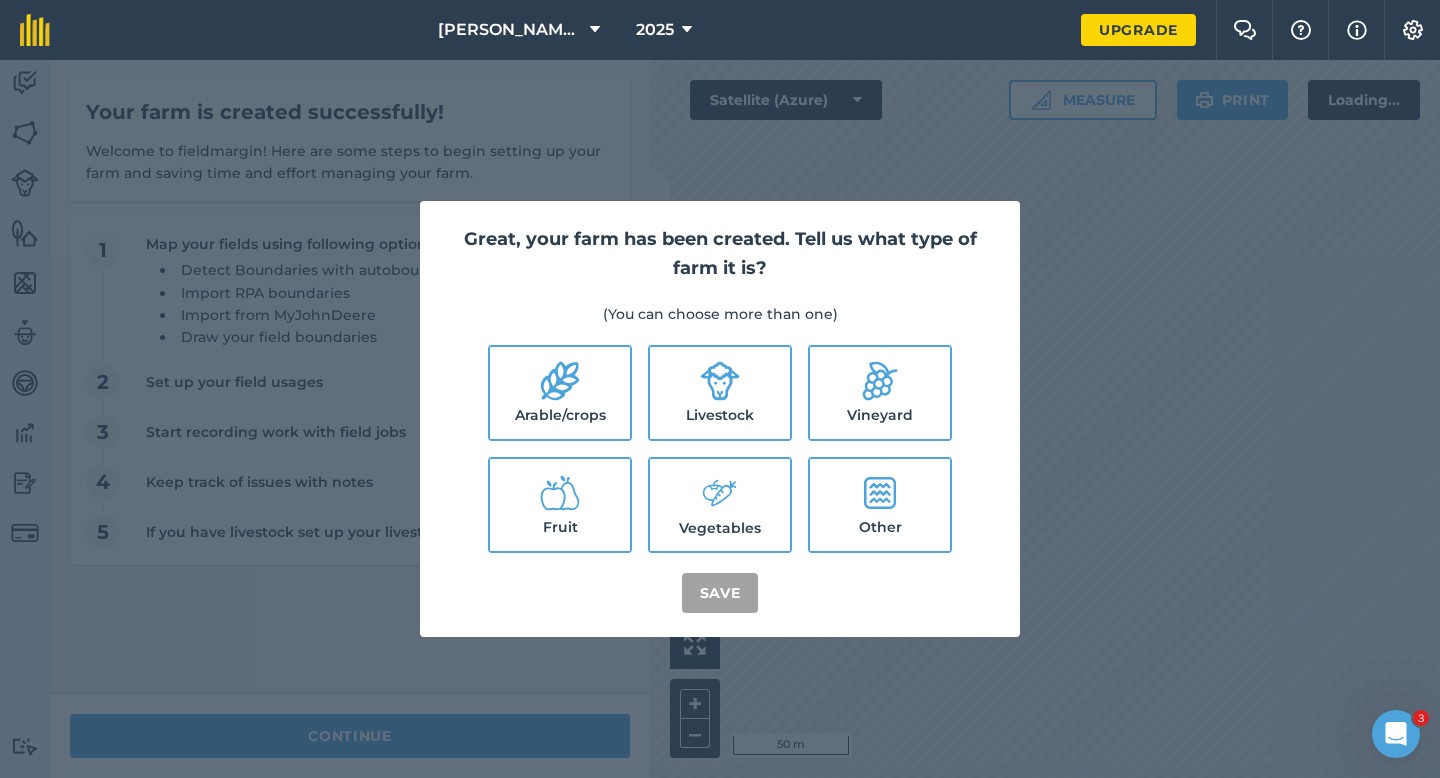 click on "Arable/crops" at bounding box center [560, 393] 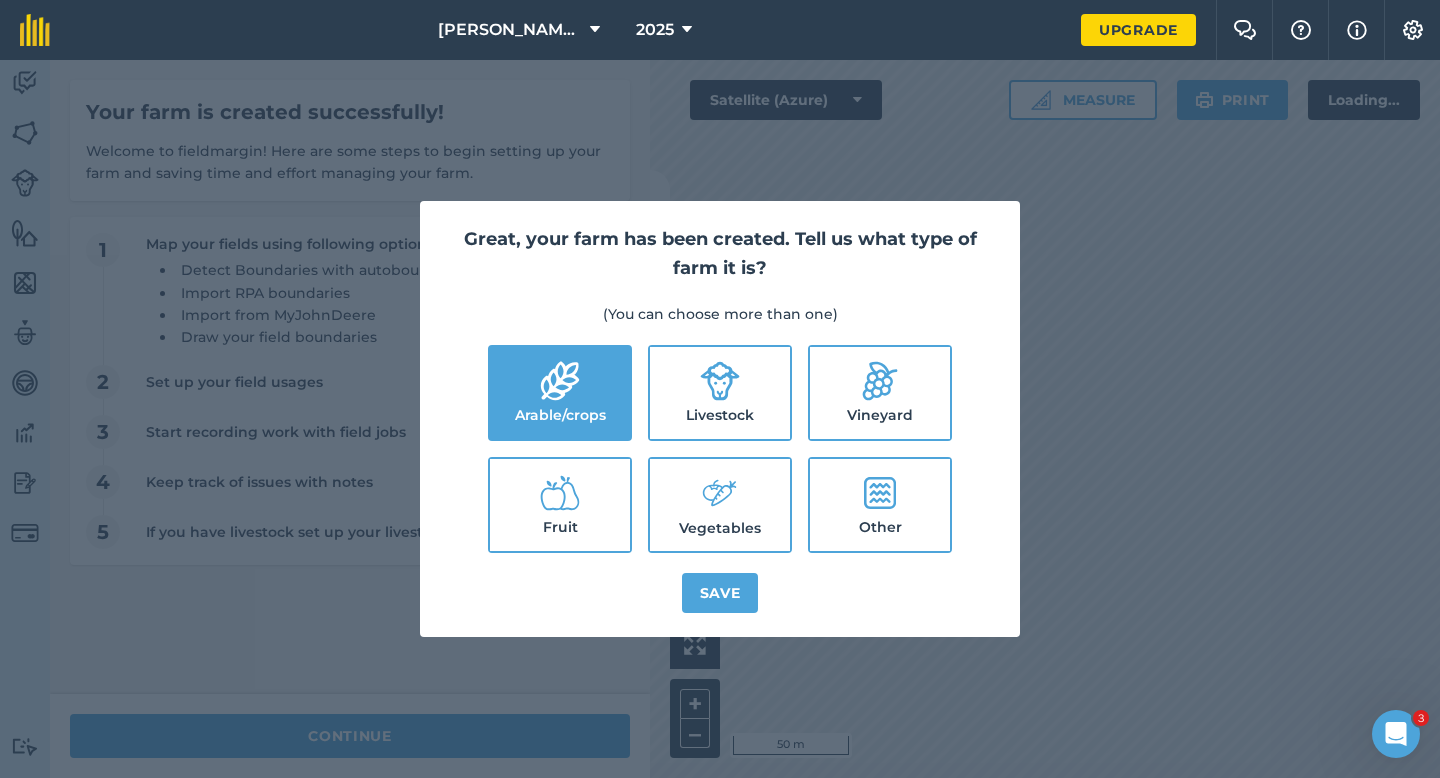 click 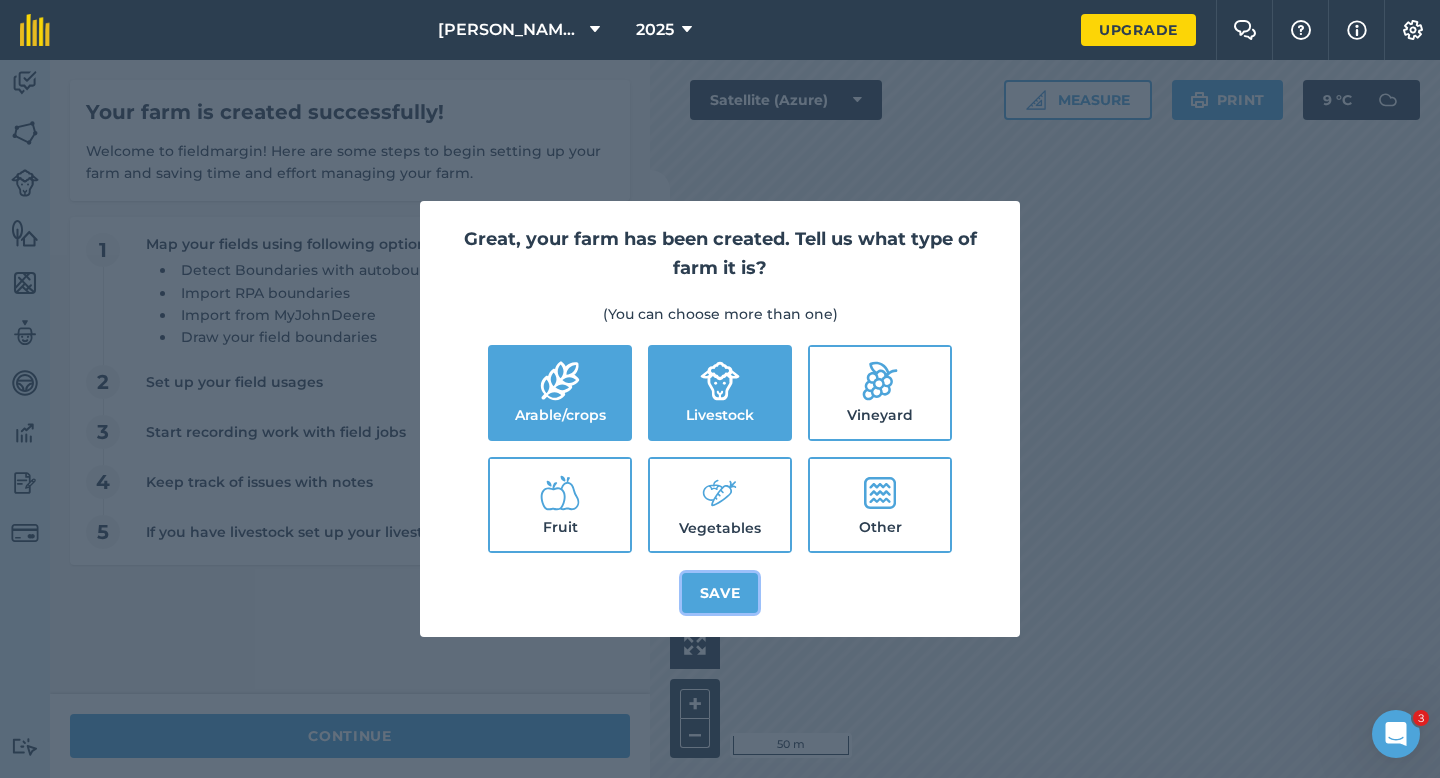 click on "Save" at bounding box center (720, 593) 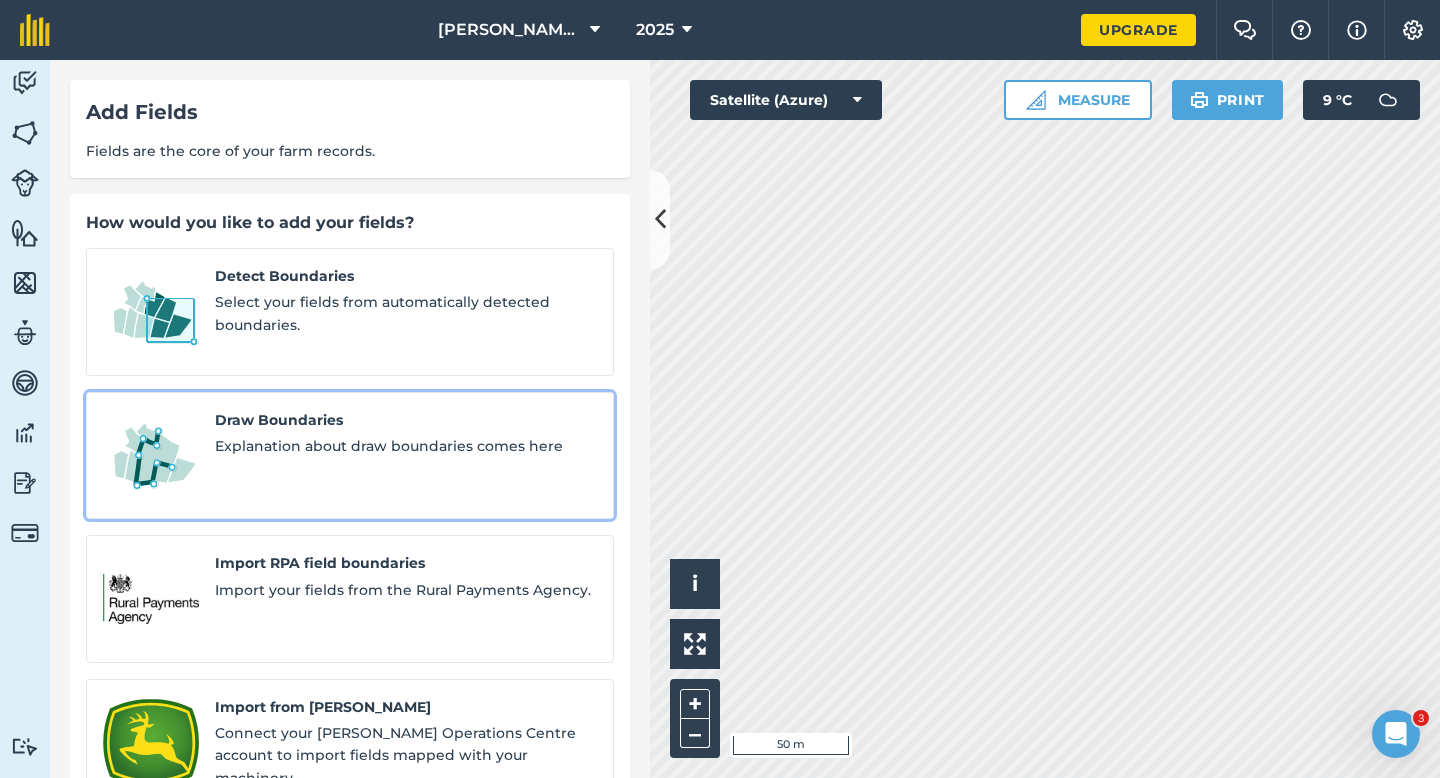 click on "Draw Boundaries Explanation about draw boundaries comes here" at bounding box center (350, 456) 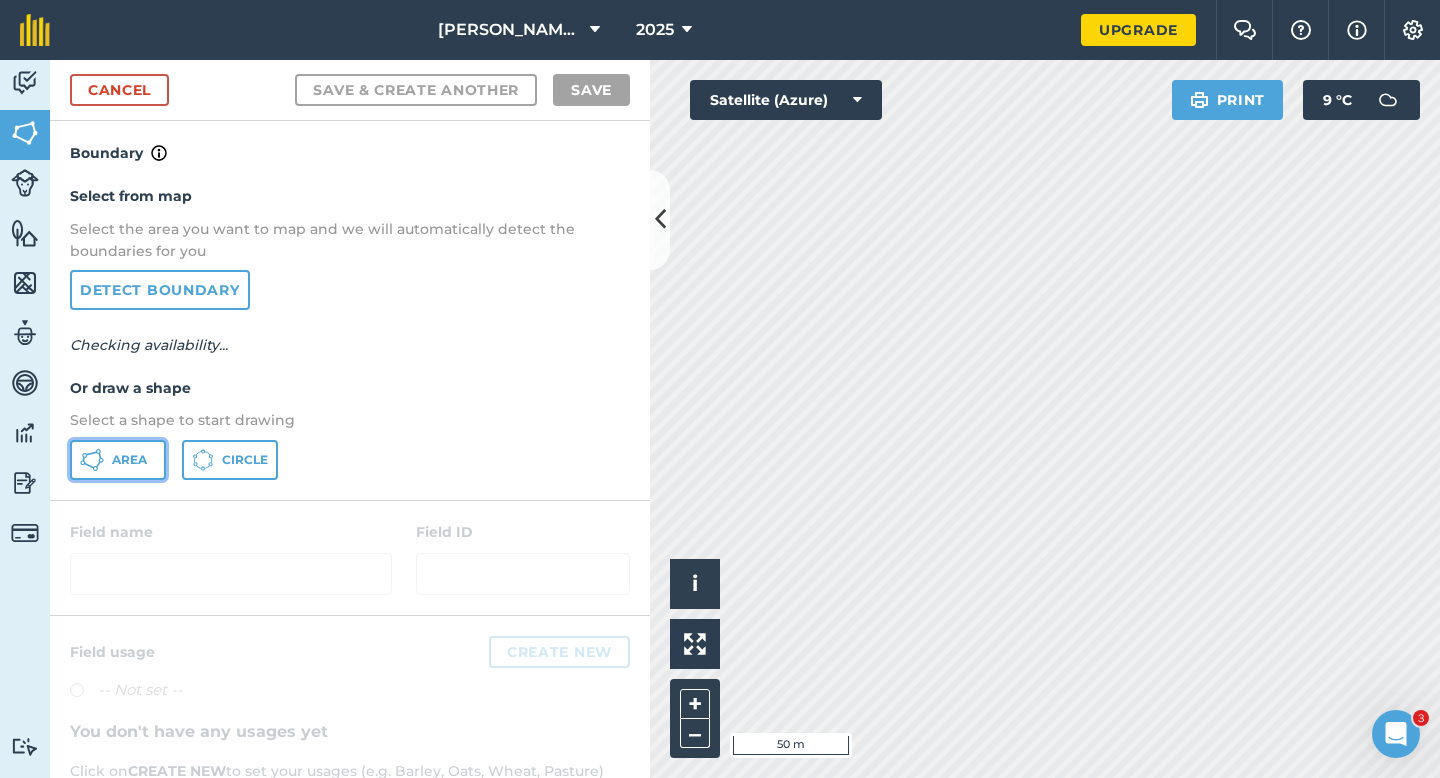 click on "Area" at bounding box center (118, 460) 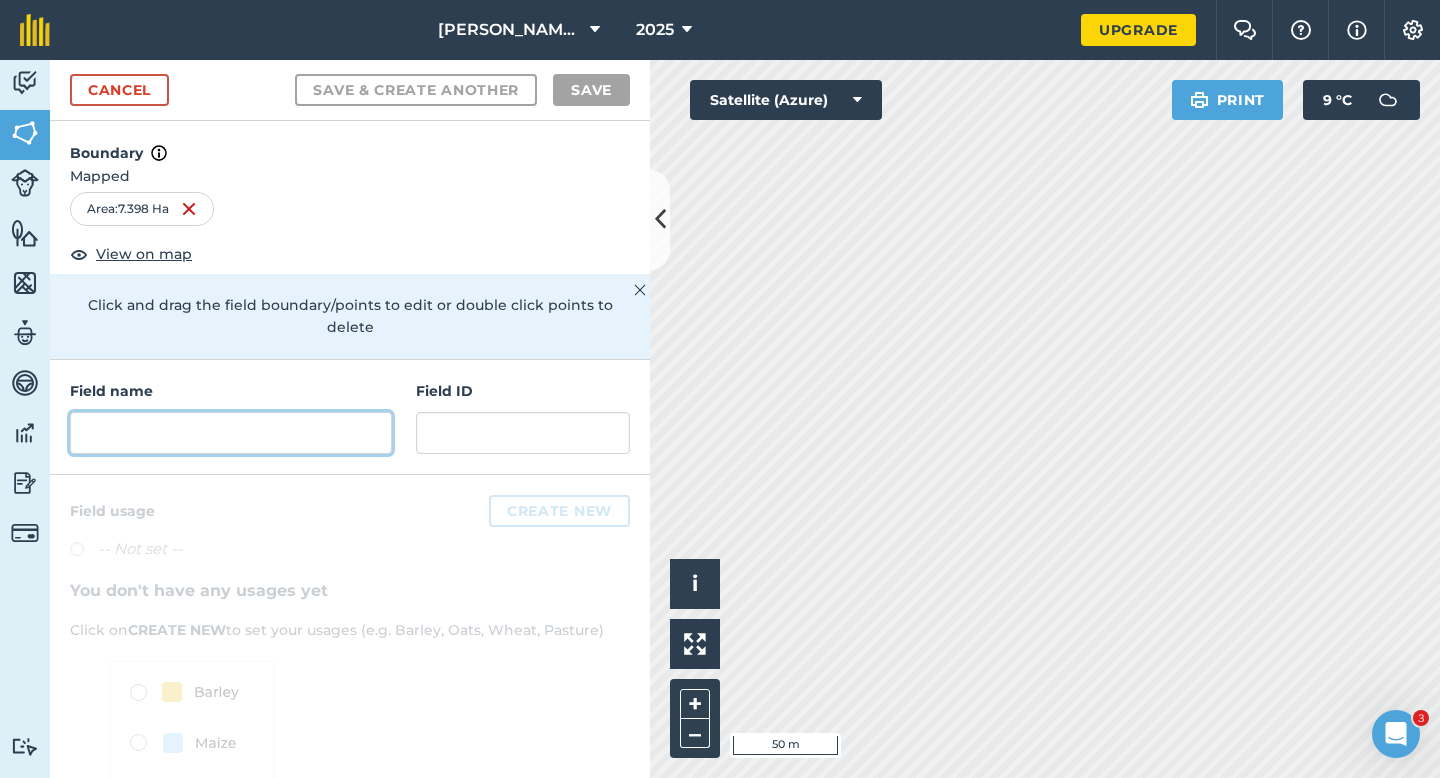 click at bounding box center (231, 433) 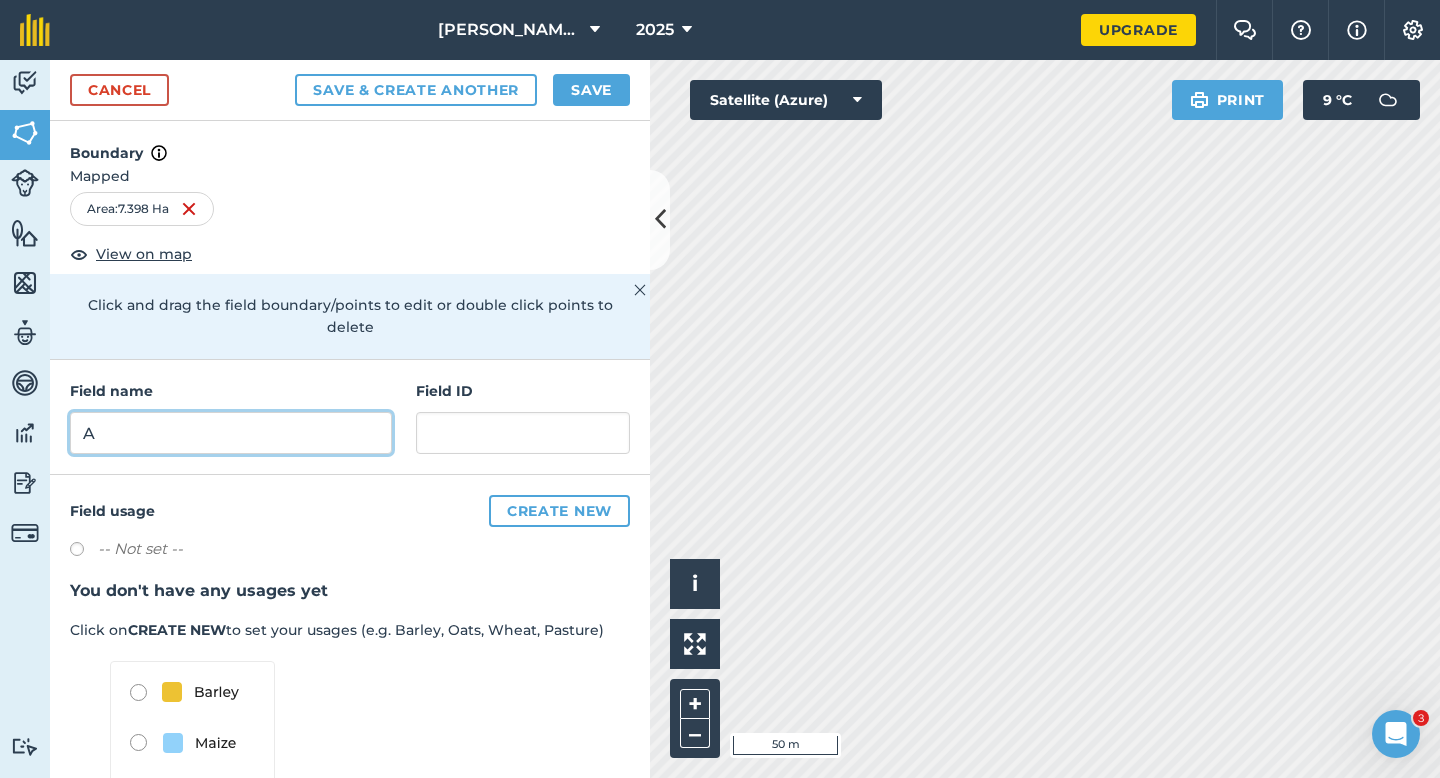 type on "A" 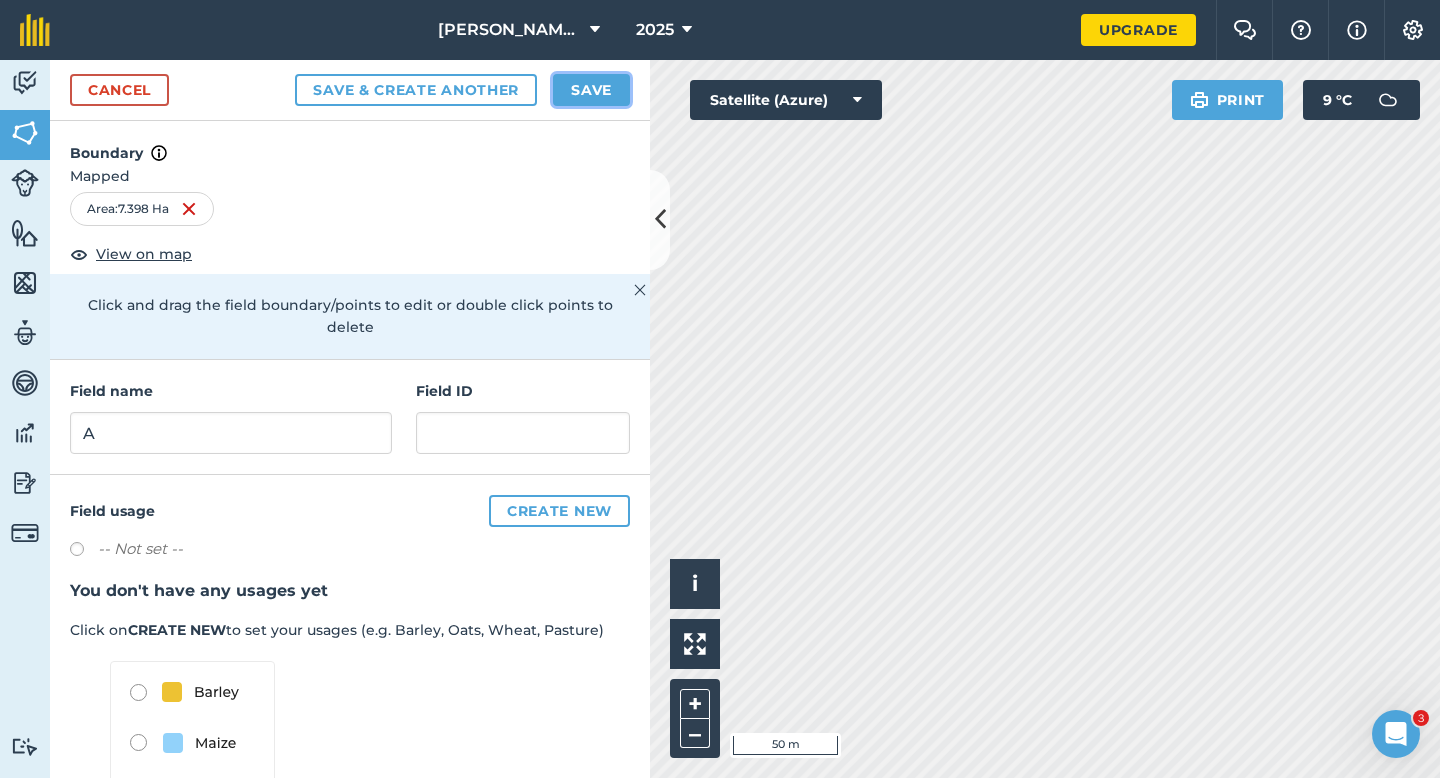 click on "Save" at bounding box center (591, 90) 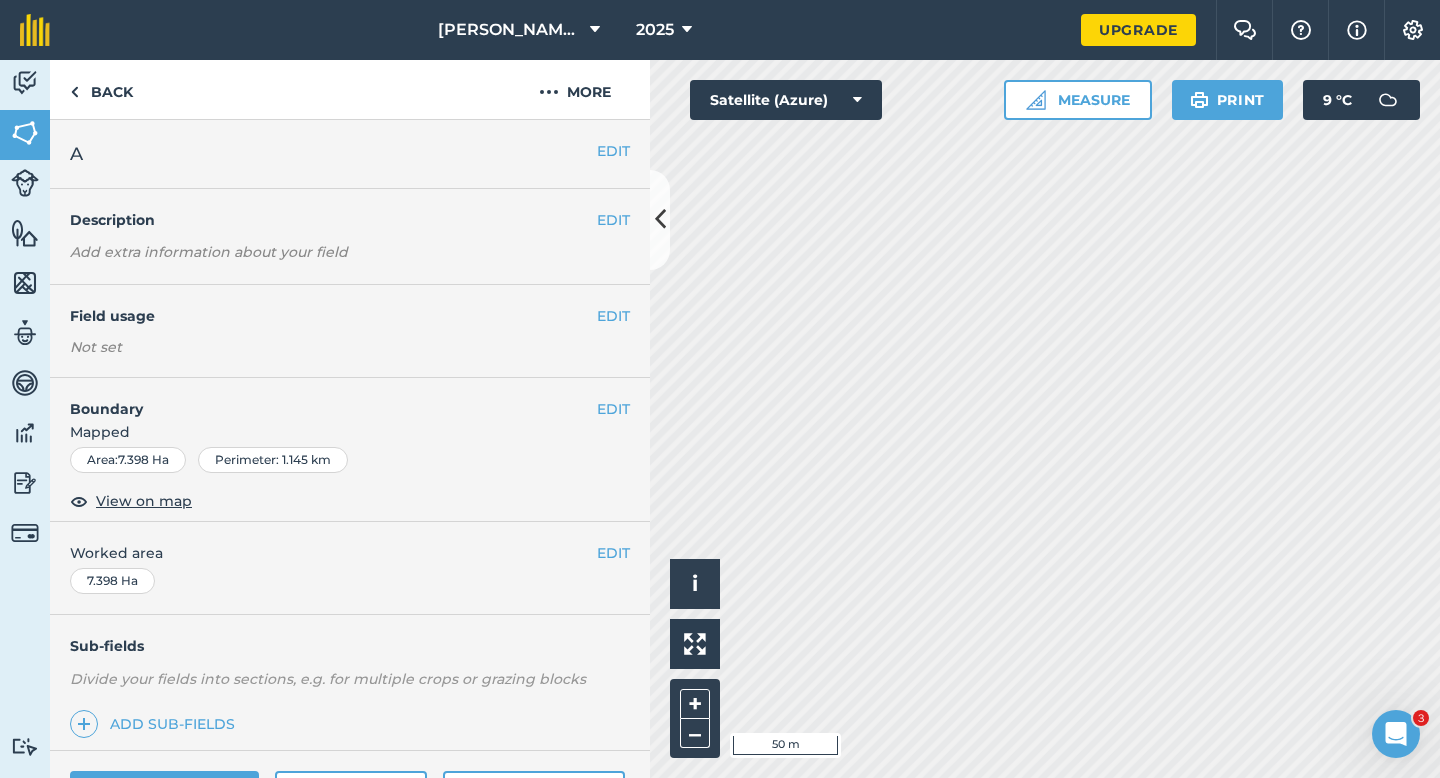 click on "EDIT Worked area 7.398   Ha" at bounding box center [350, 568] 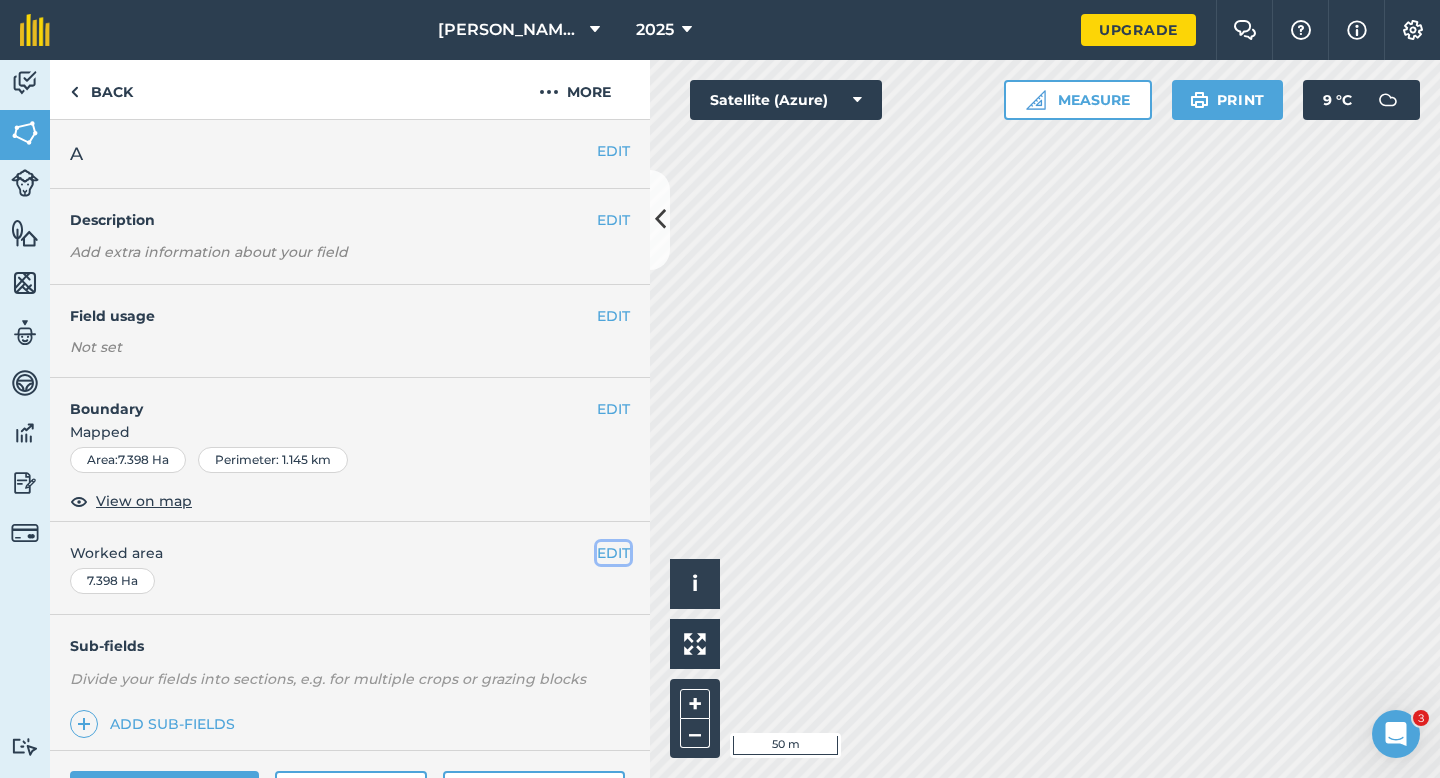 click on "EDIT" at bounding box center (613, 553) 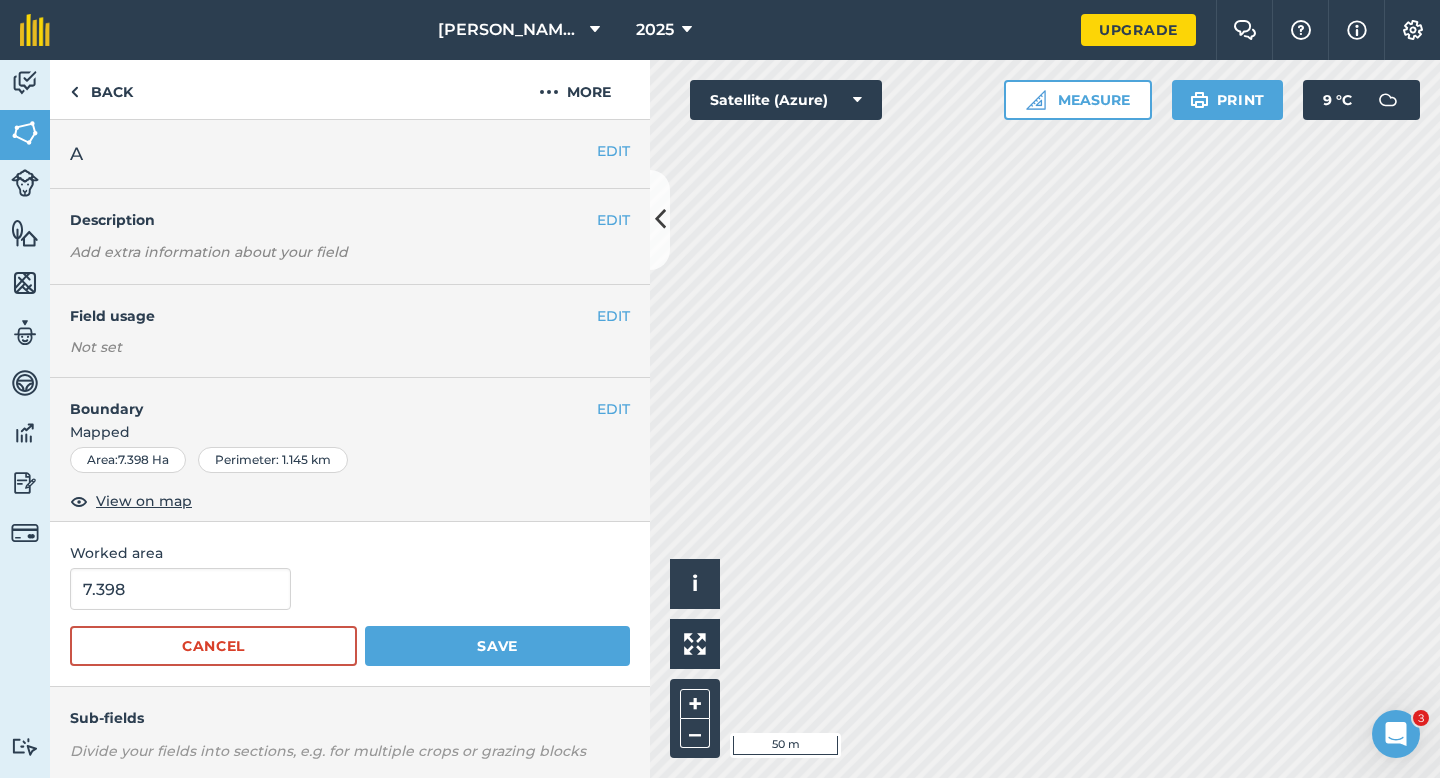 click on "7.398" at bounding box center [350, 589] 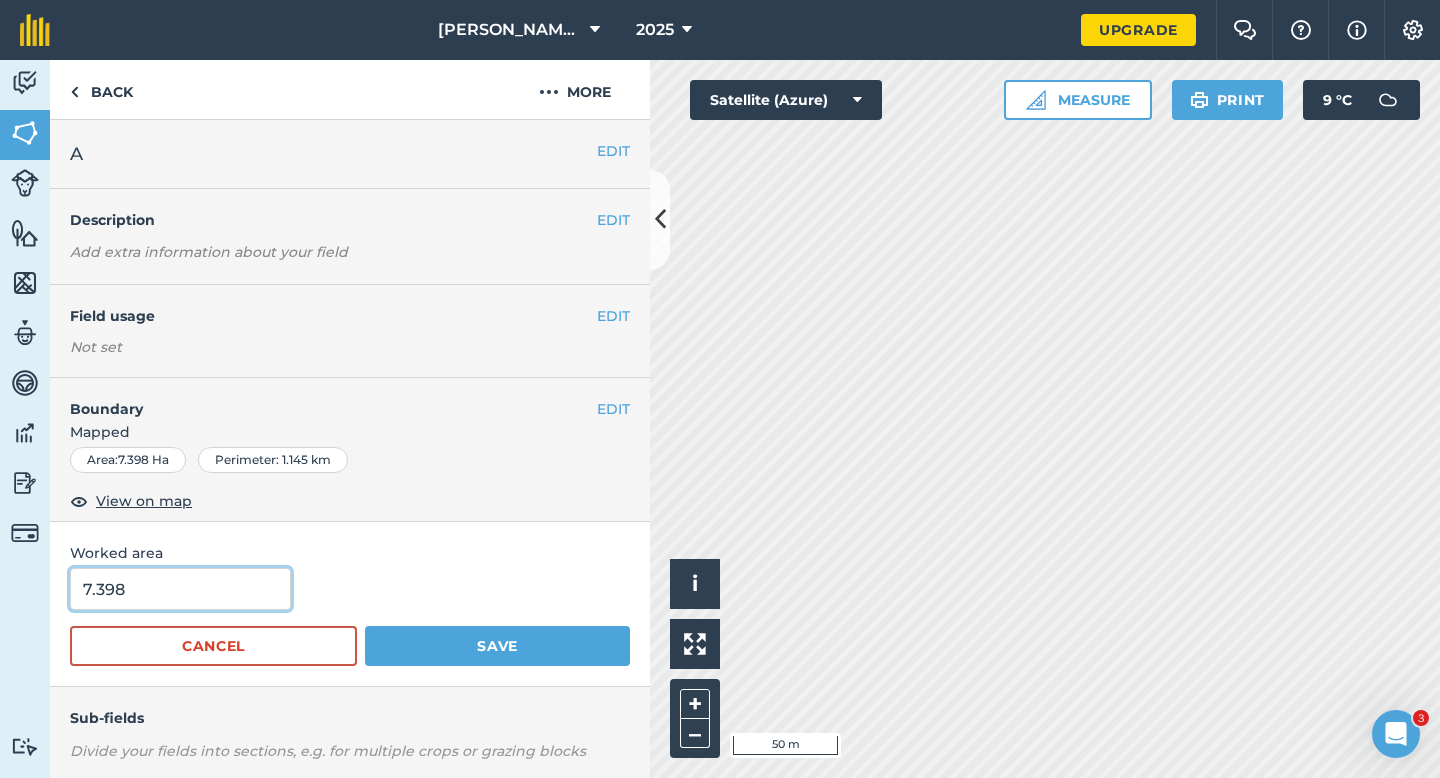 click on "7.398" at bounding box center (180, 589) 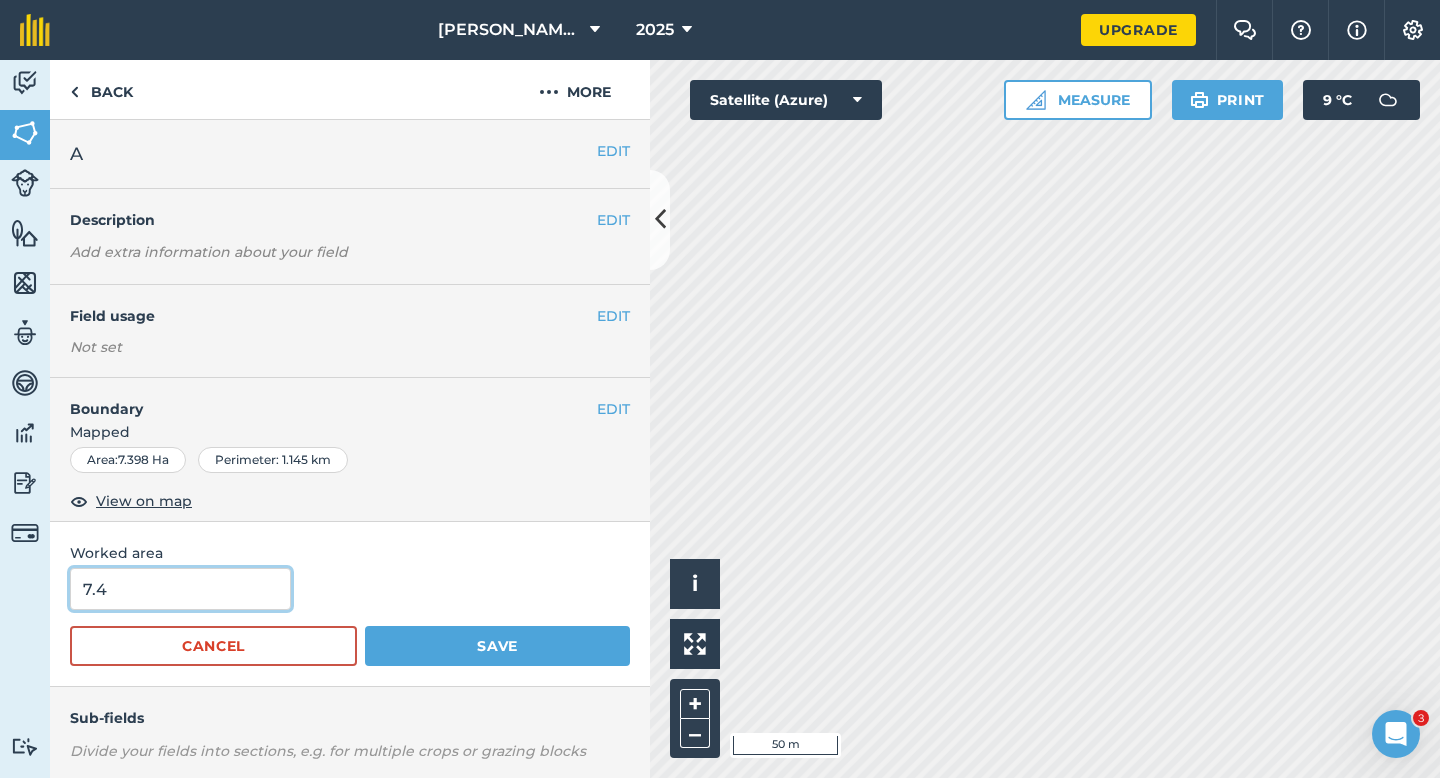 type on "7.4" 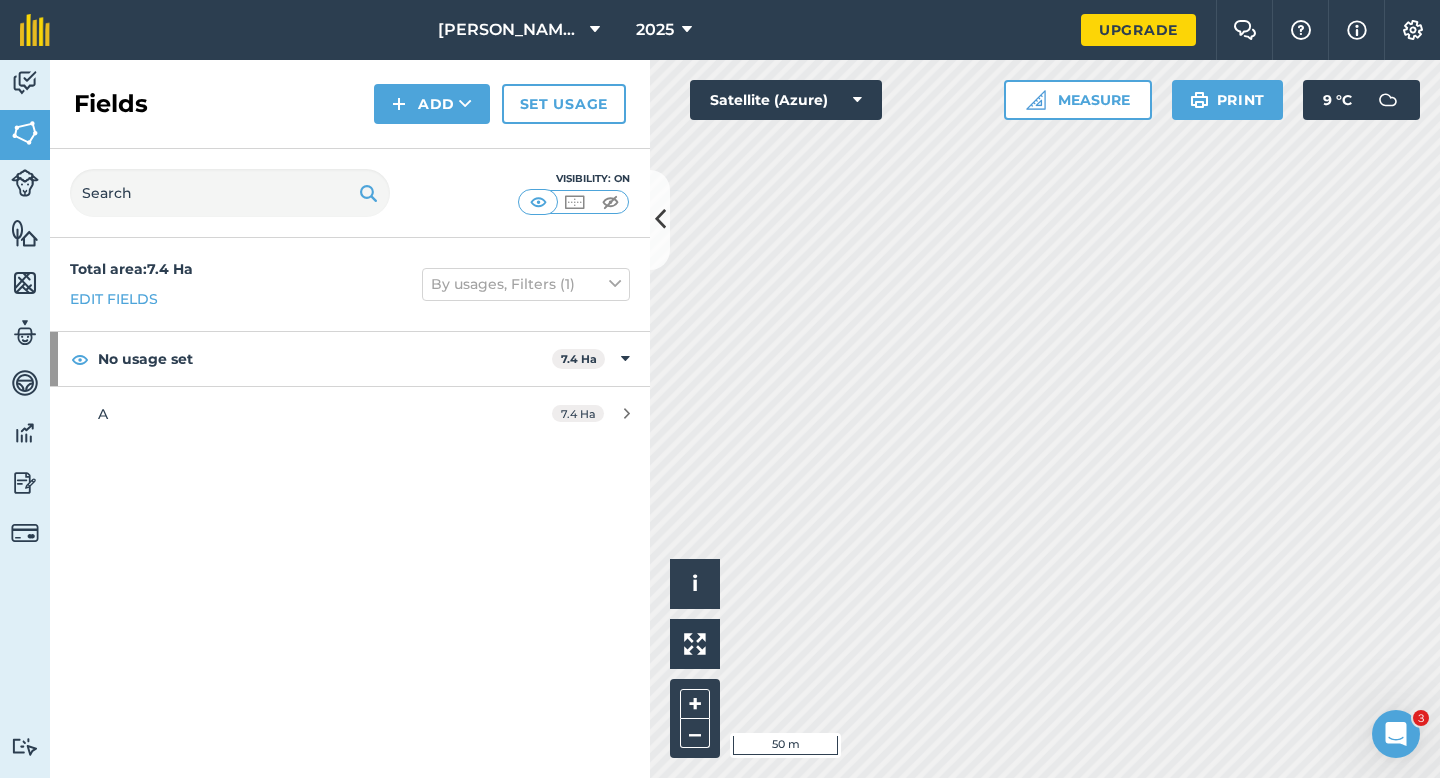 click on "Fields   Add   Set usage" at bounding box center [350, 104] 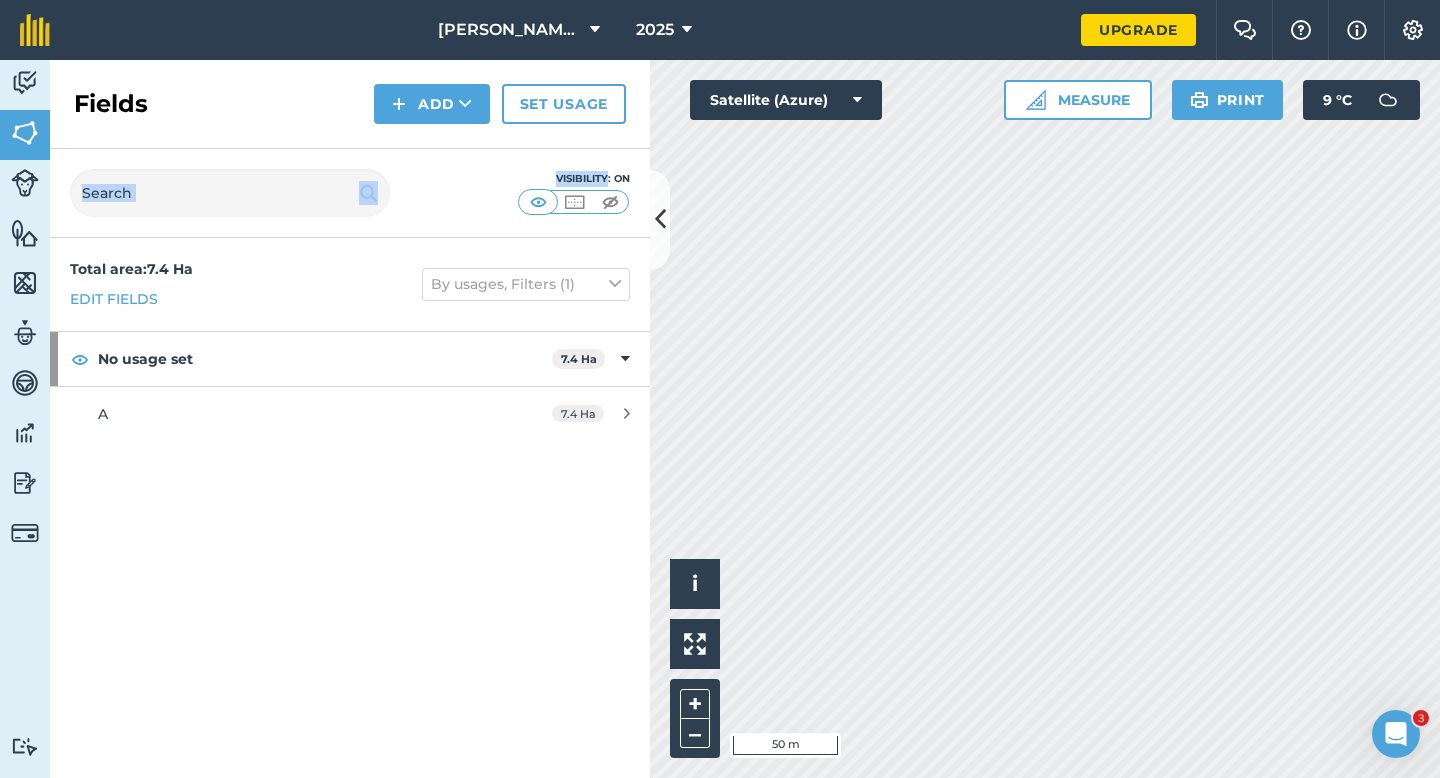 click on "Fields   Add   Set usage" at bounding box center (350, 104) 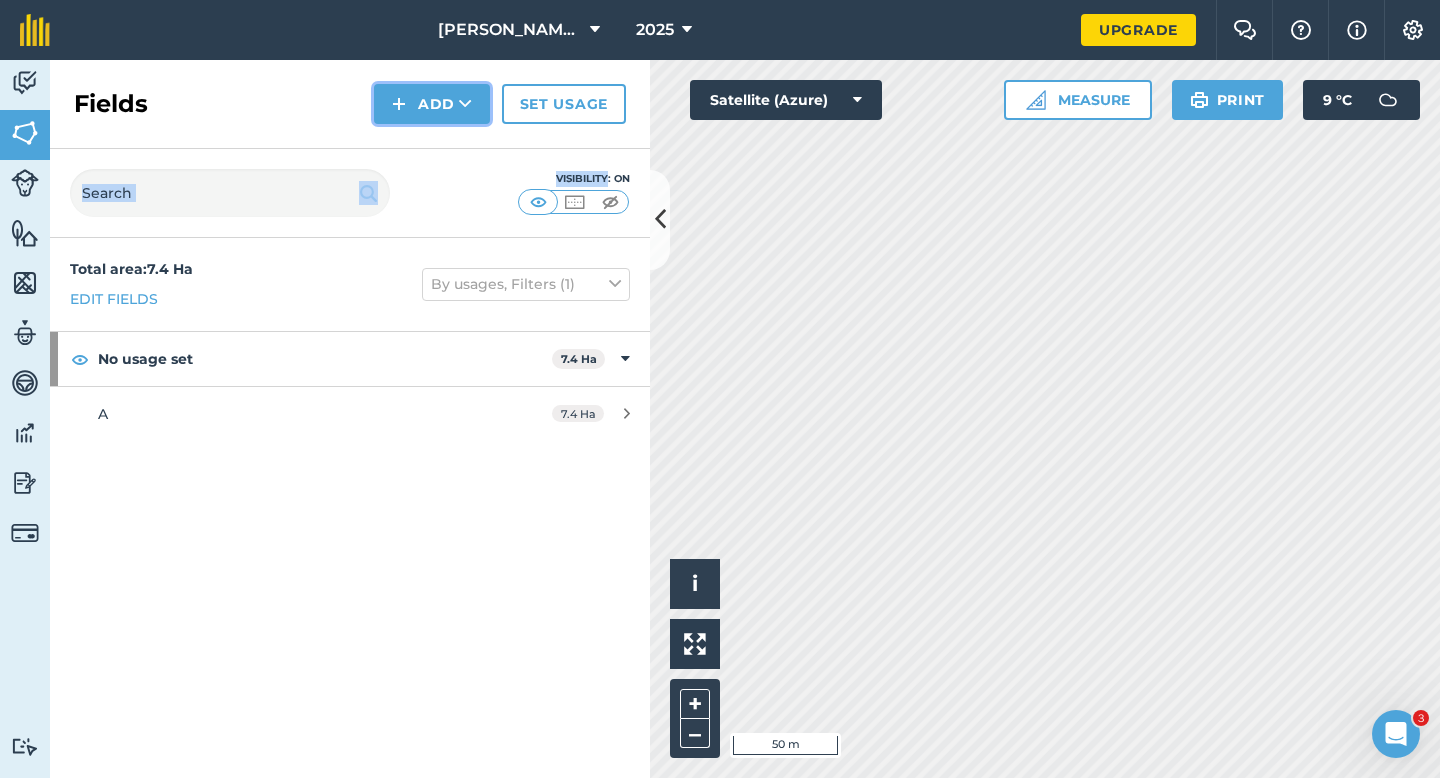 click on "Add" at bounding box center (432, 104) 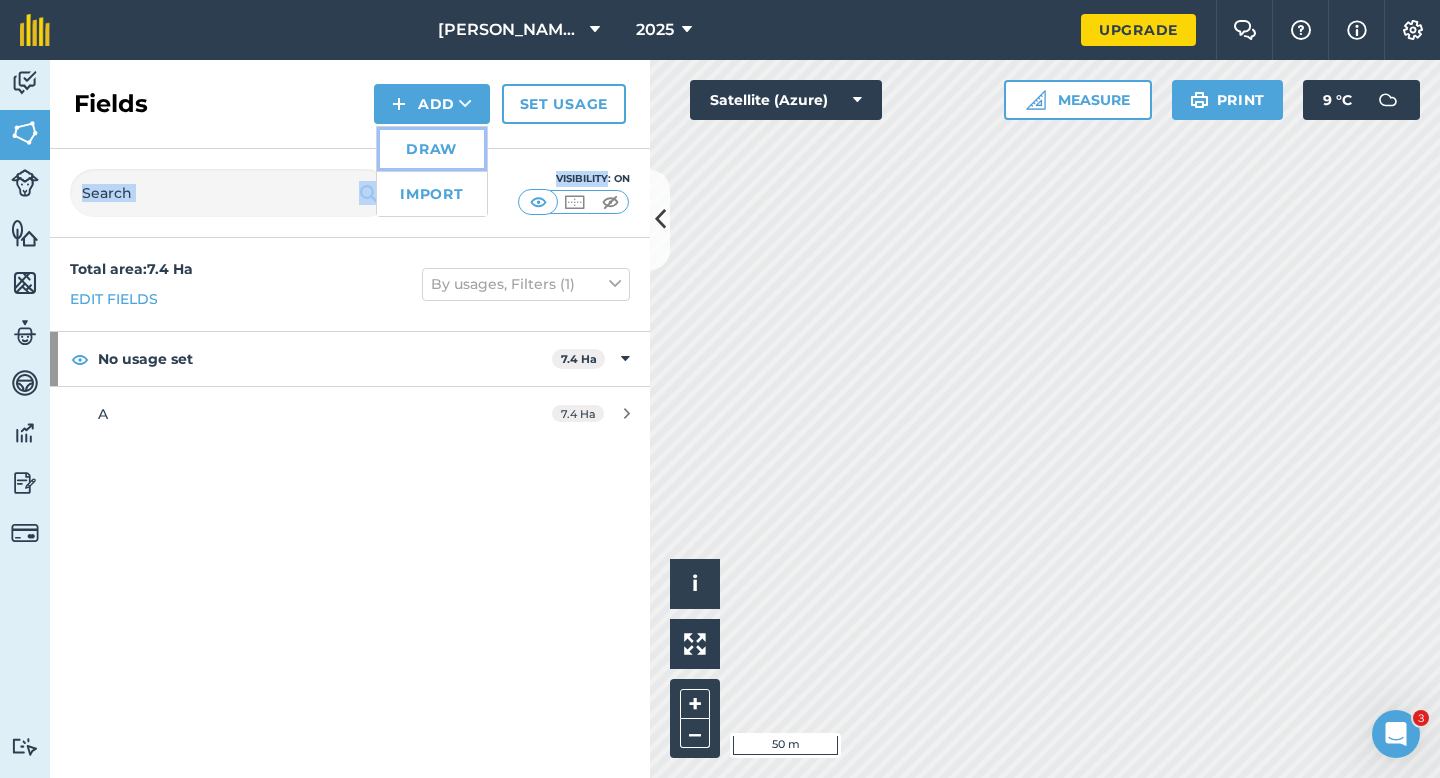 click on "Draw" at bounding box center [432, 149] 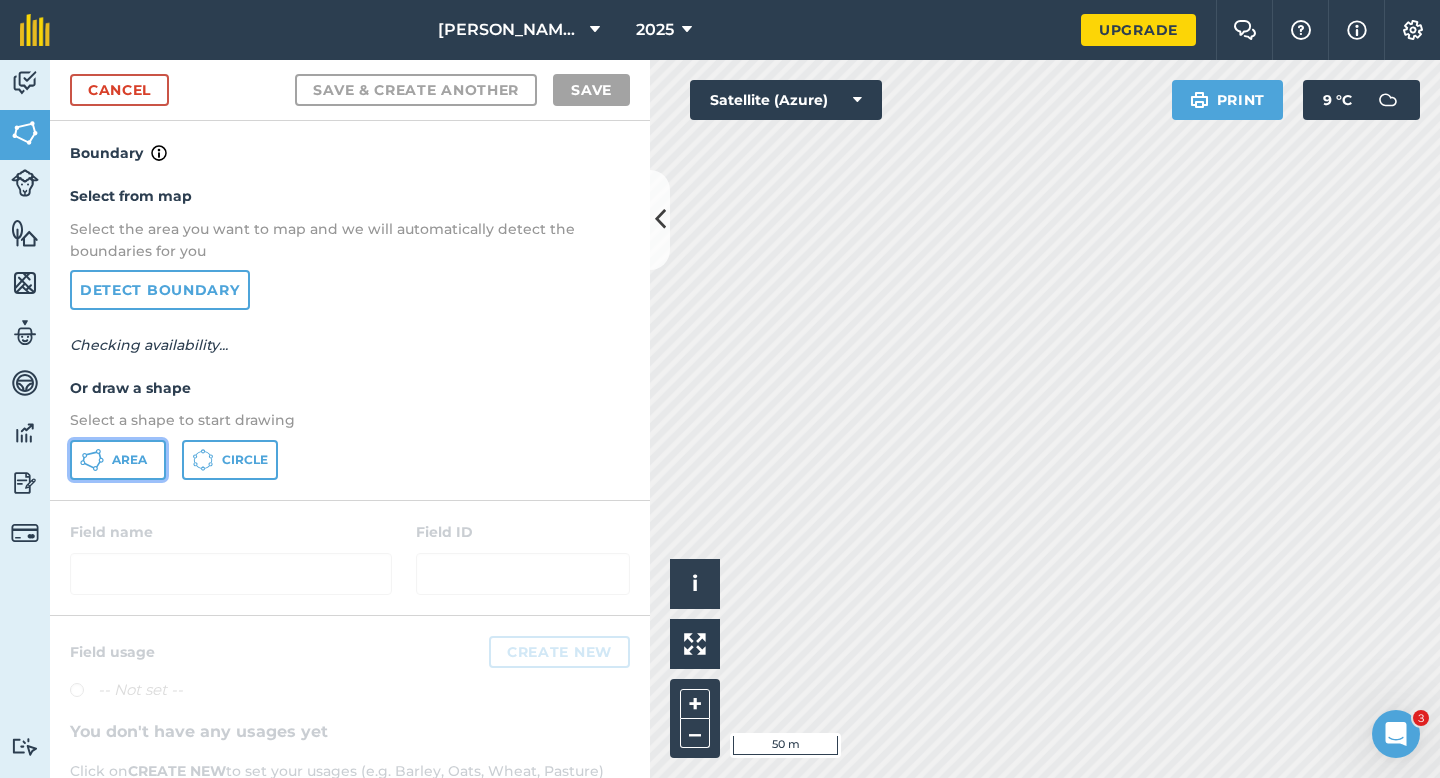 click on "Area" at bounding box center (129, 460) 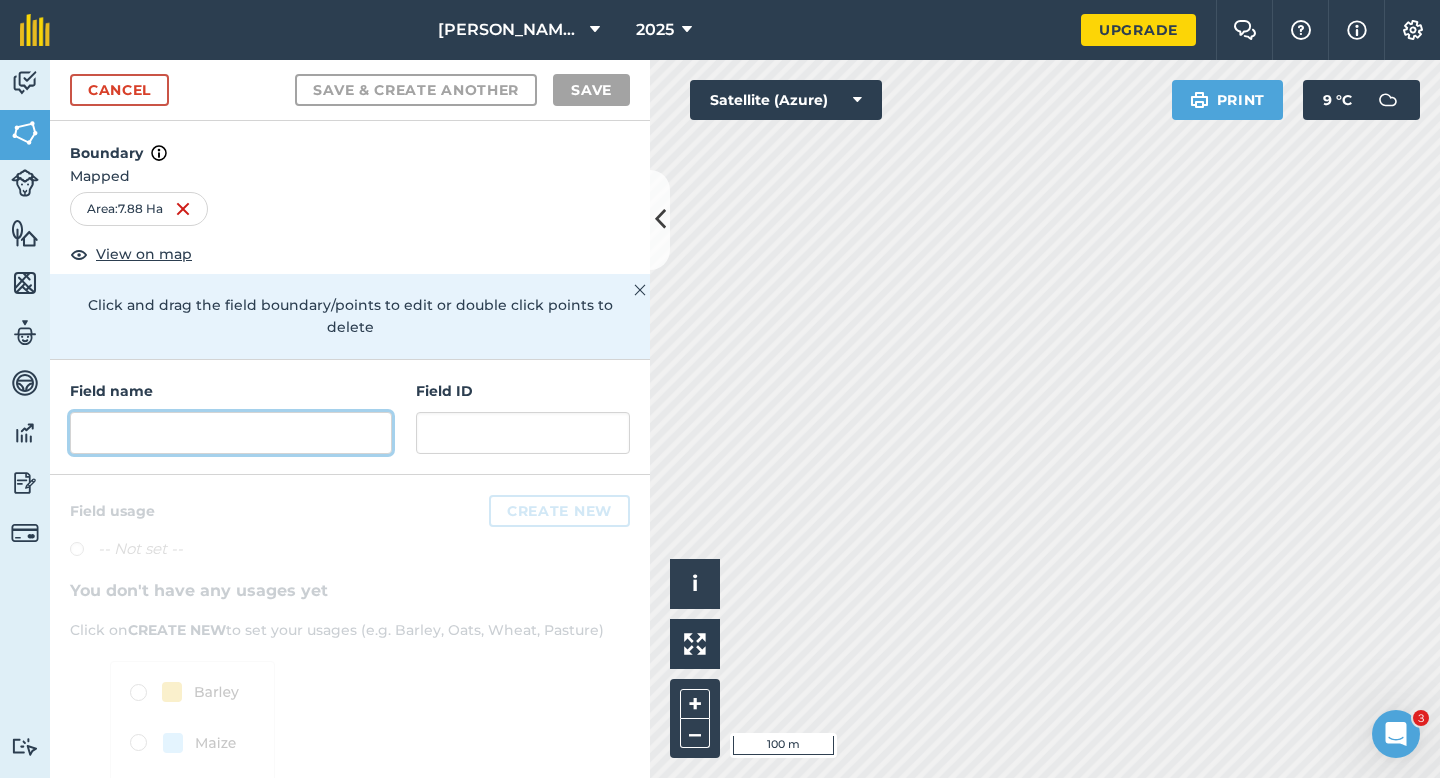 click at bounding box center [231, 433] 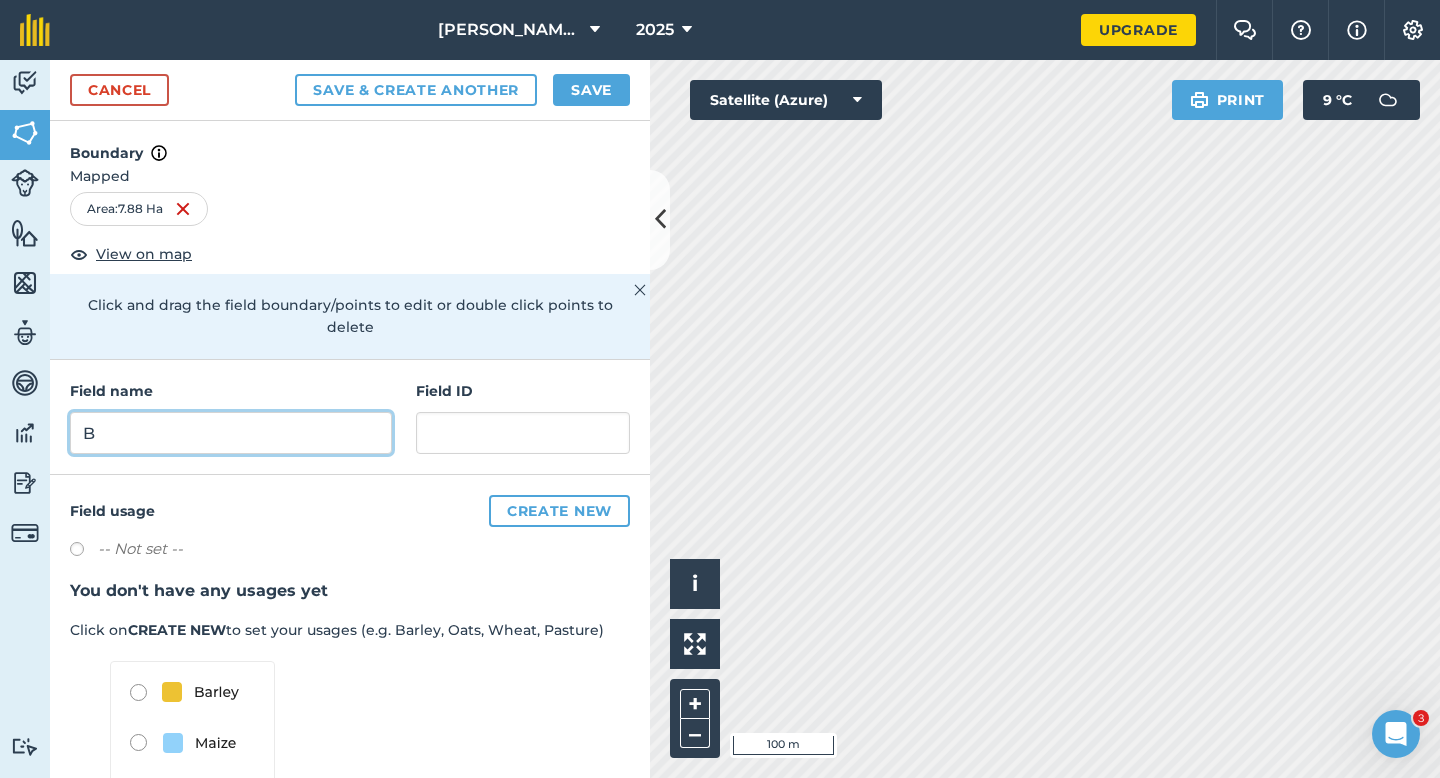 type on "B" 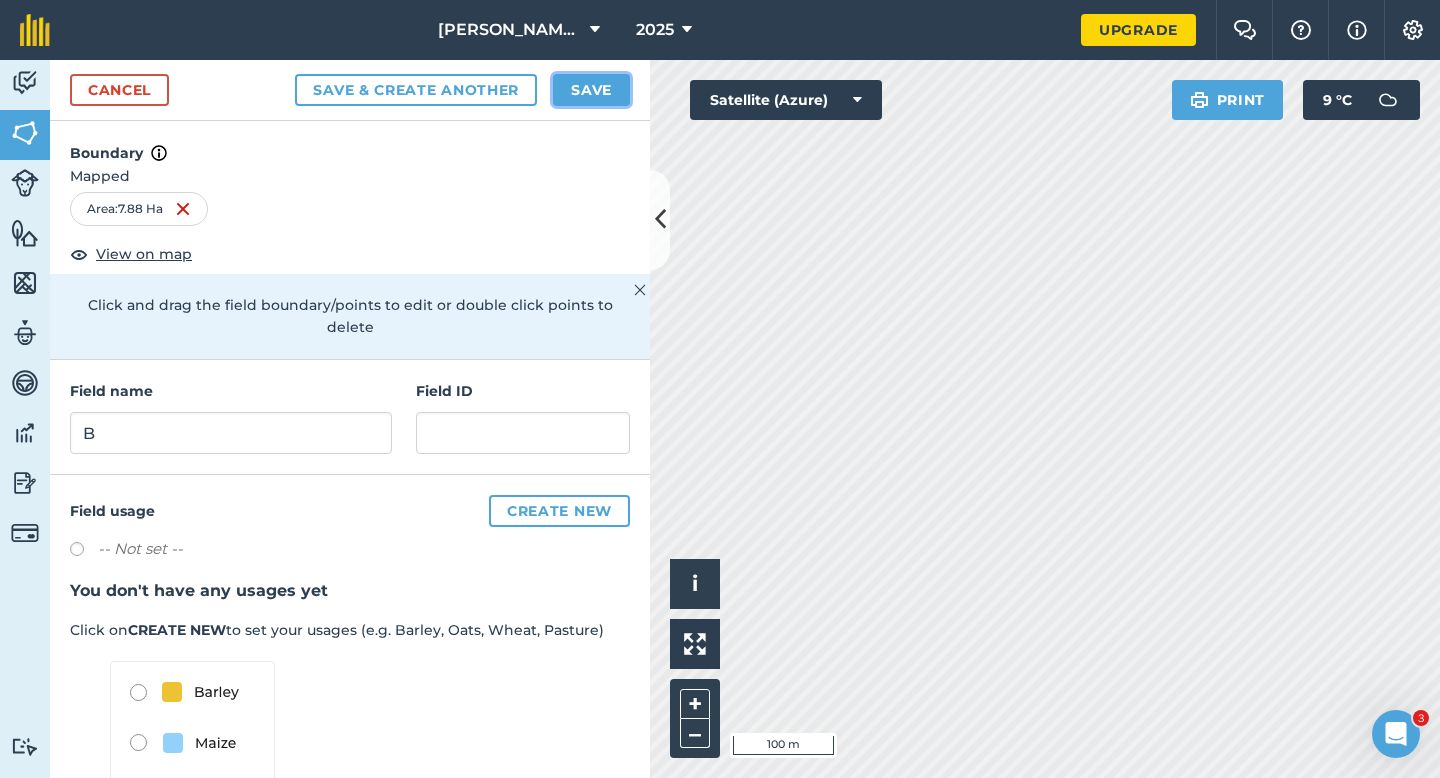 click on "Save" at bounding box center [591, 90] 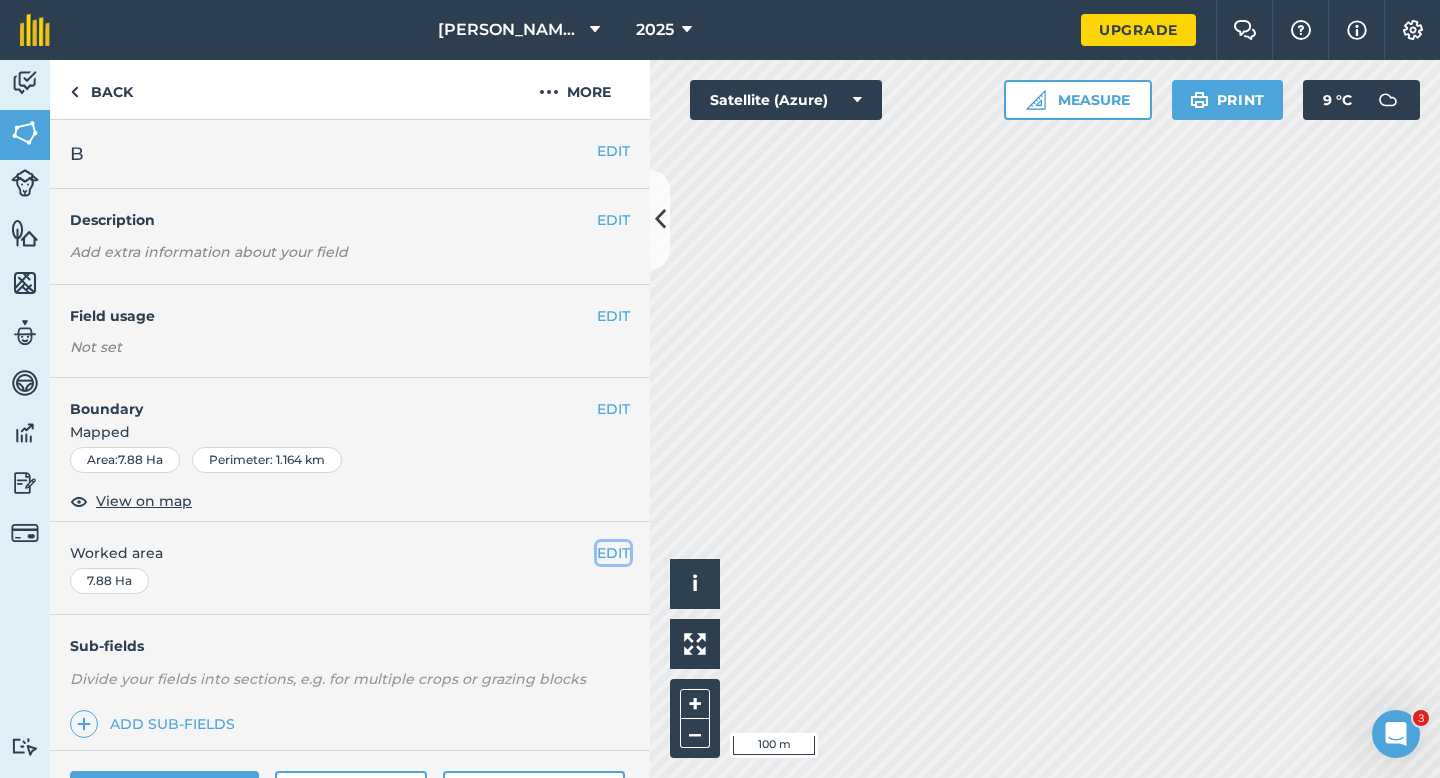 click on "EDIT" at bounding box center (613, 553) 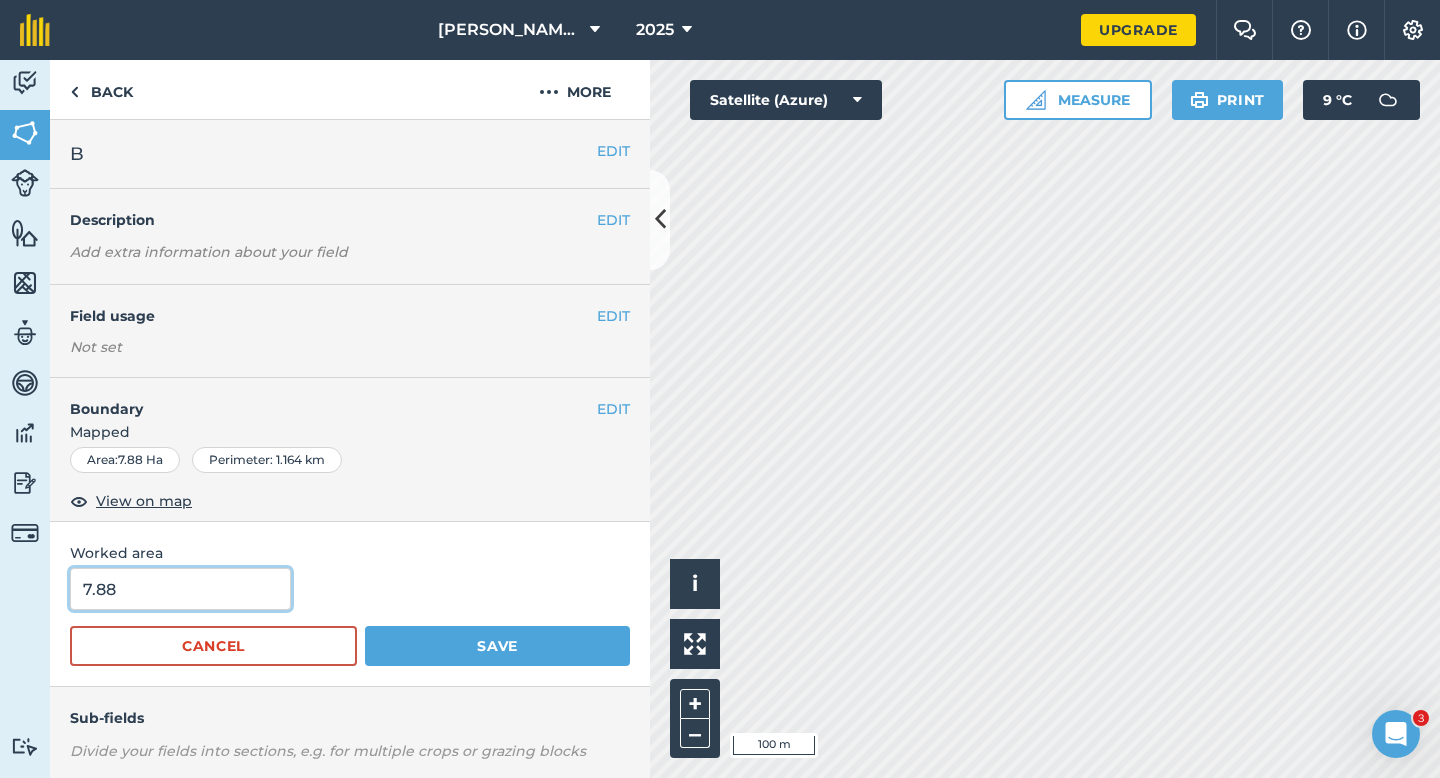click on "7.88" at bounding box center [180, 589] 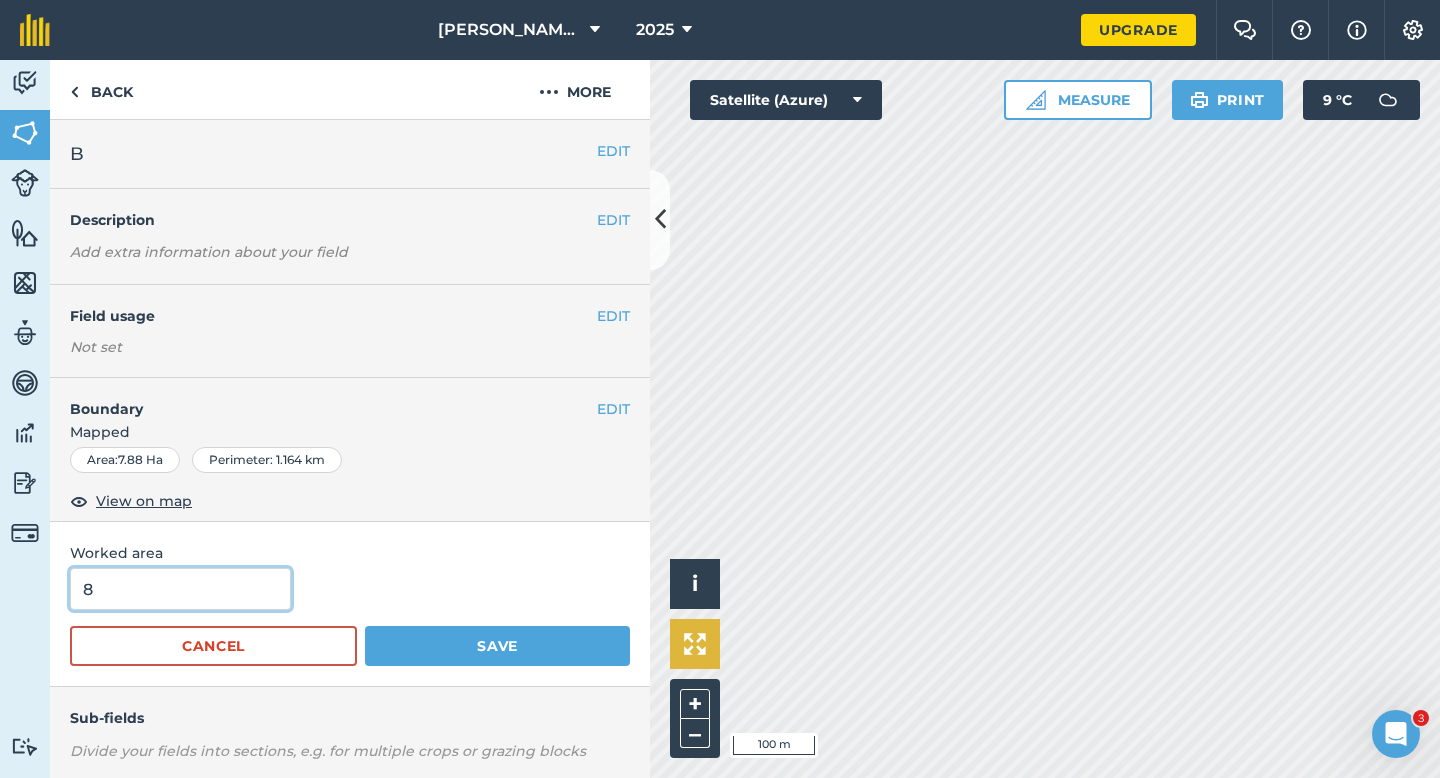 click on "Save" at bounding box center (497, 646) 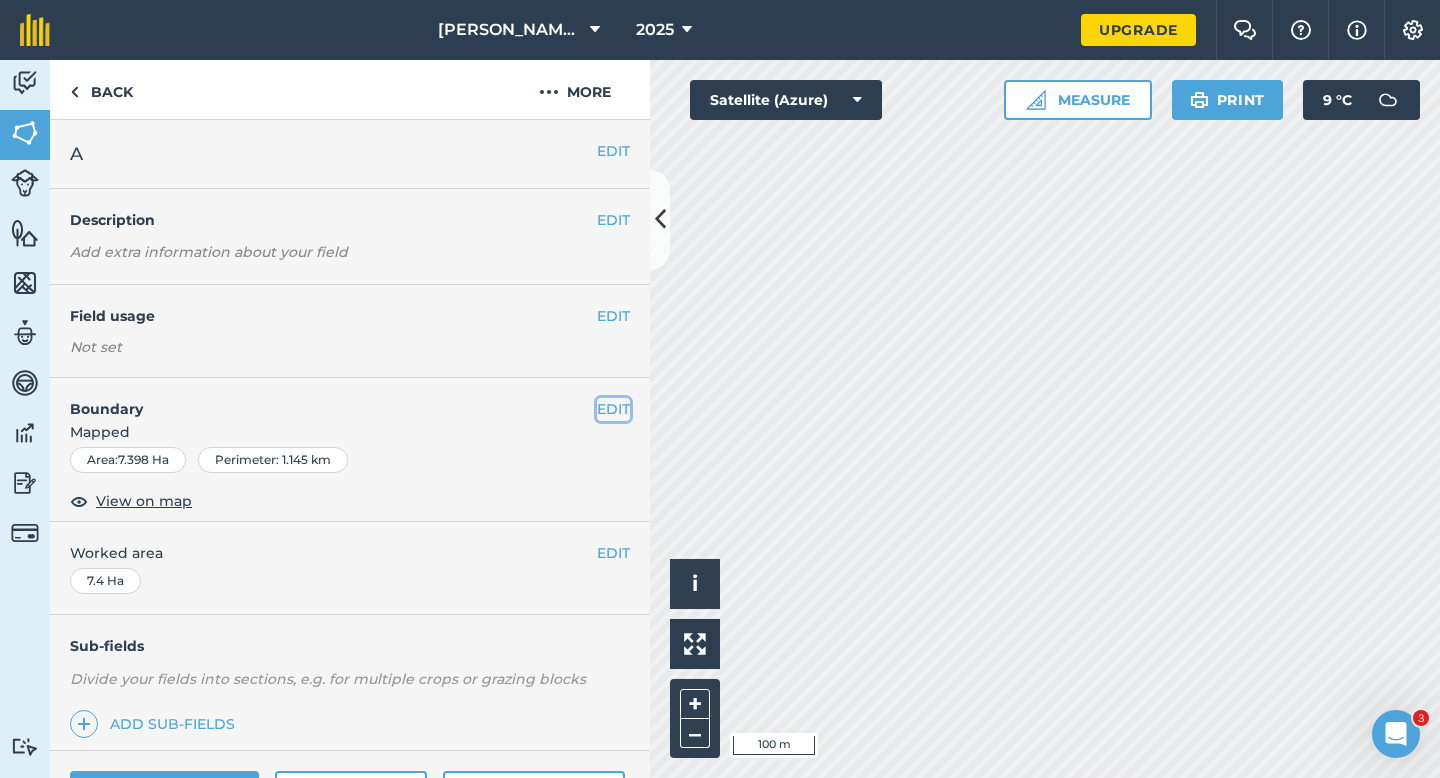 click on "EDIT" at bounding box center (613, 409) 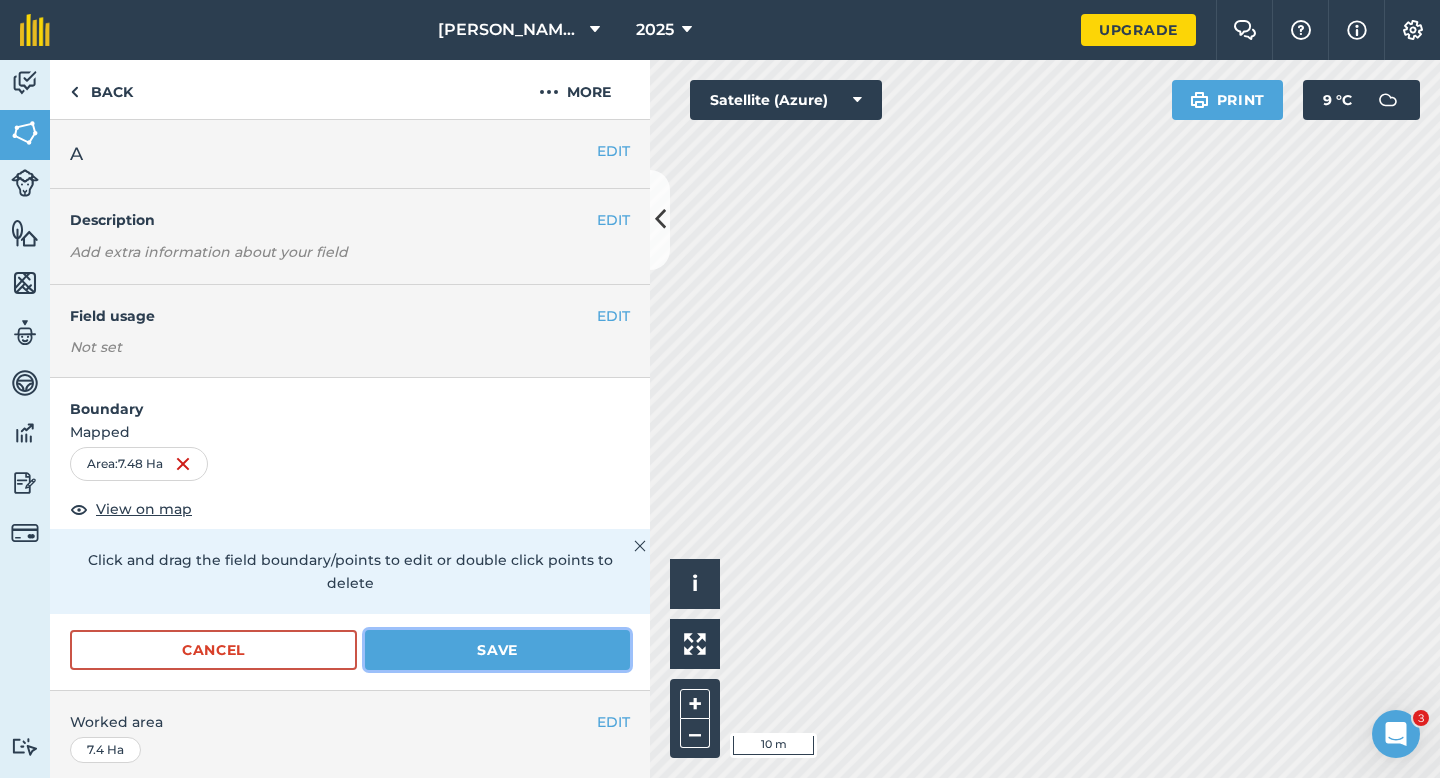 click on "Save" at bounding box center [497, 650] 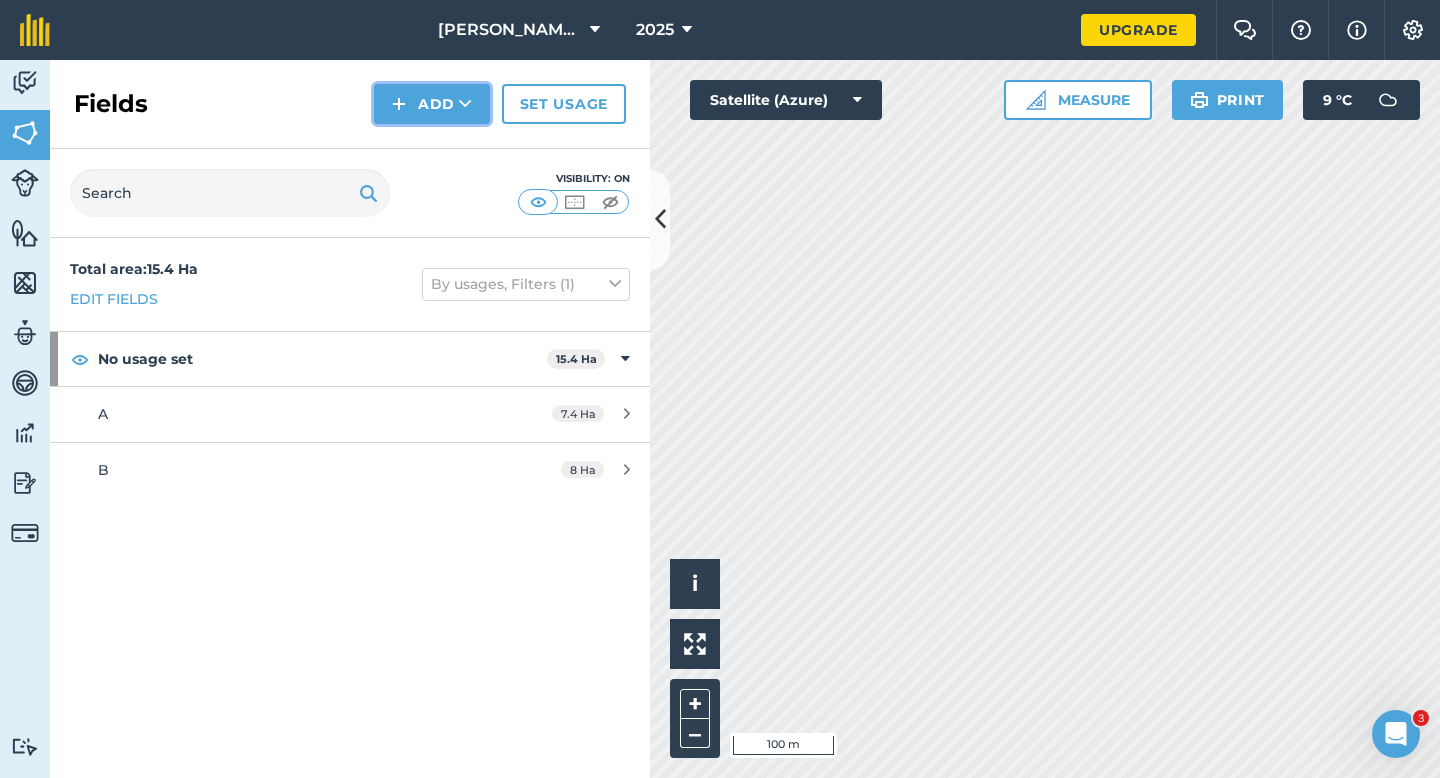 click on "Add" at bounding box center (432, 104) 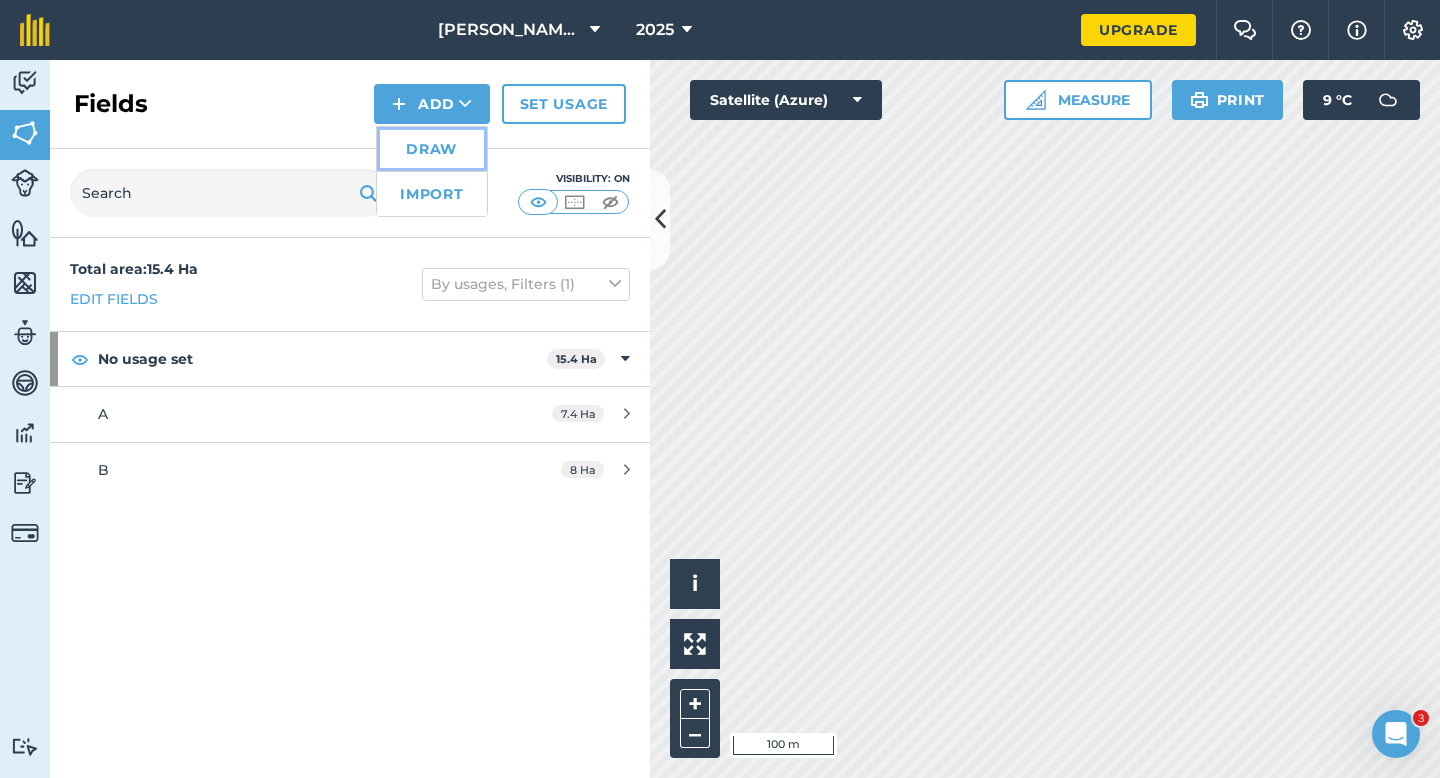 click on "Draw" at bounding box center [432, 149] 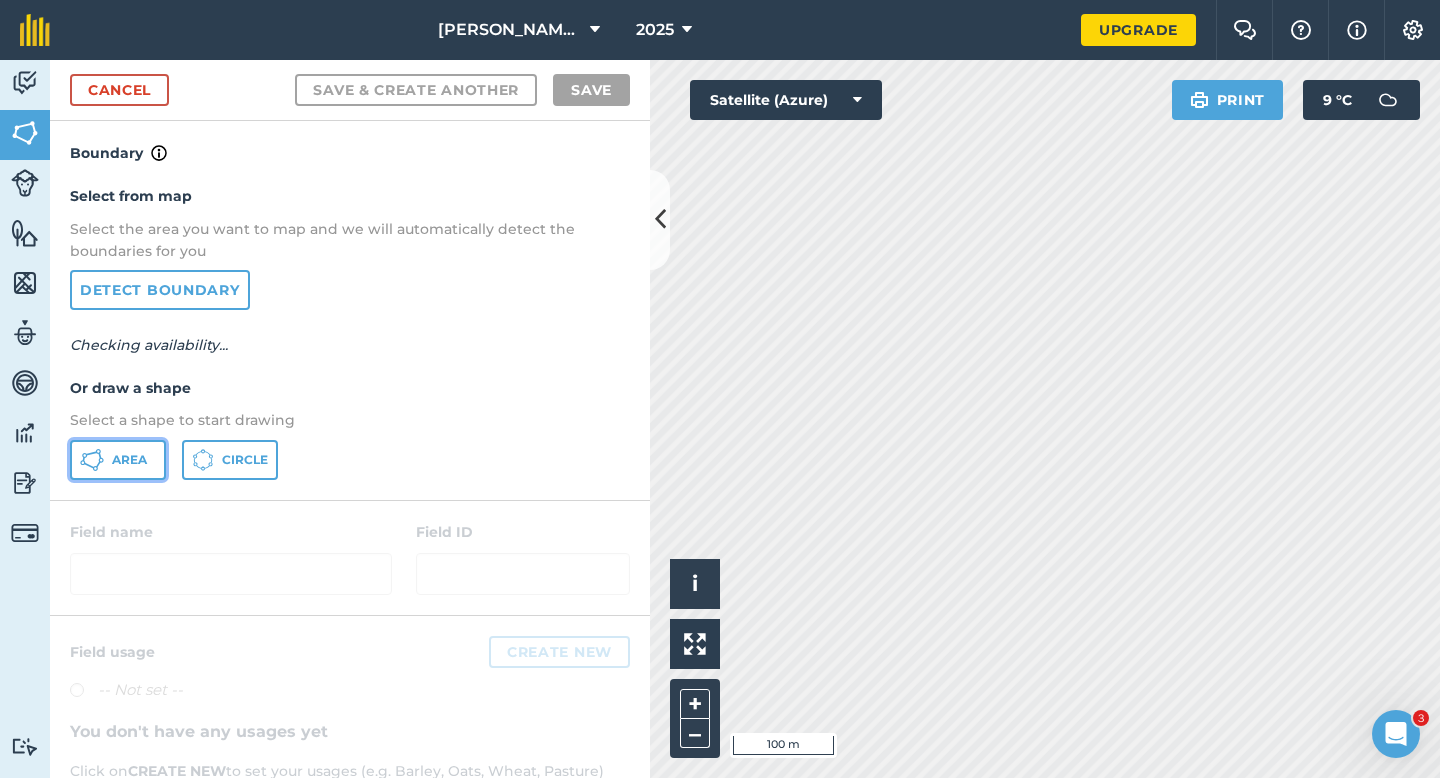click on "Area" at bounding box center (118, 460) 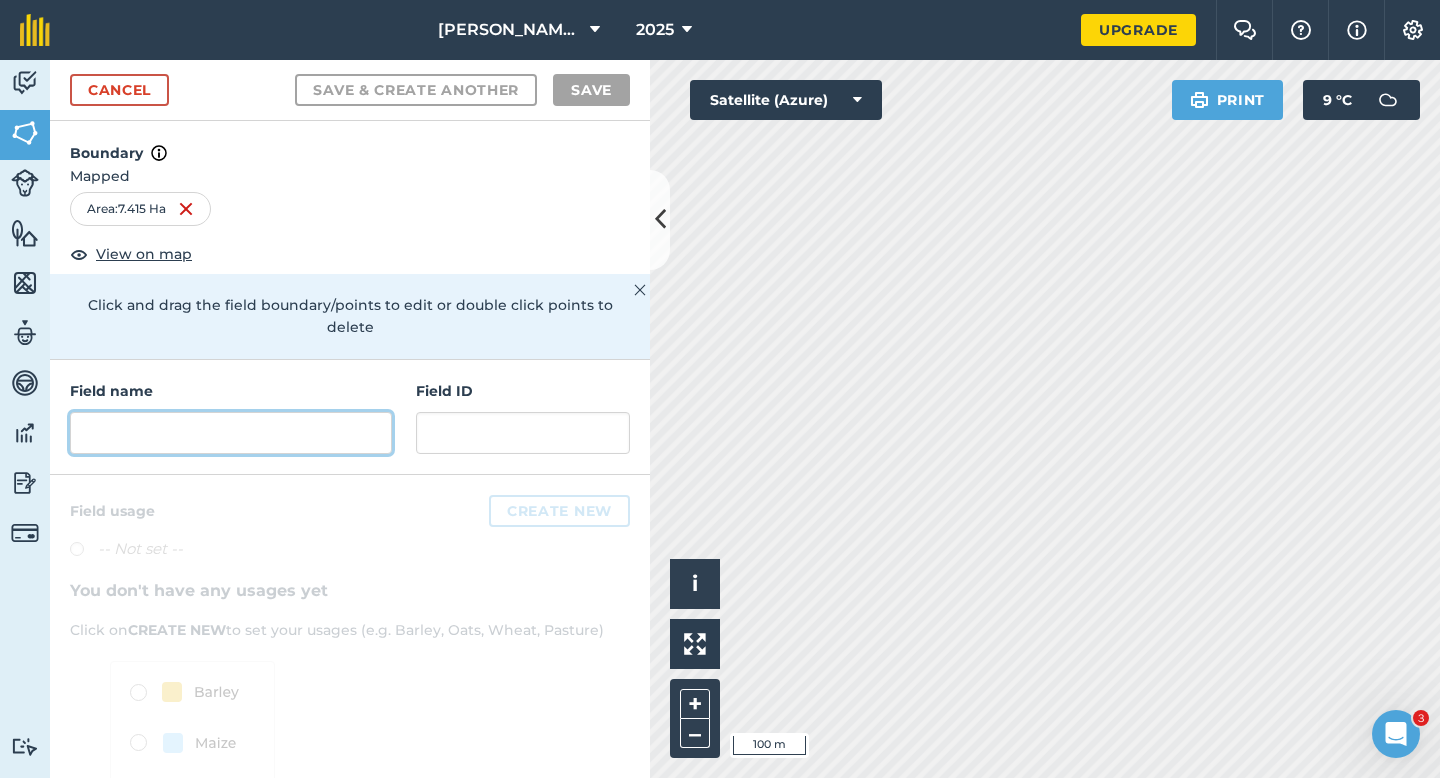 click at bounding box center (231, 433) 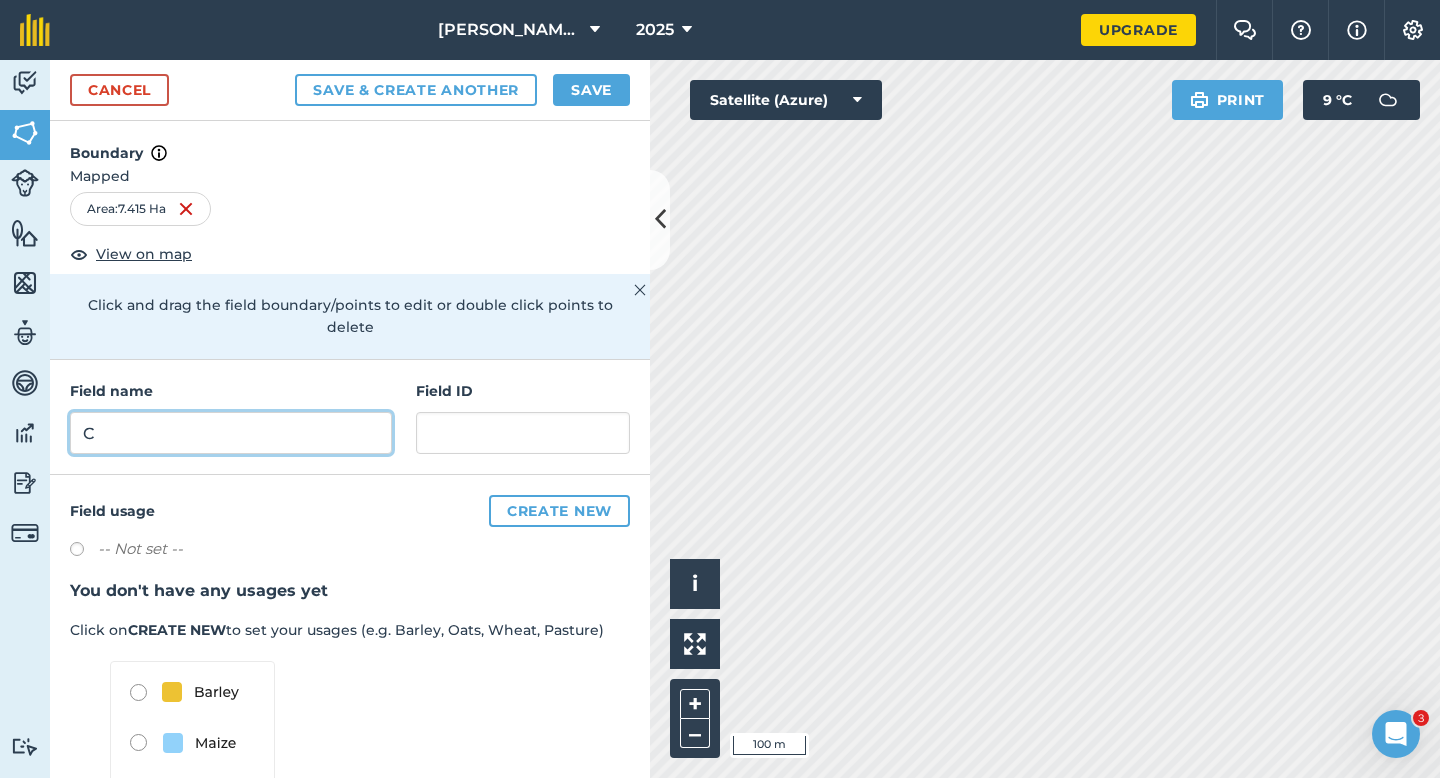 type on "C" 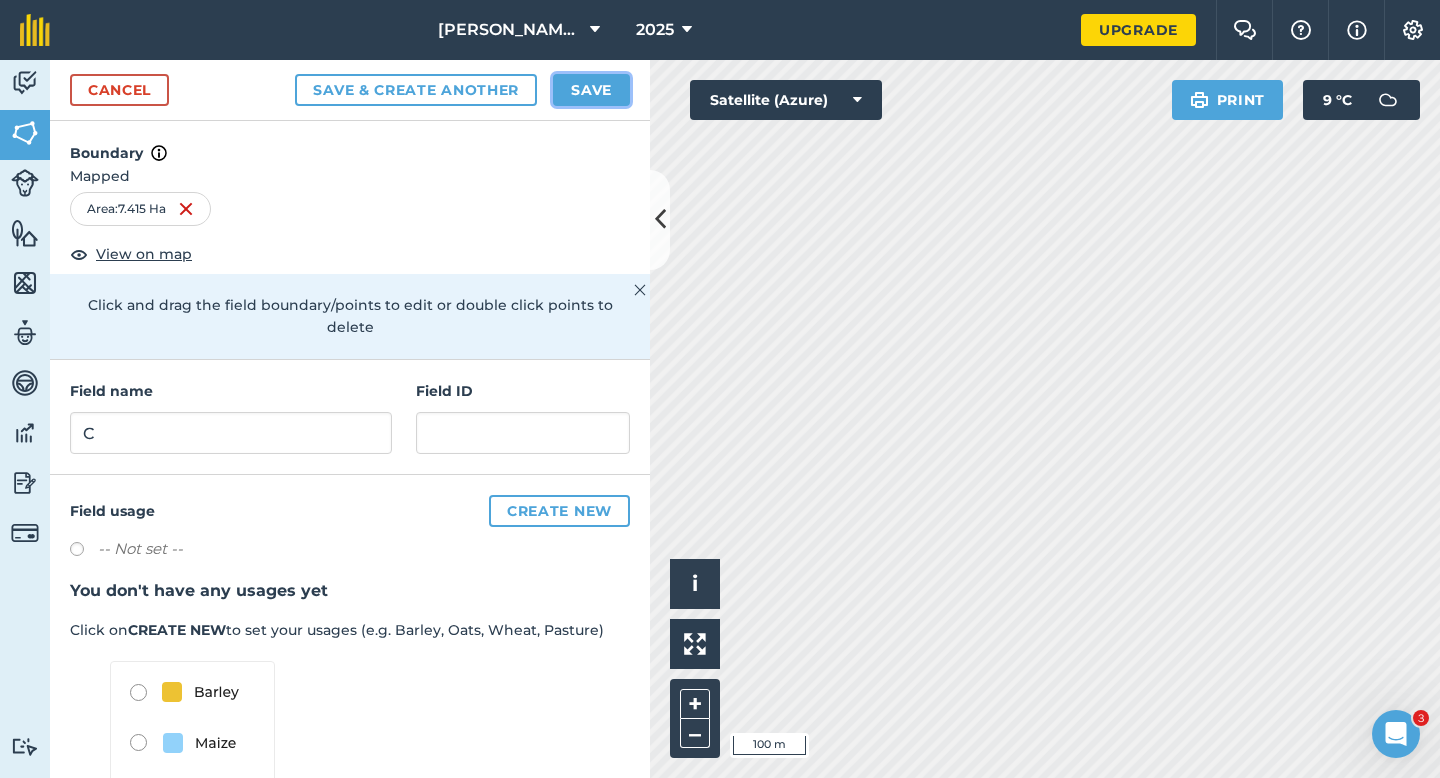 click on "Save" at bounding box center (591, 90) 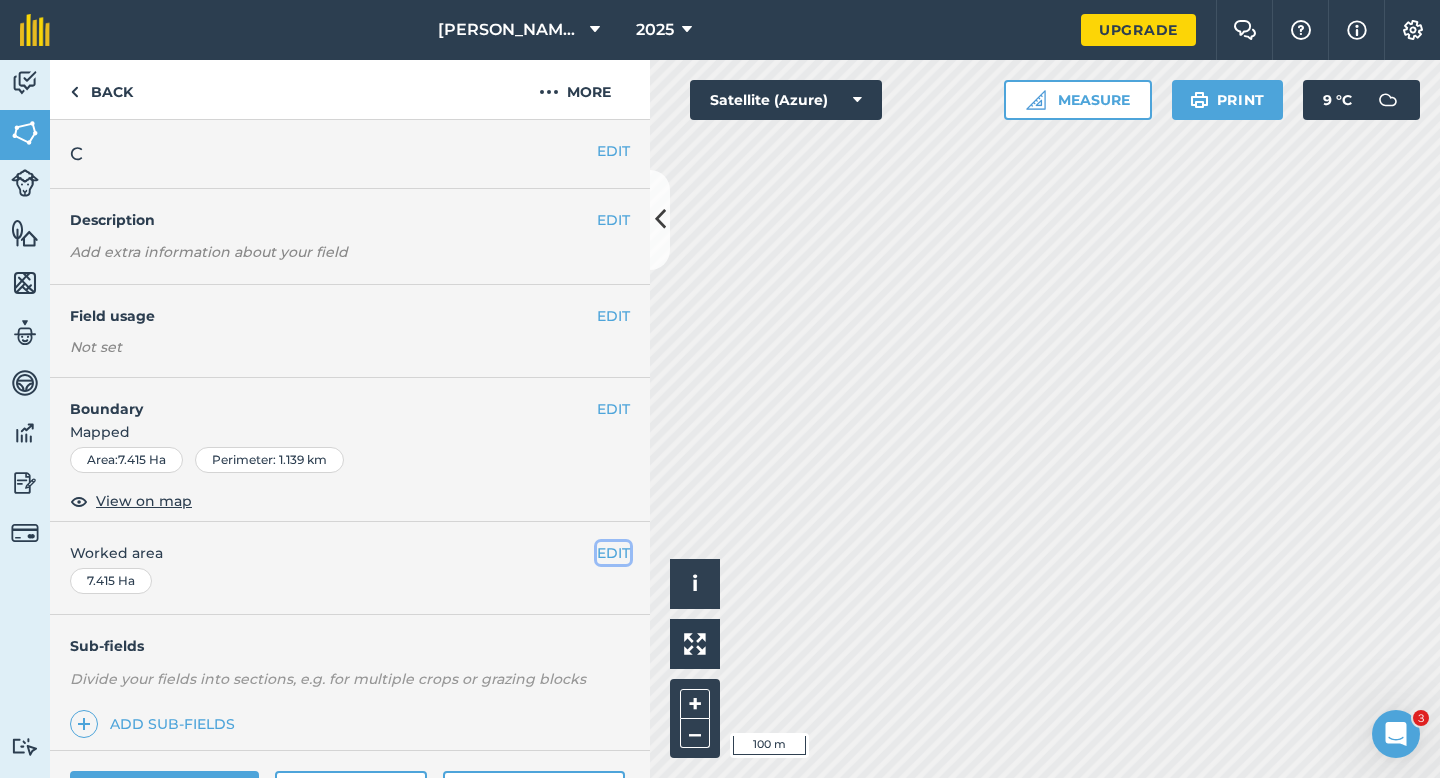click on "EDIT" at bounding box center [613, 553] 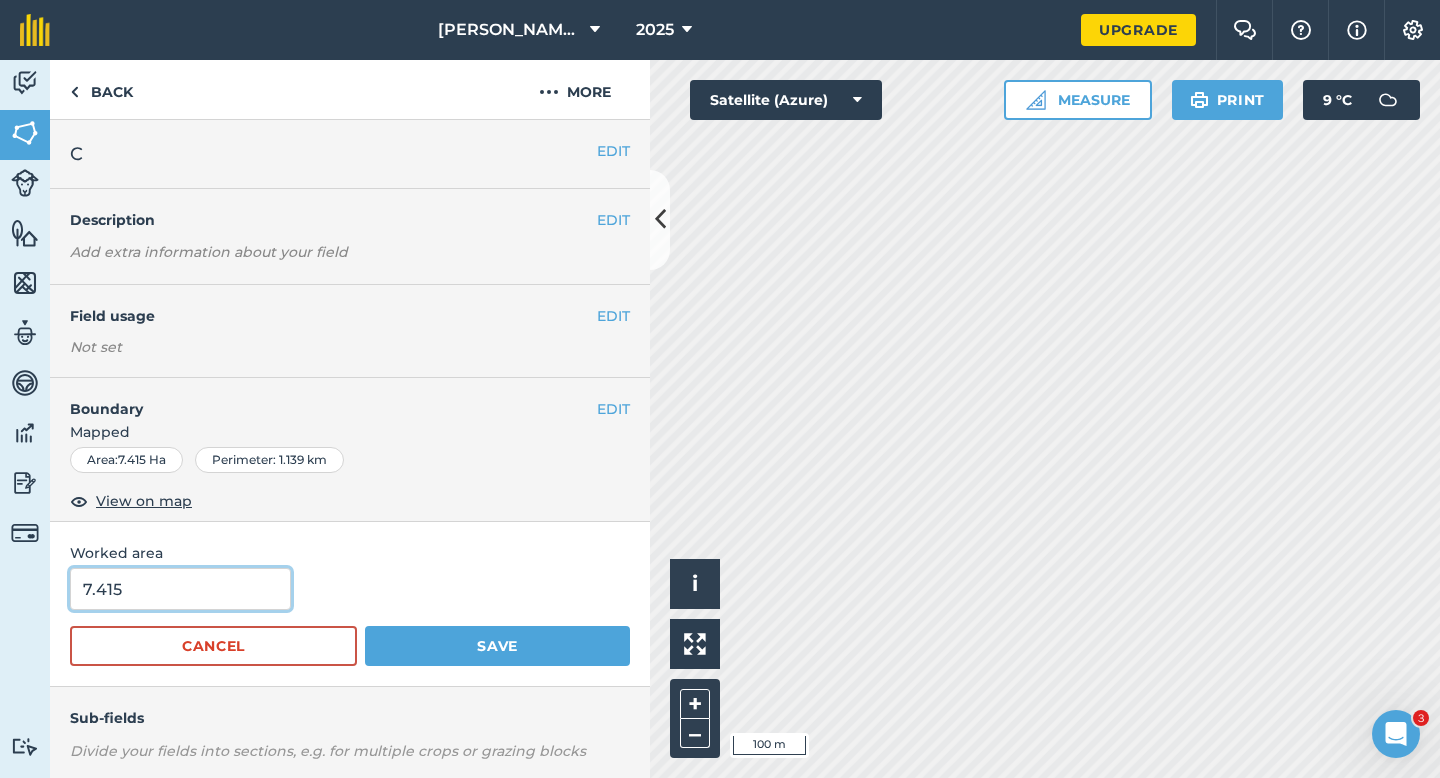 click on "7.415" at bounding box center (180, 589) 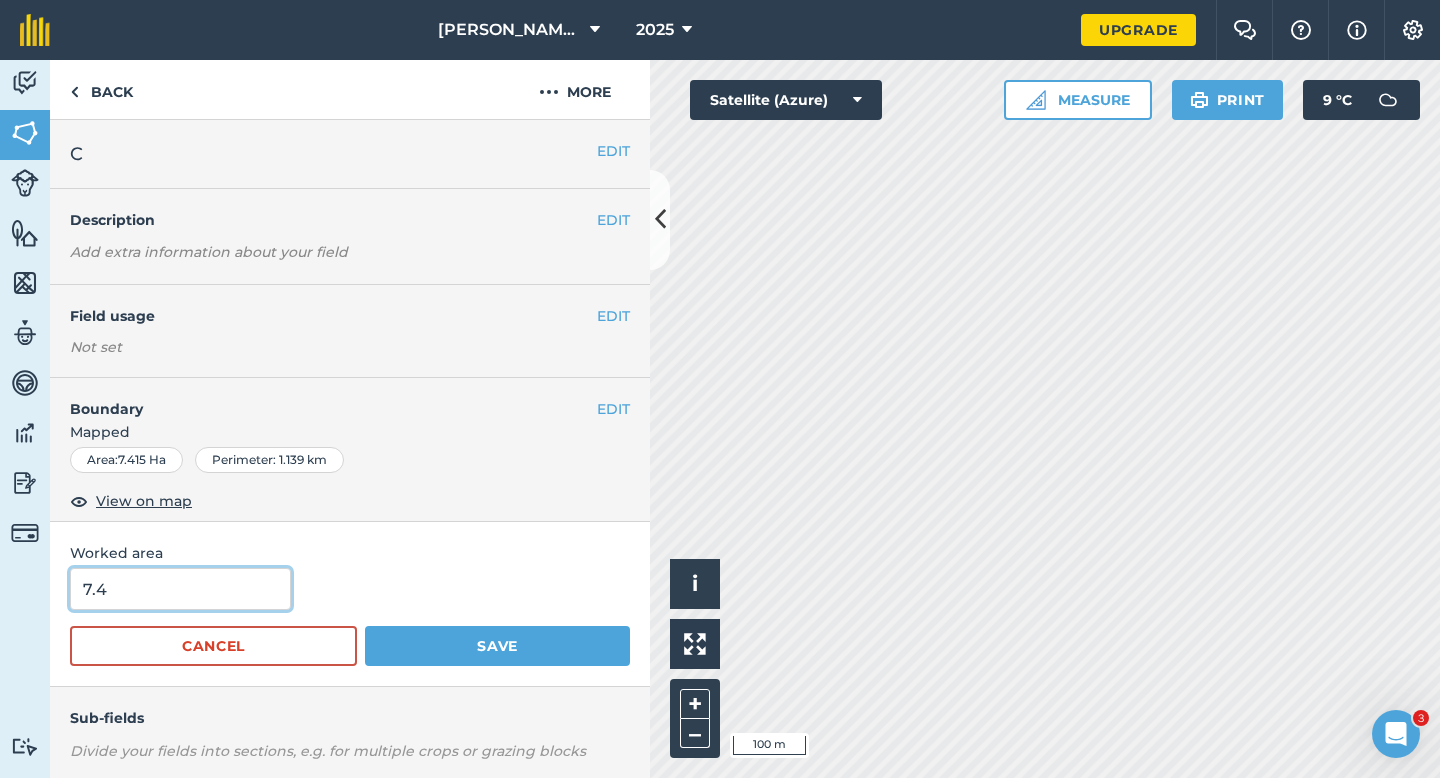 type on "7.4" 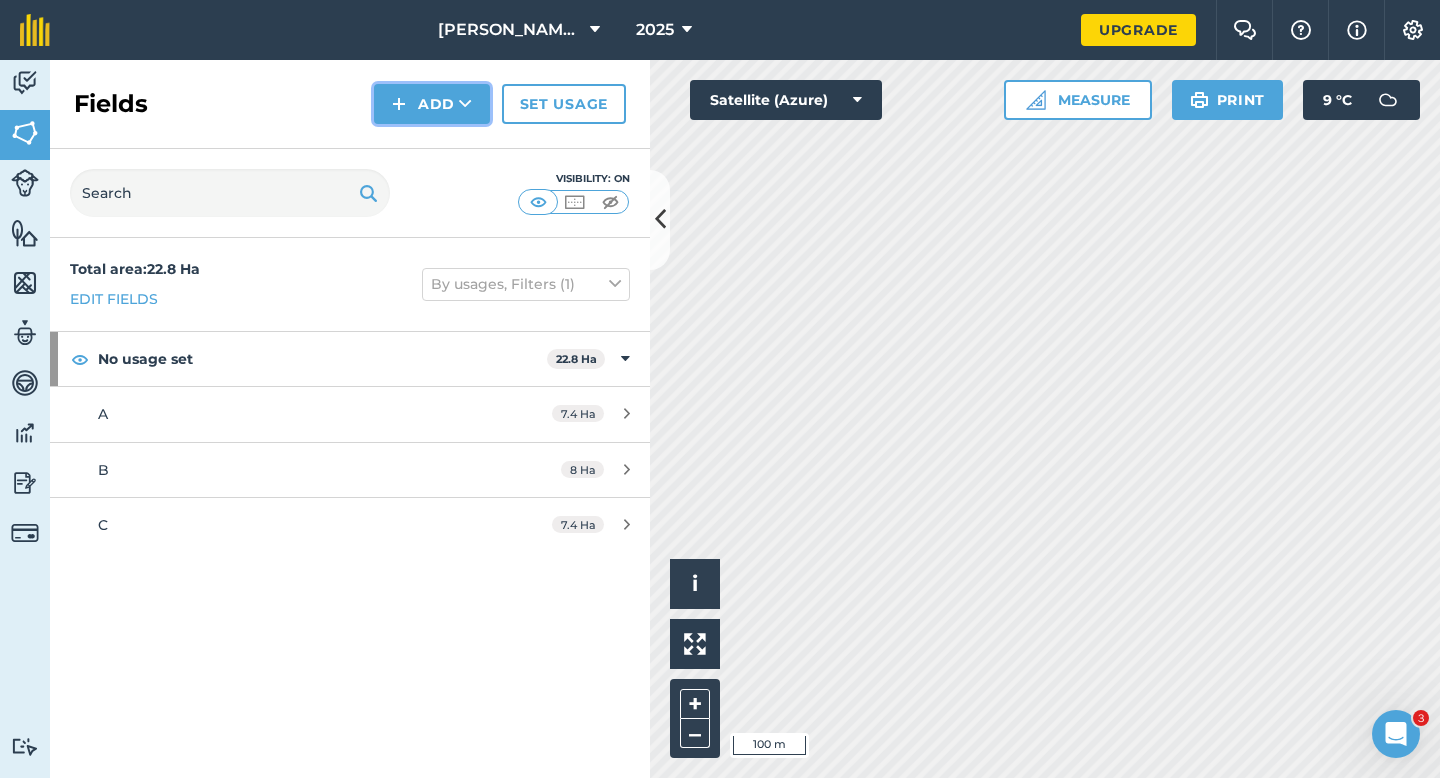 click on "Add" at bounding box center (432, 104) 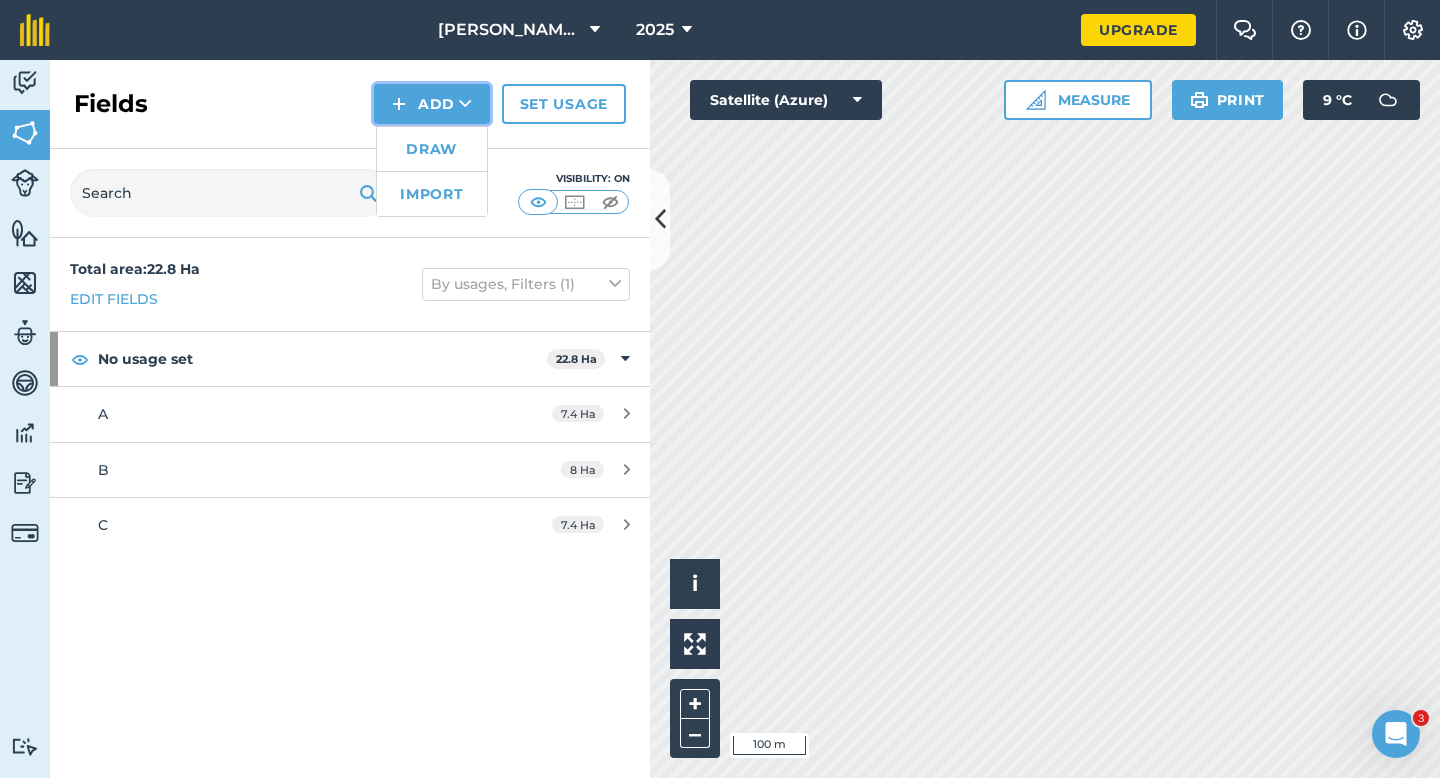 click on "Add   Draw Import" at bounding box center (432, 104) 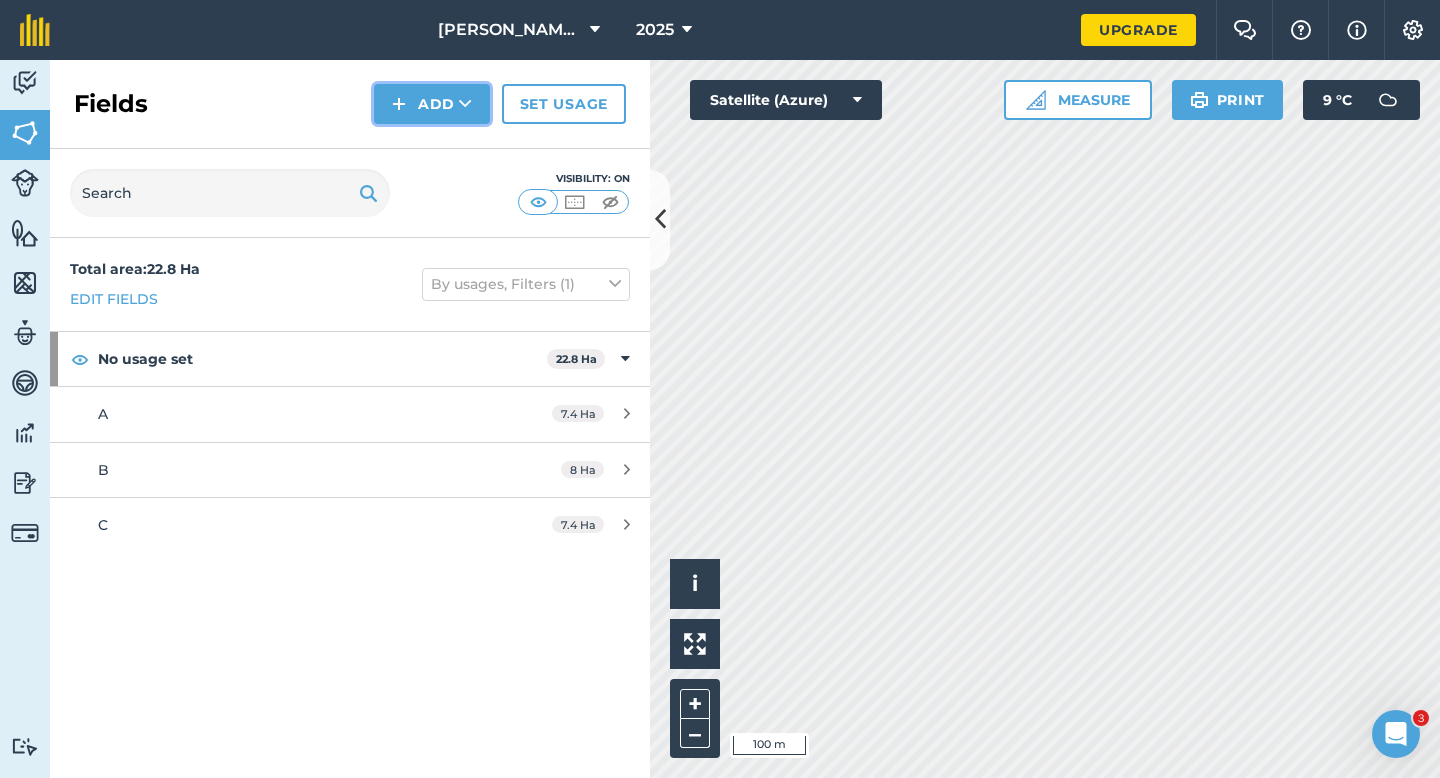 click on "Add" at bounding box center (432, 104) 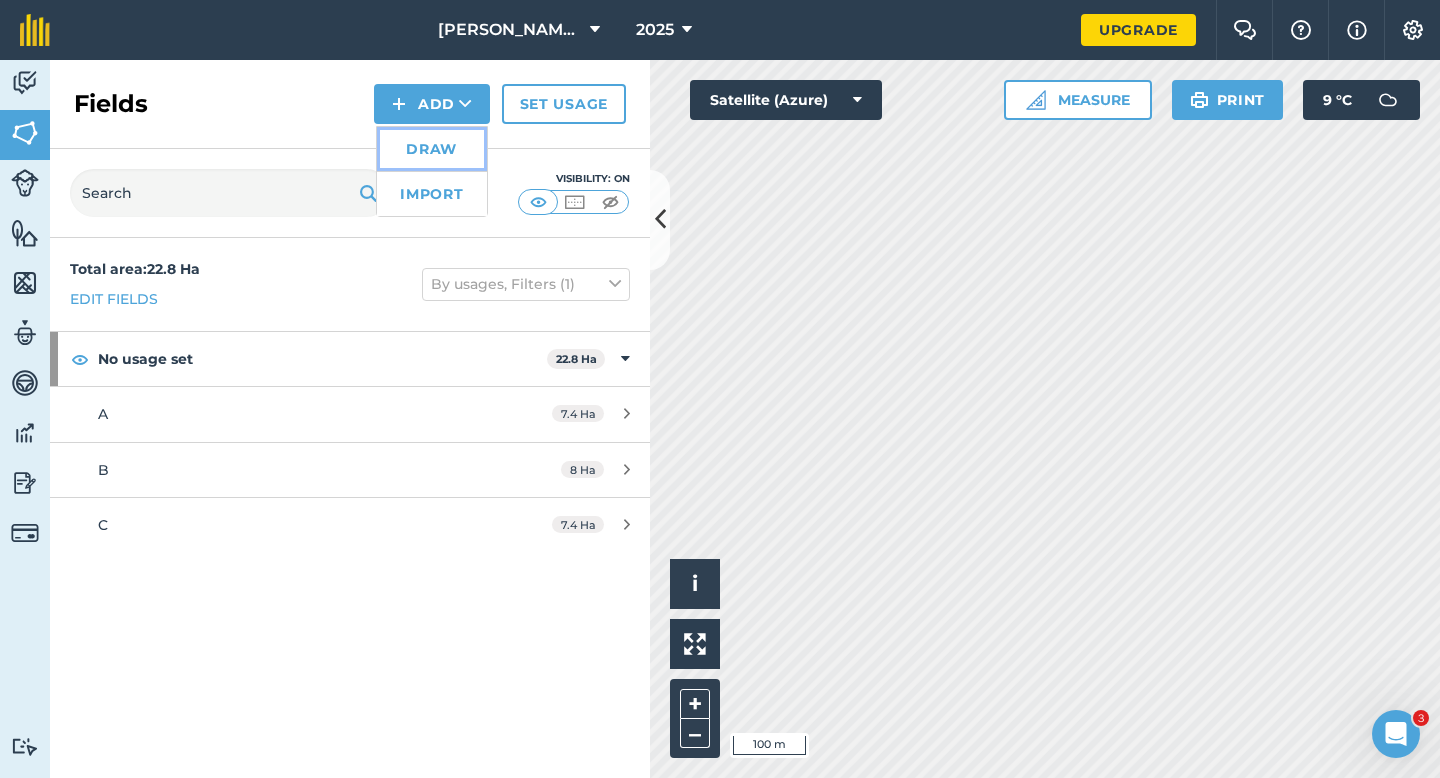 click on "Draw" at bounding box center (432, 149) 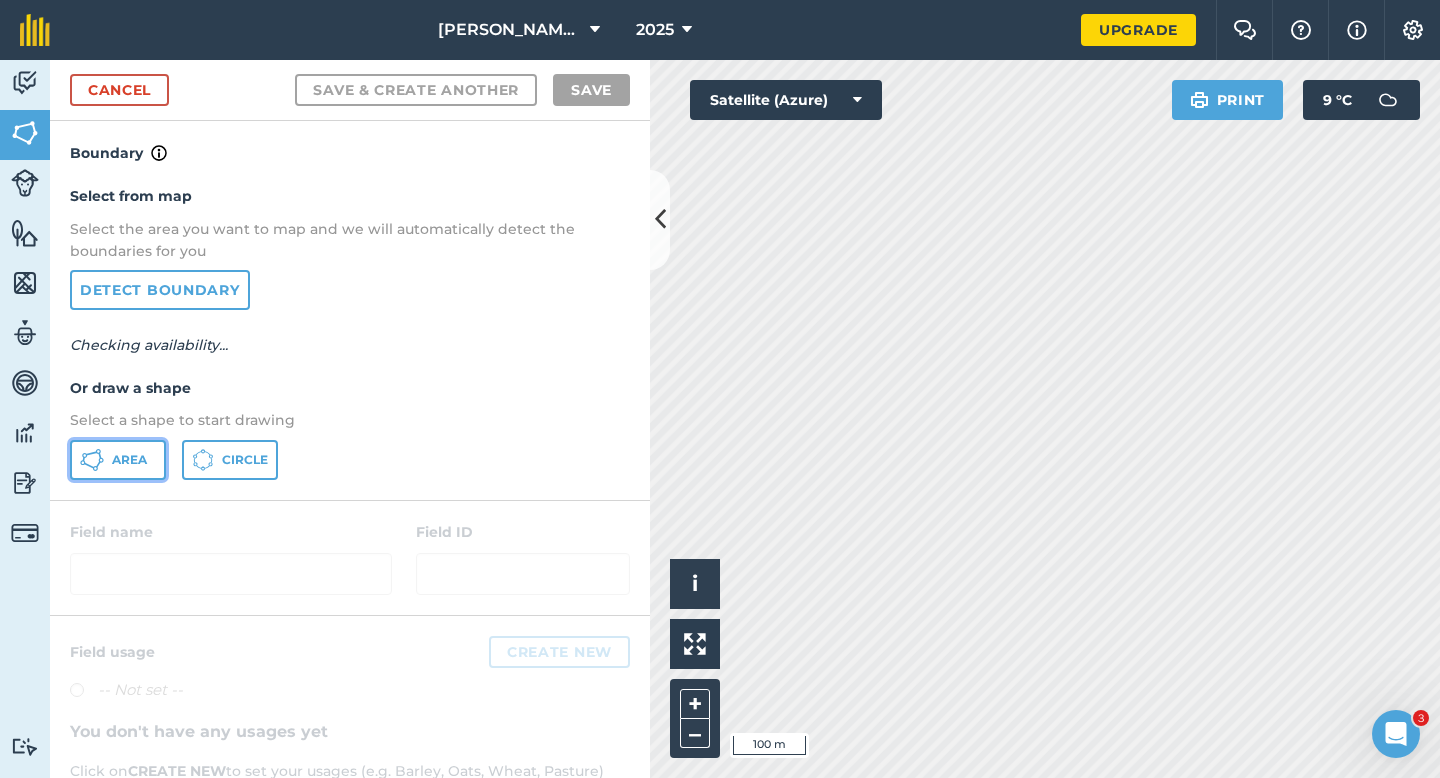 click on "Area" at bounding box center (129, 460) 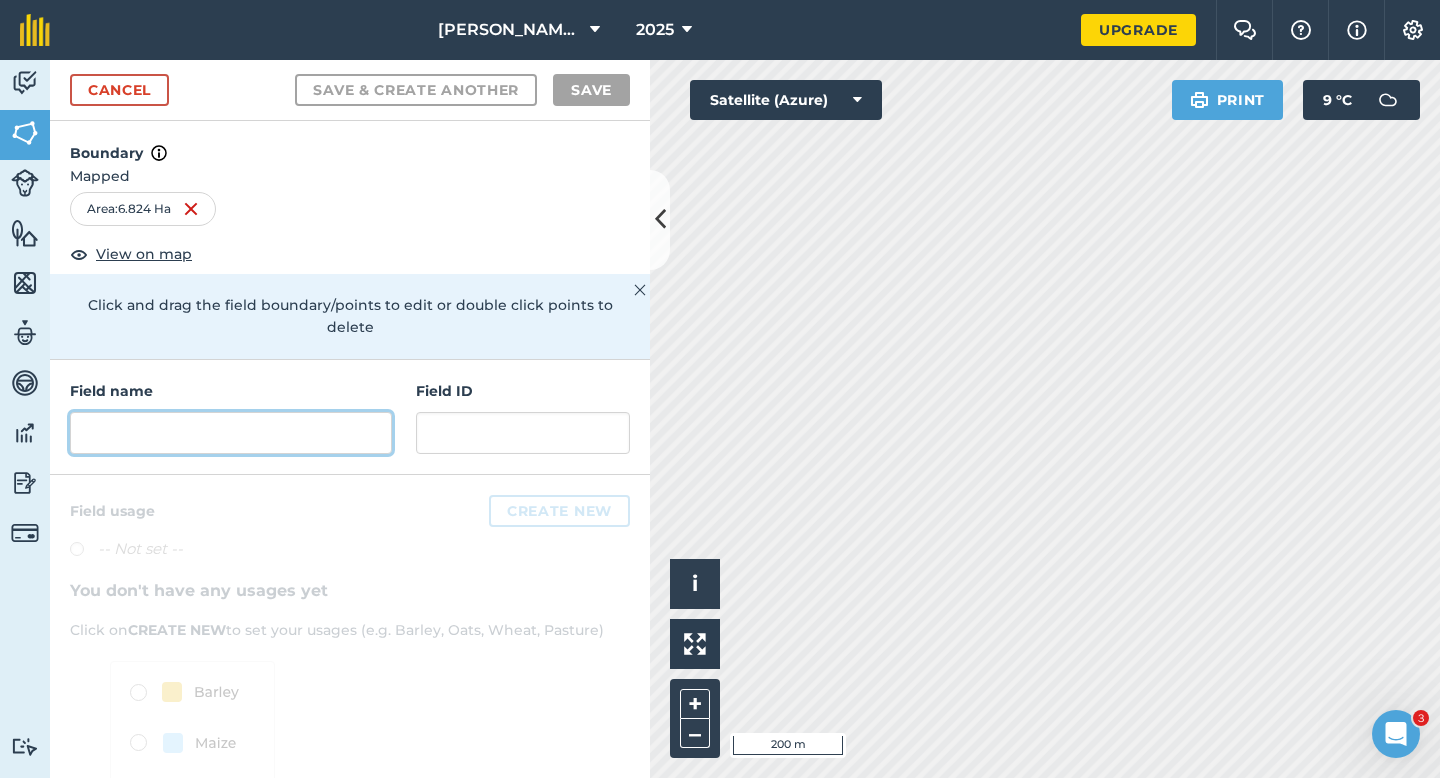 click at bounding box center [231, 433] 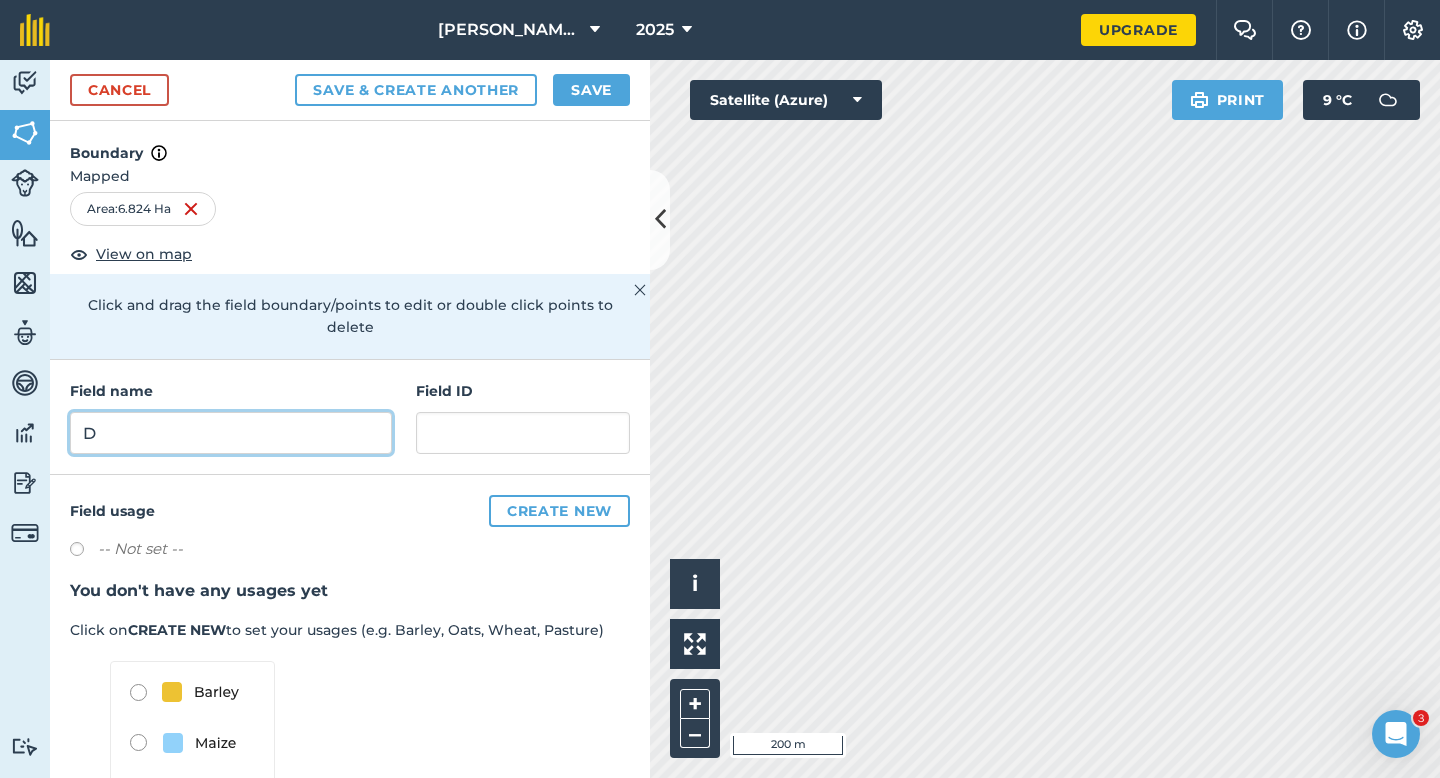 type on "D" 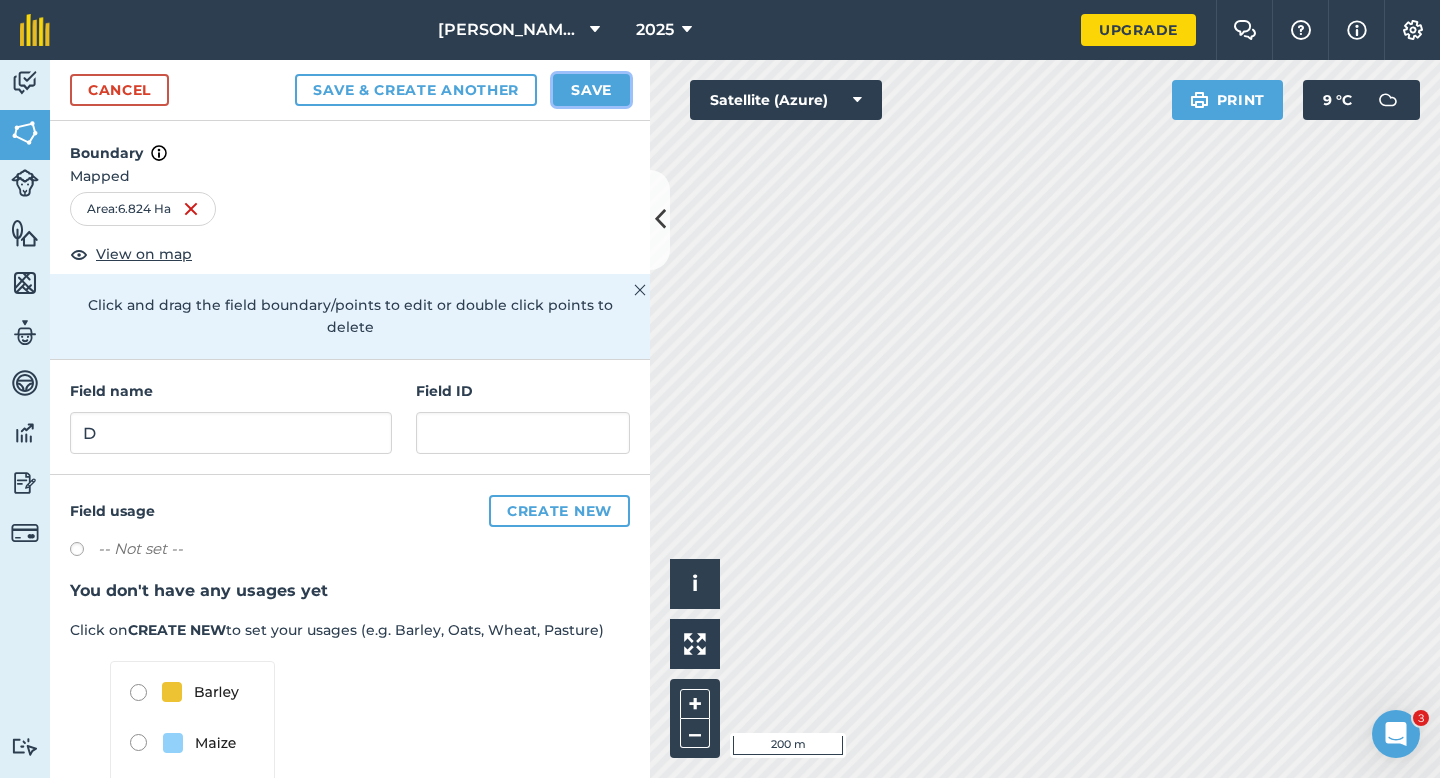 click on "Save" at bounding box center [591, 90] 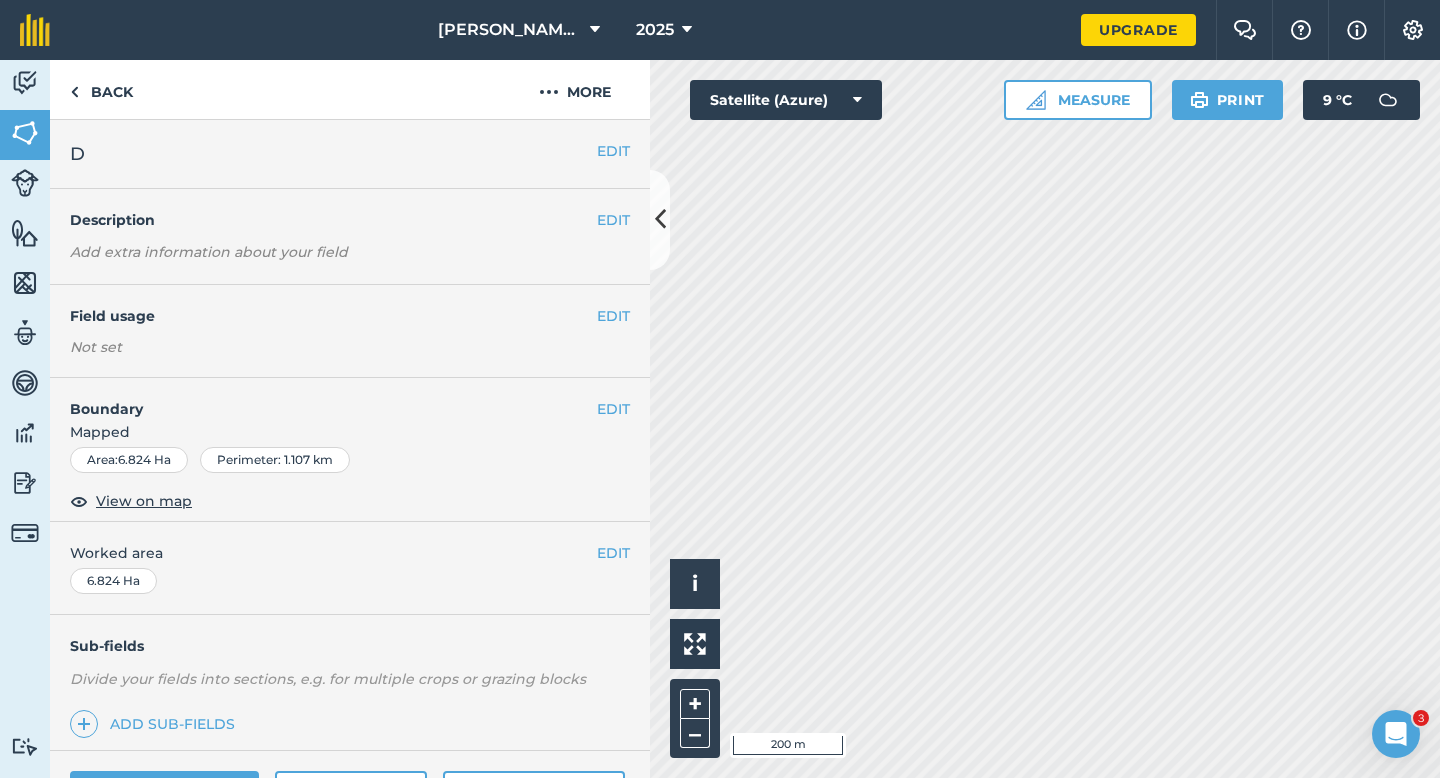 click on "EDIT Worked area 6.824   Ha" at bounding box center [350, 568] 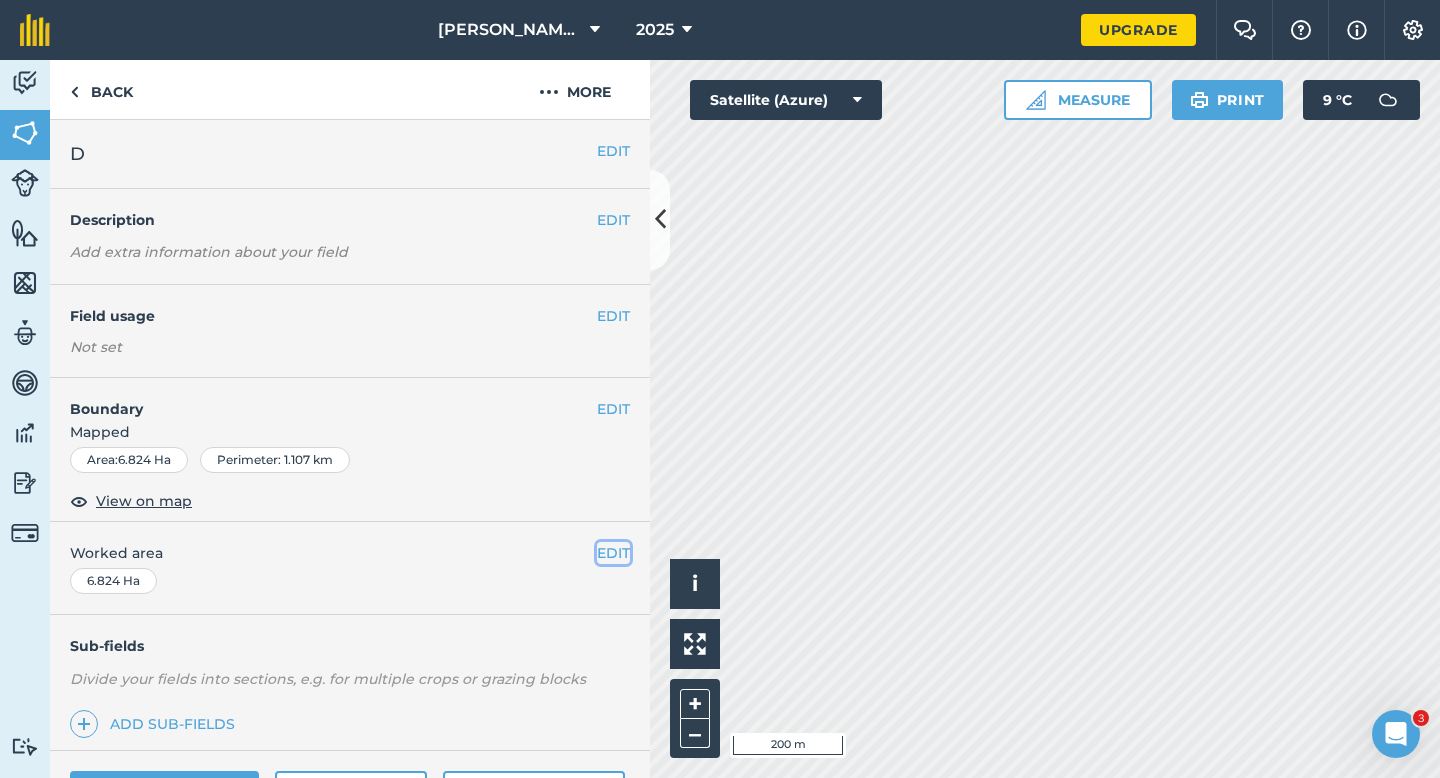 click on "EDIT" at bounding box center [613, 553] 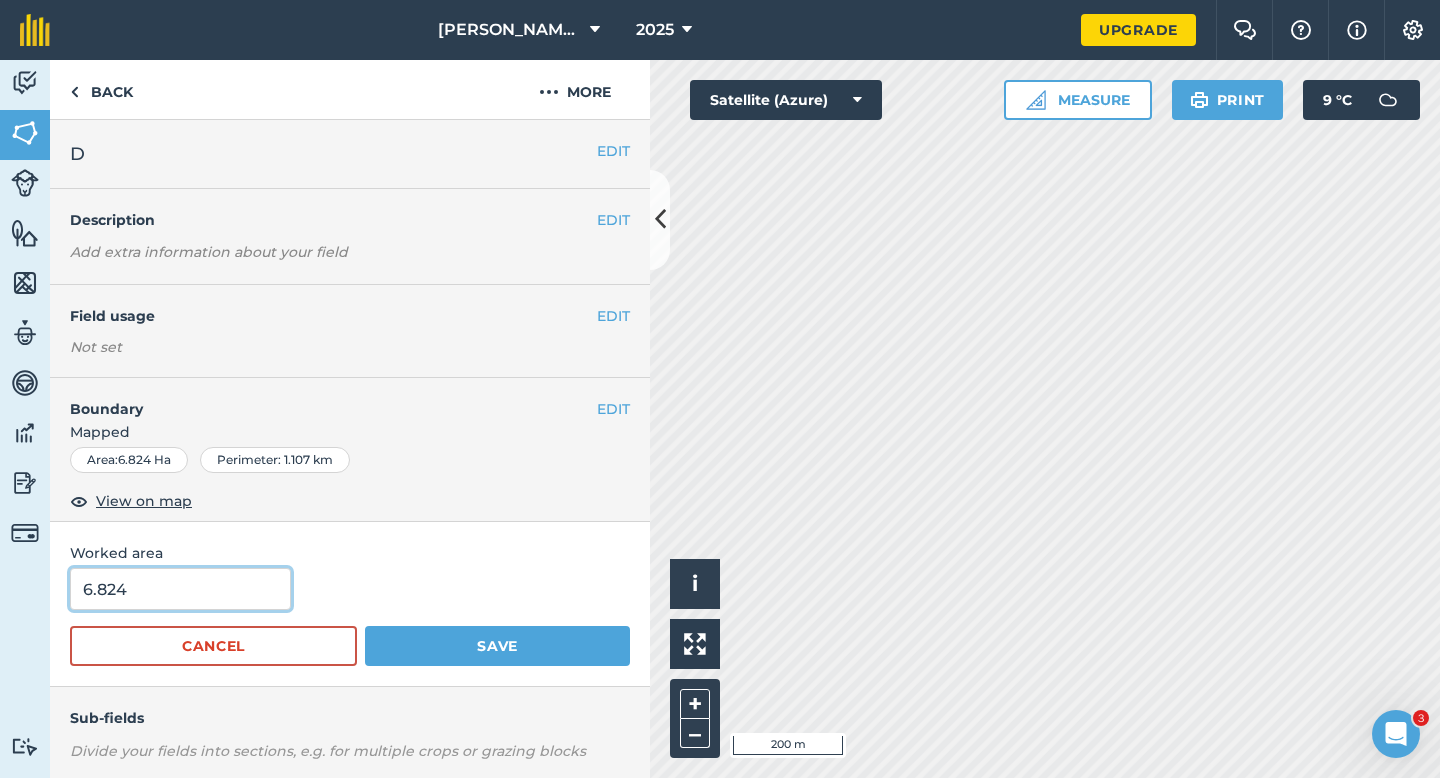 click on "6.824" at bounding box center (180, 589) 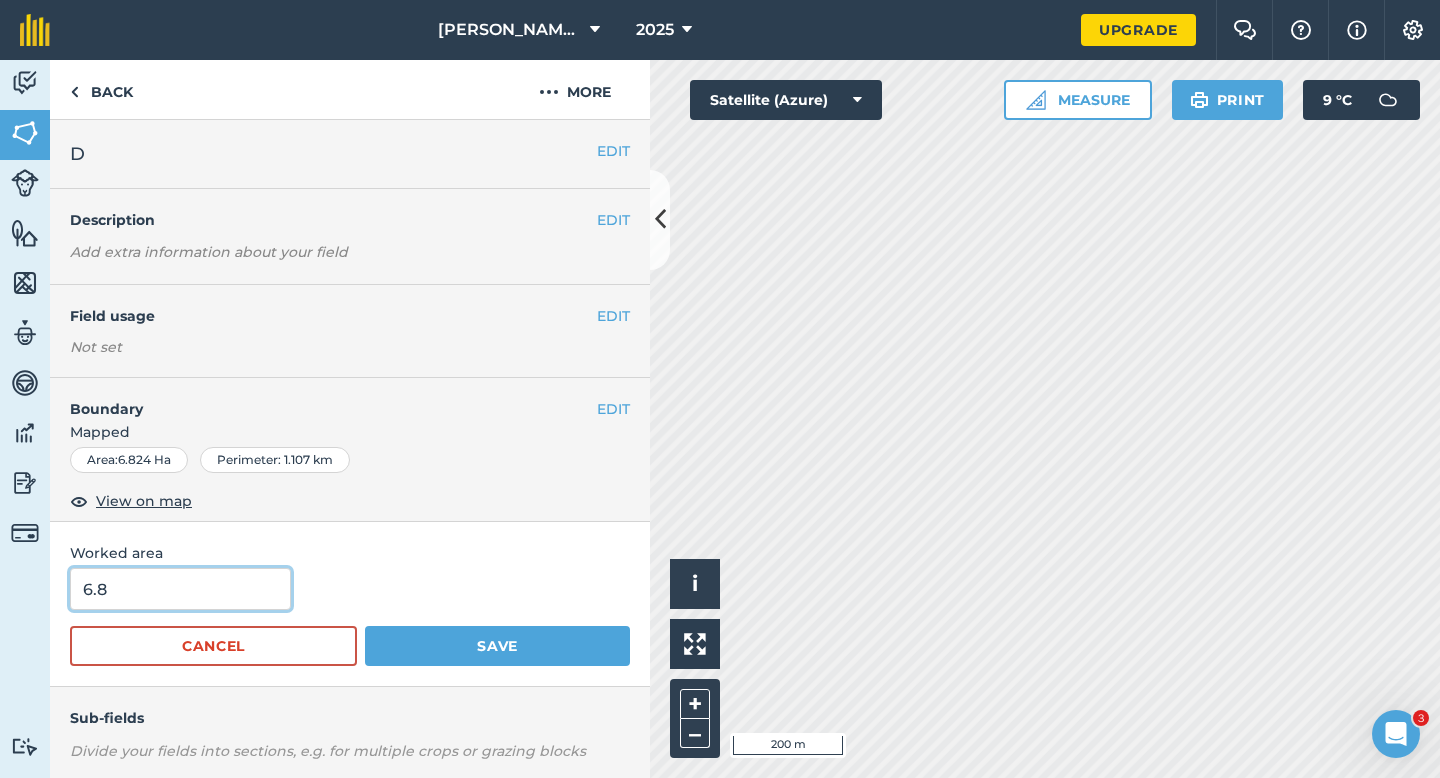 type on "6.8" 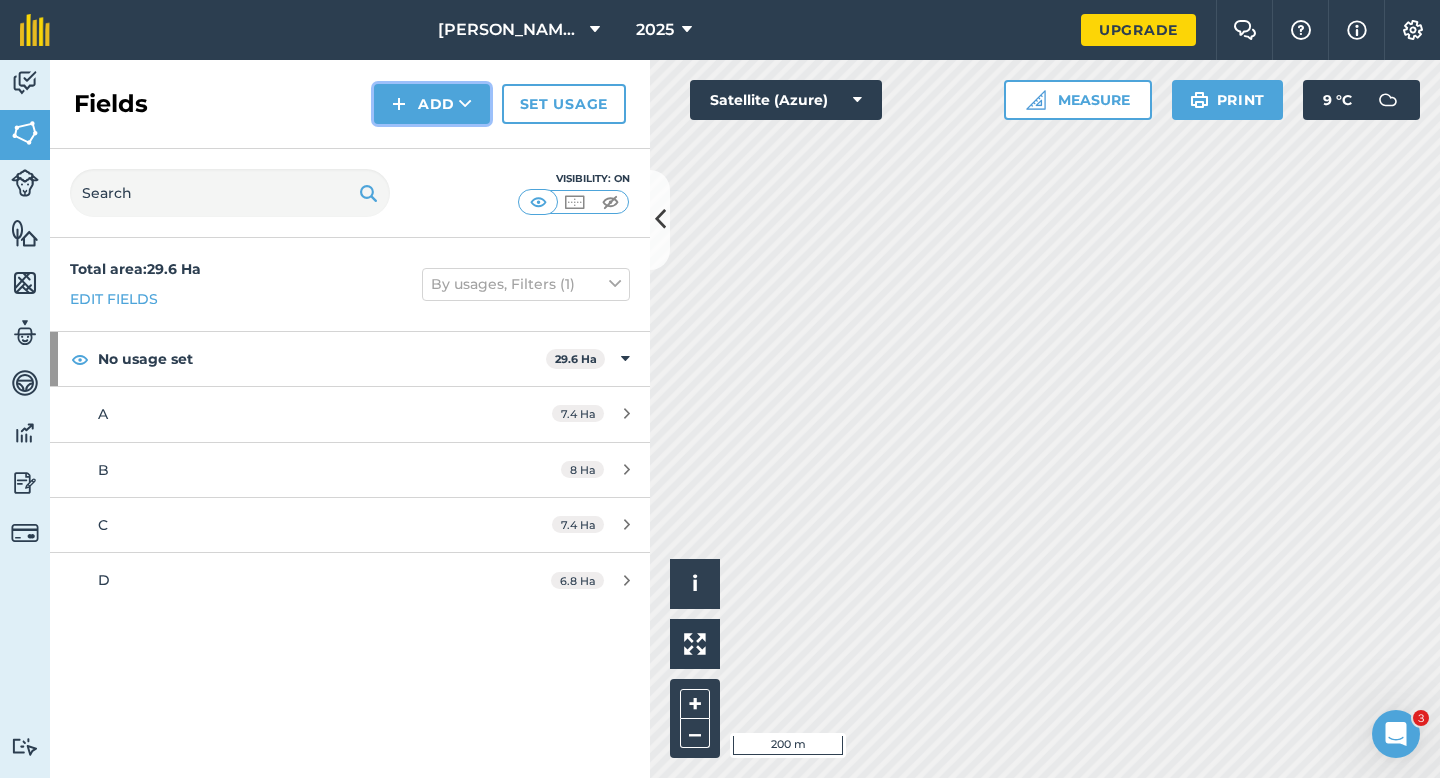 click on "Add" at bounding box center (432, 104) 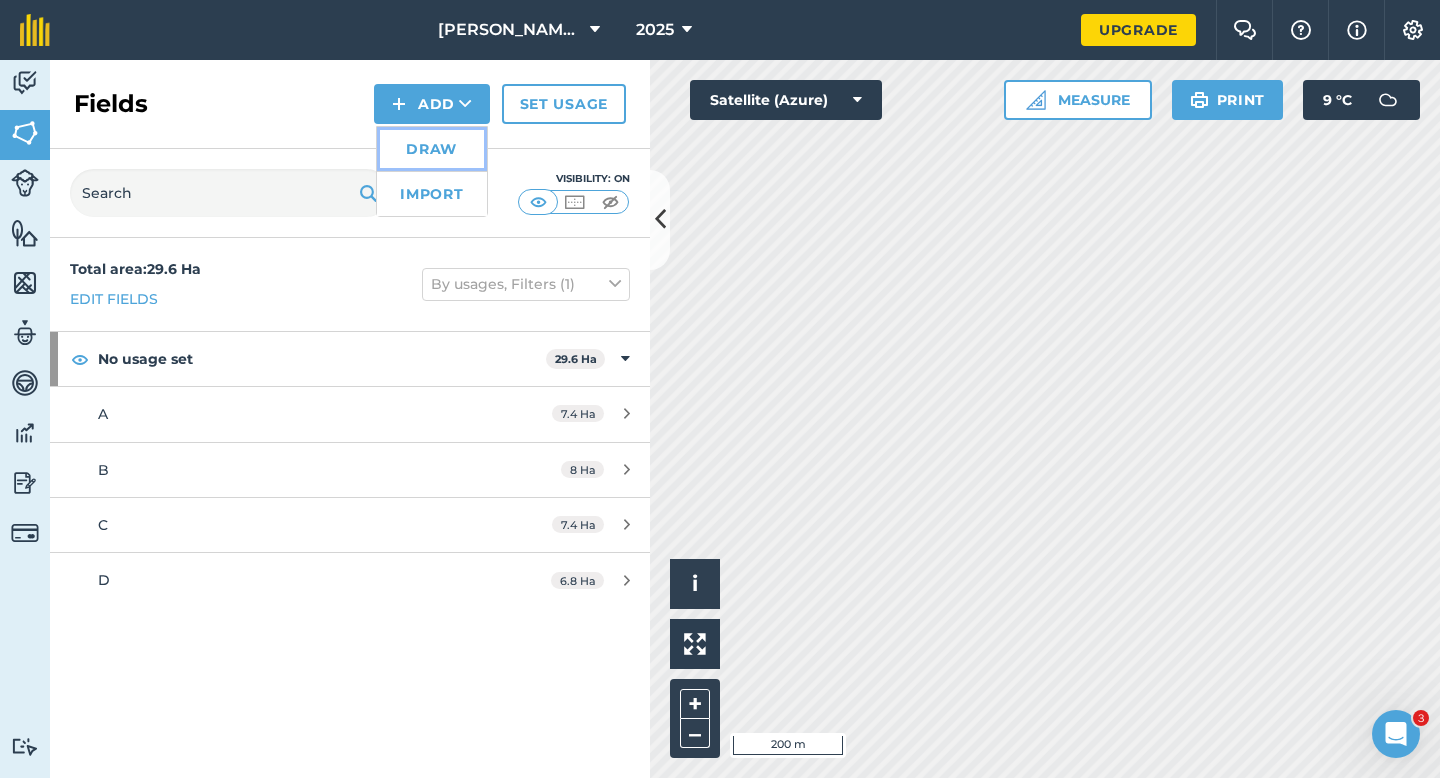 click on "Draw" at bounding box center [432, 149] 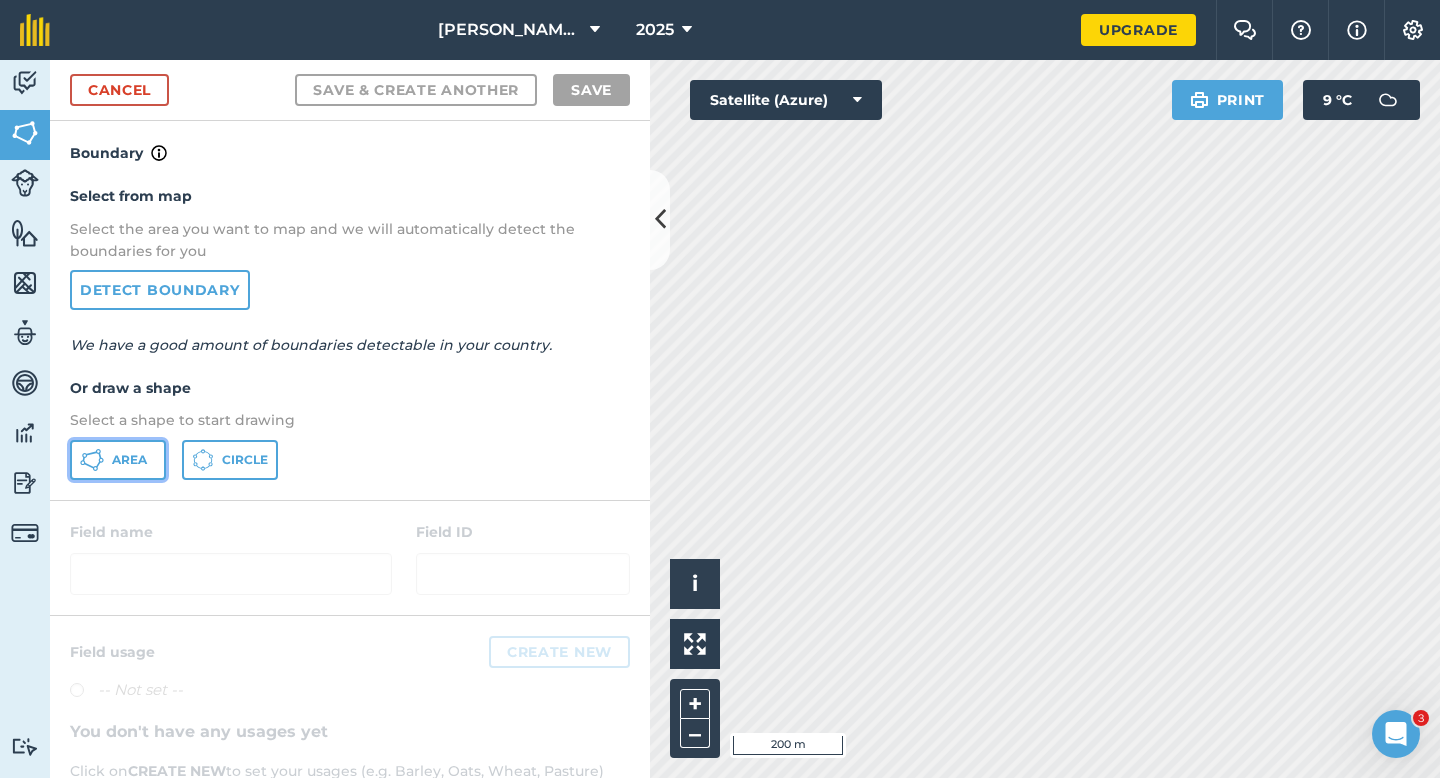click on "Area" at bounding box center [129, 460] 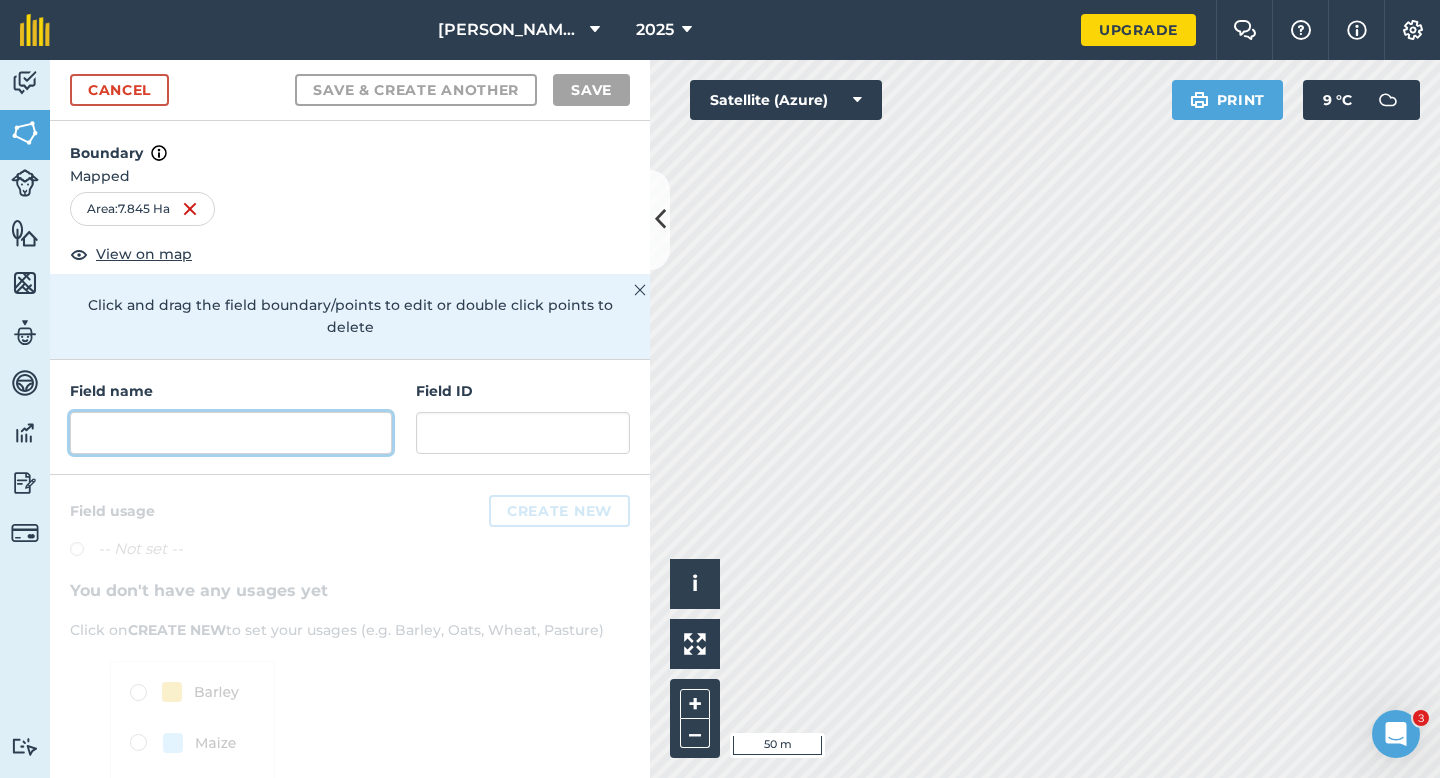 click at bounding box center [231, 433] 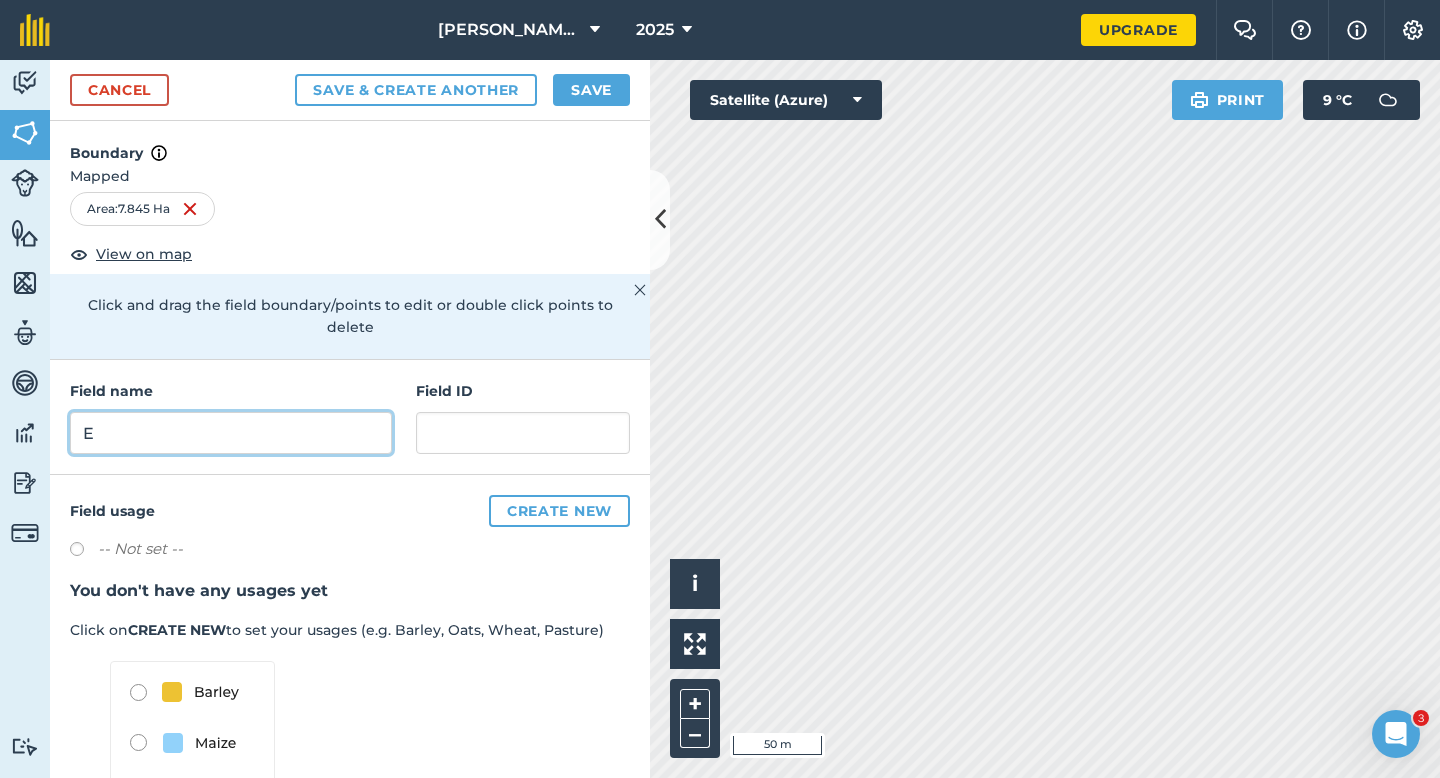 type on "E" 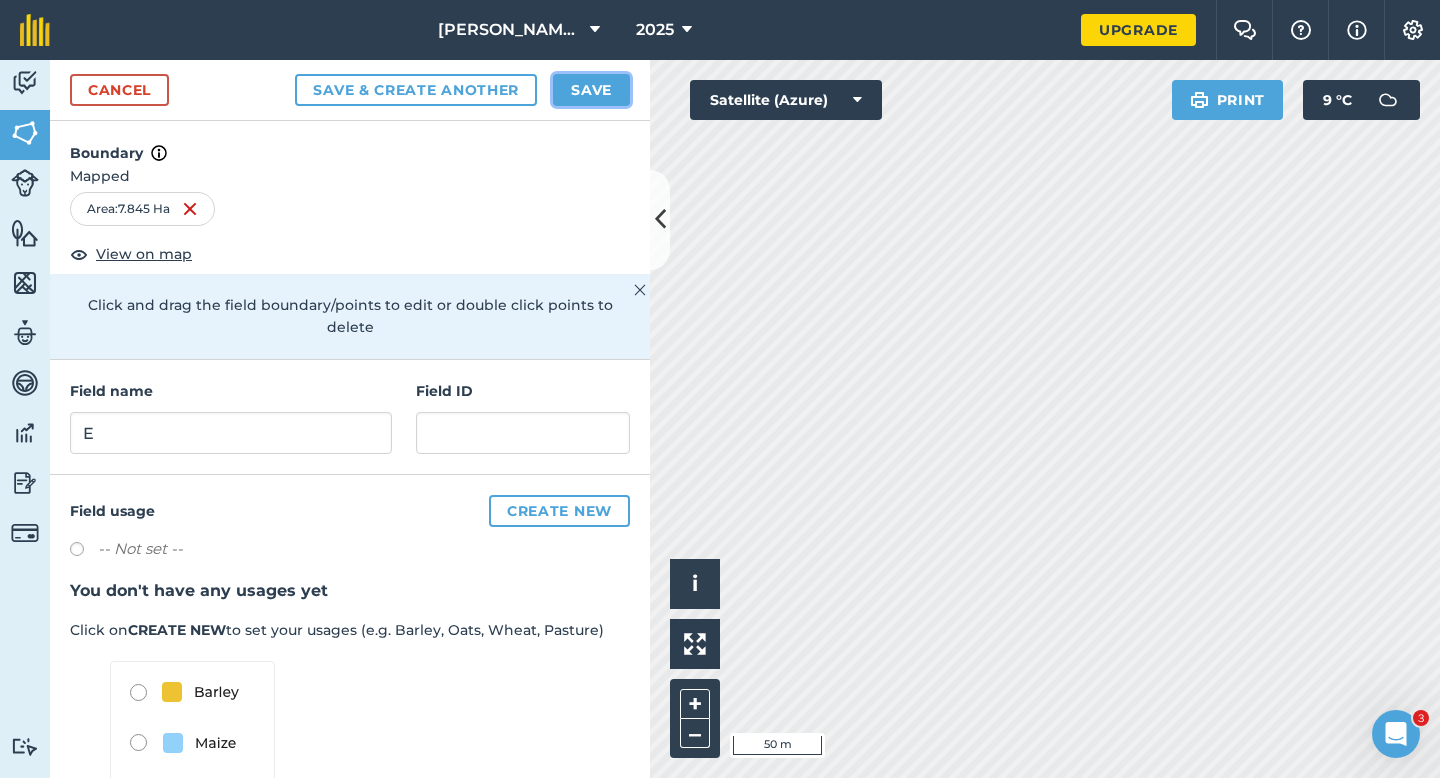 click on "Save" at bounding box center (591, 90) 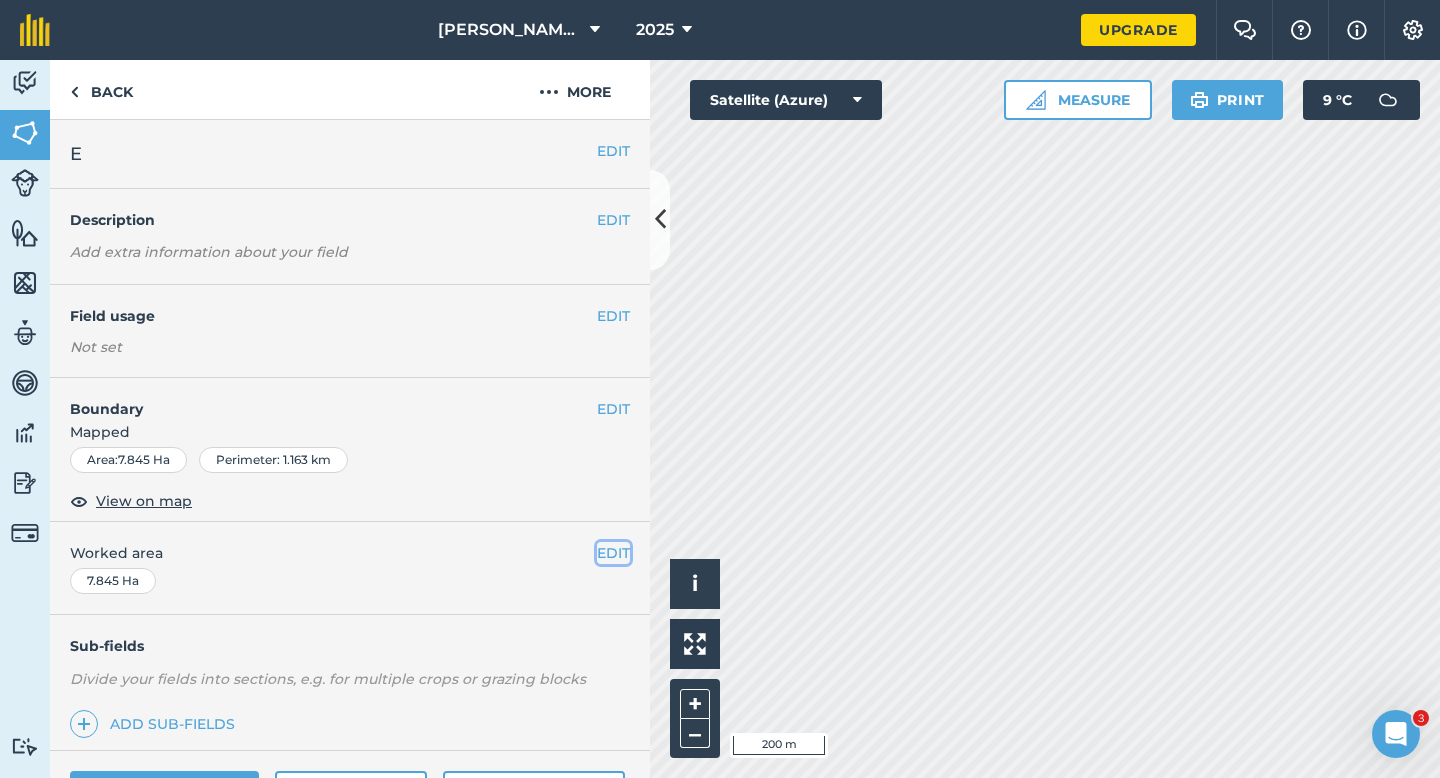 click on "EDIT" at bounding box center (613, 553) 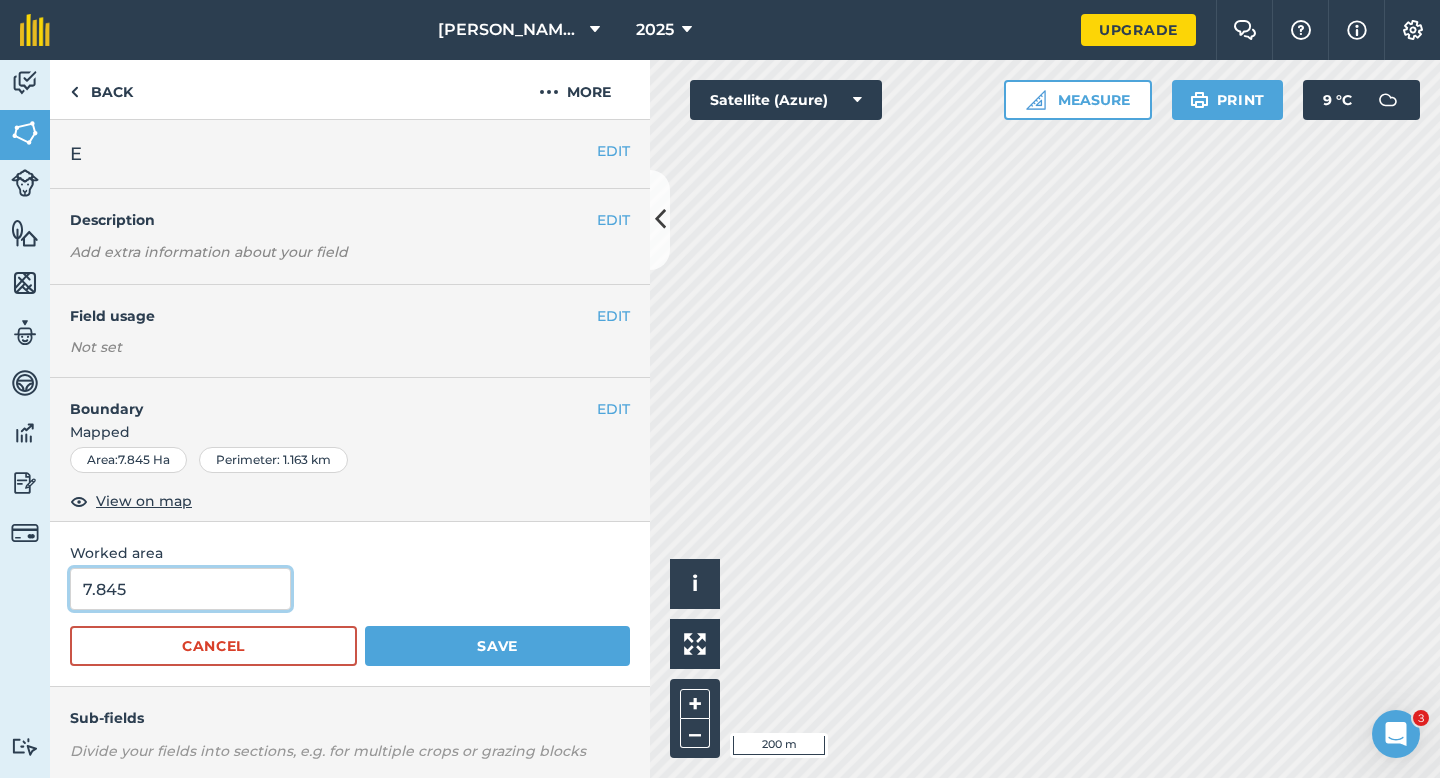 click on "7.845" at bounding box center (180, 589) 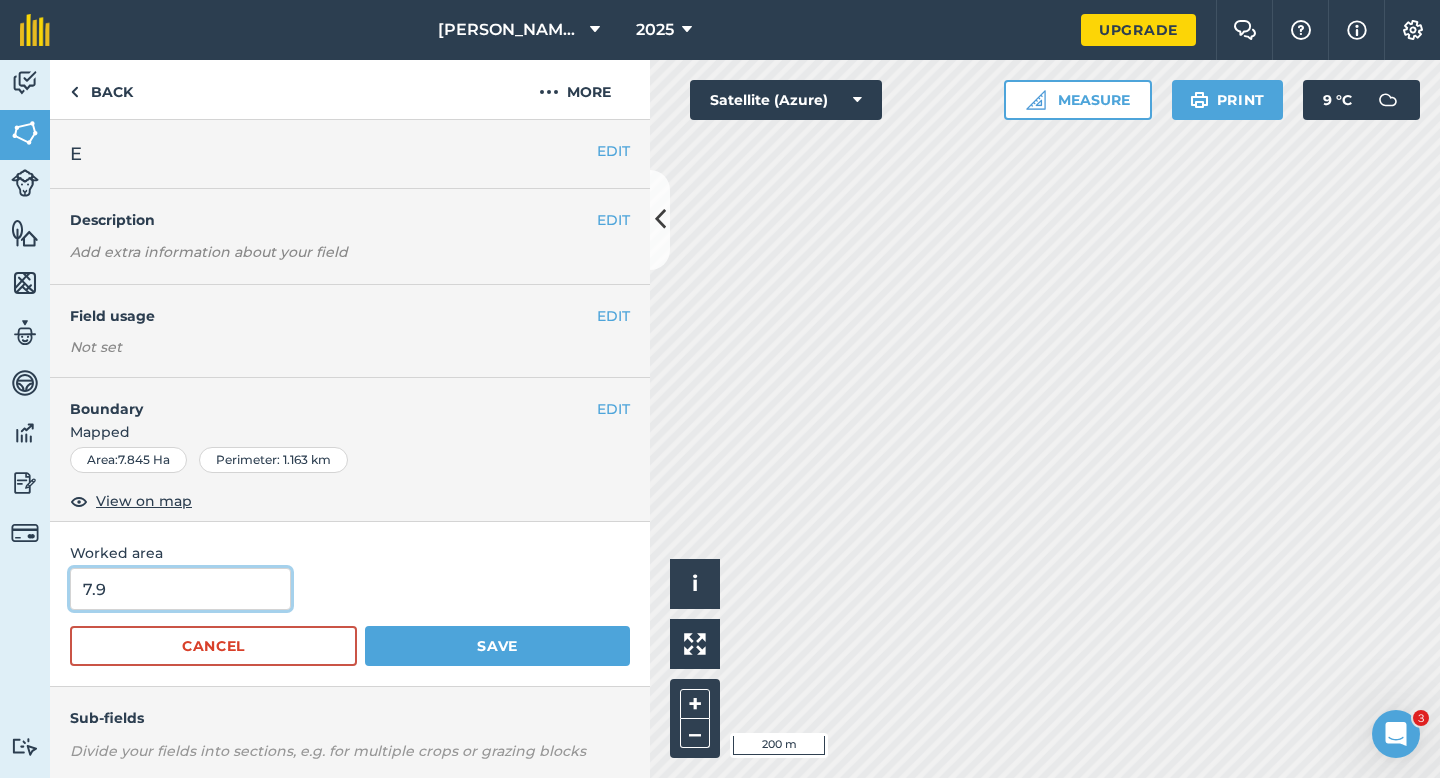 type on "7.9" 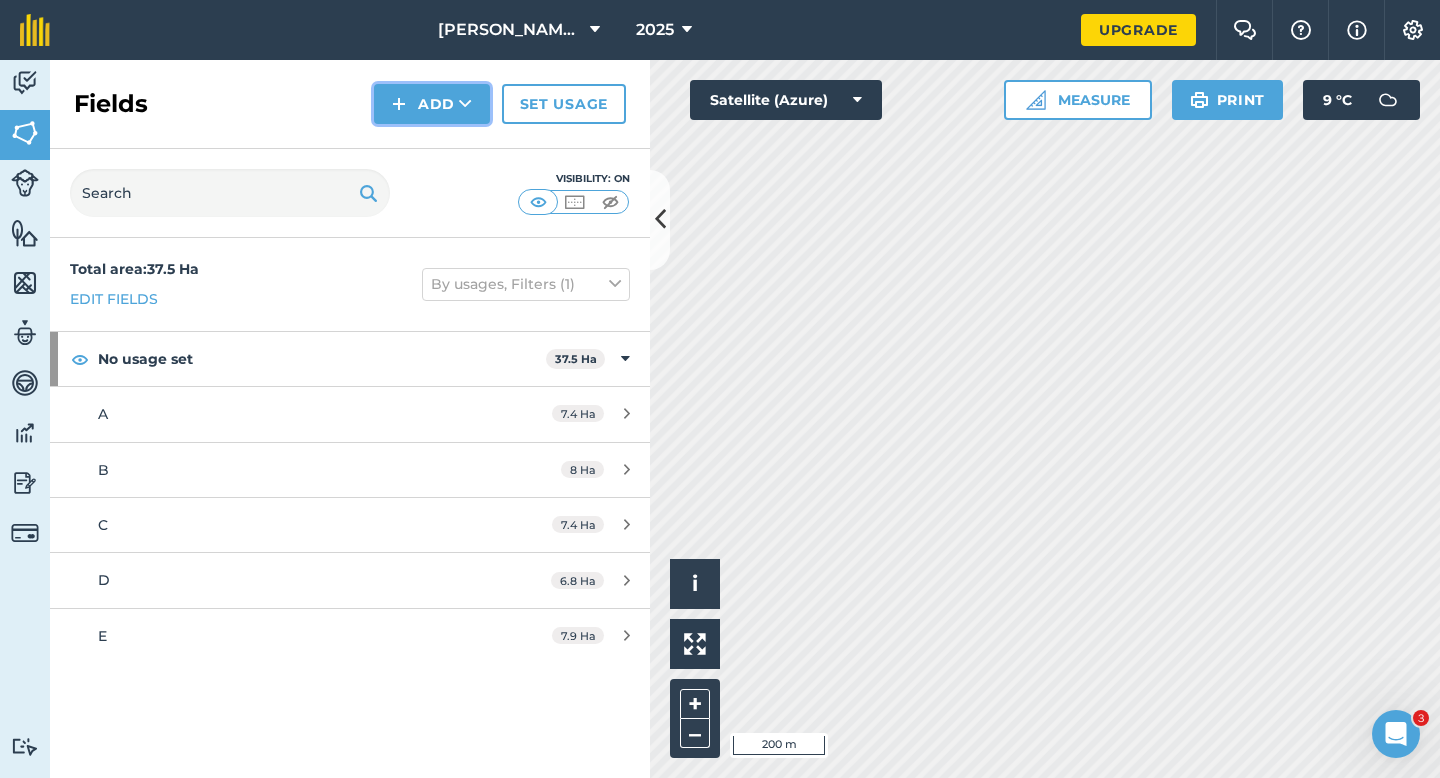 click on "Add" at bounding box center [432, 104] 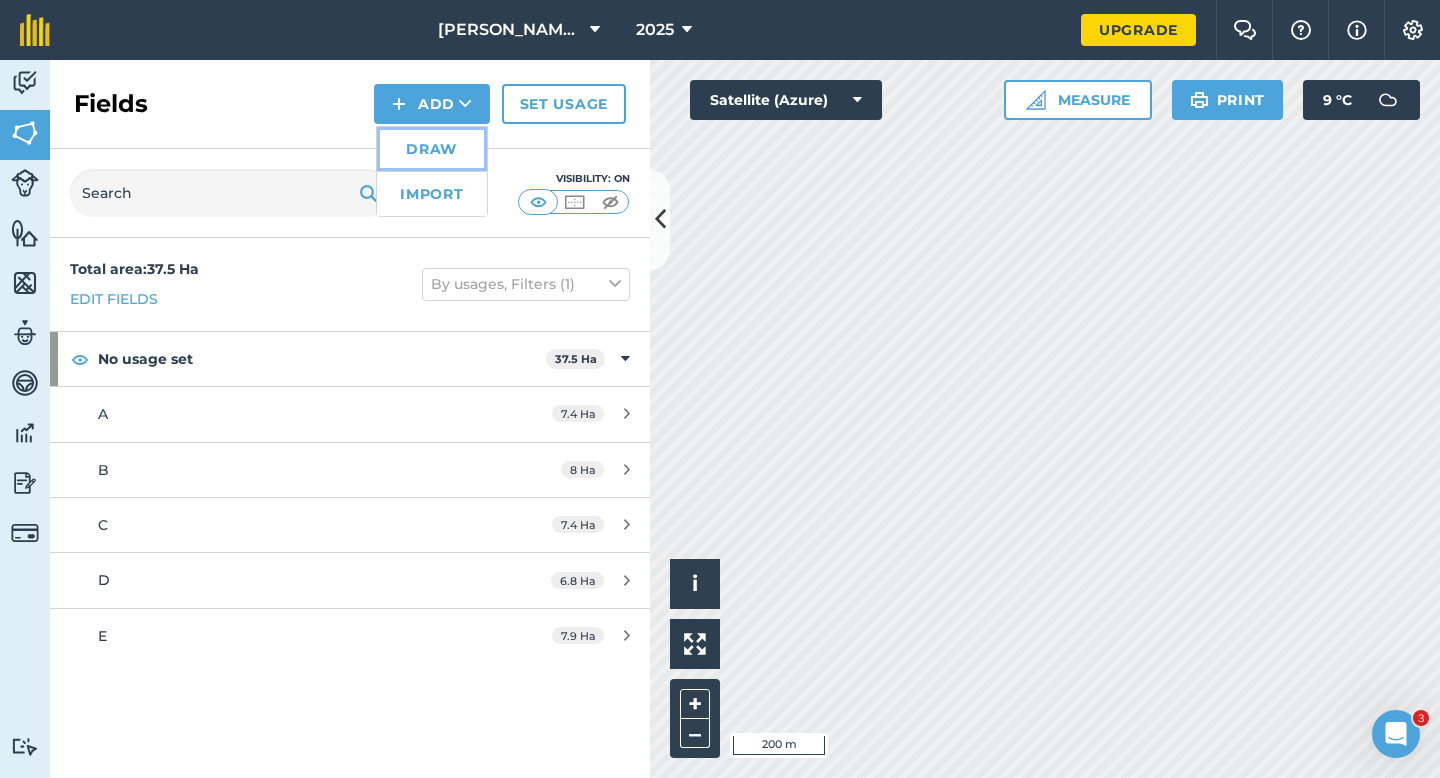 click on "Draw" at bounding box center (432, 149) 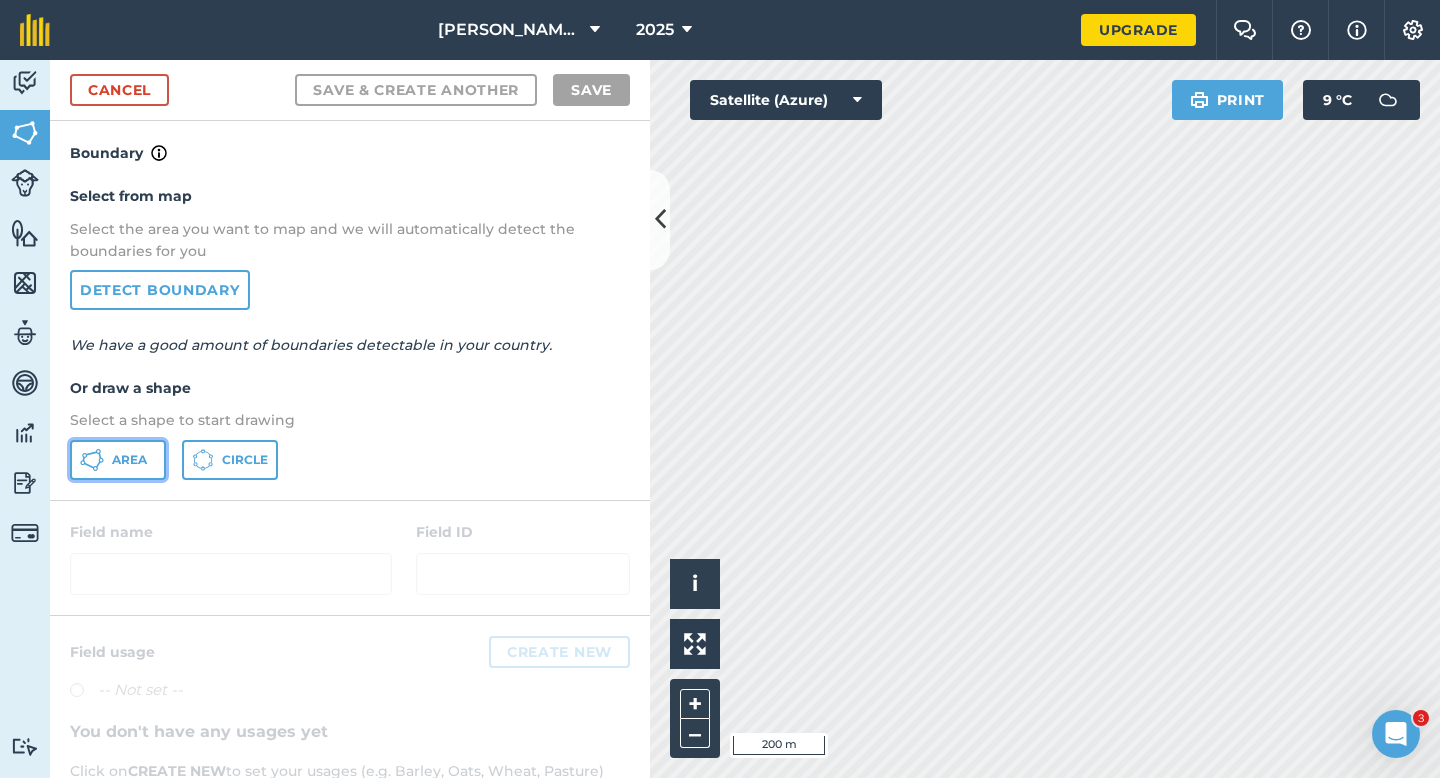 click on "Area" at bounding box center [118, 460] 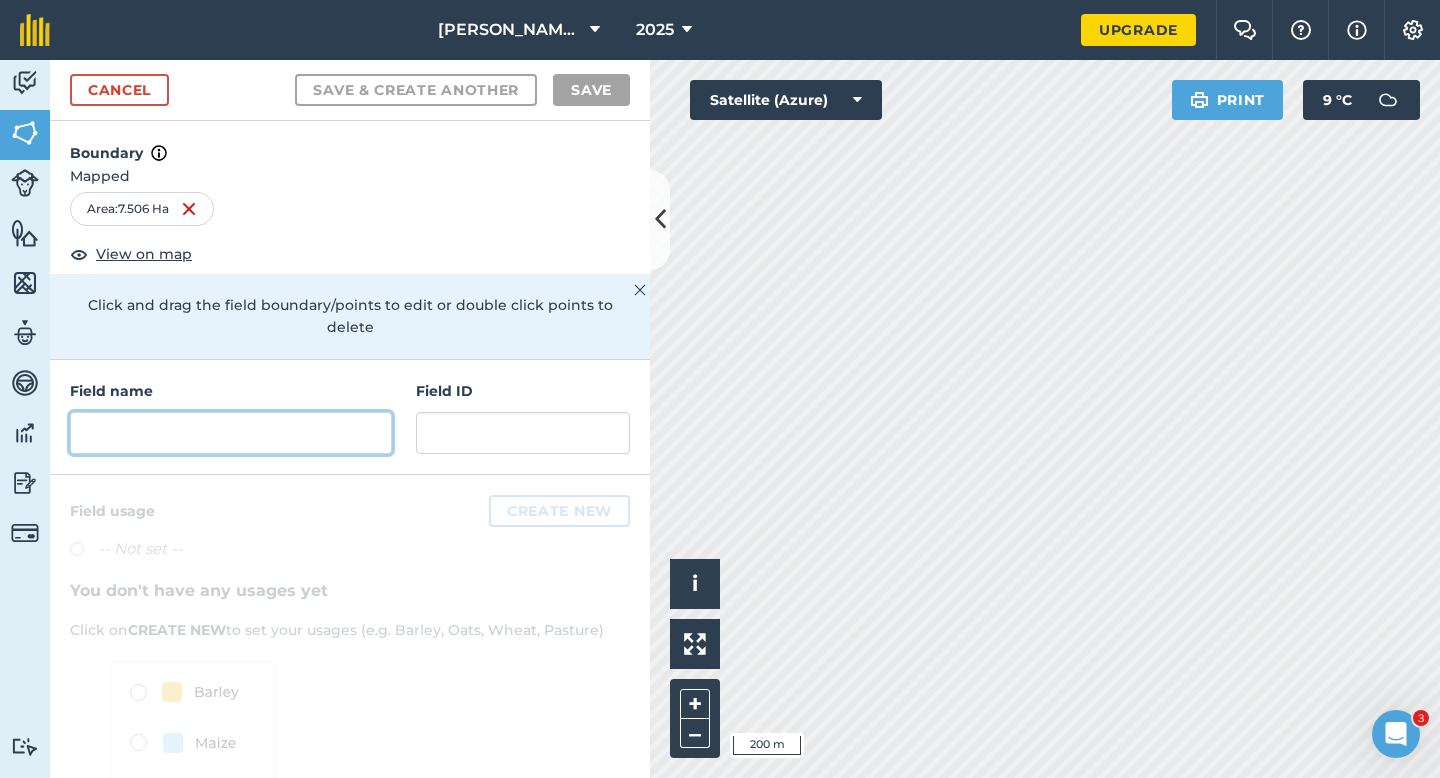 click at bounding box center (231, 433) 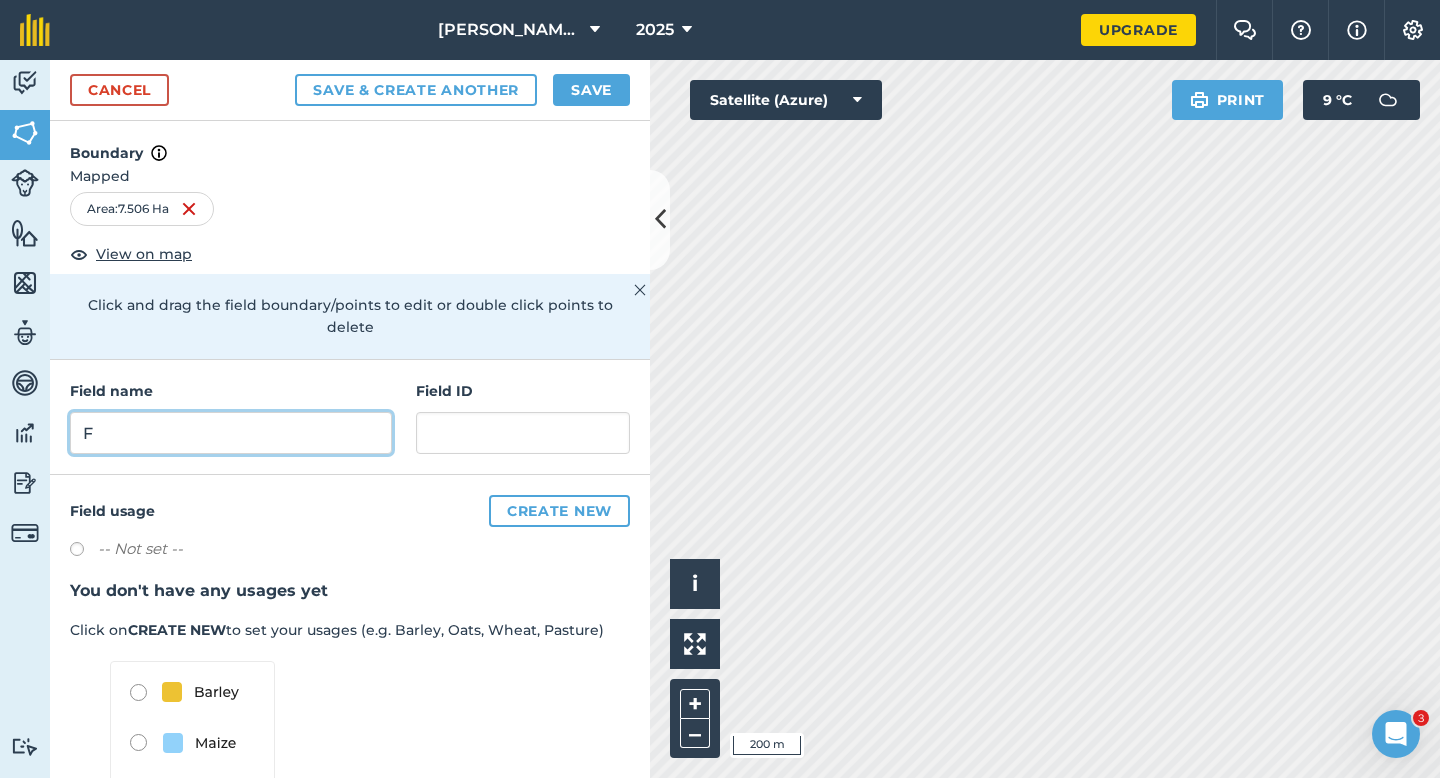 type on "F" 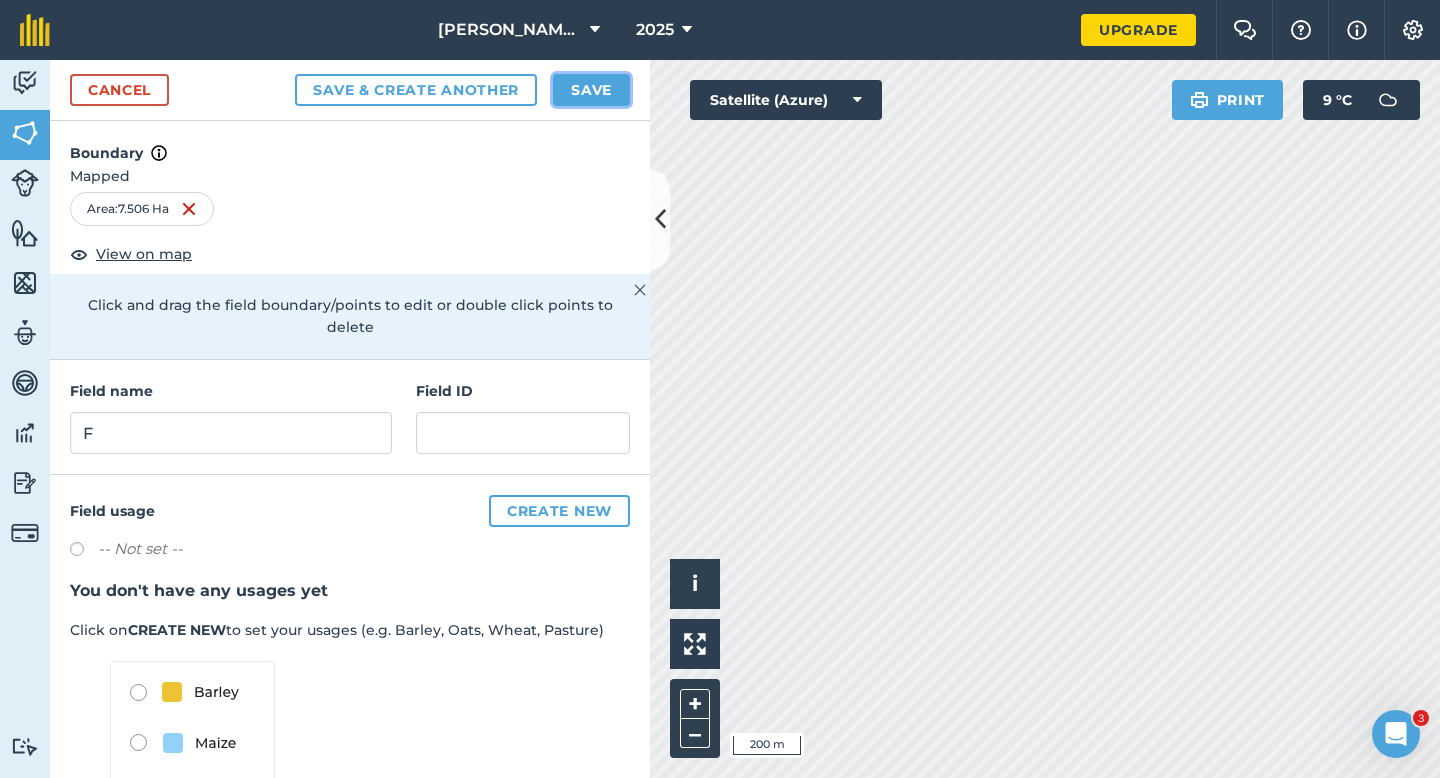 click on "Save" at bounding box center (591, 90) 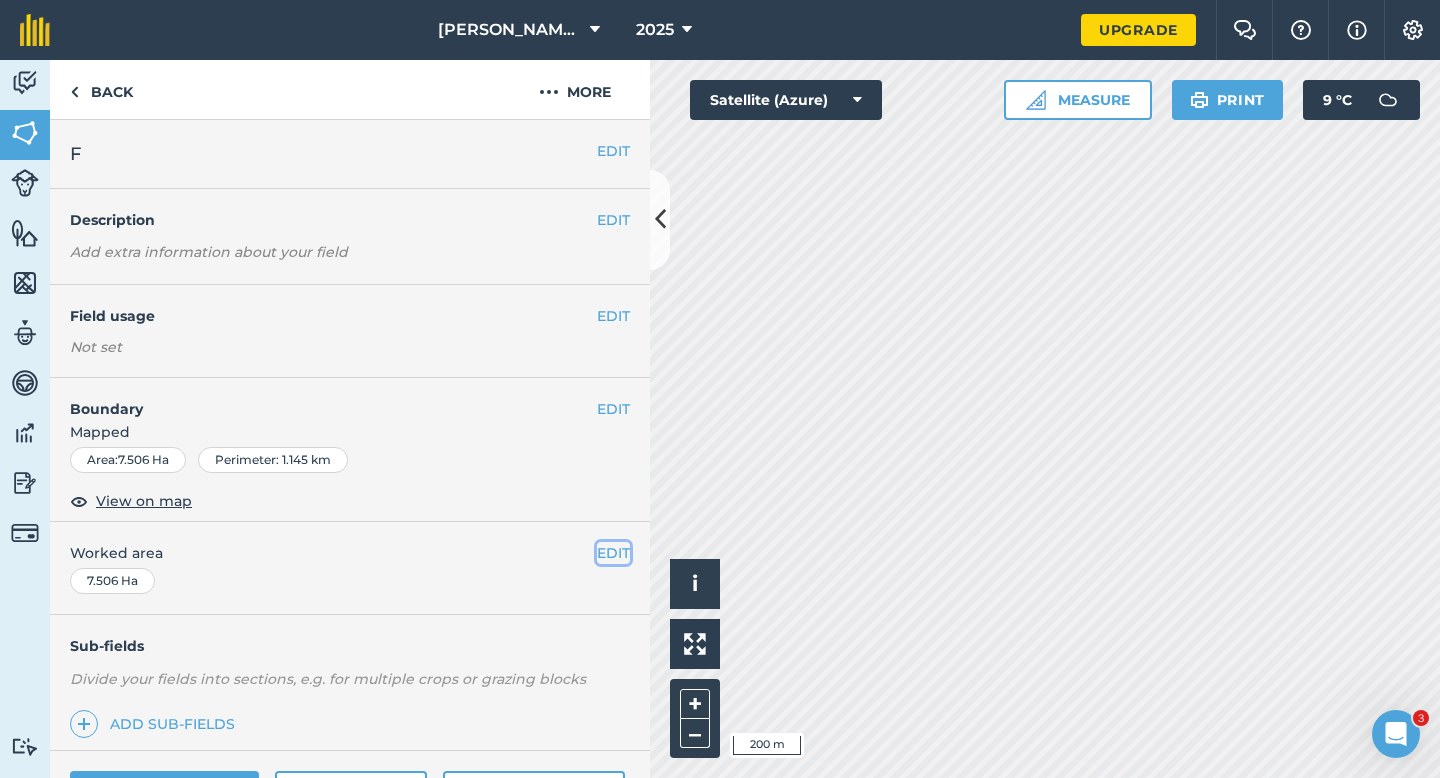 click on "EDIT" at bounding box center [613, 553] 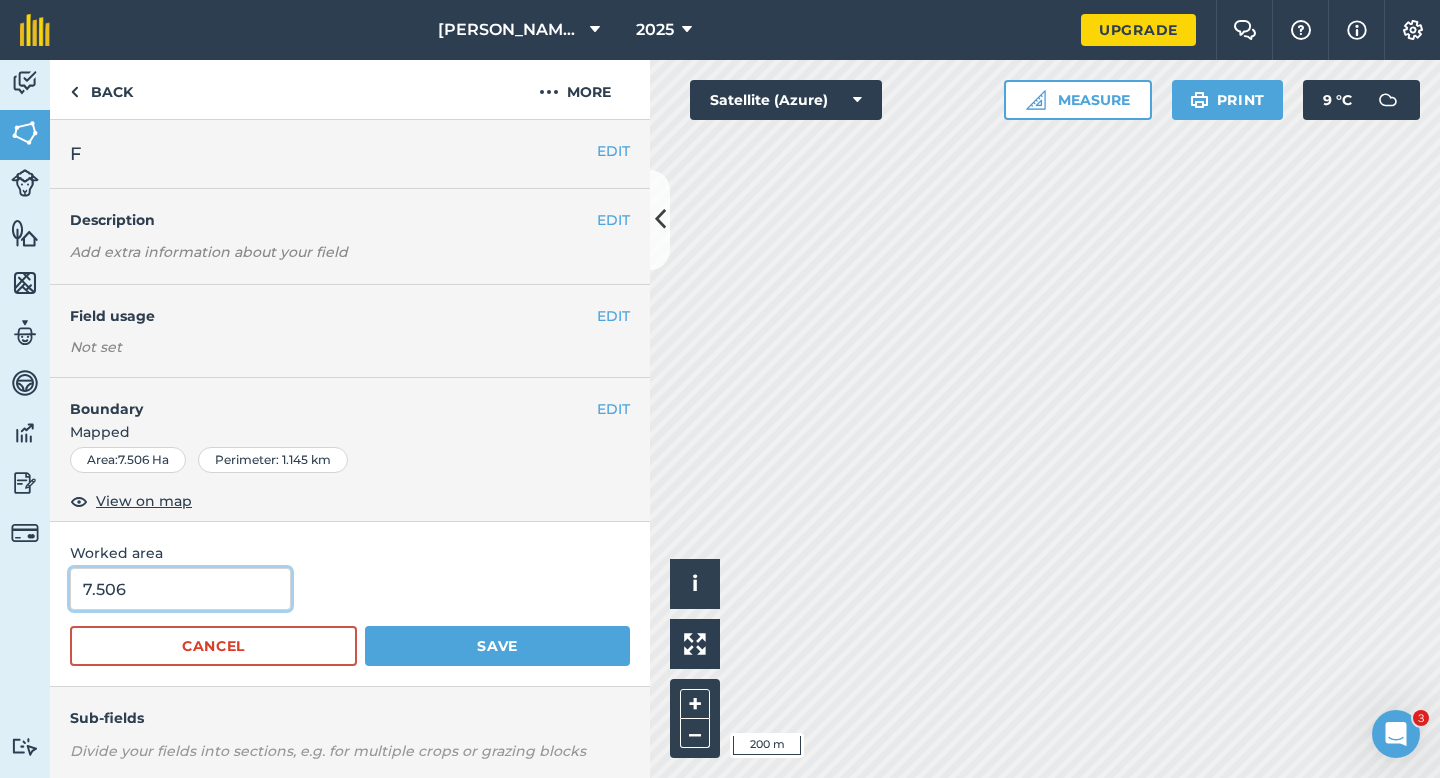 click on "7.506" at bounding box center (180, 589) 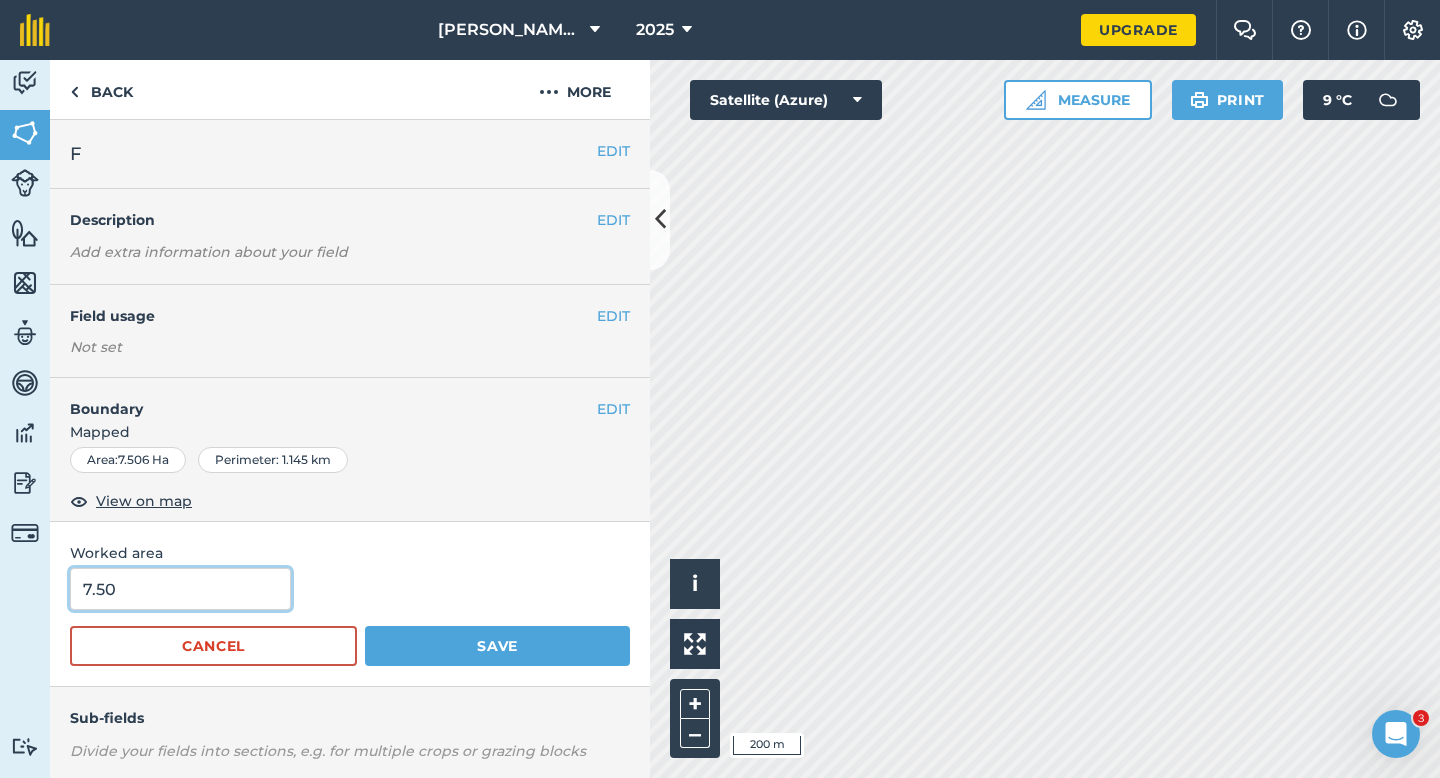 type on "7.5" 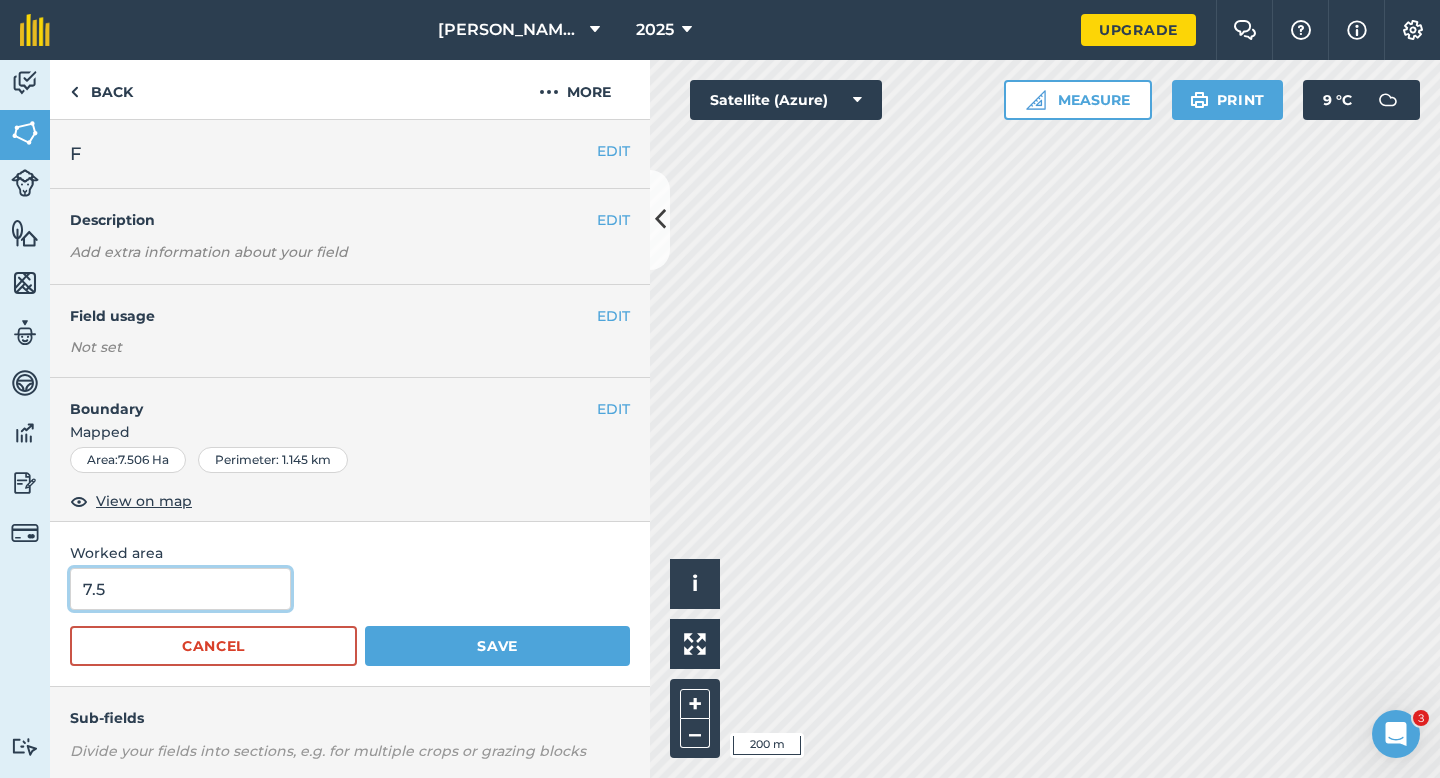 click on "Save" at bounding box center (497, 646) 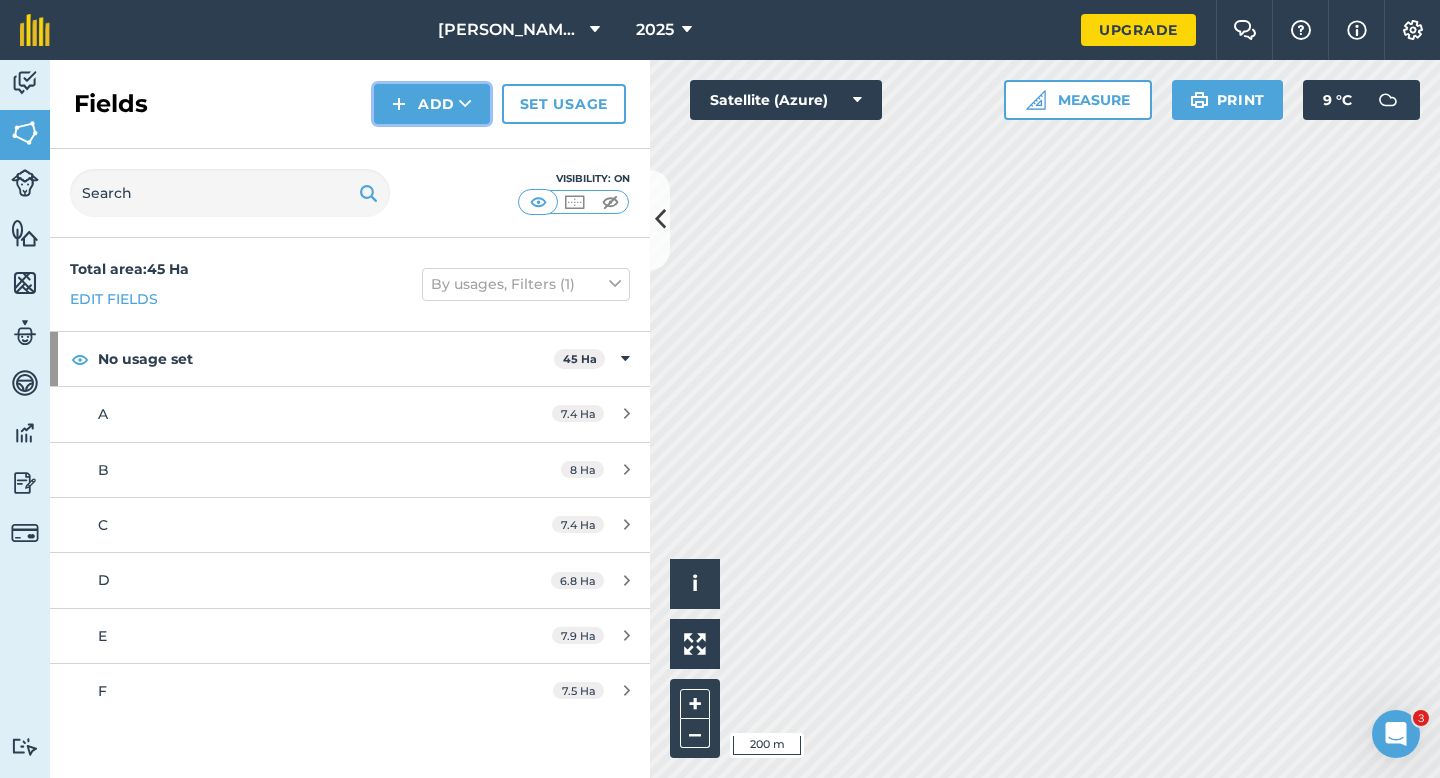 click on "Add" at bounding box center [432, 104] 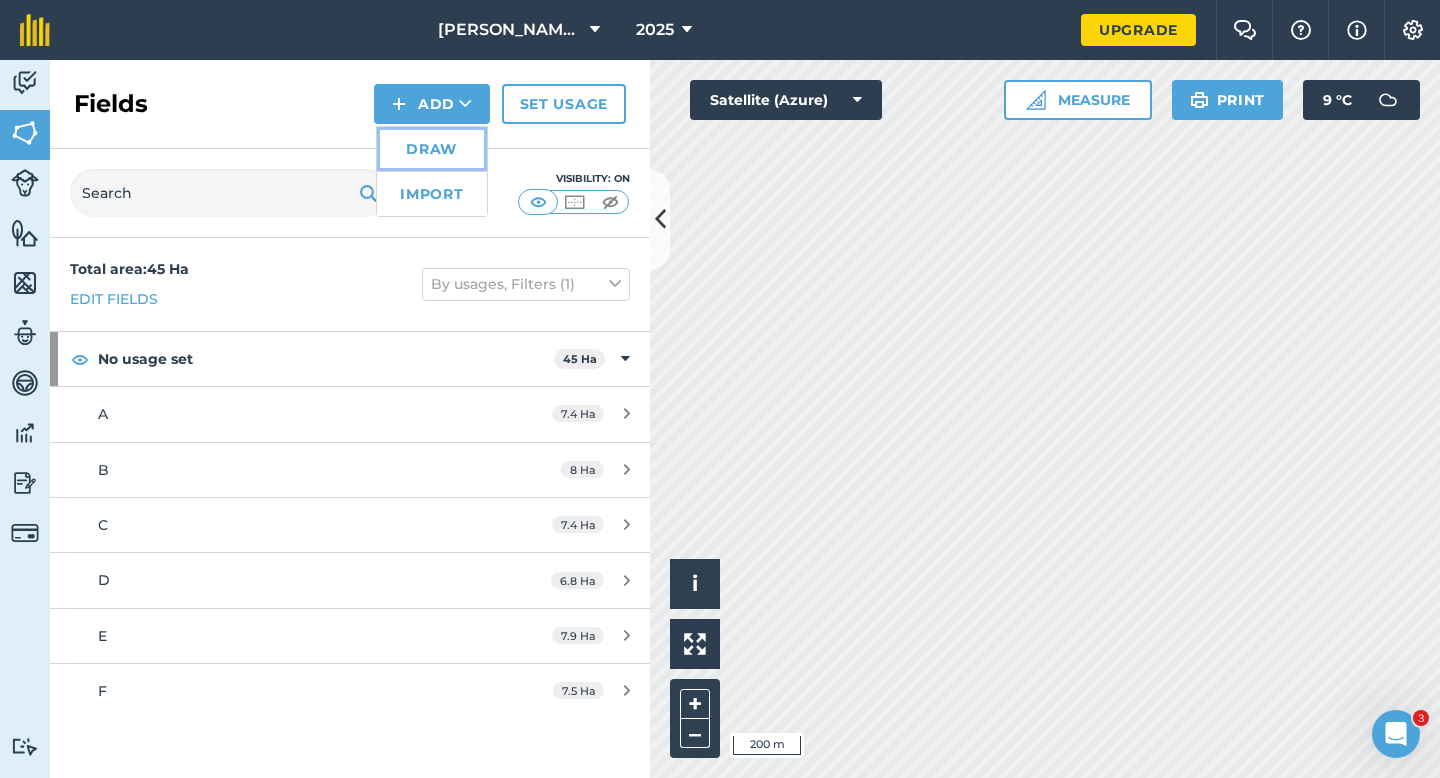 click on "Draw" at bounding box center (432, 149) 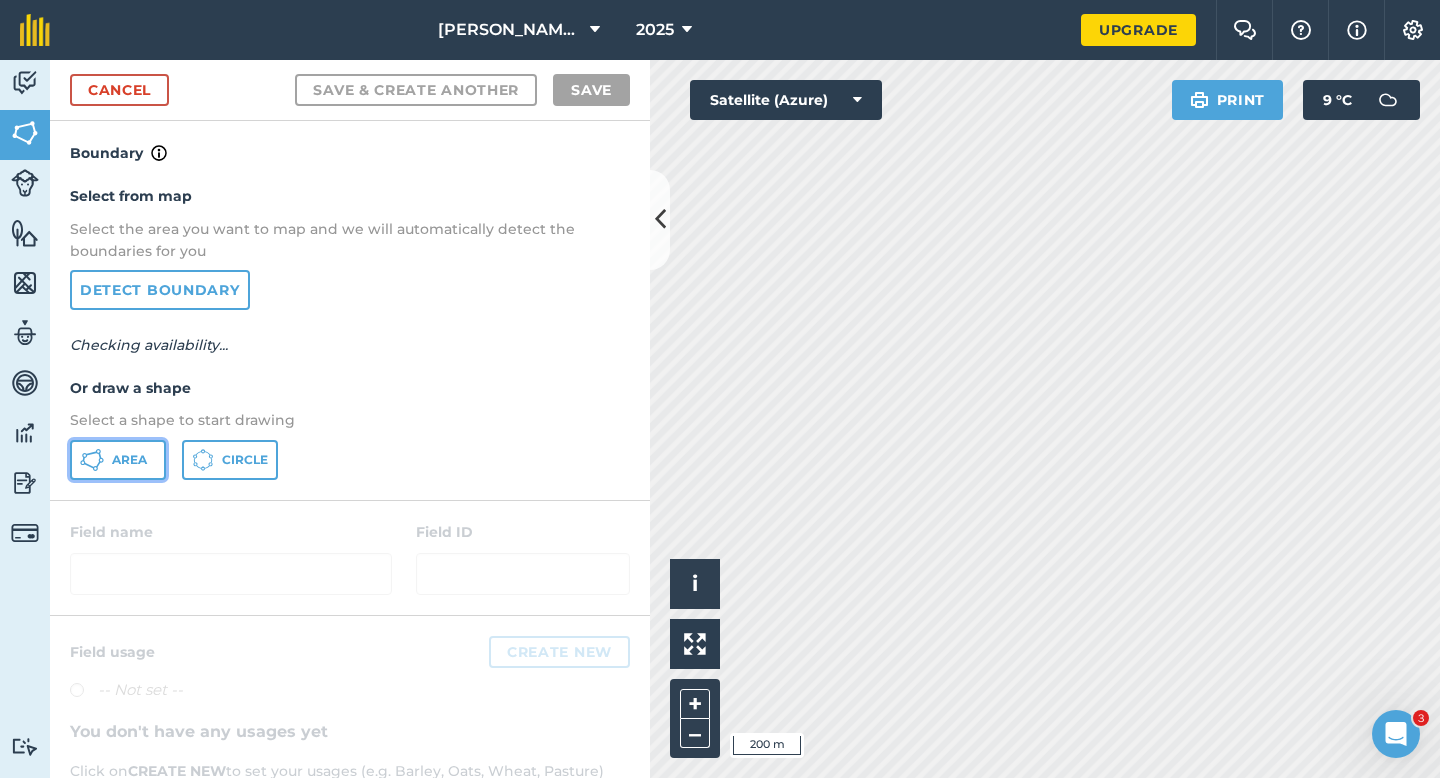 click 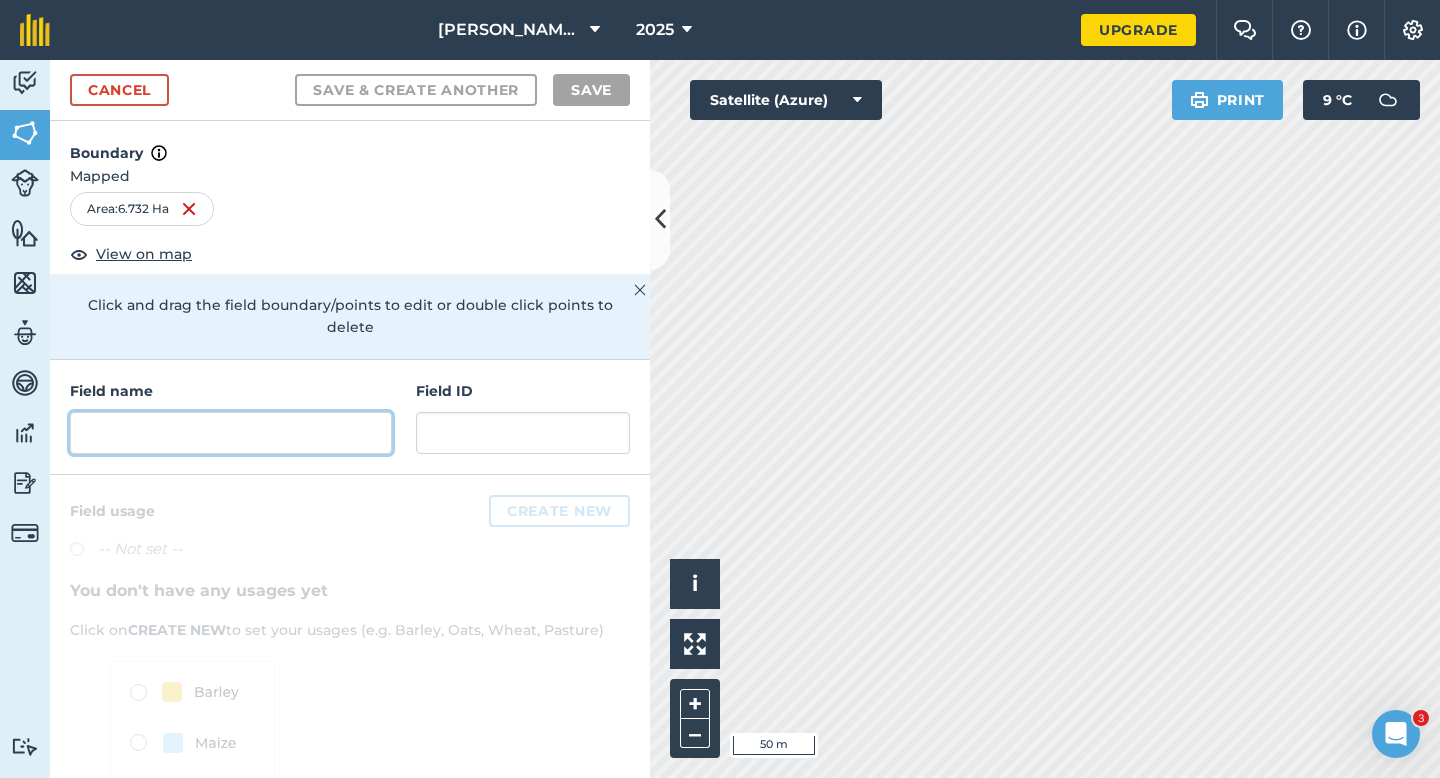 click at bounding box center [231, 433] 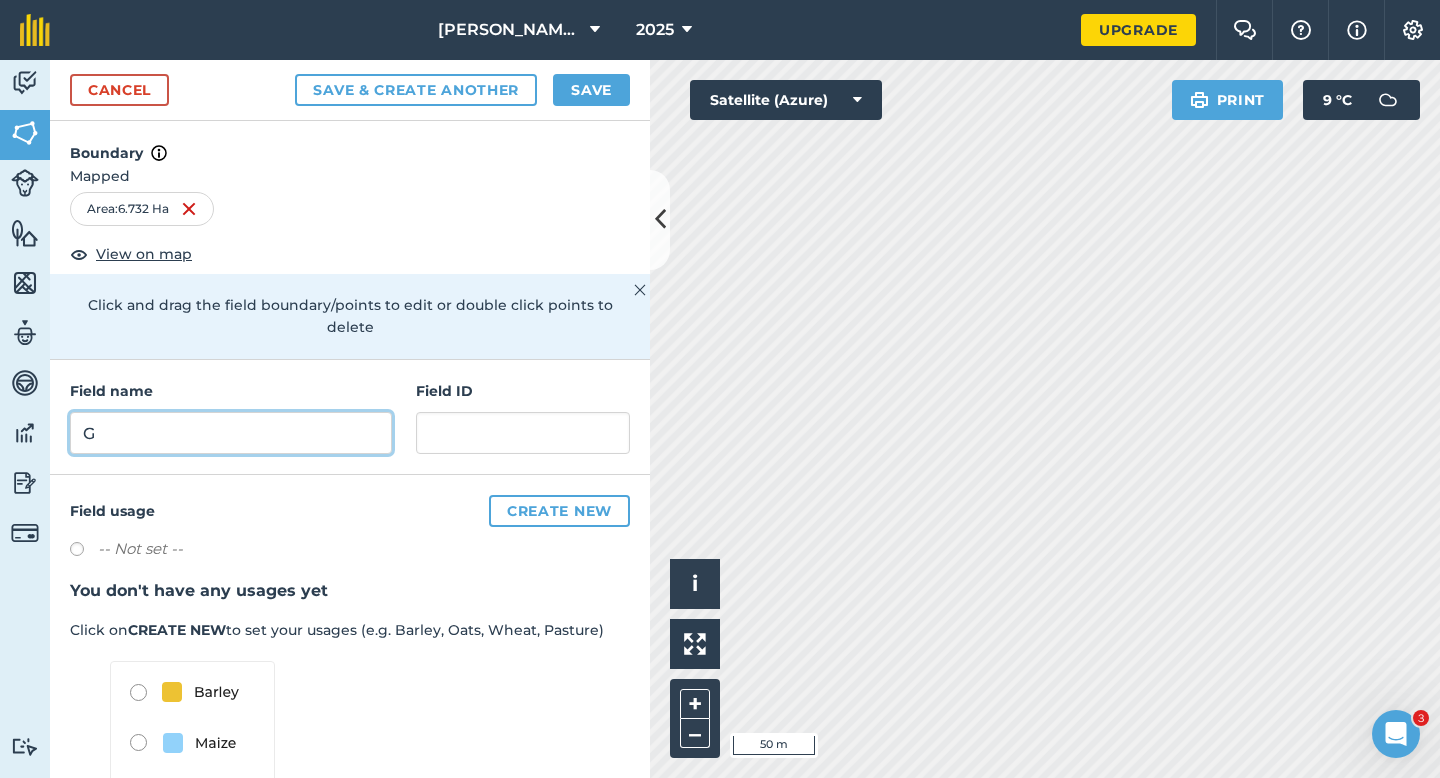 type on "G" 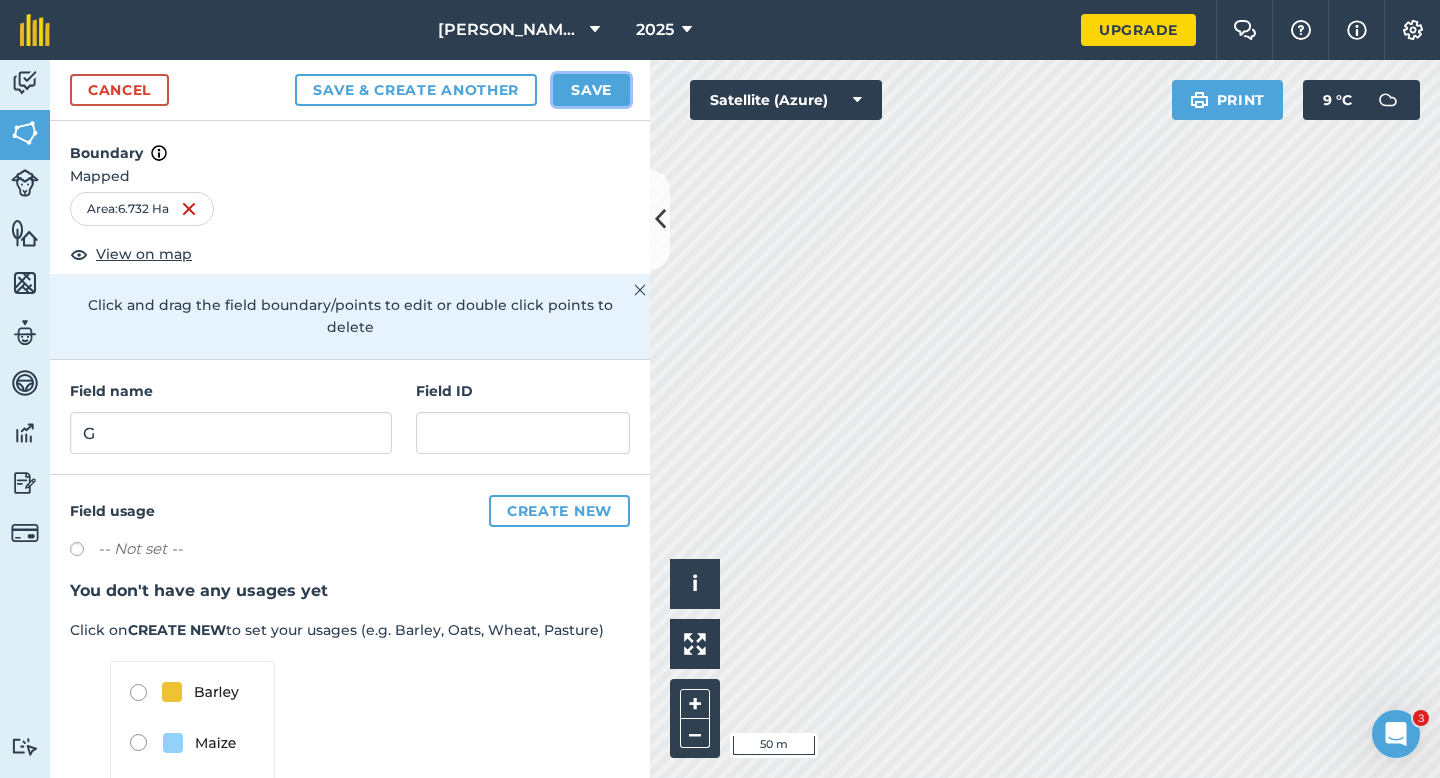 click on "Save" at bounding box center [591, 90] 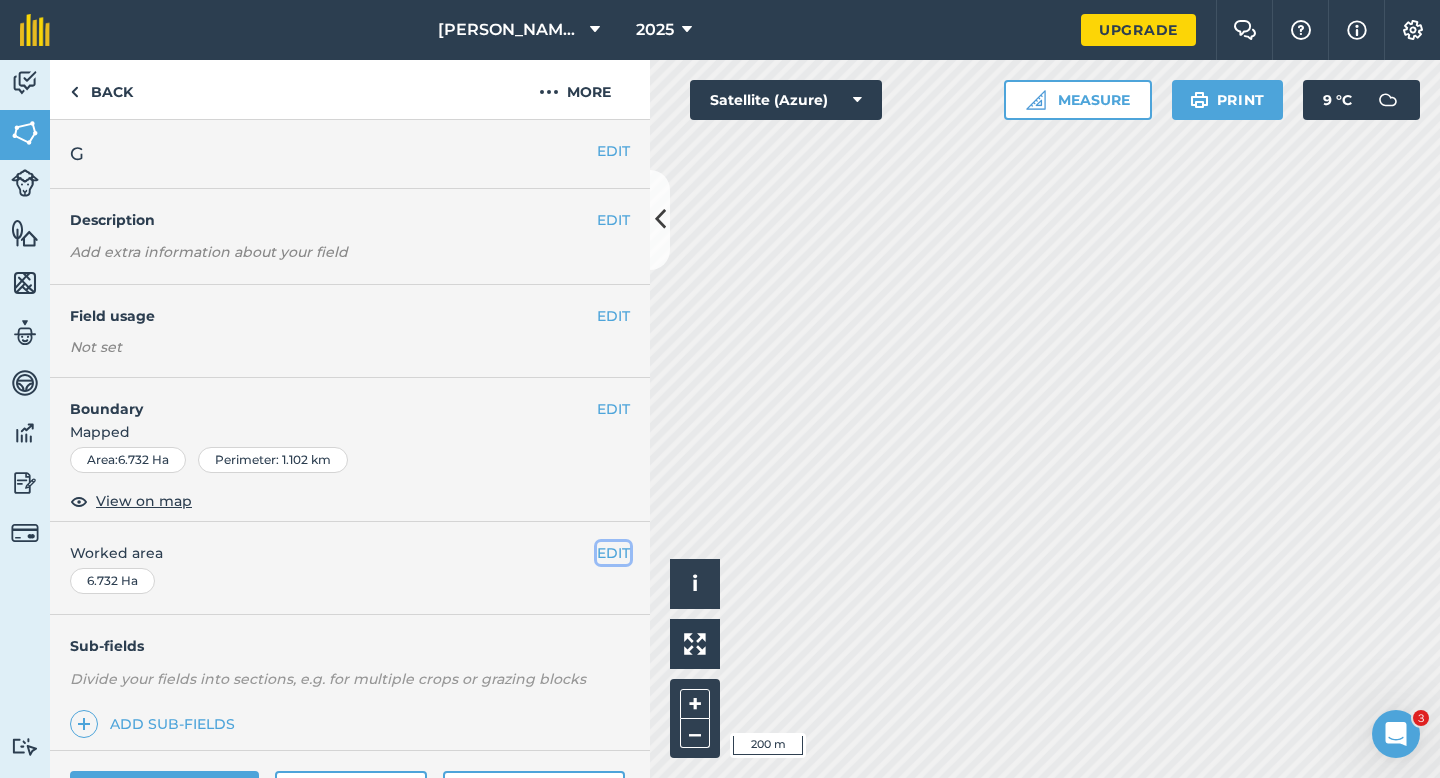 click on "EDIT" at bounding box center (613, 553) 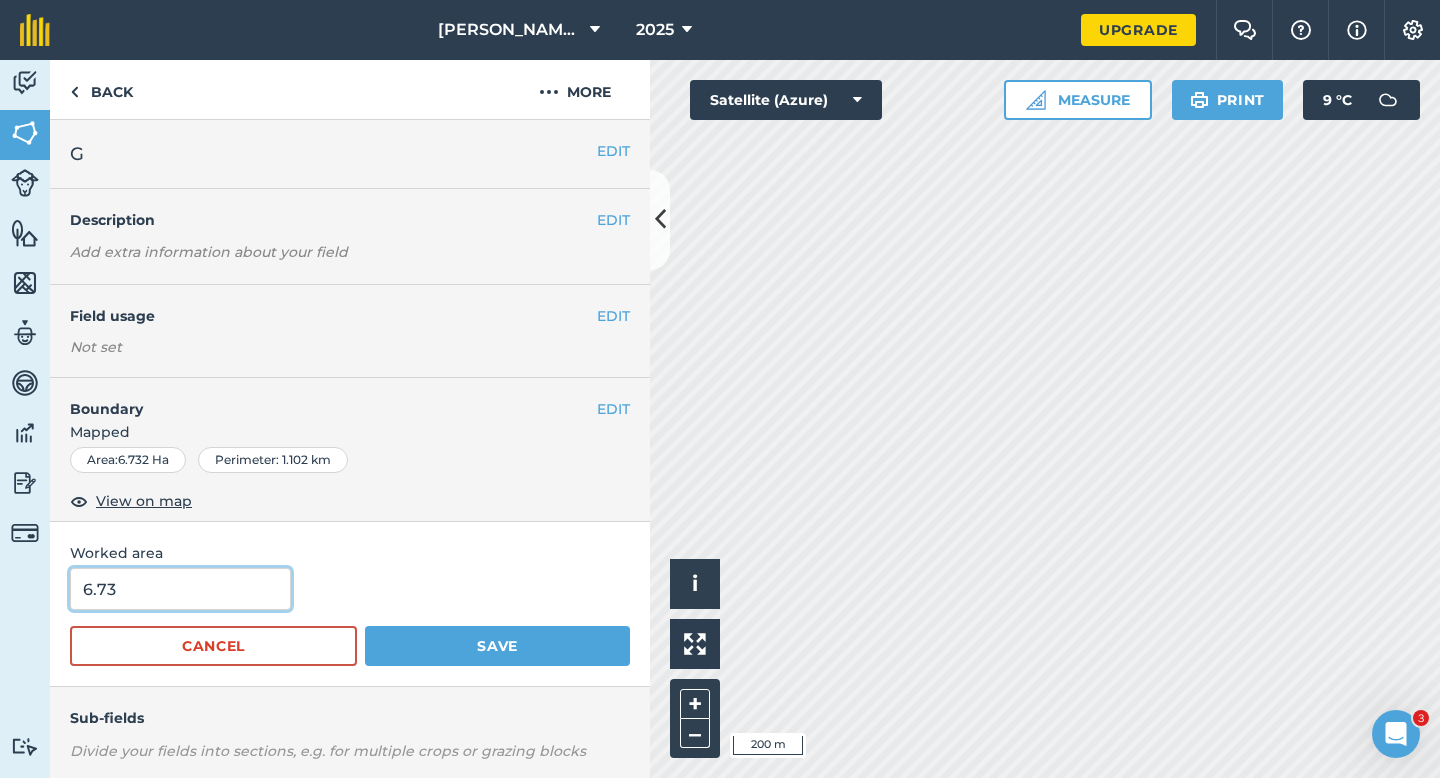 click on "6.73" at bounding box center [180, 589] 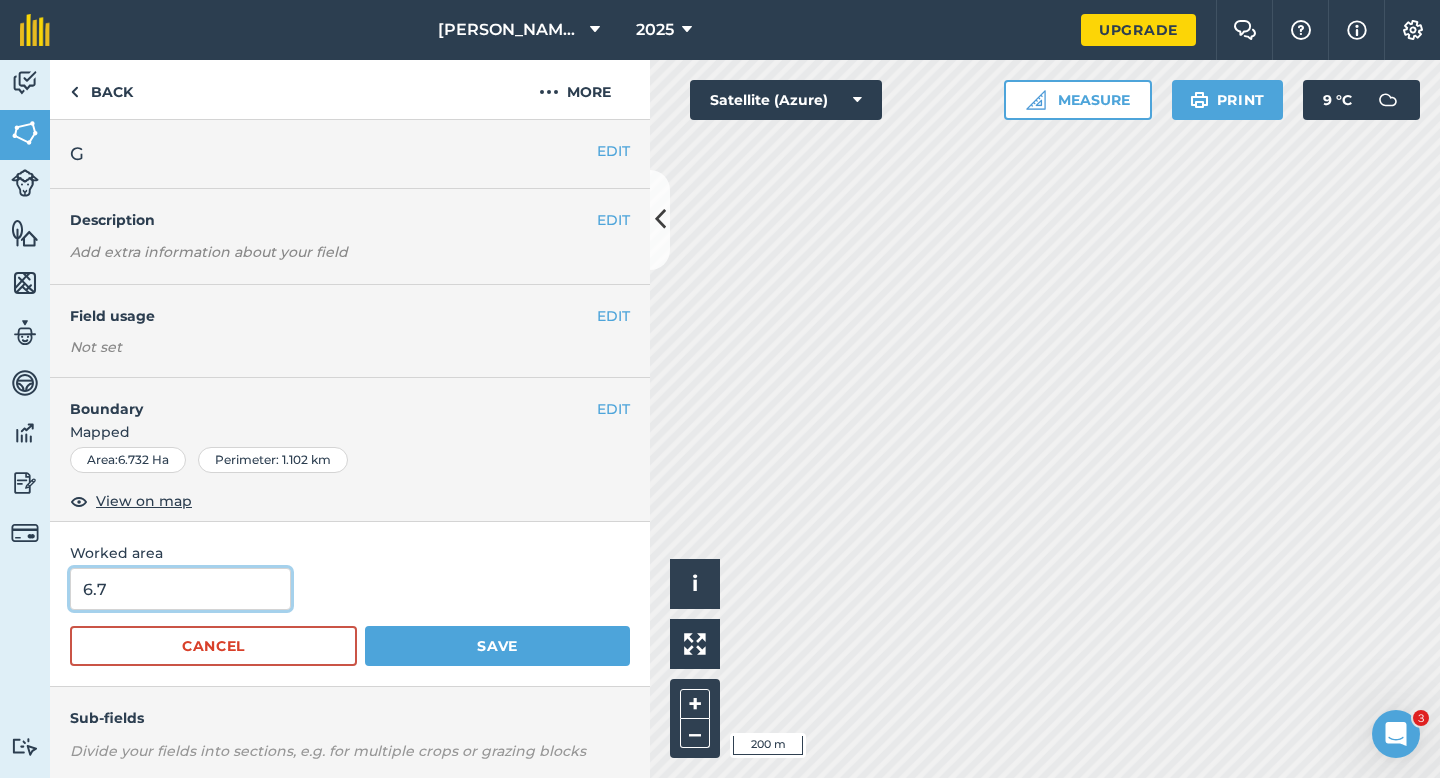 type on "6.7" 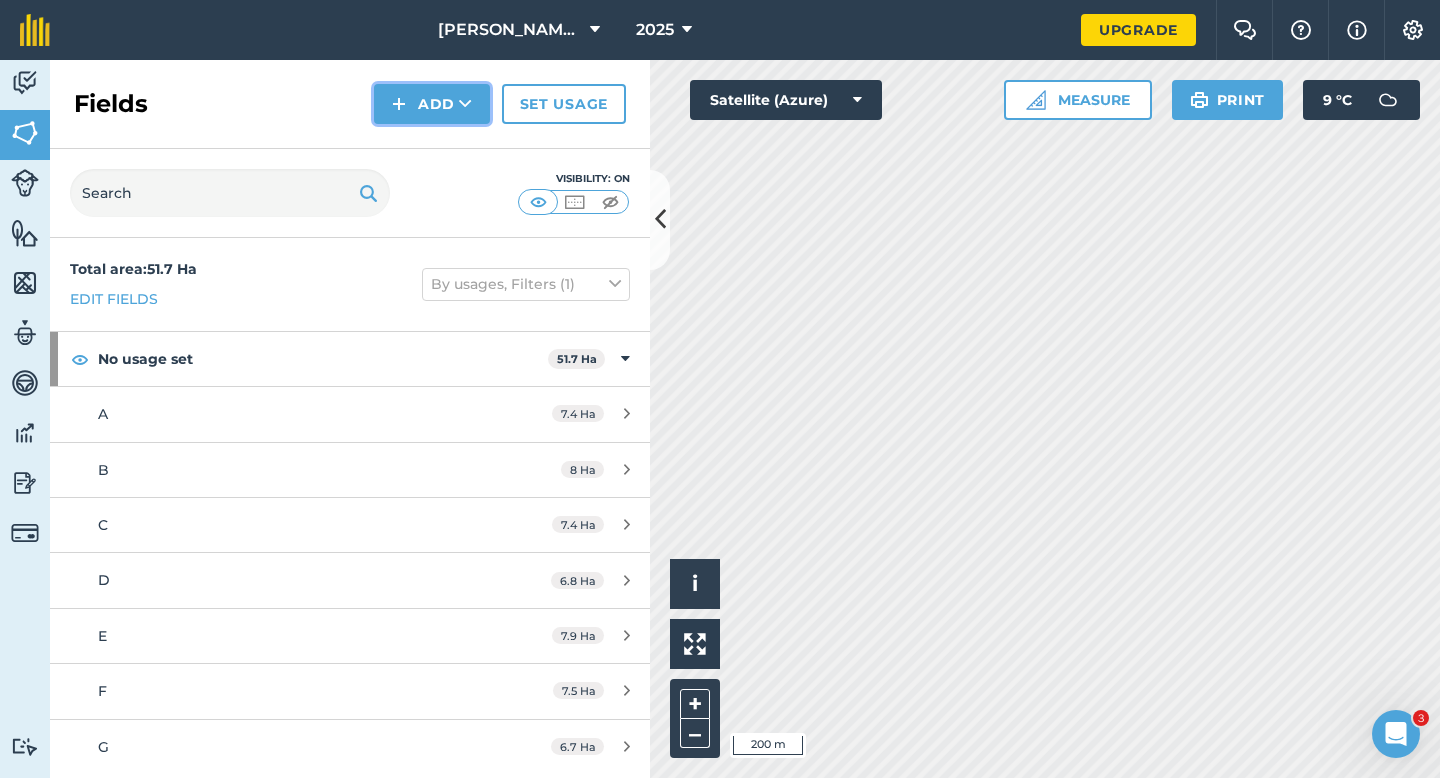 click on "Add" at bounding box center (432, 104) 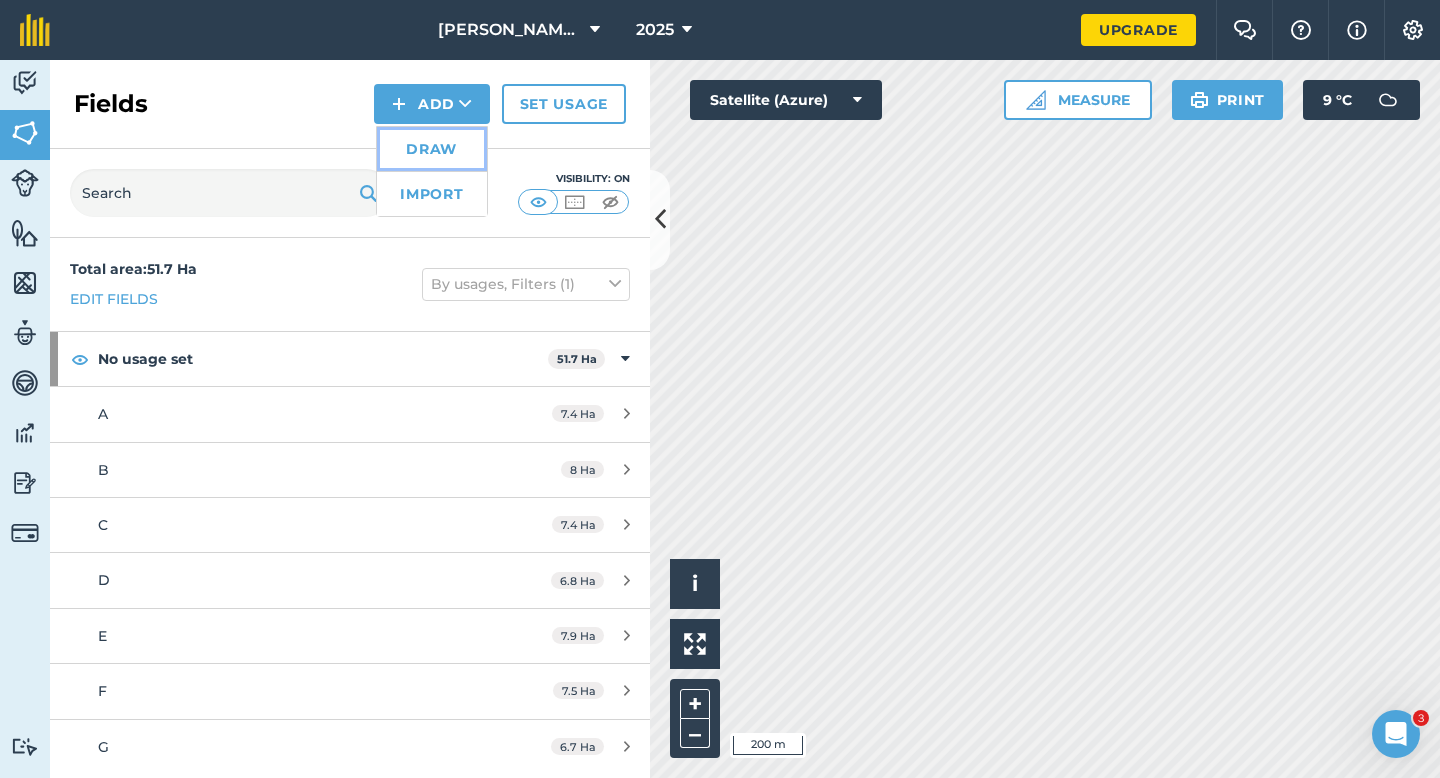 click on "Draw" at bounding box center (432, 149) 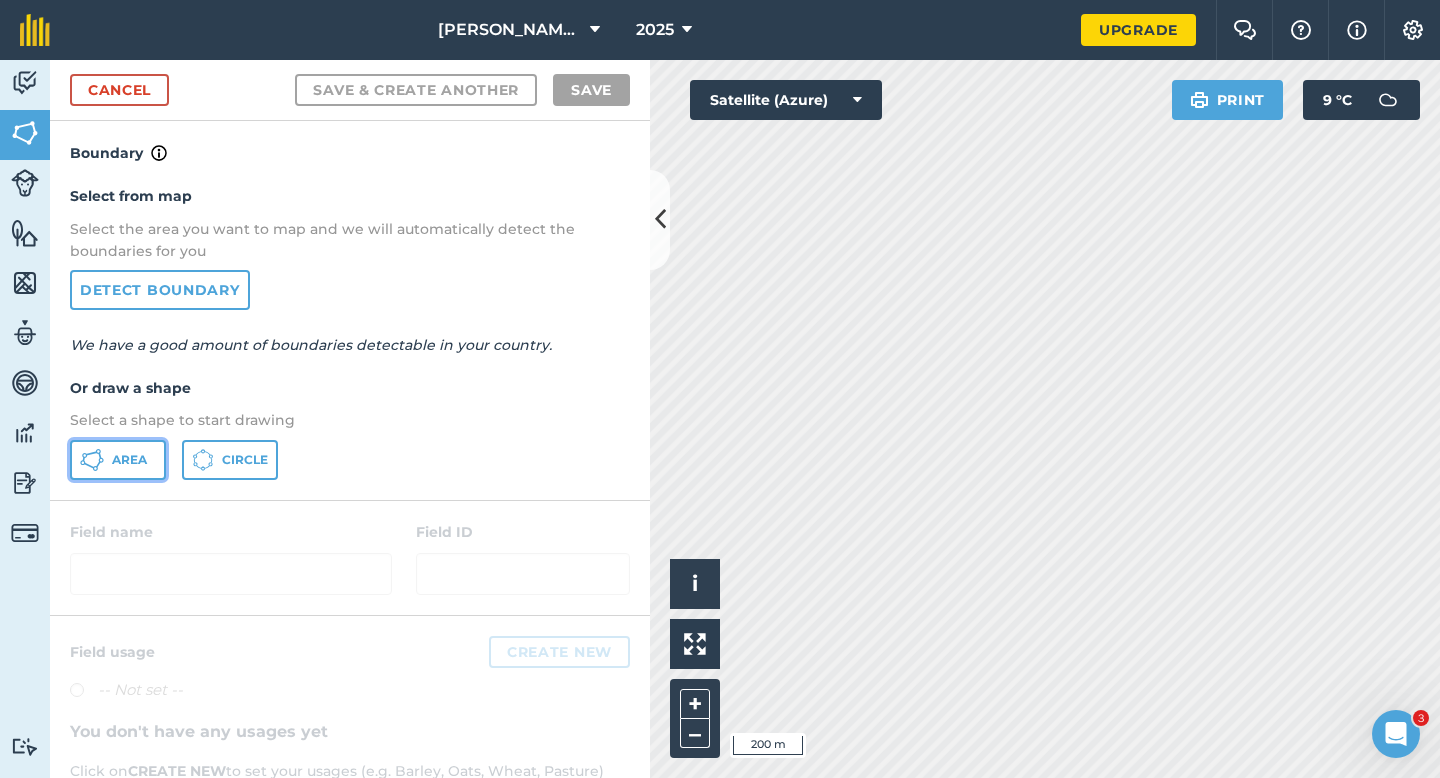 click on "Area" at bounding box center [129, 460] 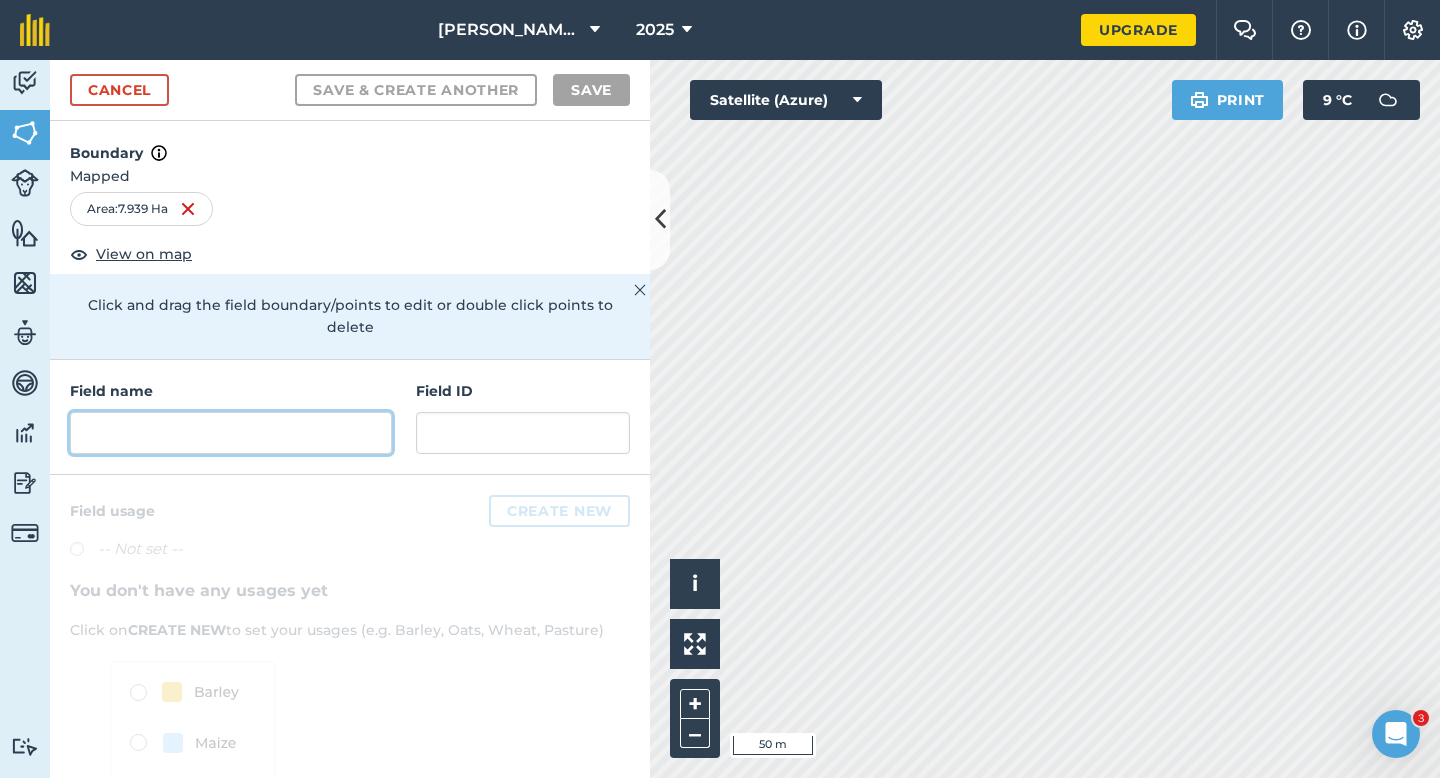 click at bounding box center (231, 433) 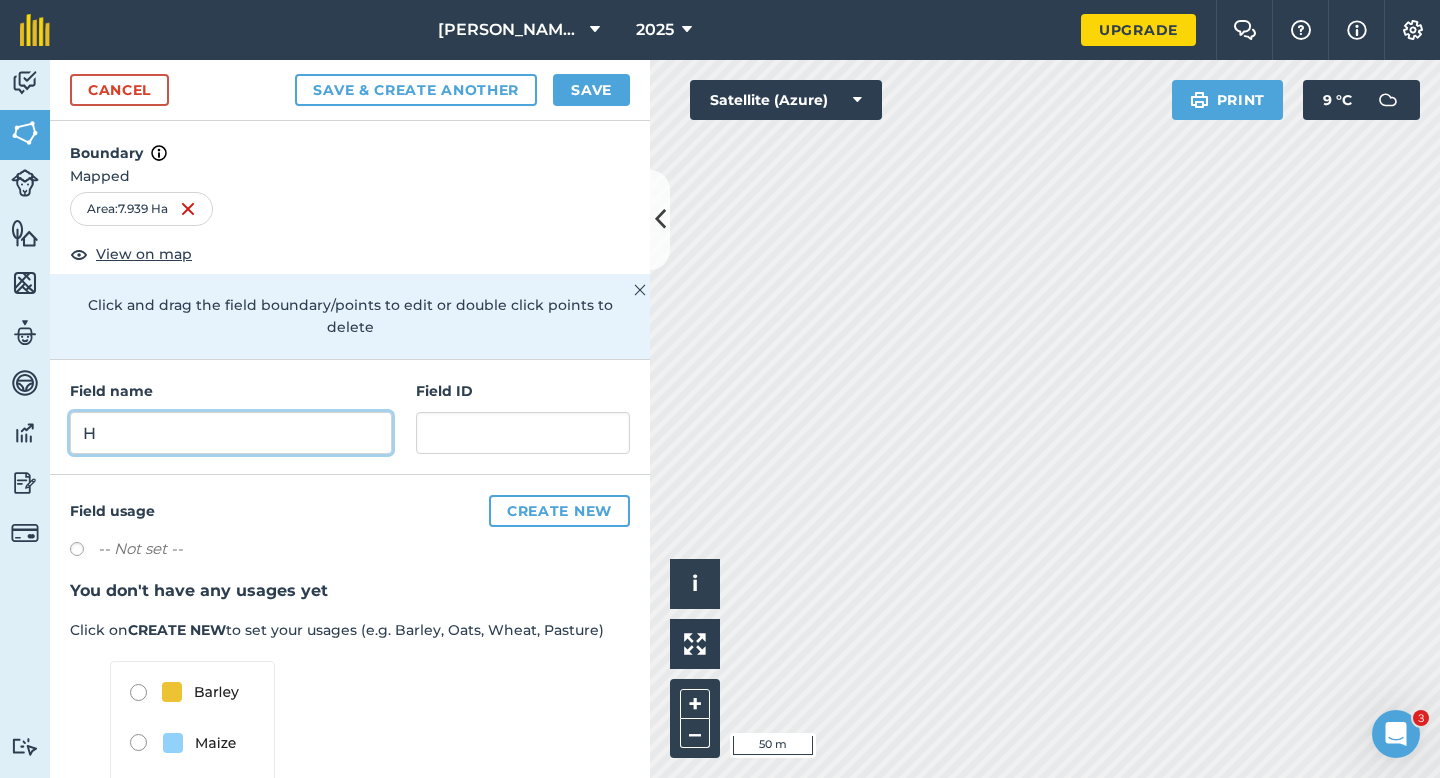 type on "H" 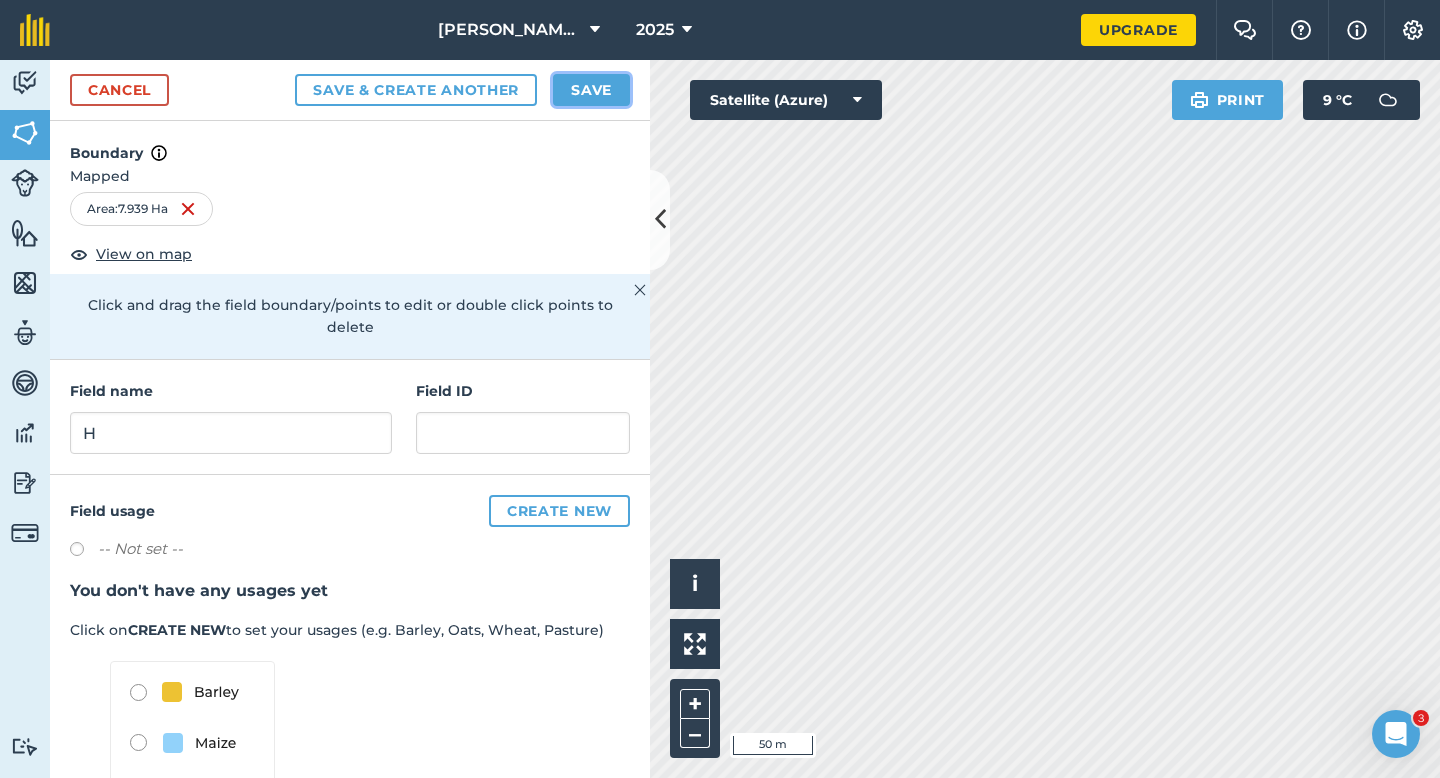 click on "Save" at bounding box center (591, 90) 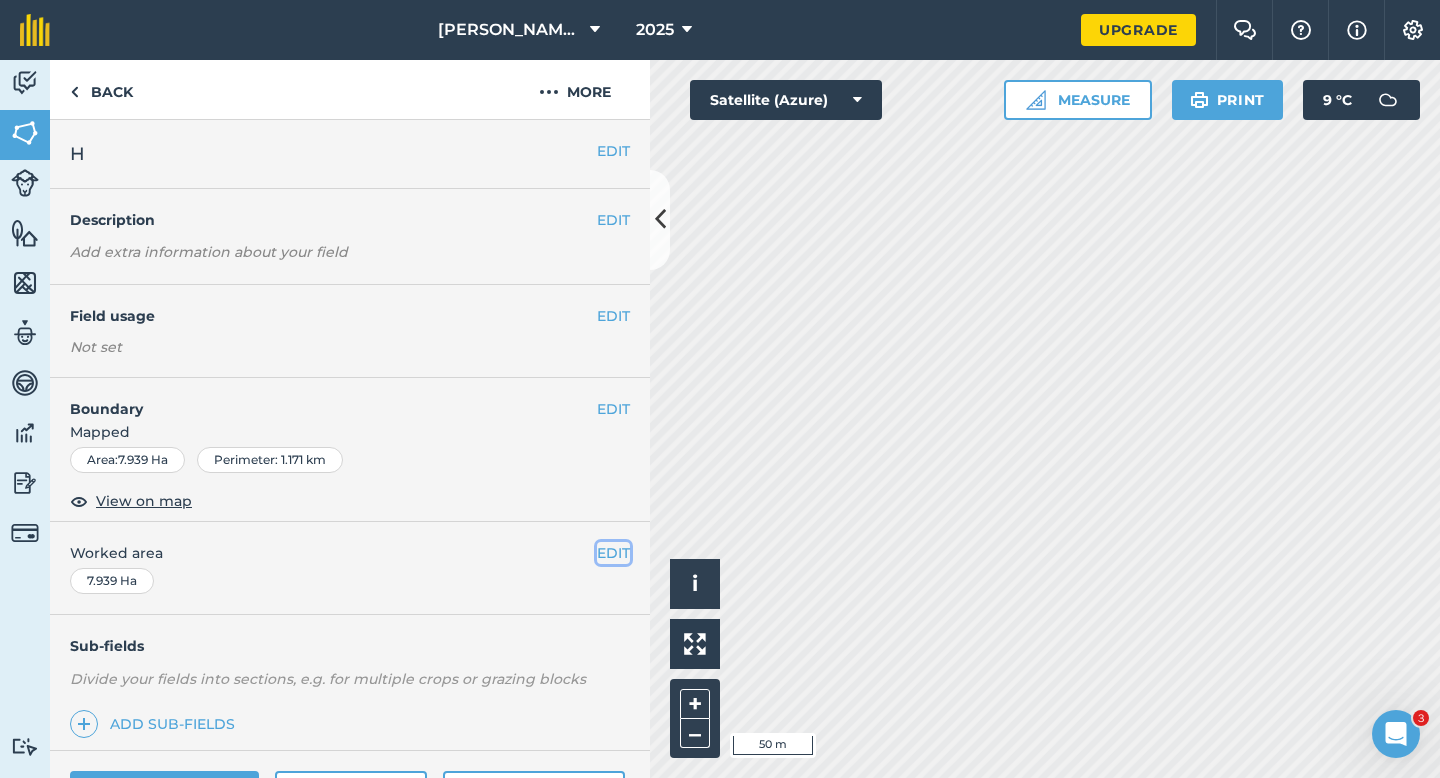 click on "EDIT" at bounding box center [613, 553] 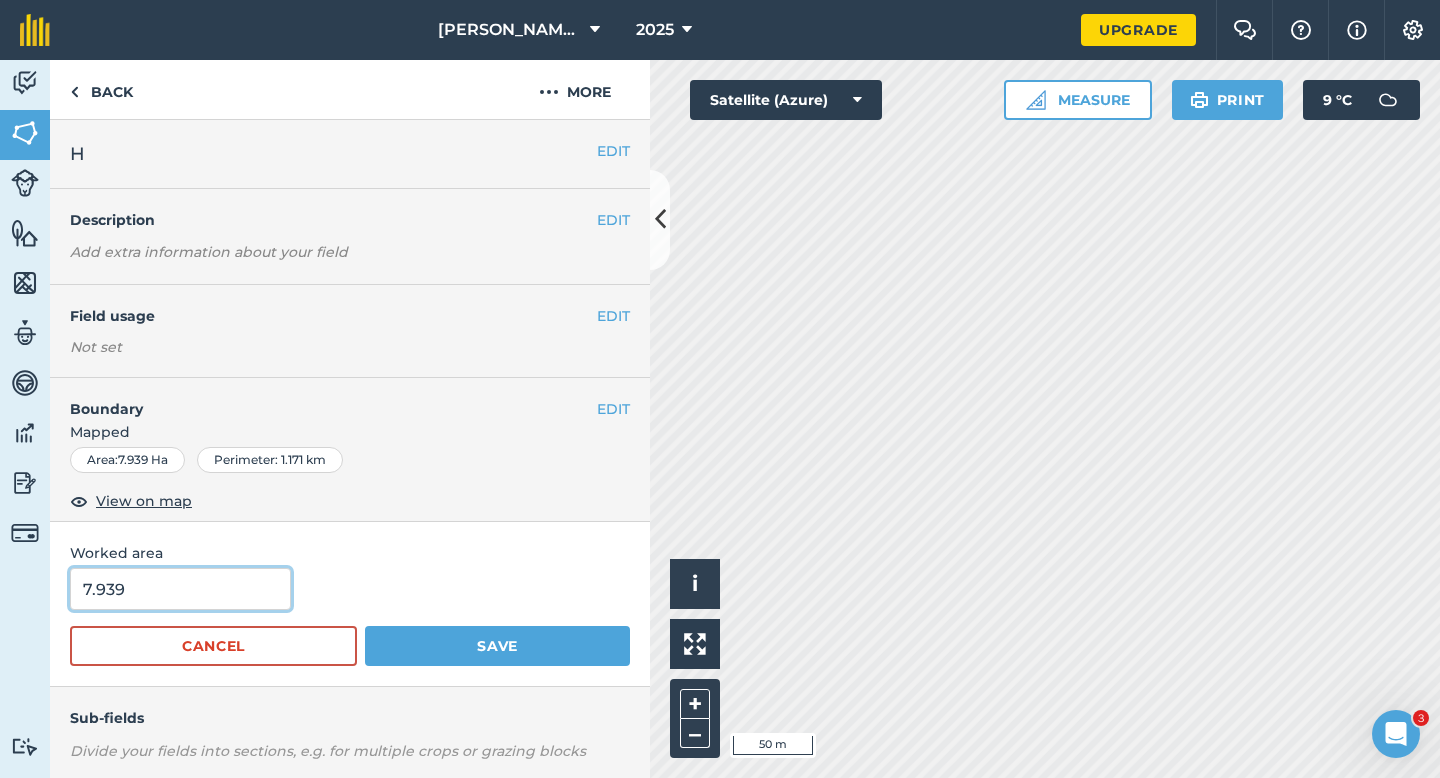 click on "7.939" at bounding box center [180, 589] 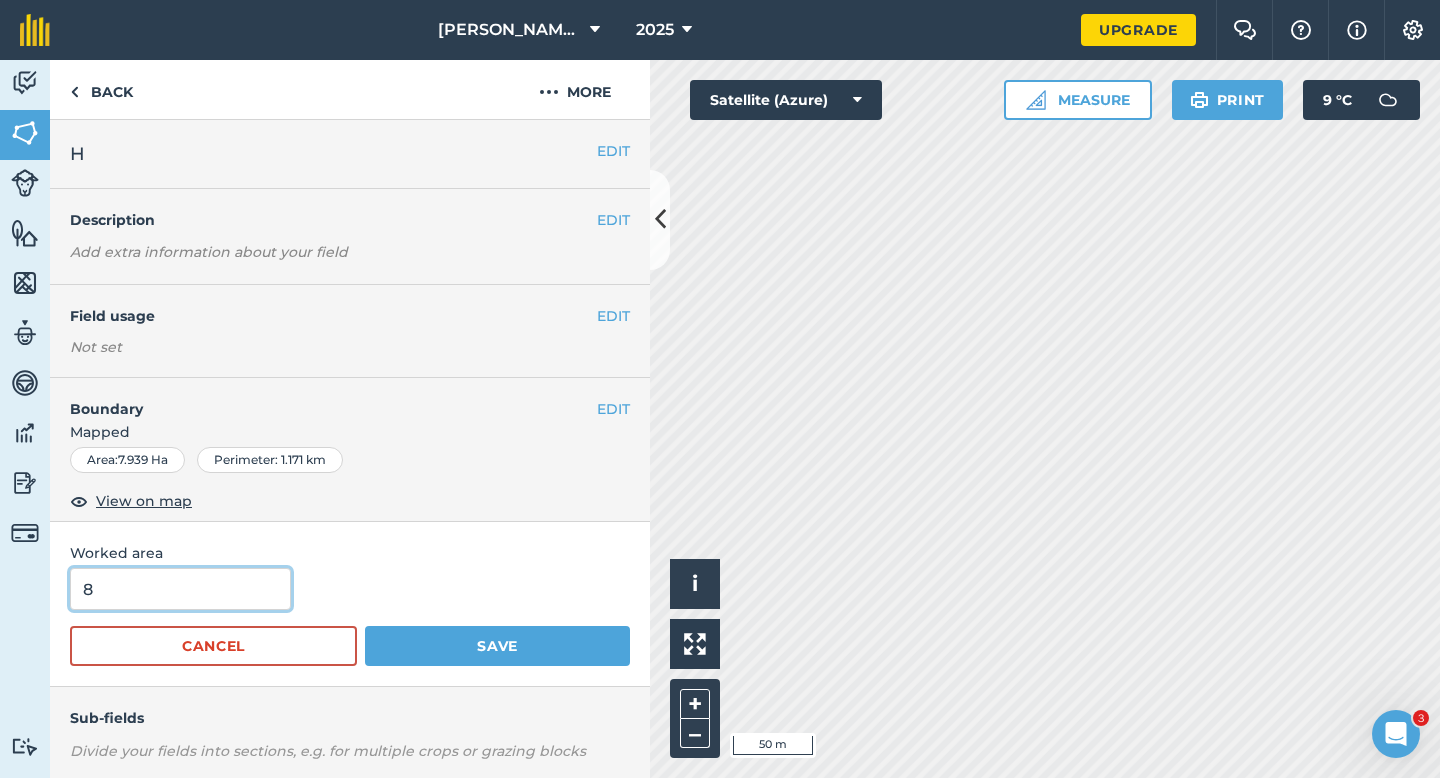 click on "Save" at bounding box center [497, 646] 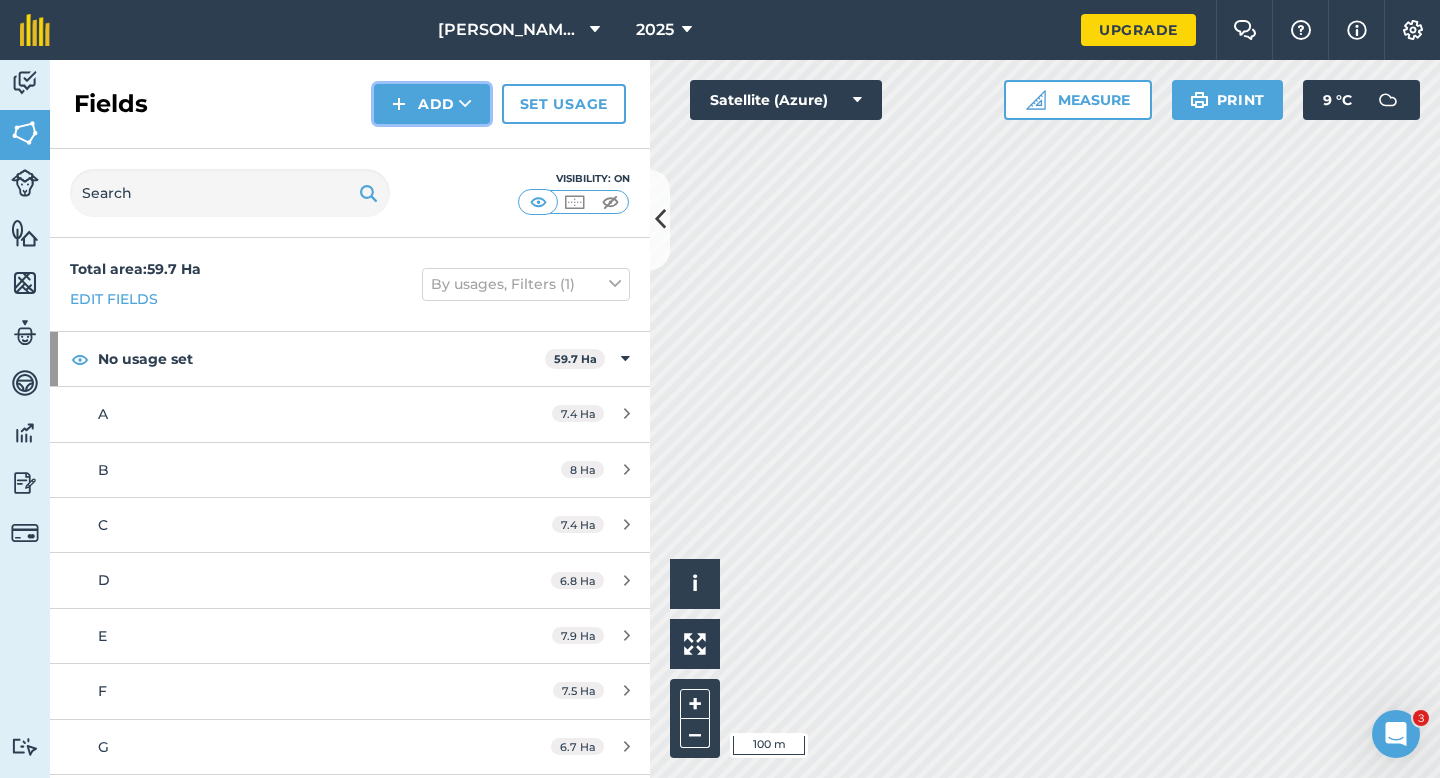 click on "Add" at bounding box center [432, 104] 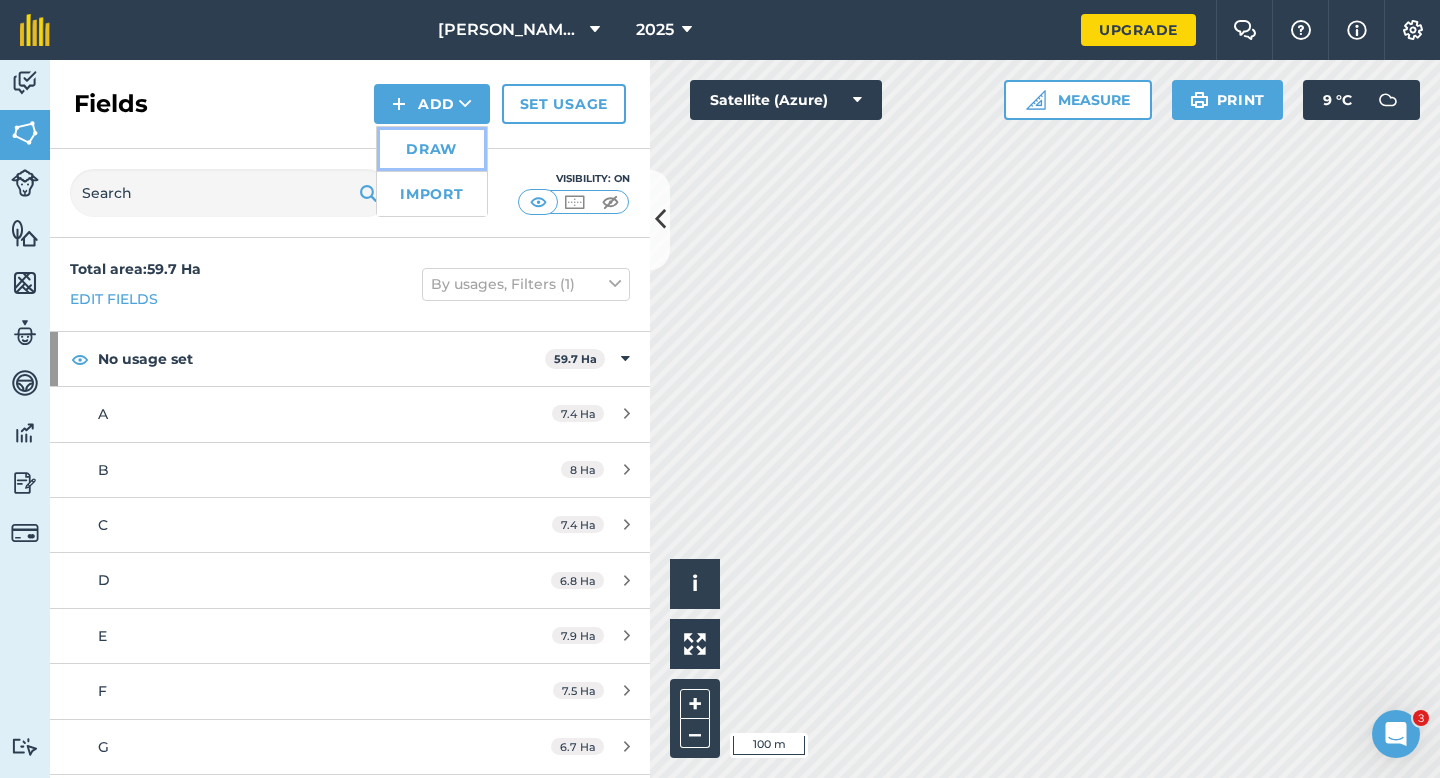 click on "Draw" at bounding box center (432, 149) 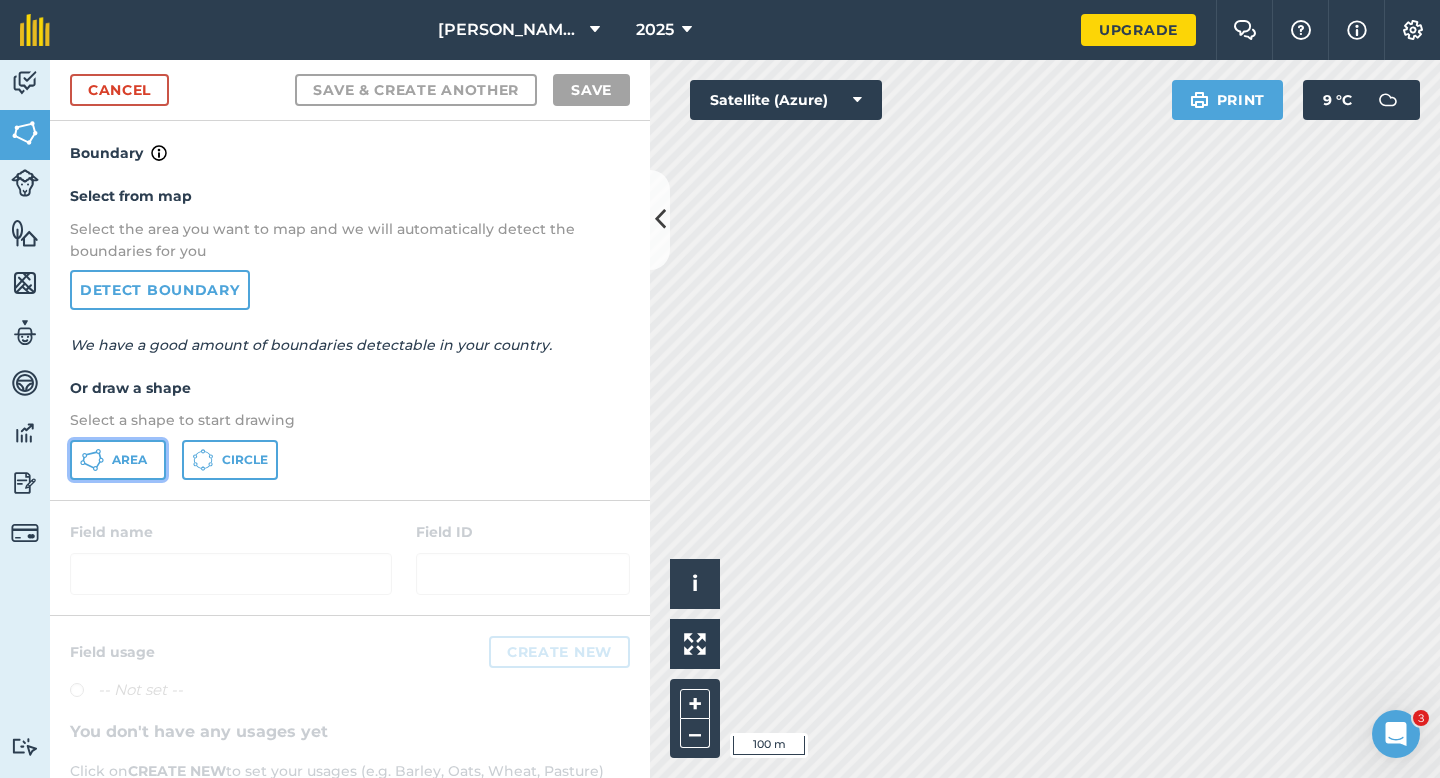 click on "Area" at bounding box center [118, 460] 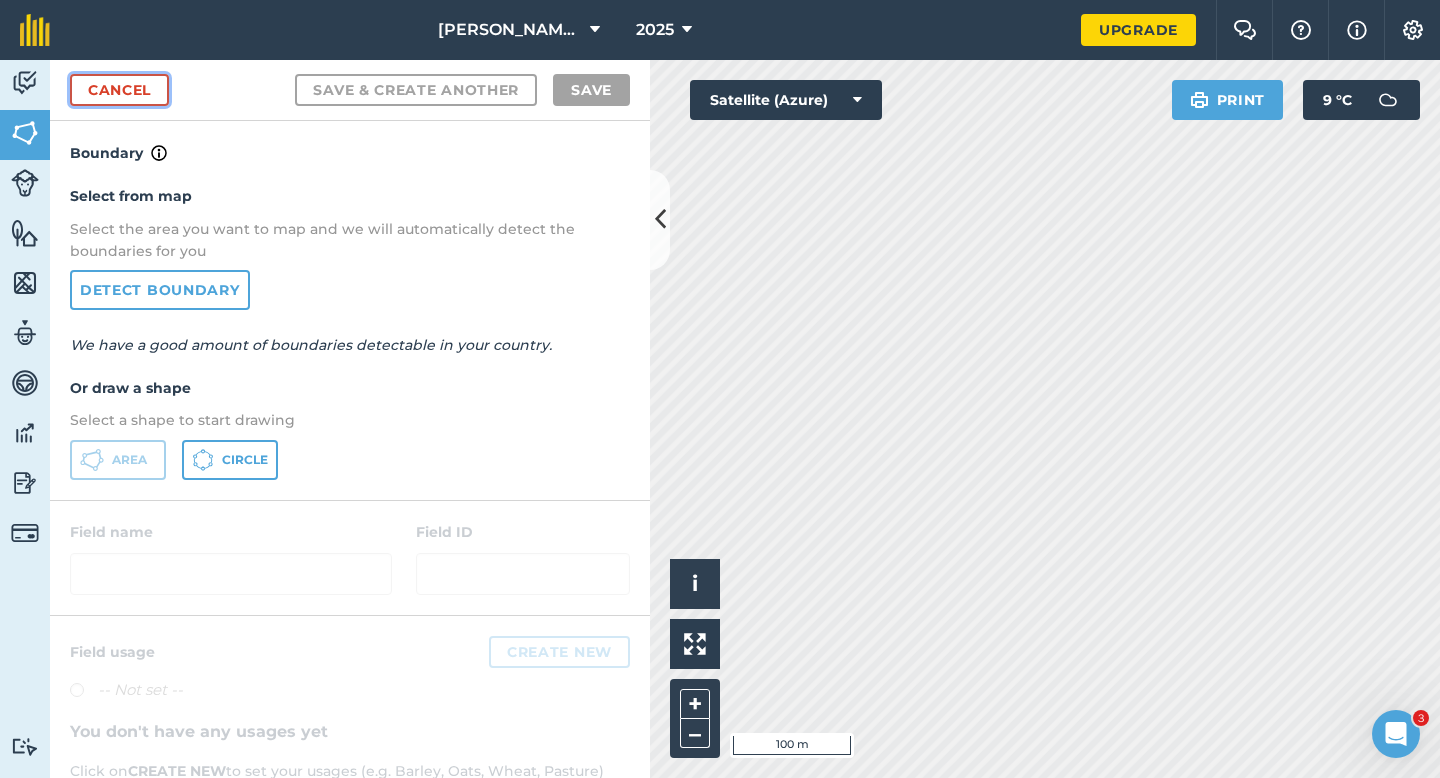 click on "Cancel" at bounding box center [119, 90] 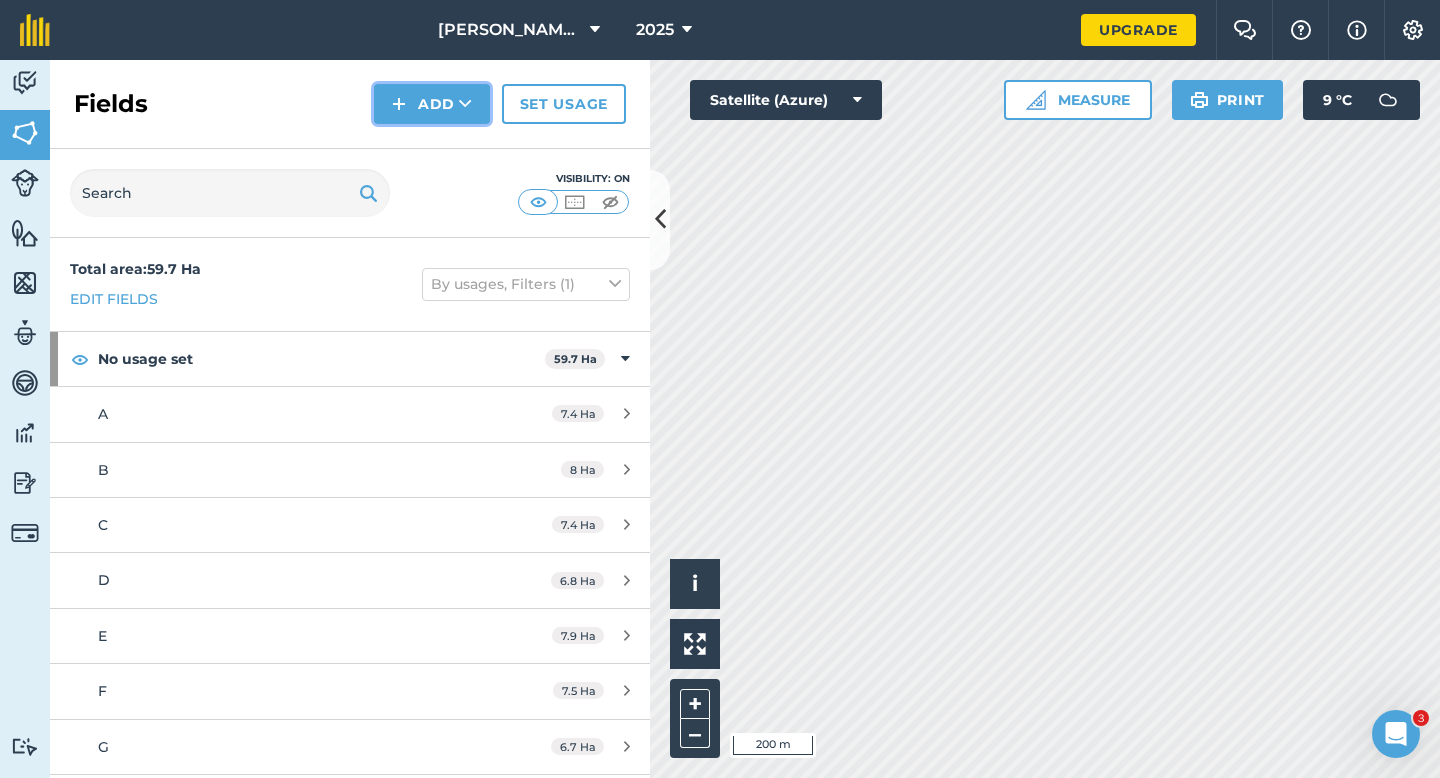 click on "Add" at bounding box center (432, 104) 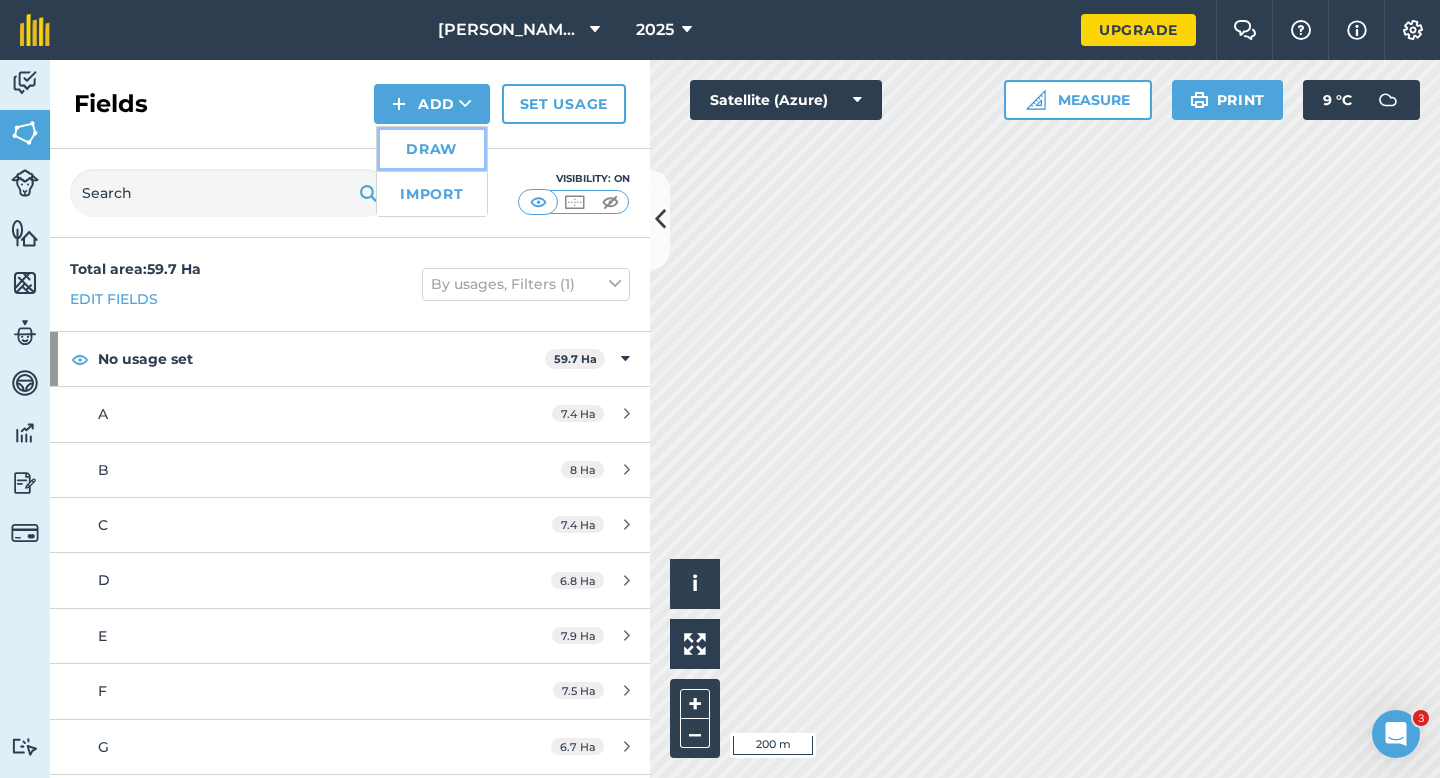 click on "Draw" at bounding box center [432, 149] 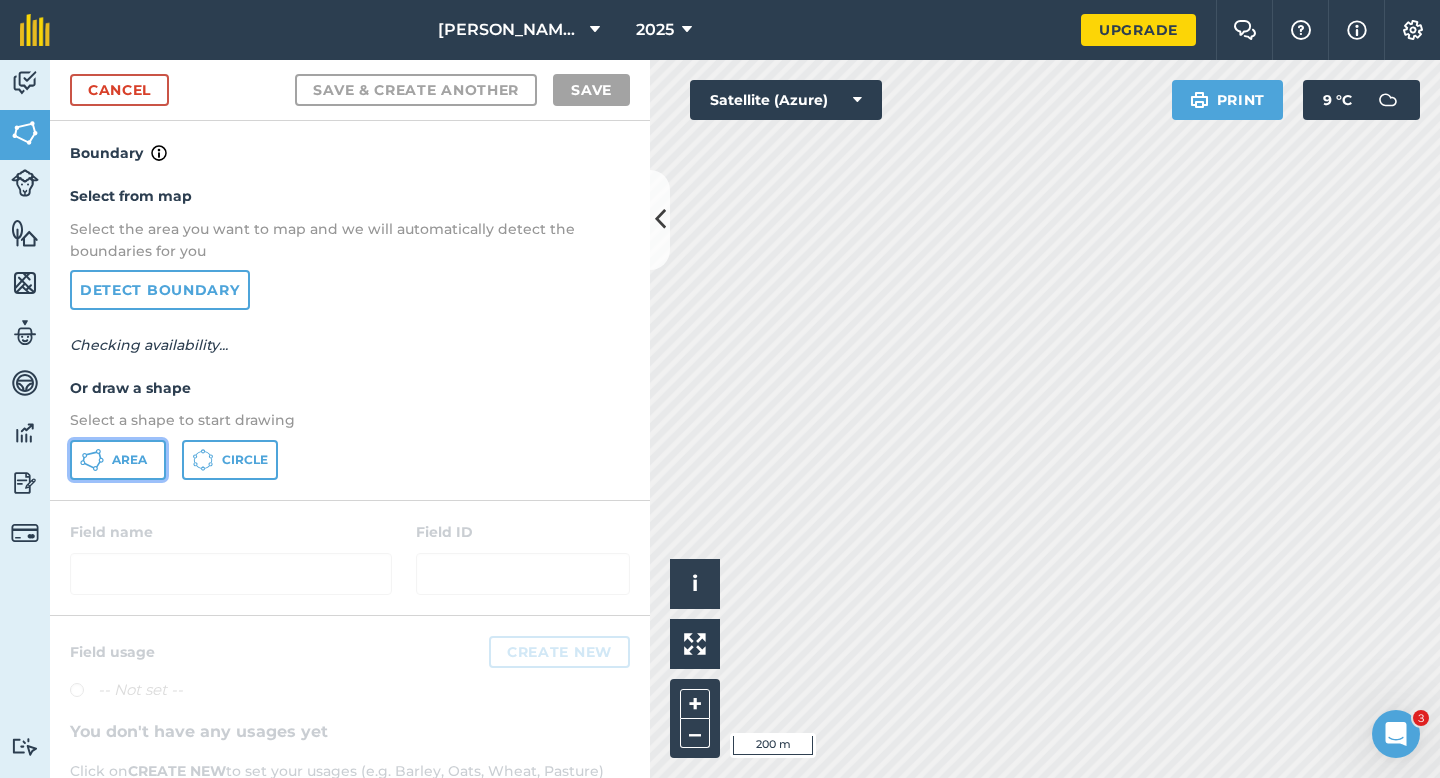 click on "Area" at bounding box center (118, 460) 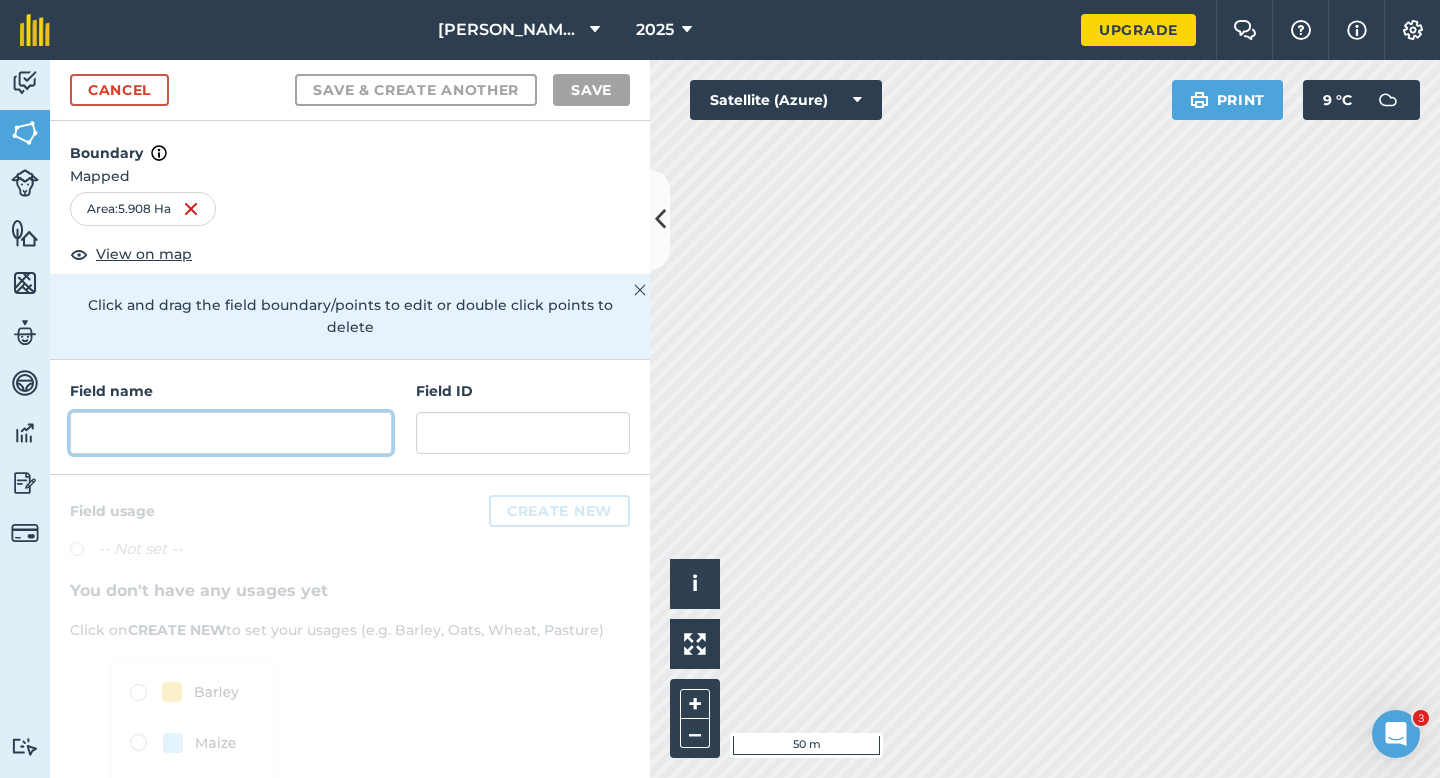 click at bounding box center (231, 433) 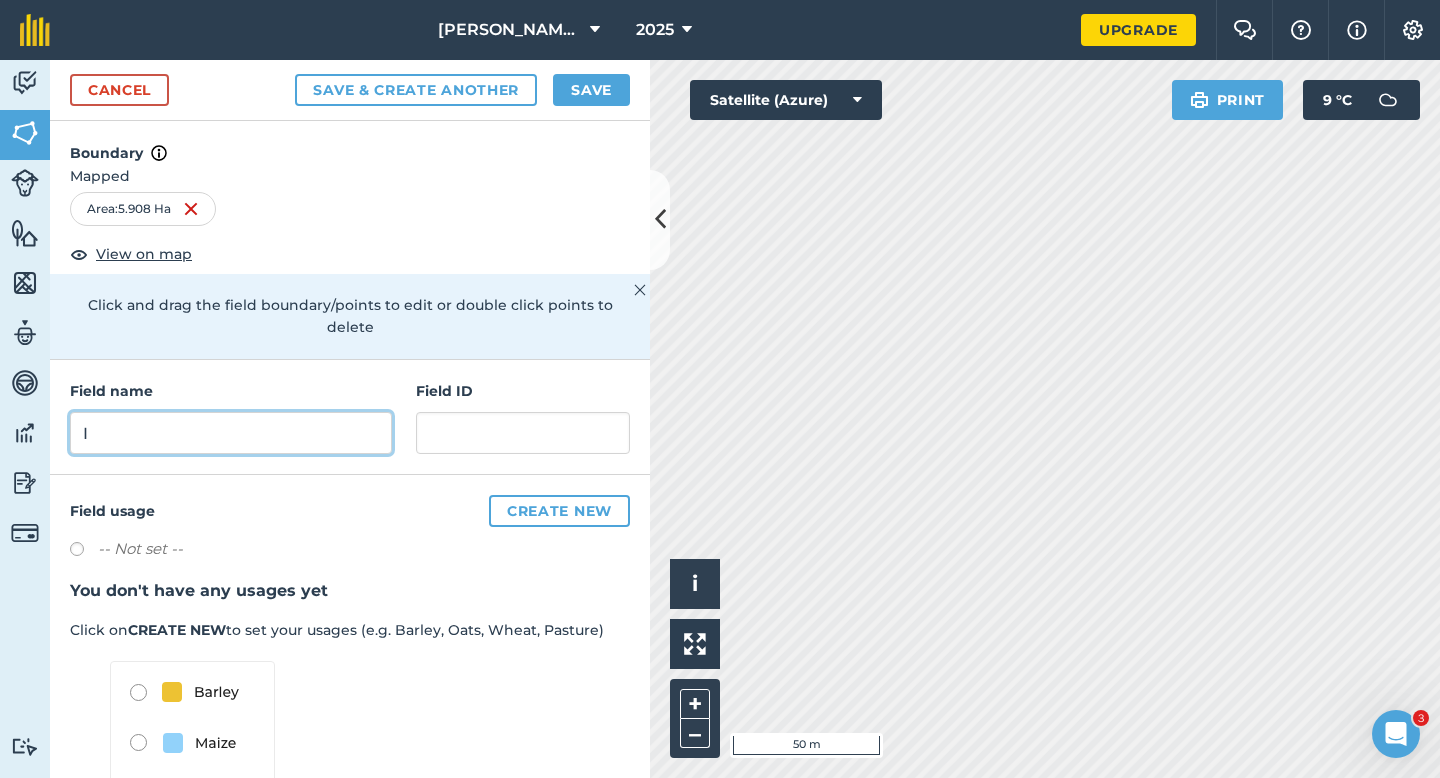 type on "I" 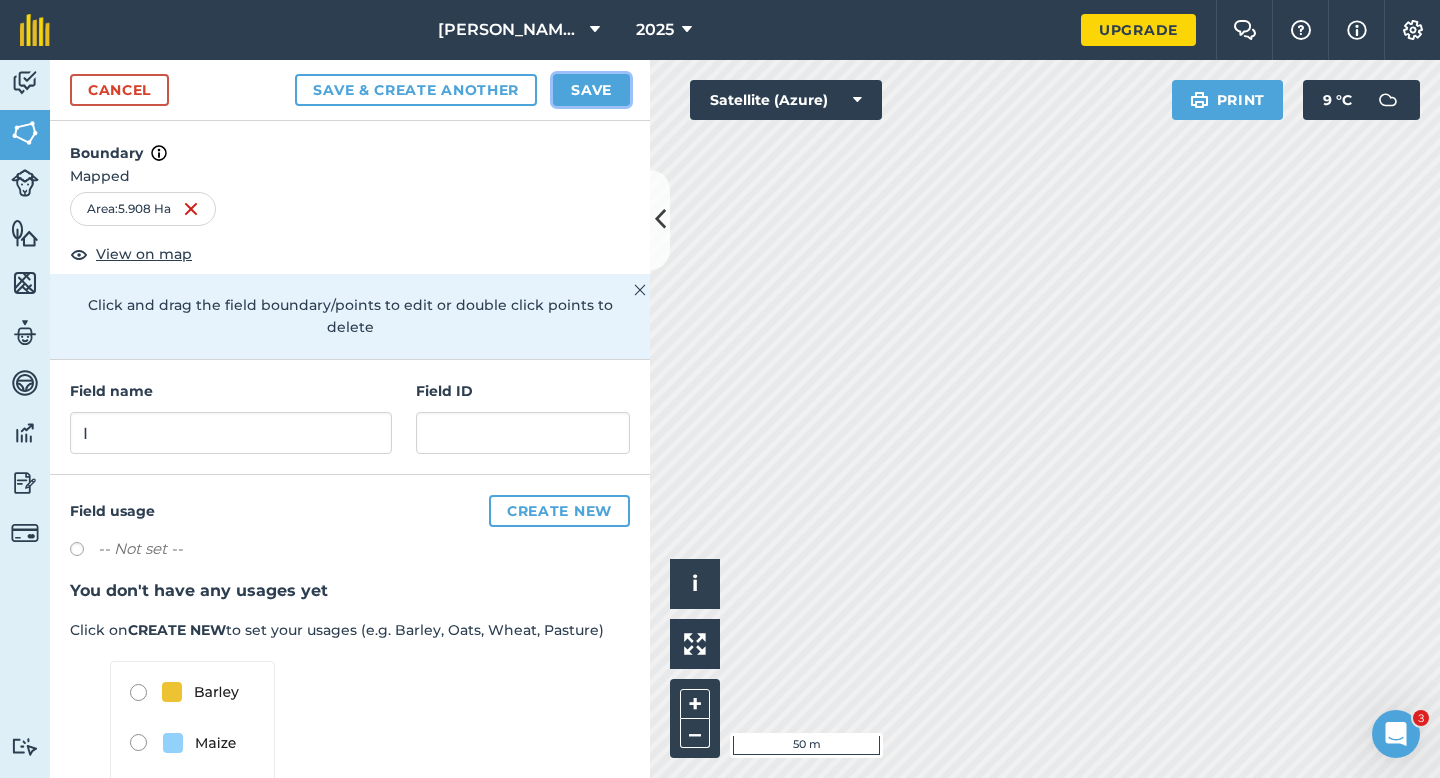 click on "Save" at bounding box center [591, 90] 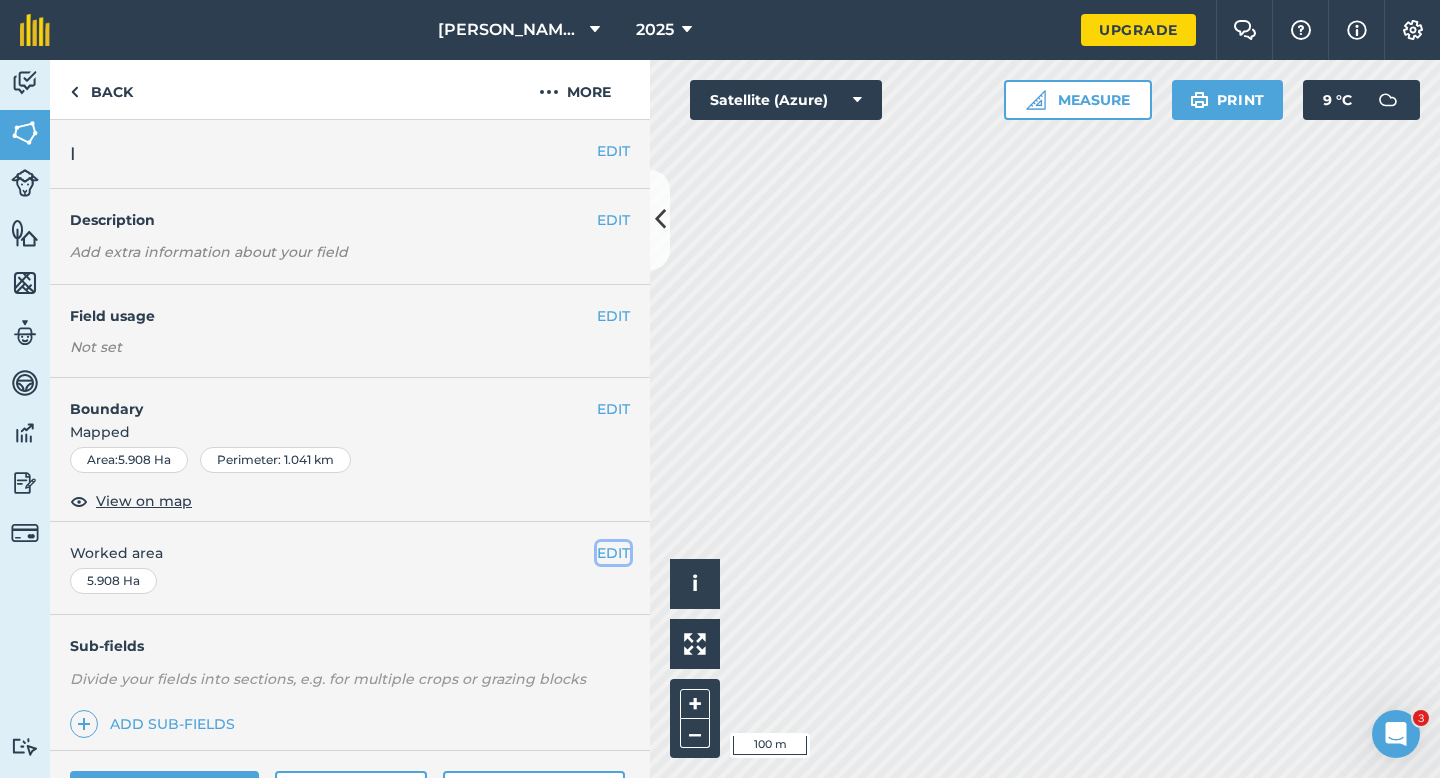 click on "EDIT" at bounding box center [613, 553] 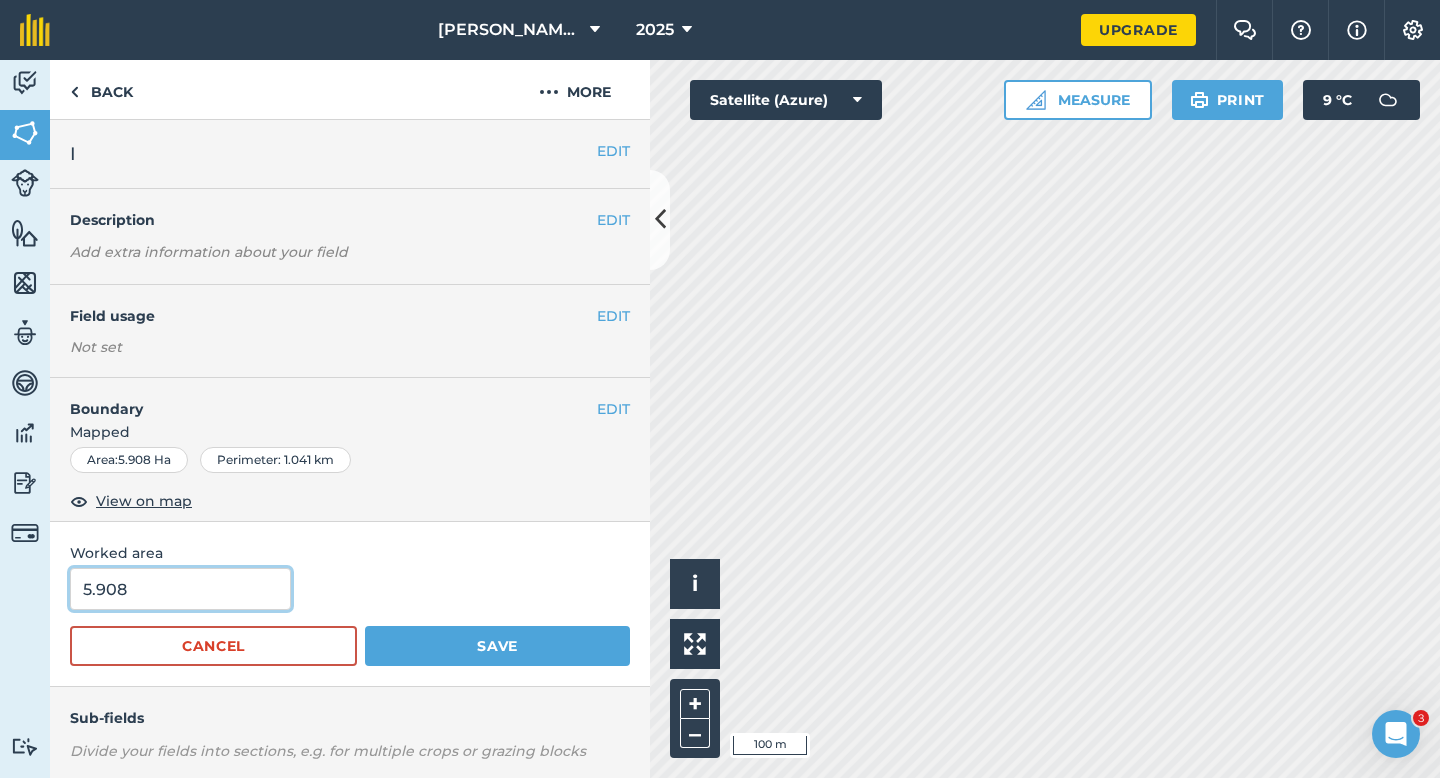 click on "5.908" at bounding box center (180, 589) 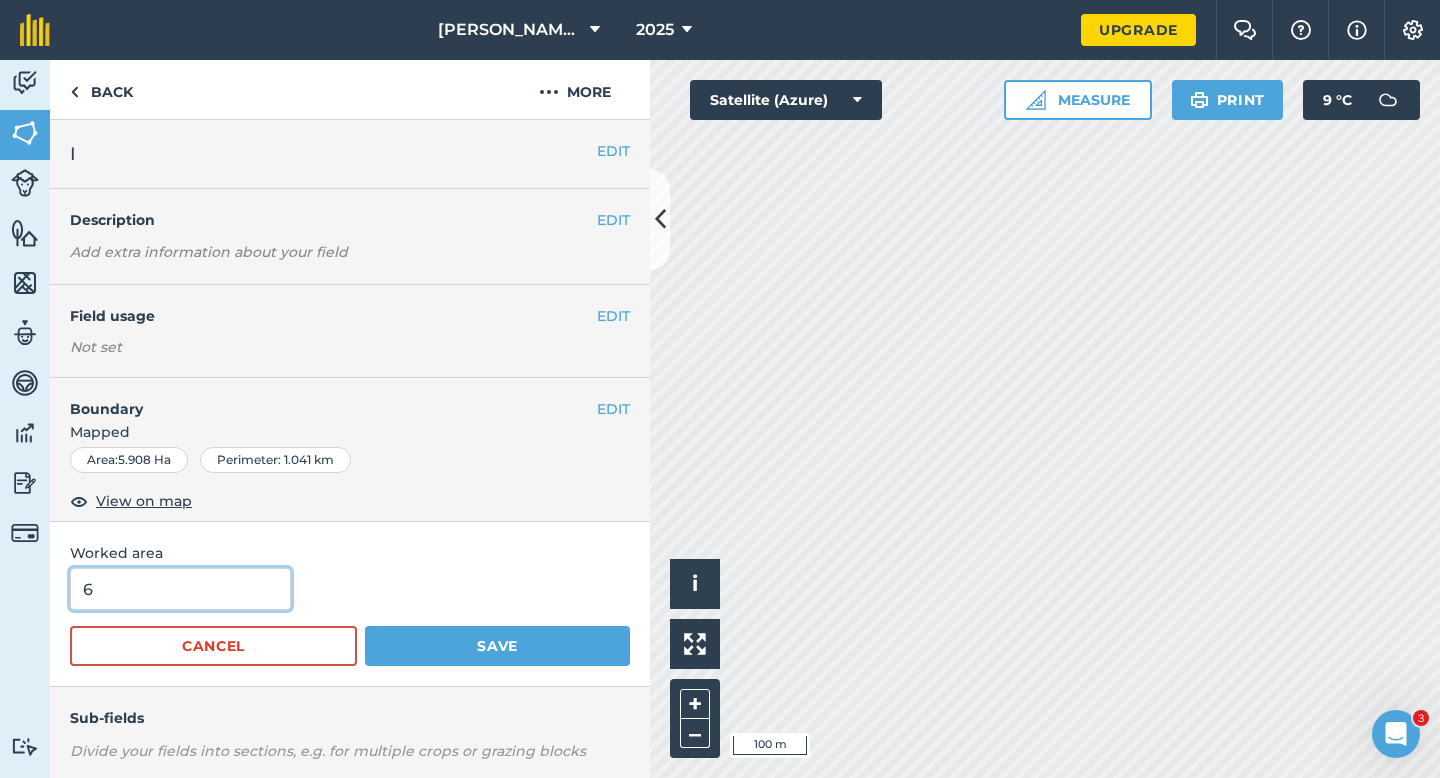 click on "Save" at bounding box center (497, 646) 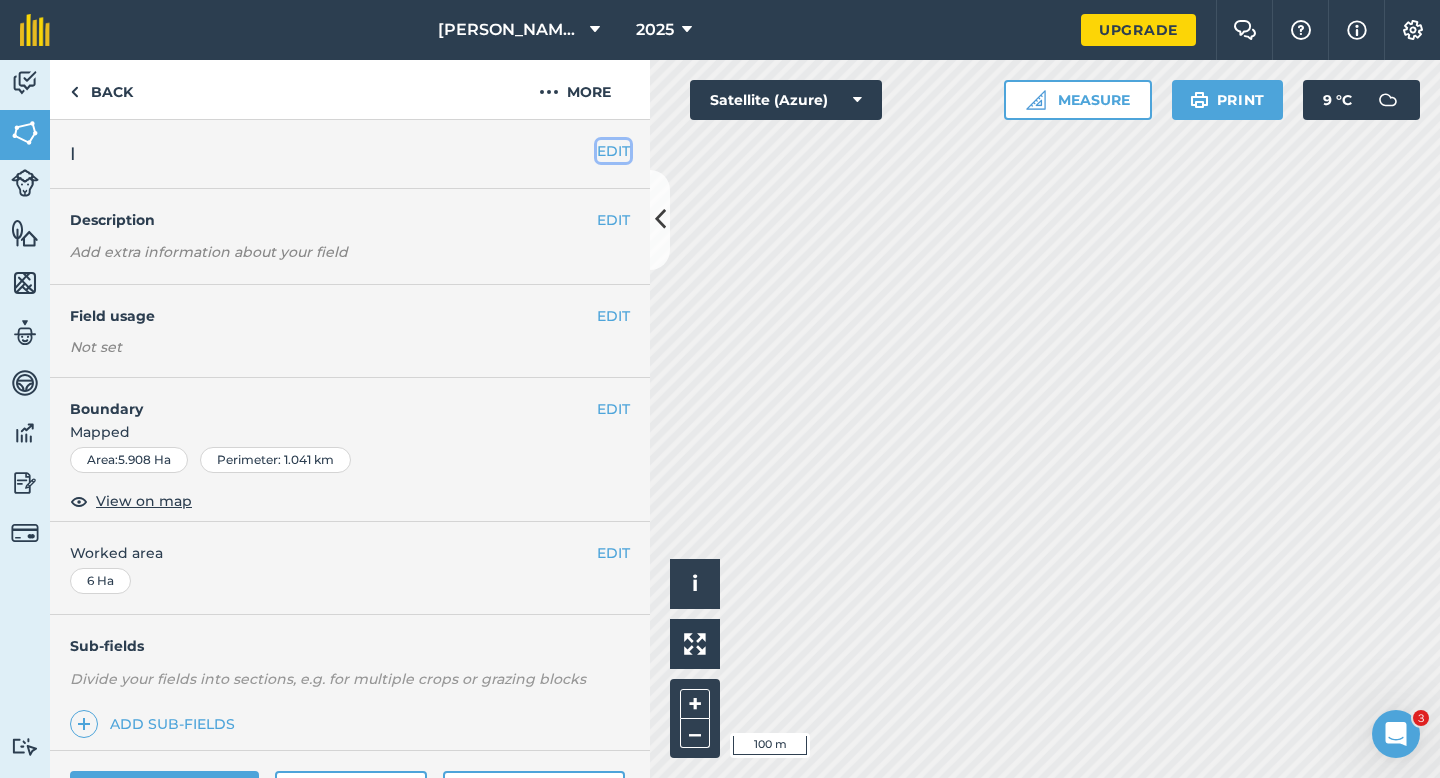 click on "EDIT" at bounding box center [613, 151] 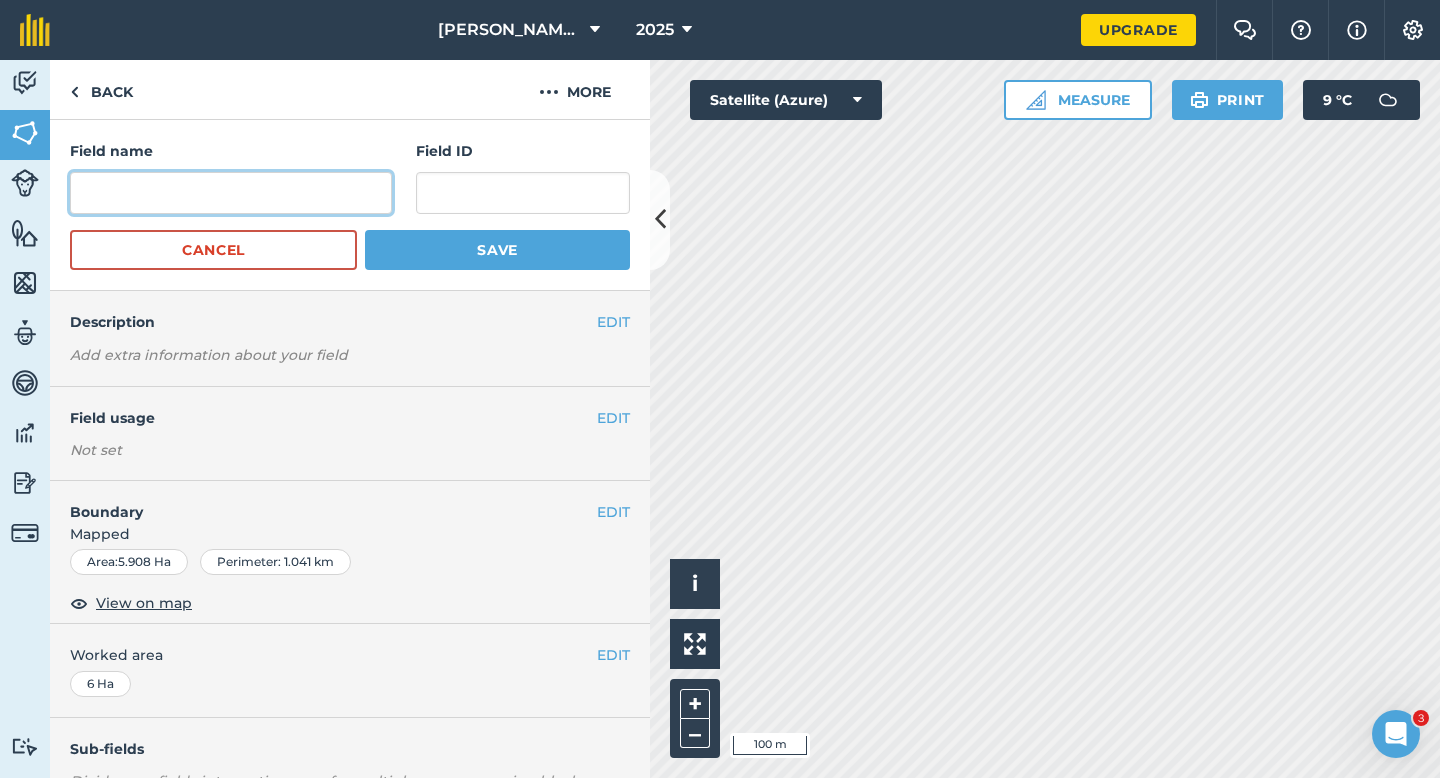 click at bounding box center (231, 193) 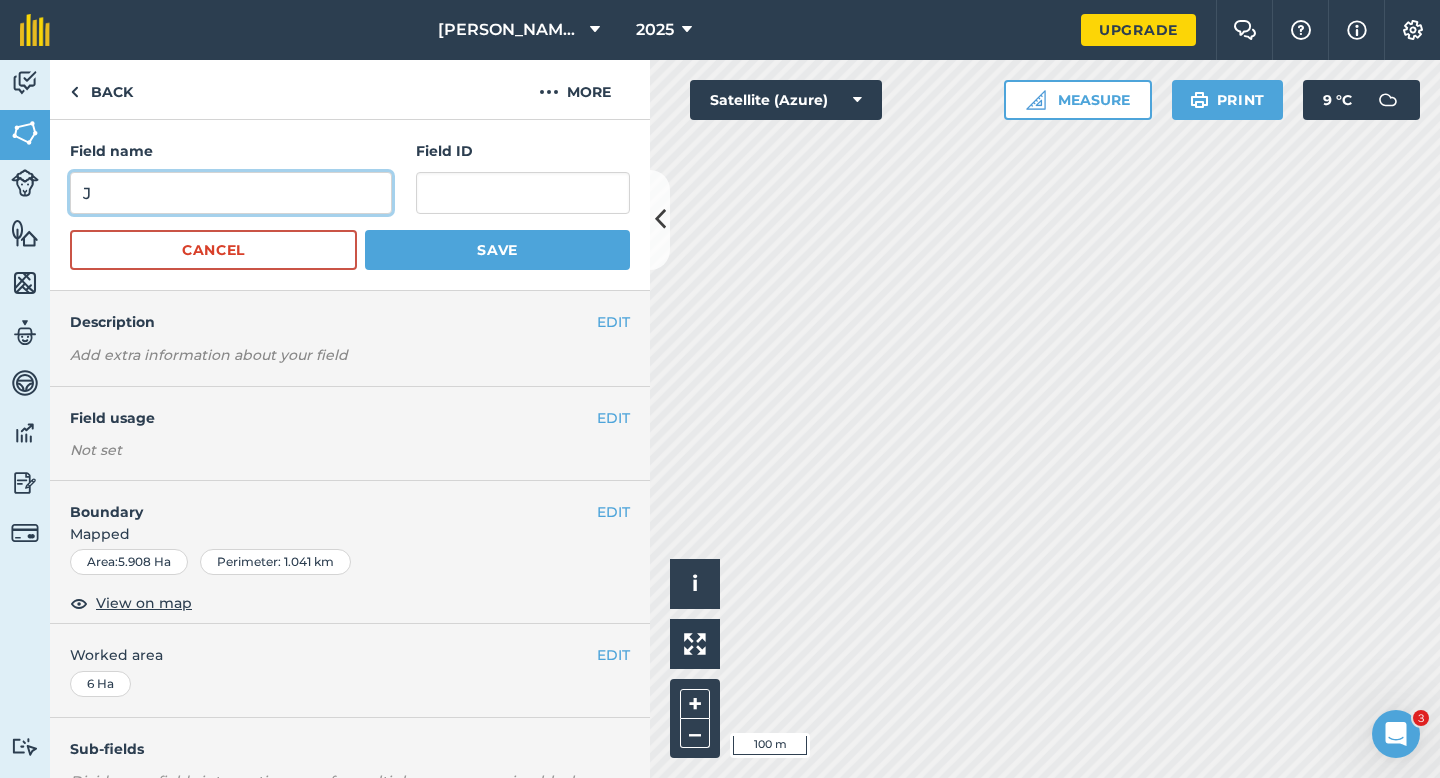 type on "J" 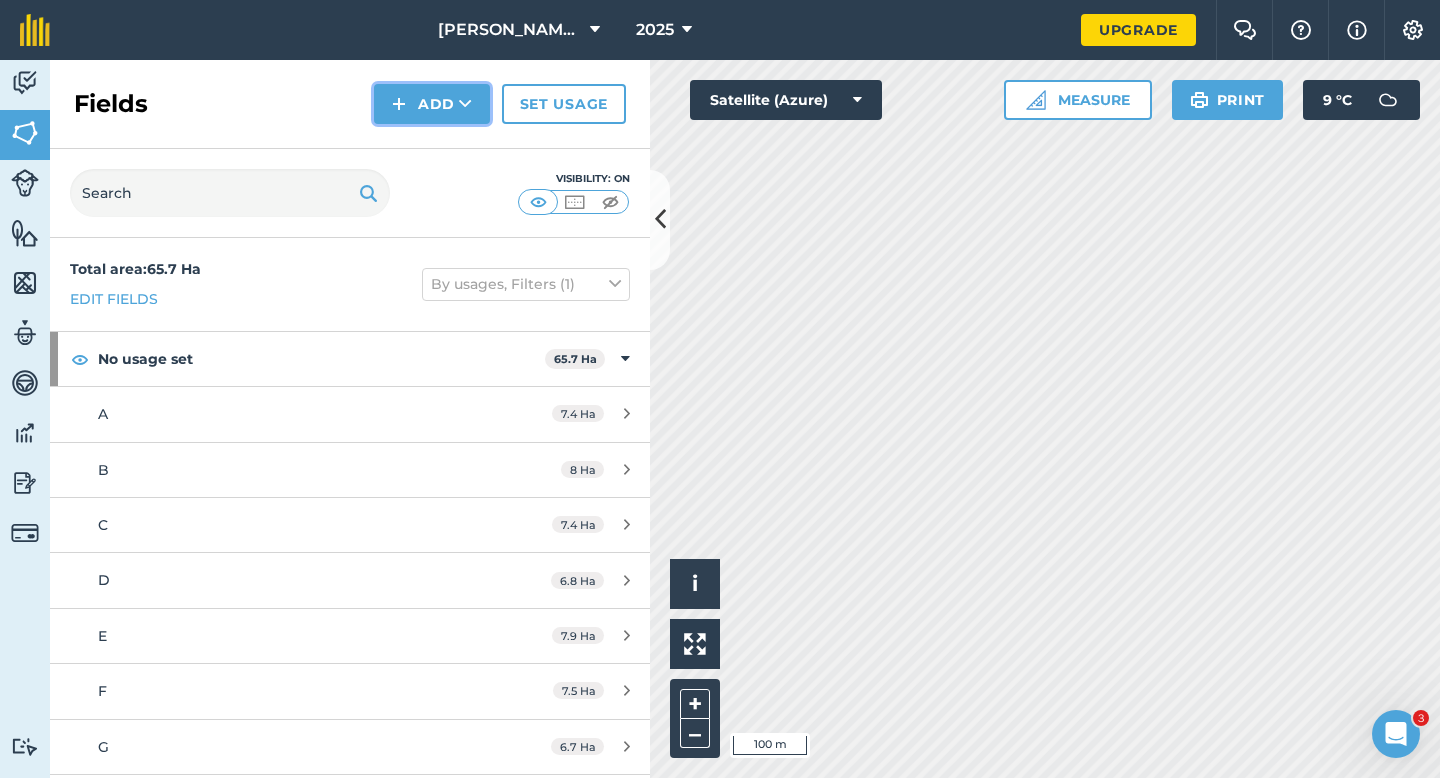 click on "Add" at bounding box center (432, 104) 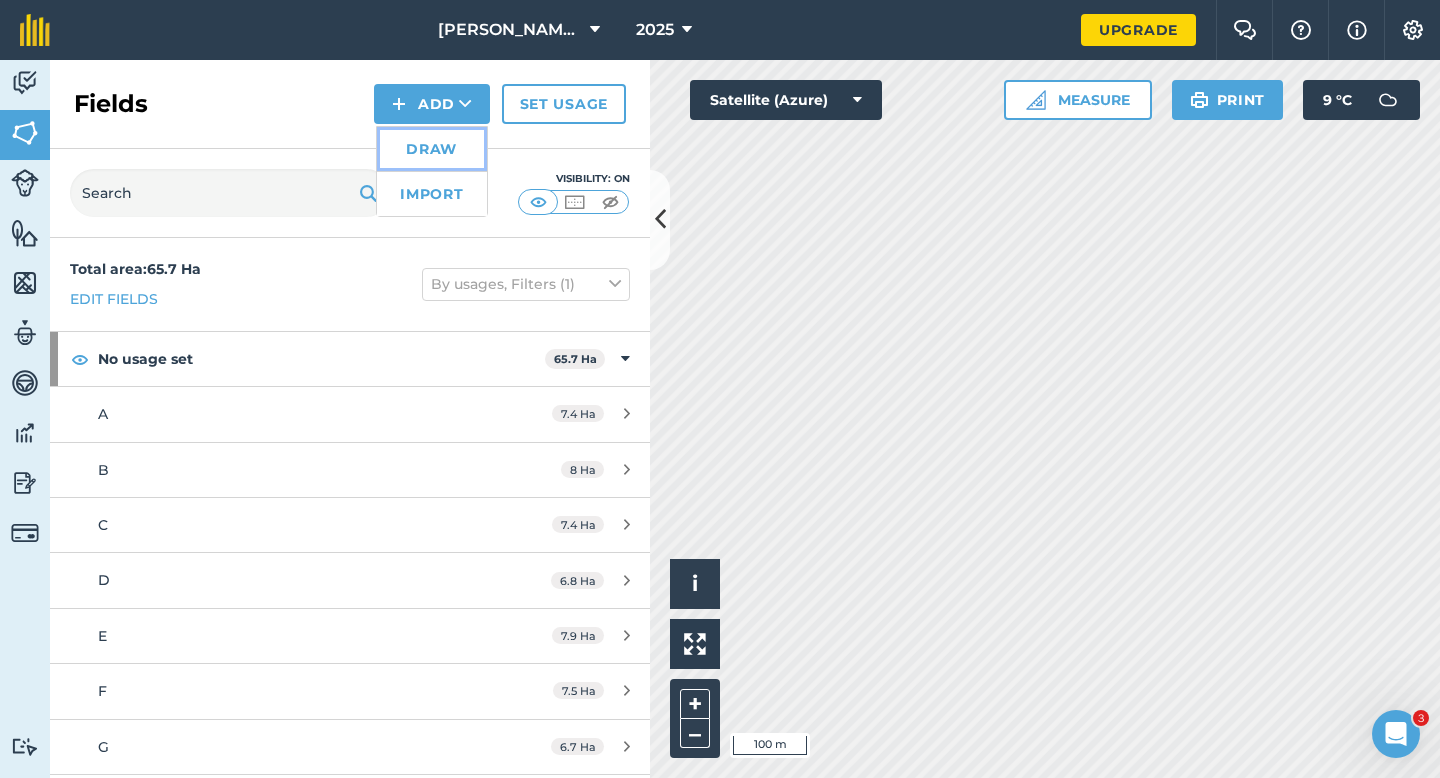 click on "Draw" at bounding box center (432, 149) 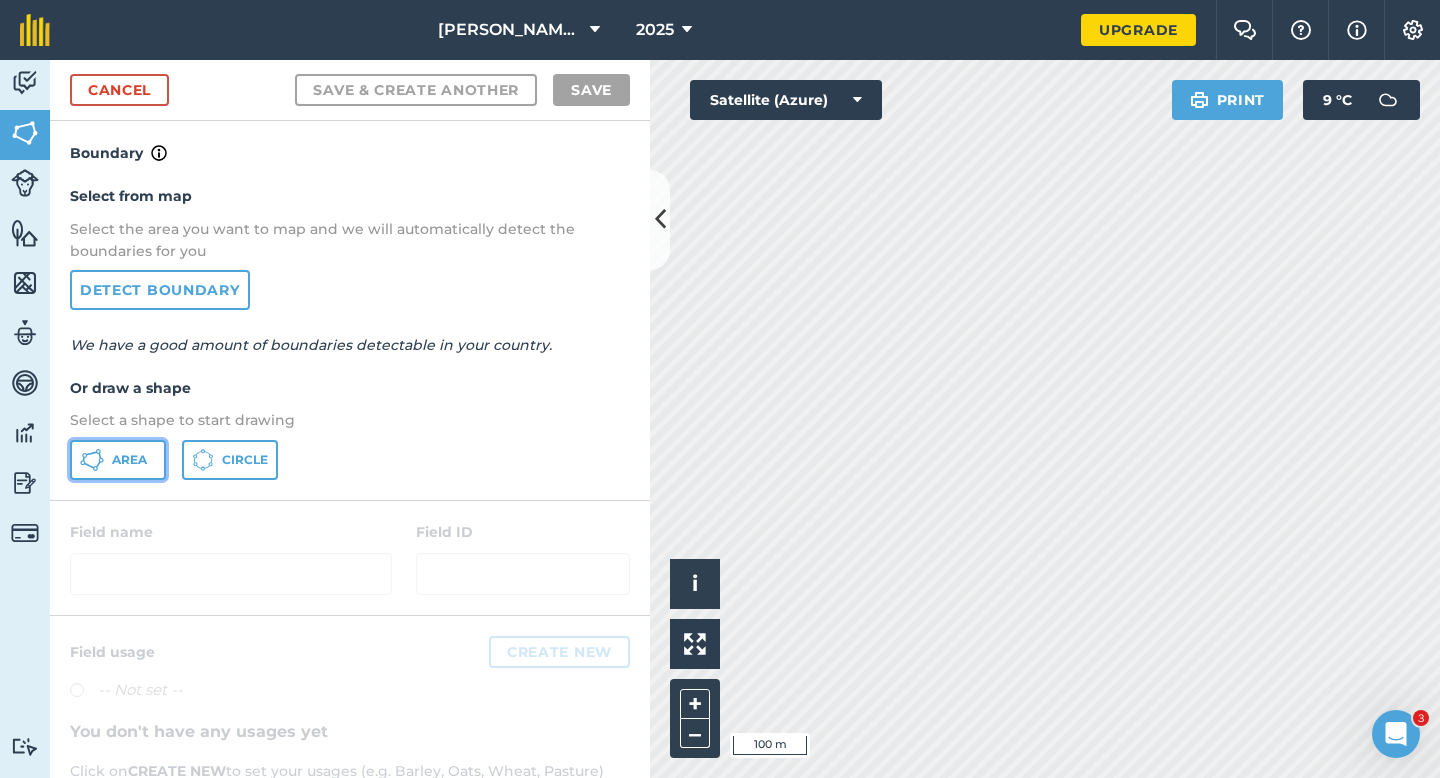 click on "Area" at bounding box center (118, 460) 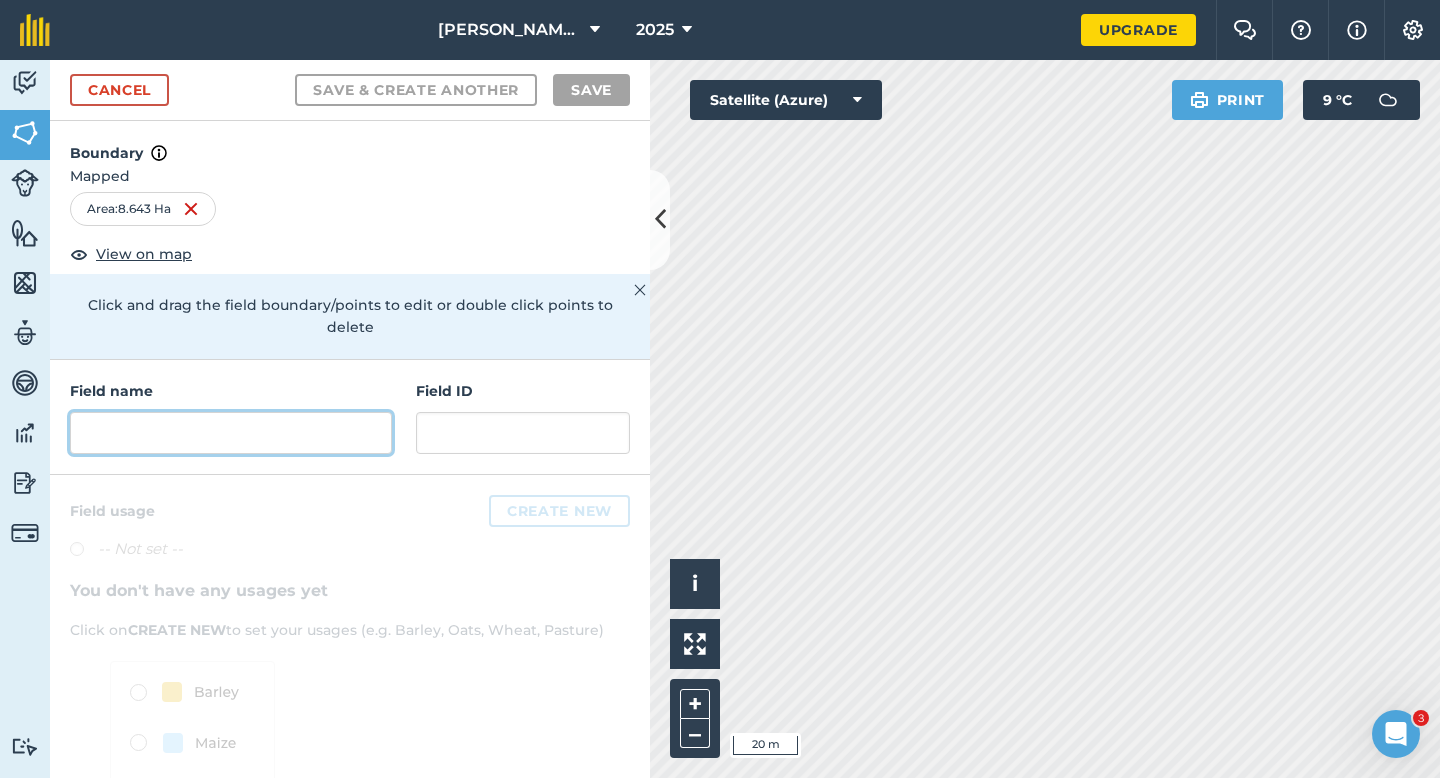click at bounding box center [231, 433] 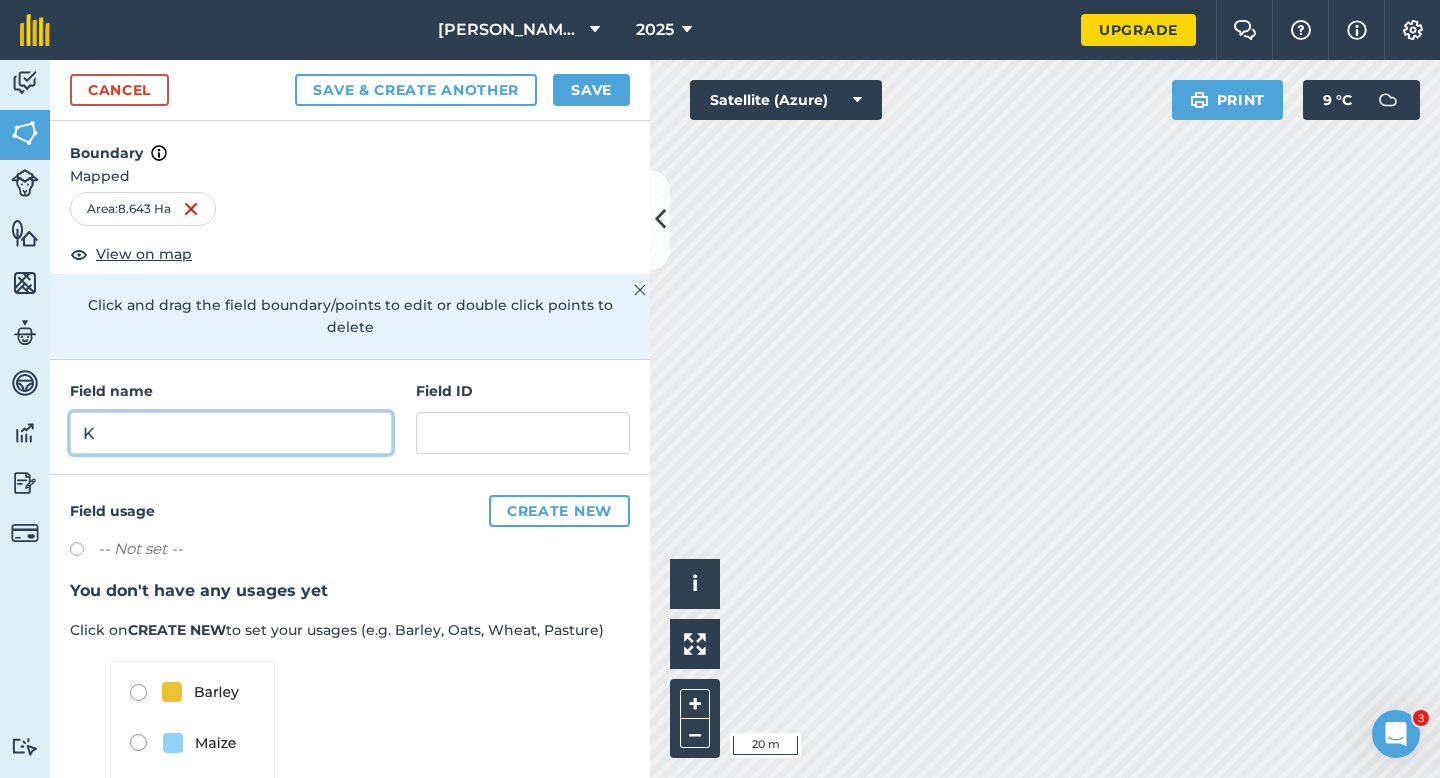 type on "K" 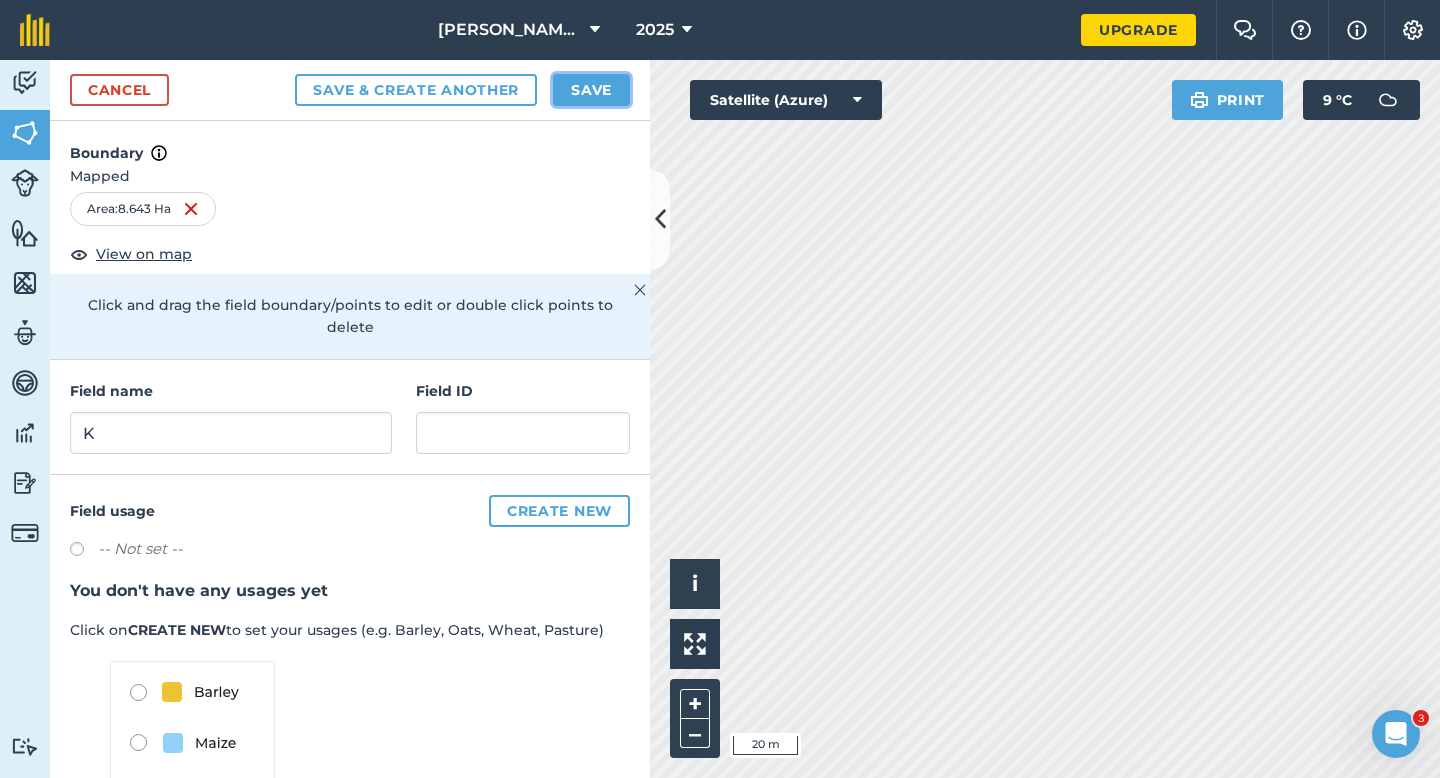click on "Save" at bounding box center [591, 90] 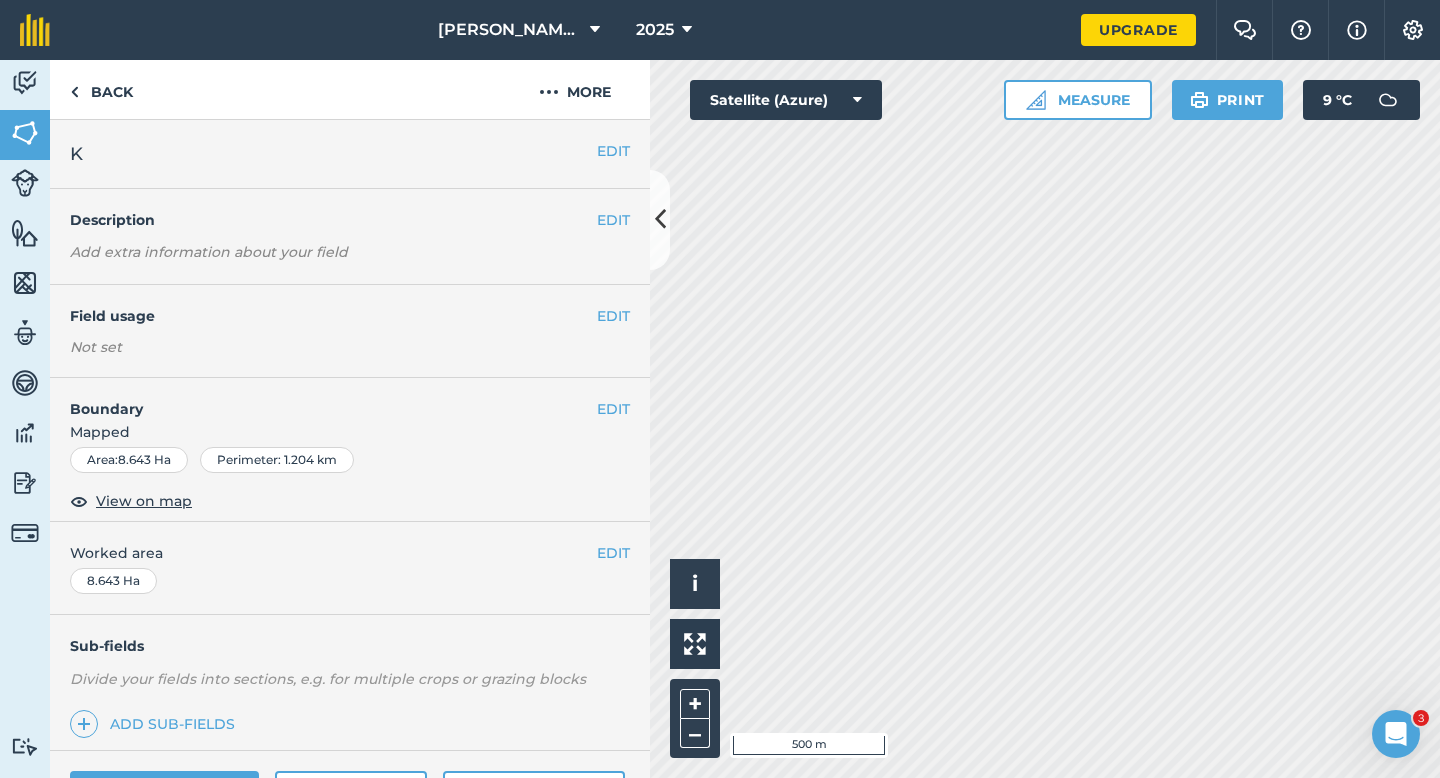 click on "EDIT Worked area 8.643   Ha" at bounding box center (350, 568) 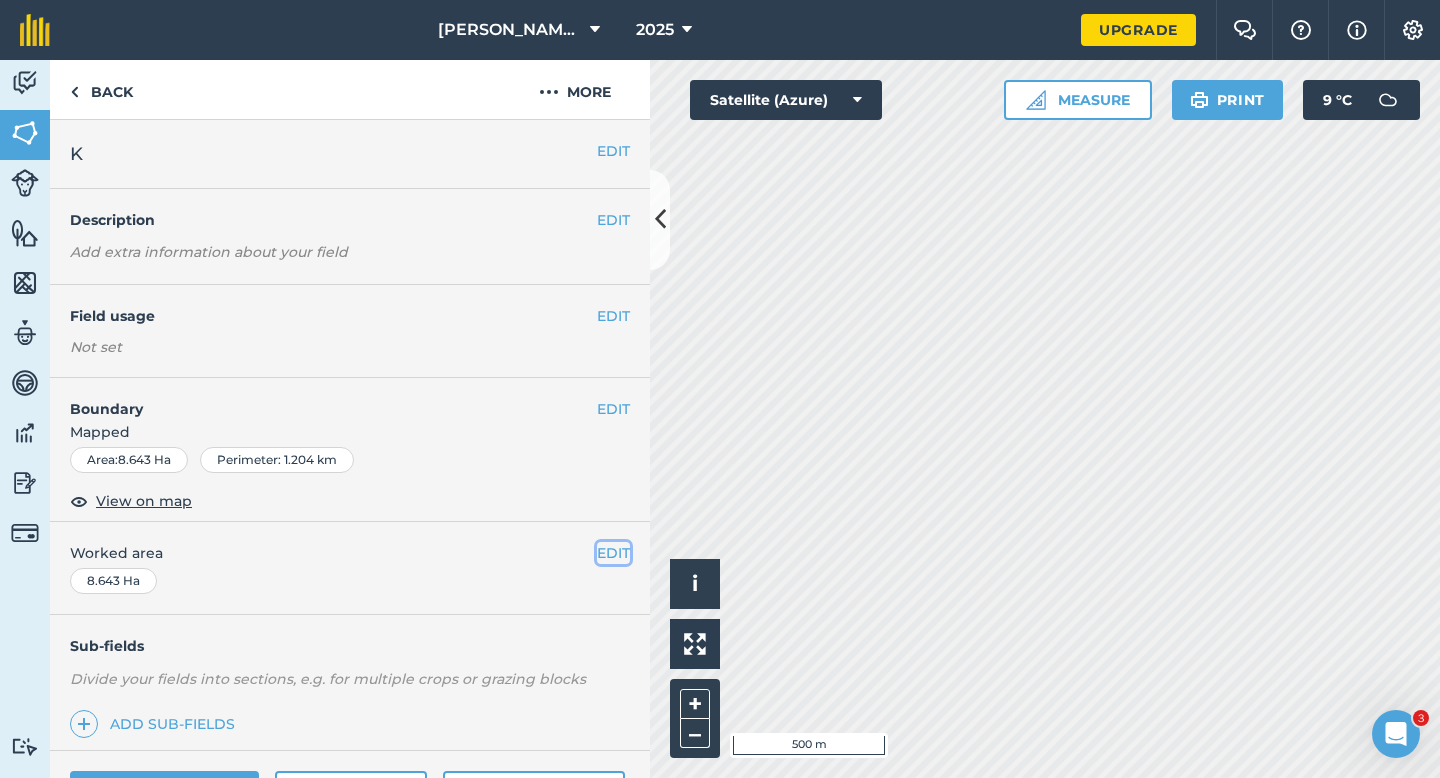 click on "EDIT" at bounding box center [613, 553] 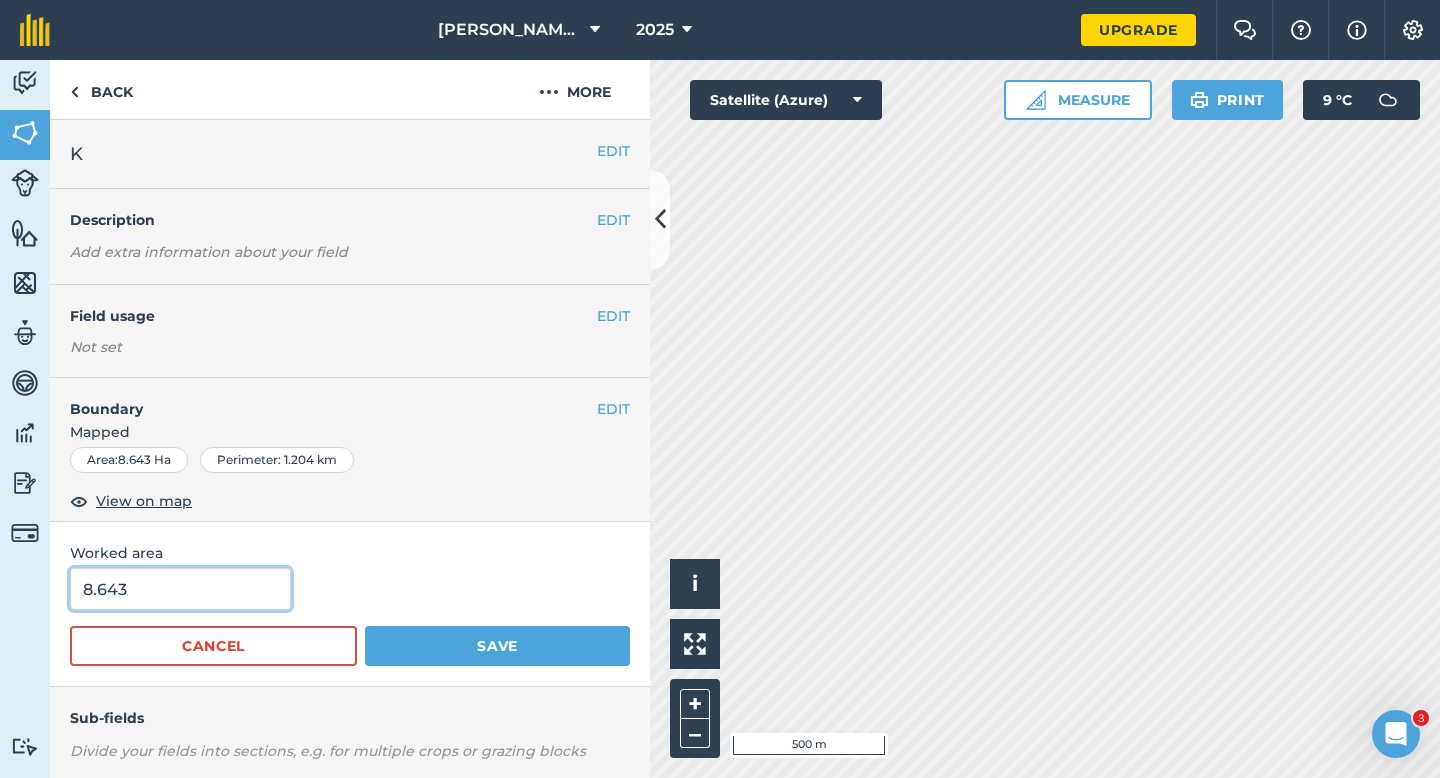click on "8.643" at bounding box center (180, 589) 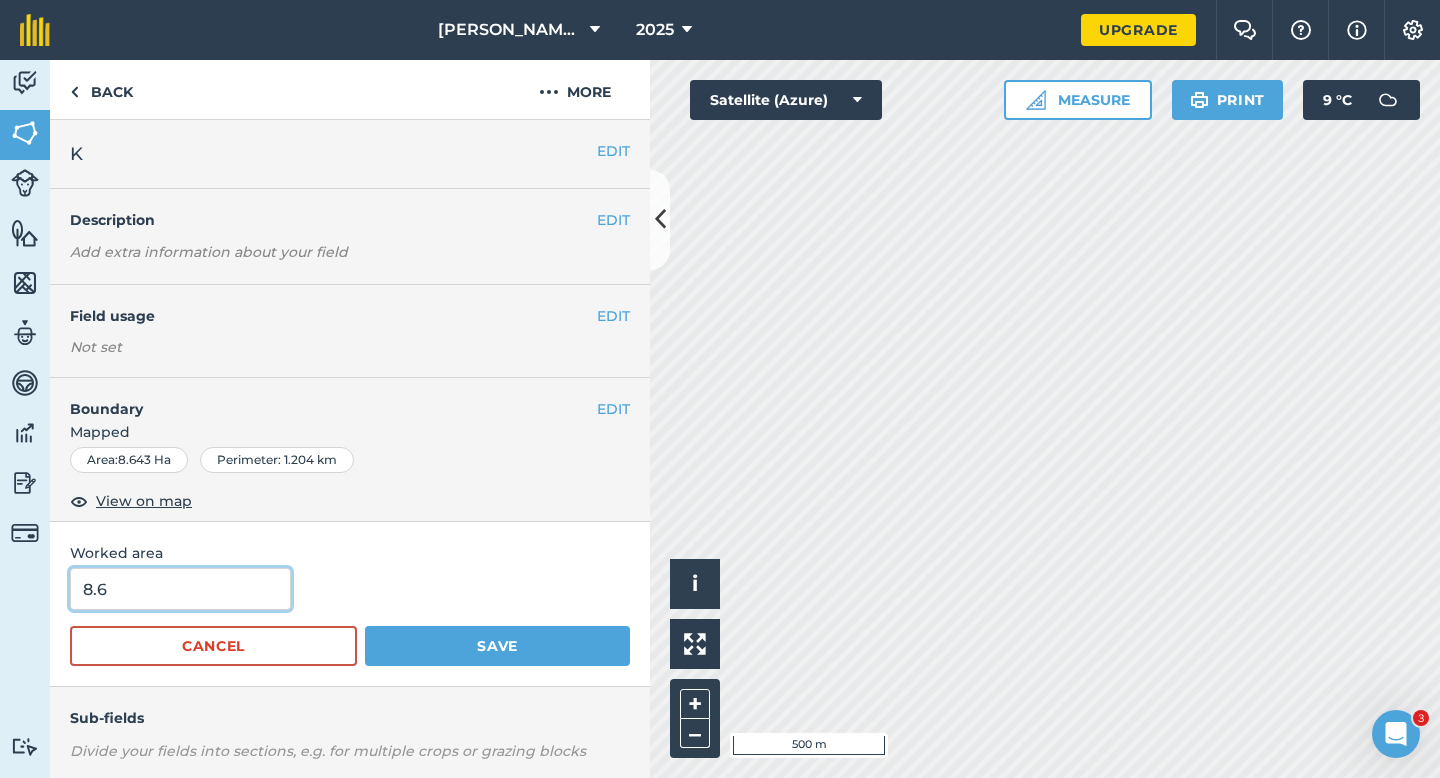 type on "8.6" 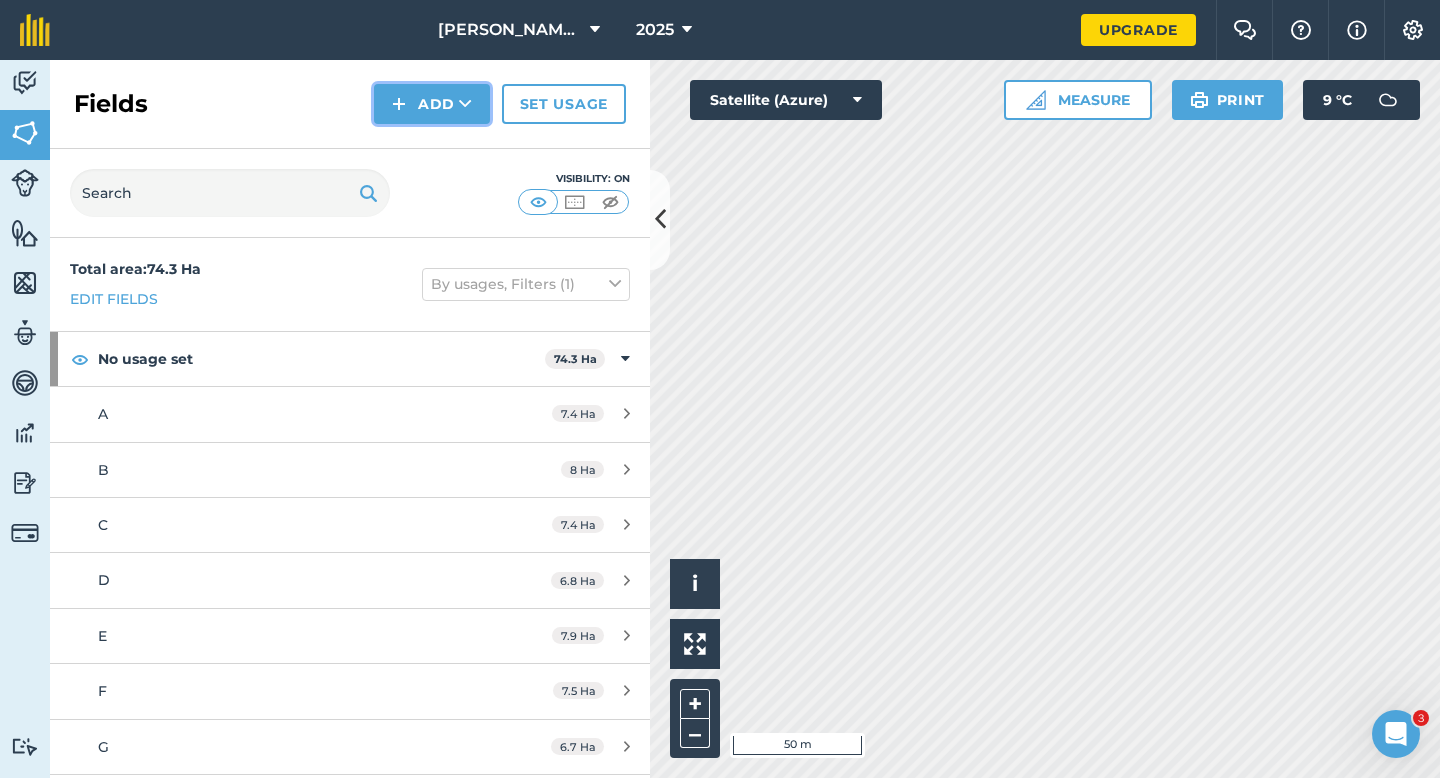 click at bounding box center [399, 104] 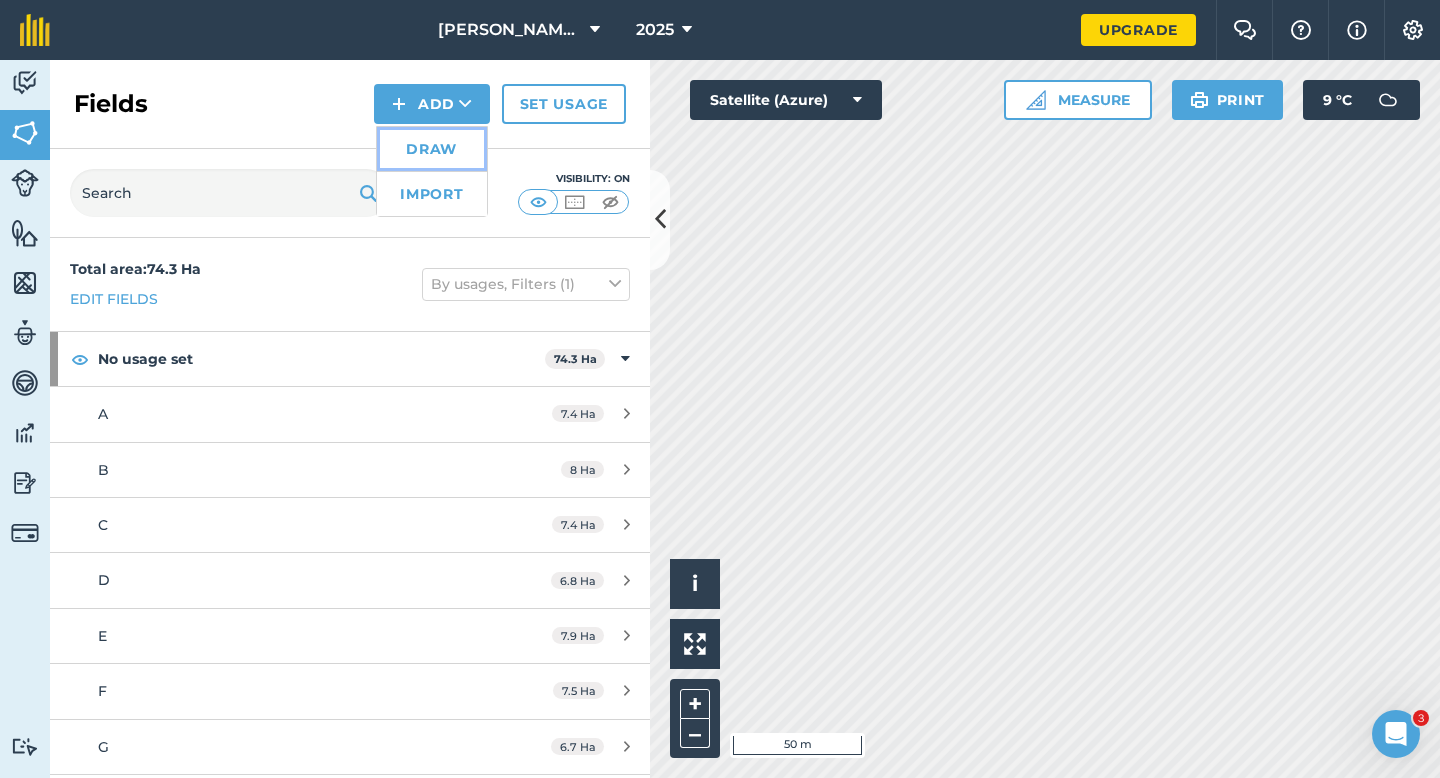 click on "Draw" at bounding box center [432, 149] 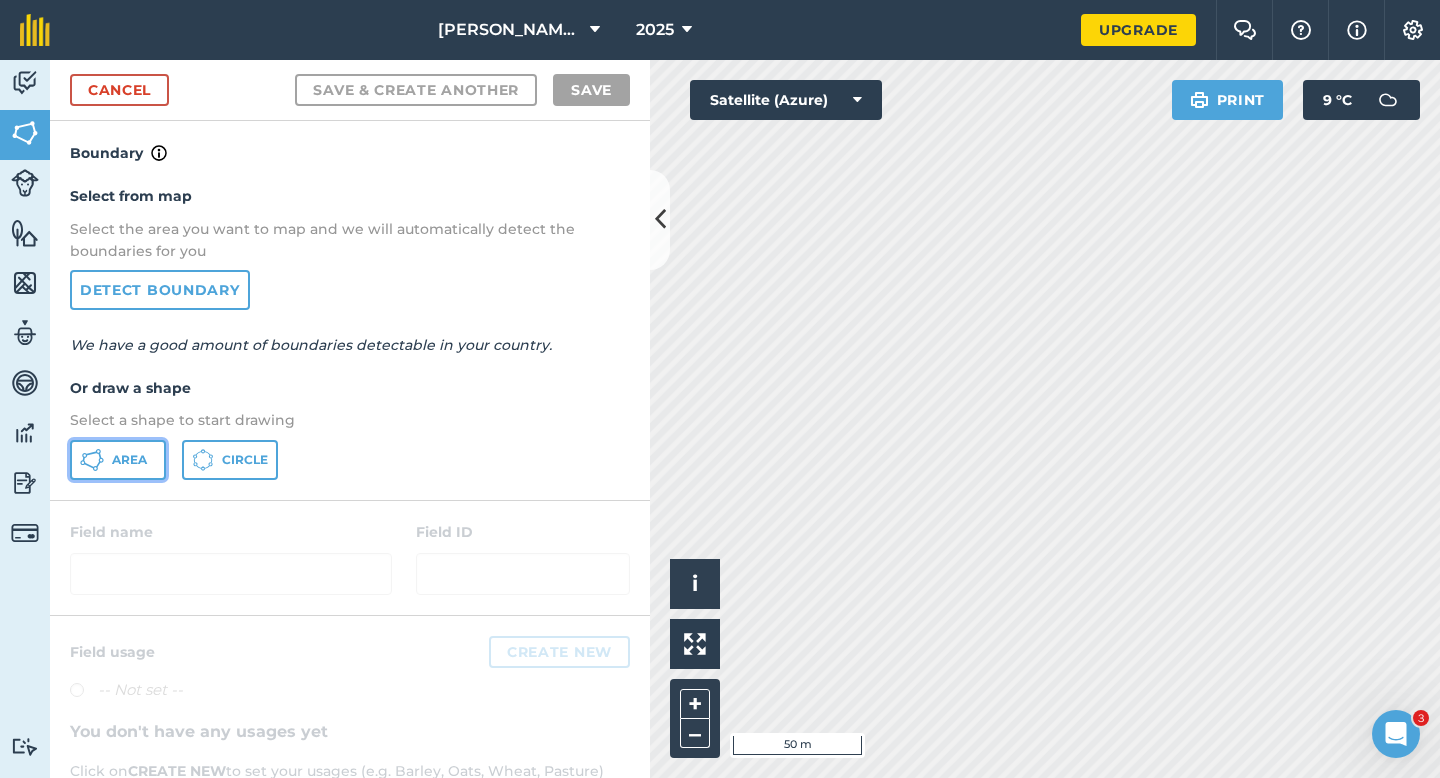 click on "Area" at bounding box center [118, 460] 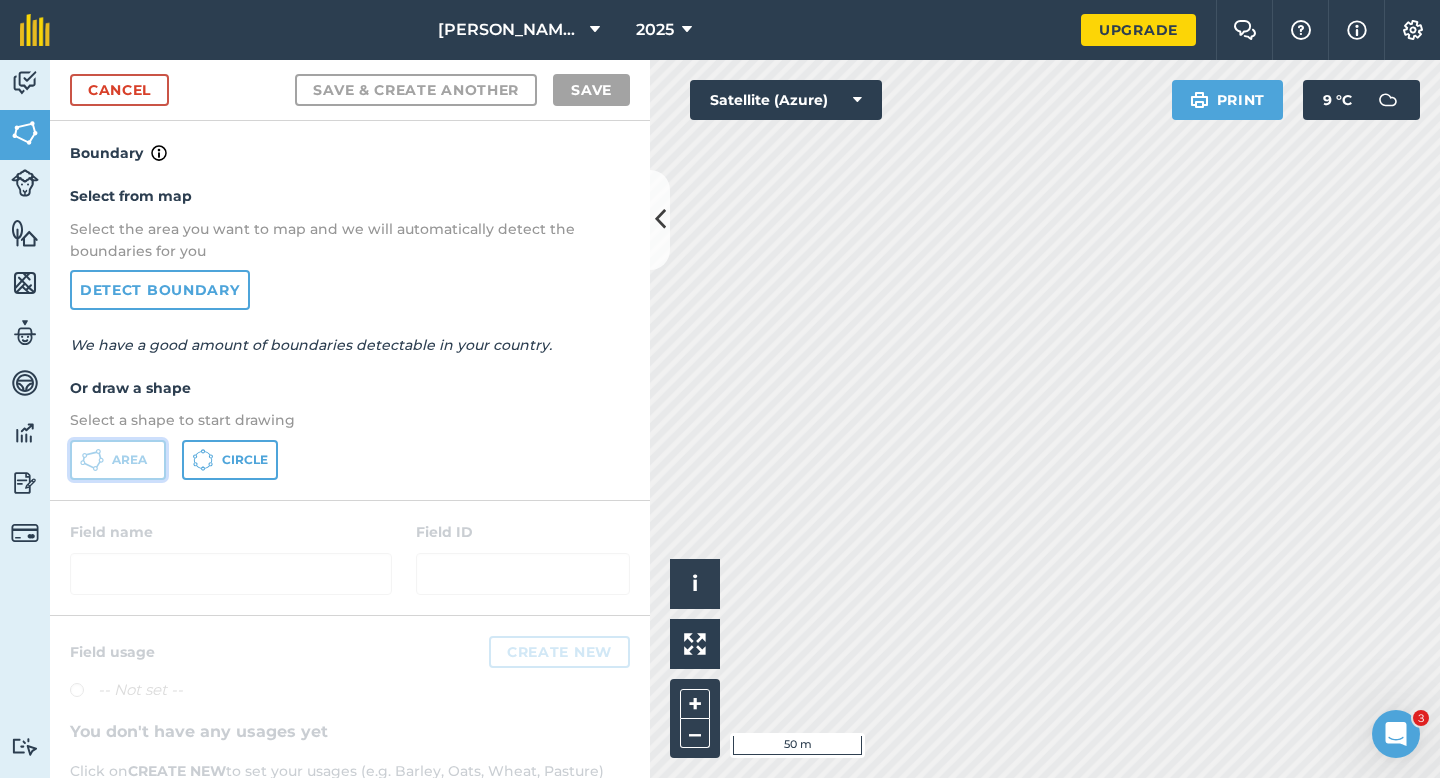 click on "Area" at bounding box center (129, 460) 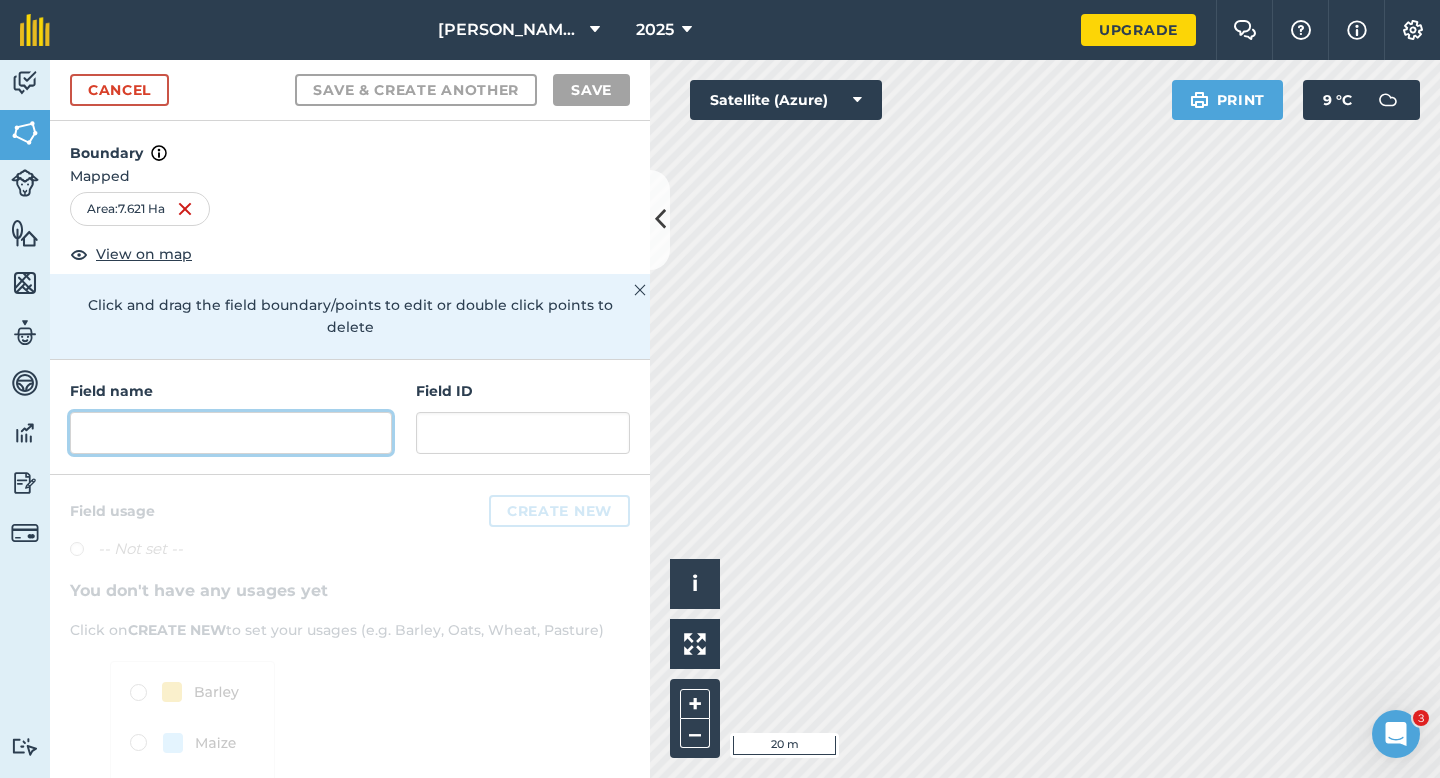 click at bounding box center (231, 433) 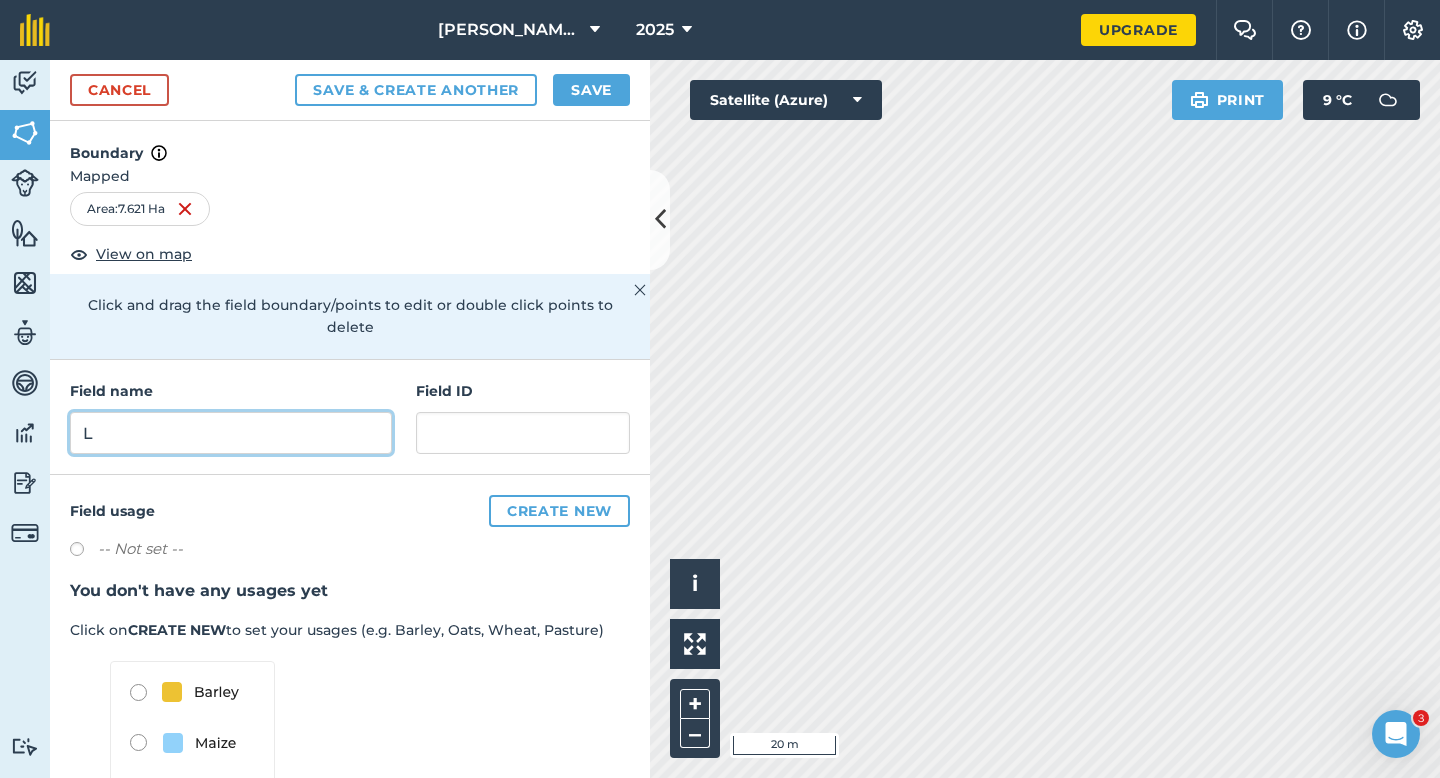 type on "L" 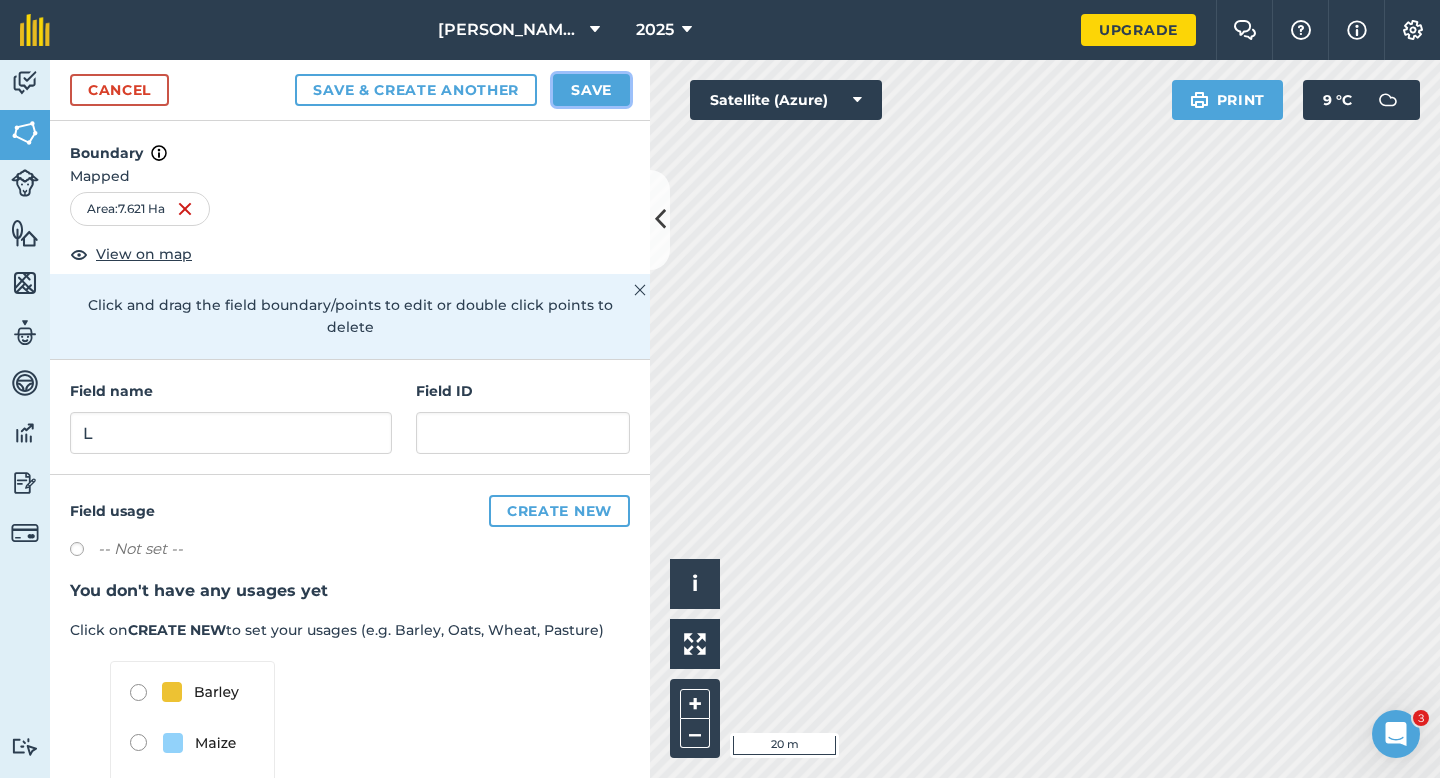 click on "Save" at bounding box center (591, 90) 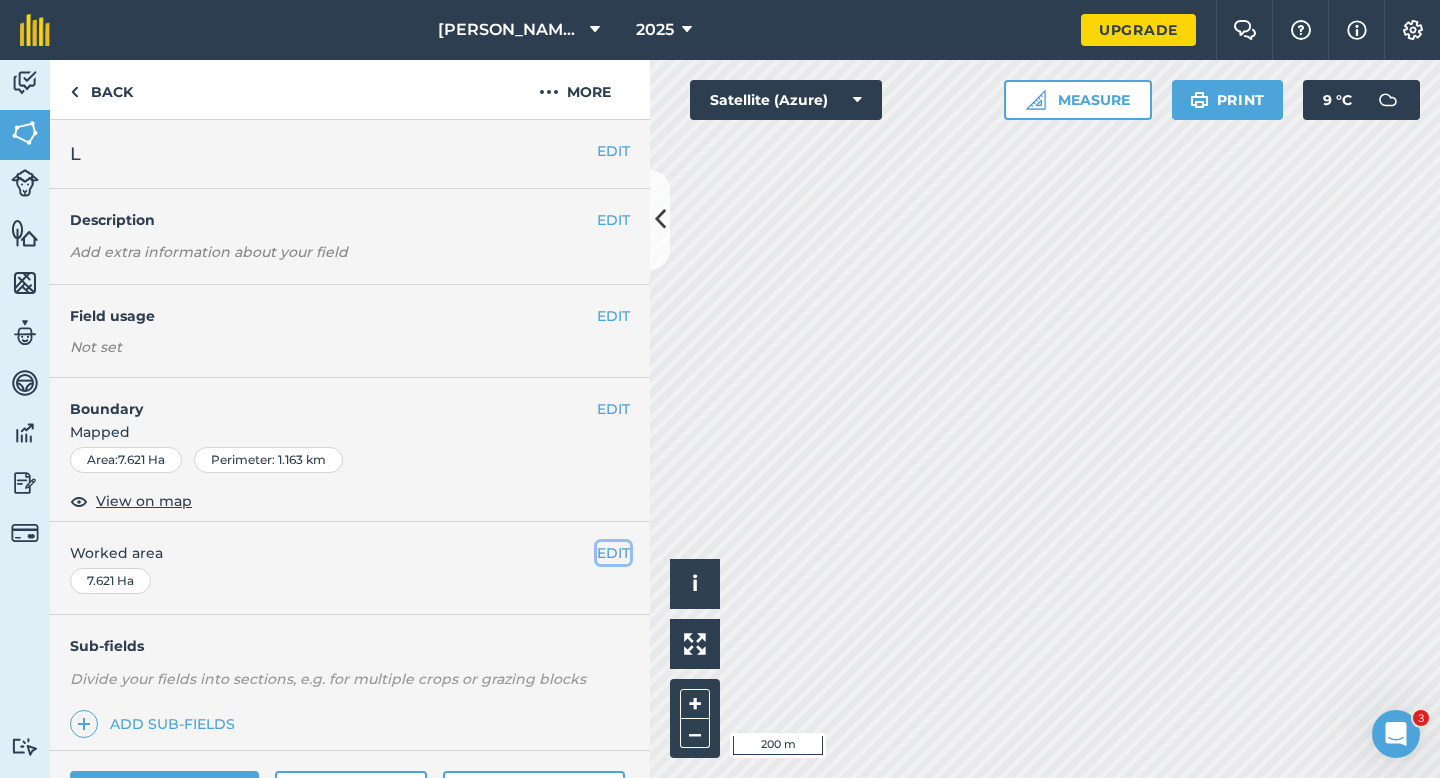 click on "EDIT" at bounding box center (613, 553) 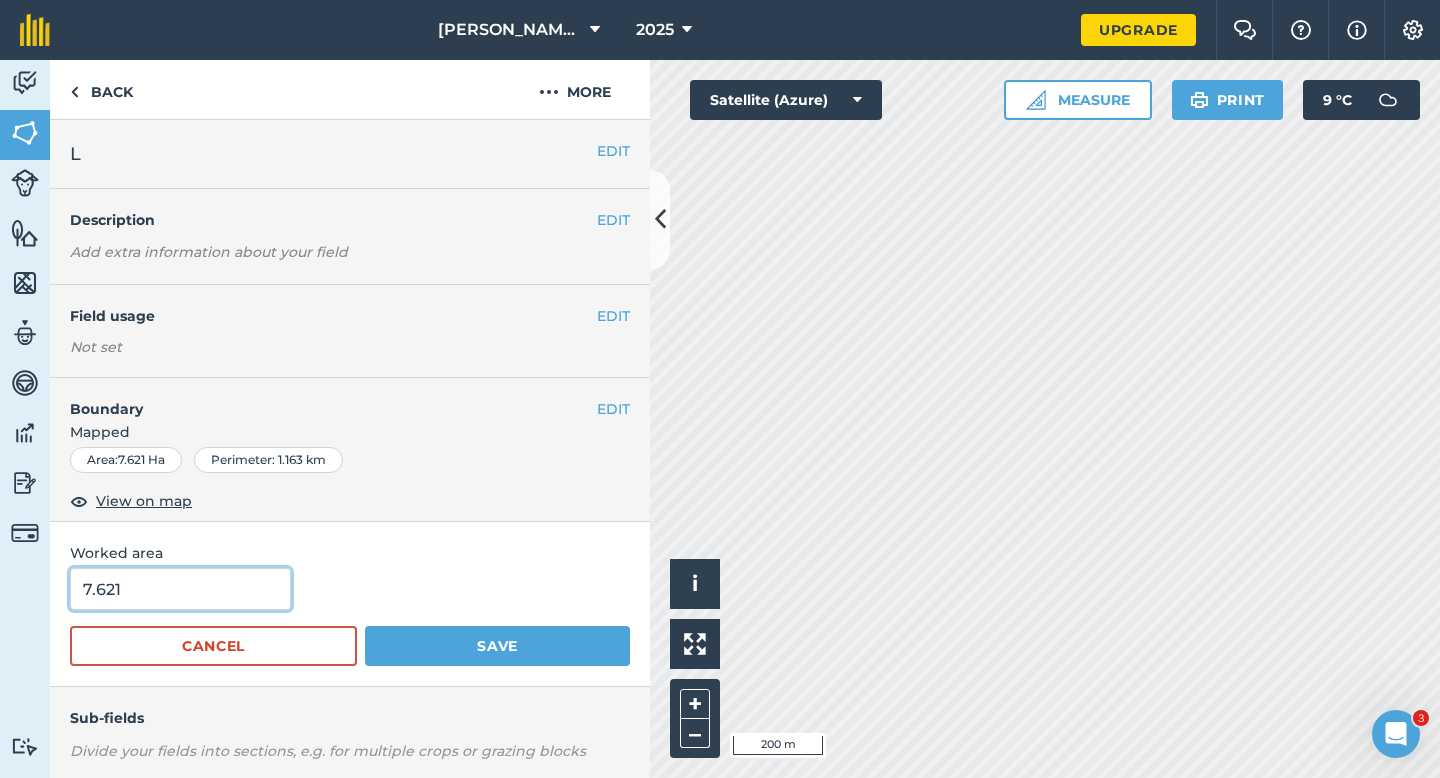 click on "7.621" at bounding box center [180, 589] 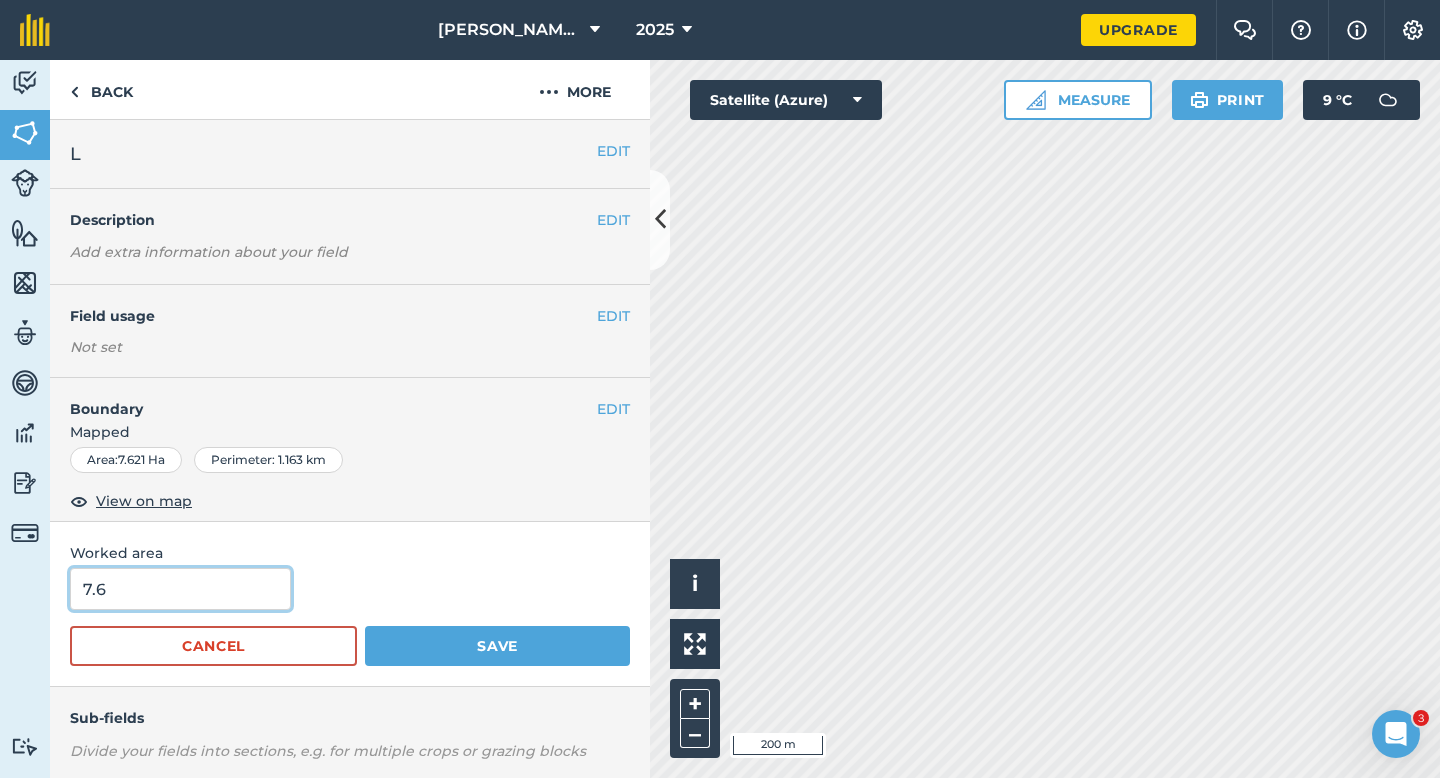 type on "7.6" 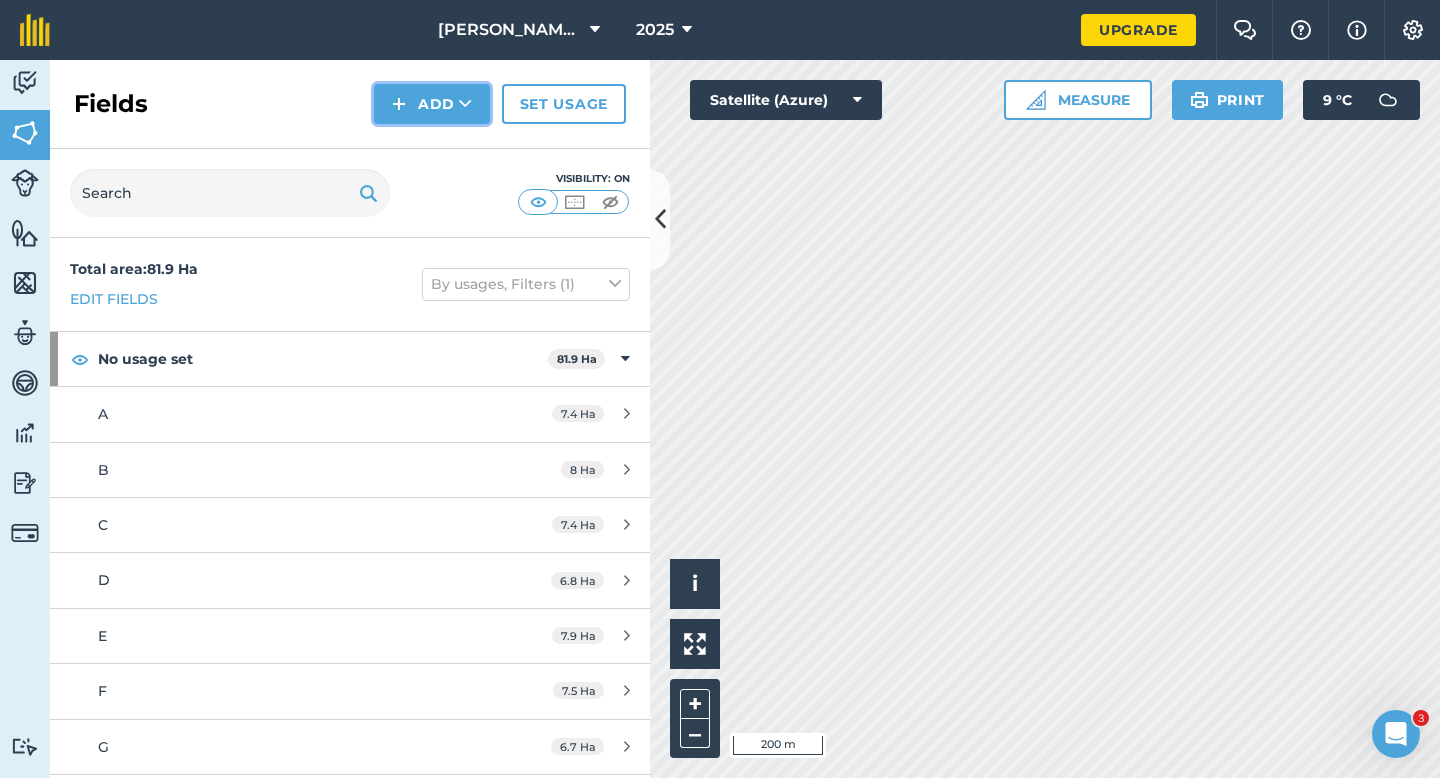 click on "Add" at bounding box center [432, 104] 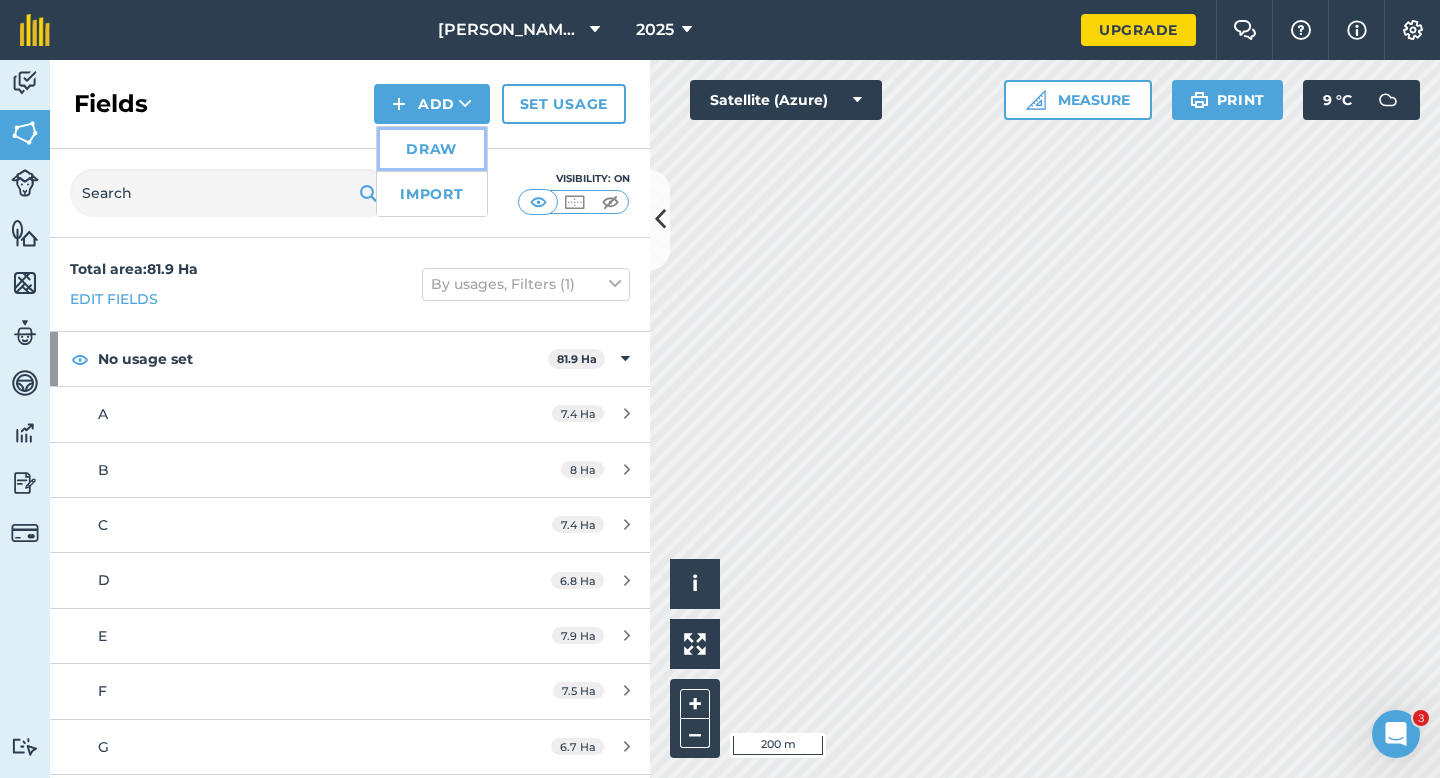 click on "Draw" at bounding box center [432, 149] 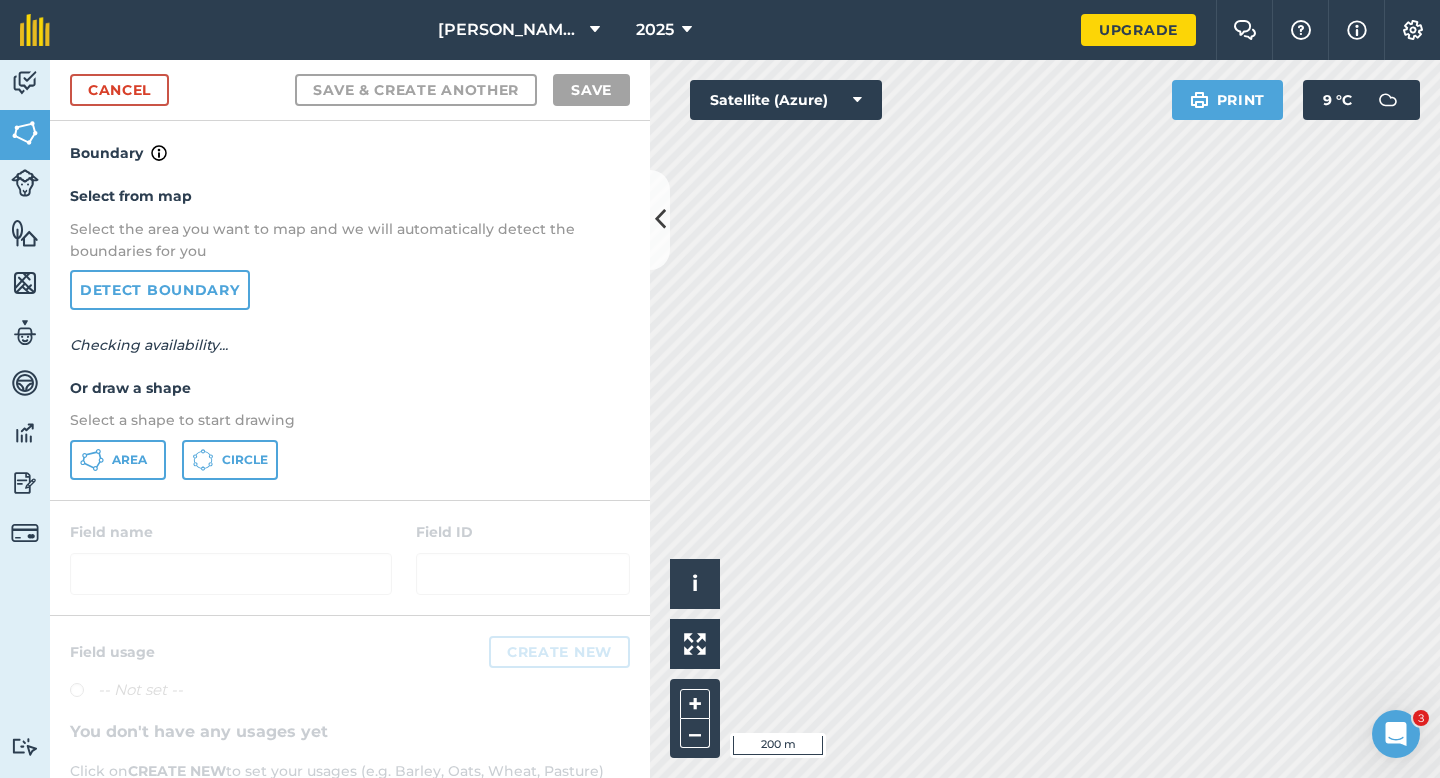 click on "Select from map Select the area you want to map and we will automatically detect the boundaries for you Detect boundary Checking availability... Or draw a shape Select a shape to start drawing Area Circle" at bounding box center (350, 332) 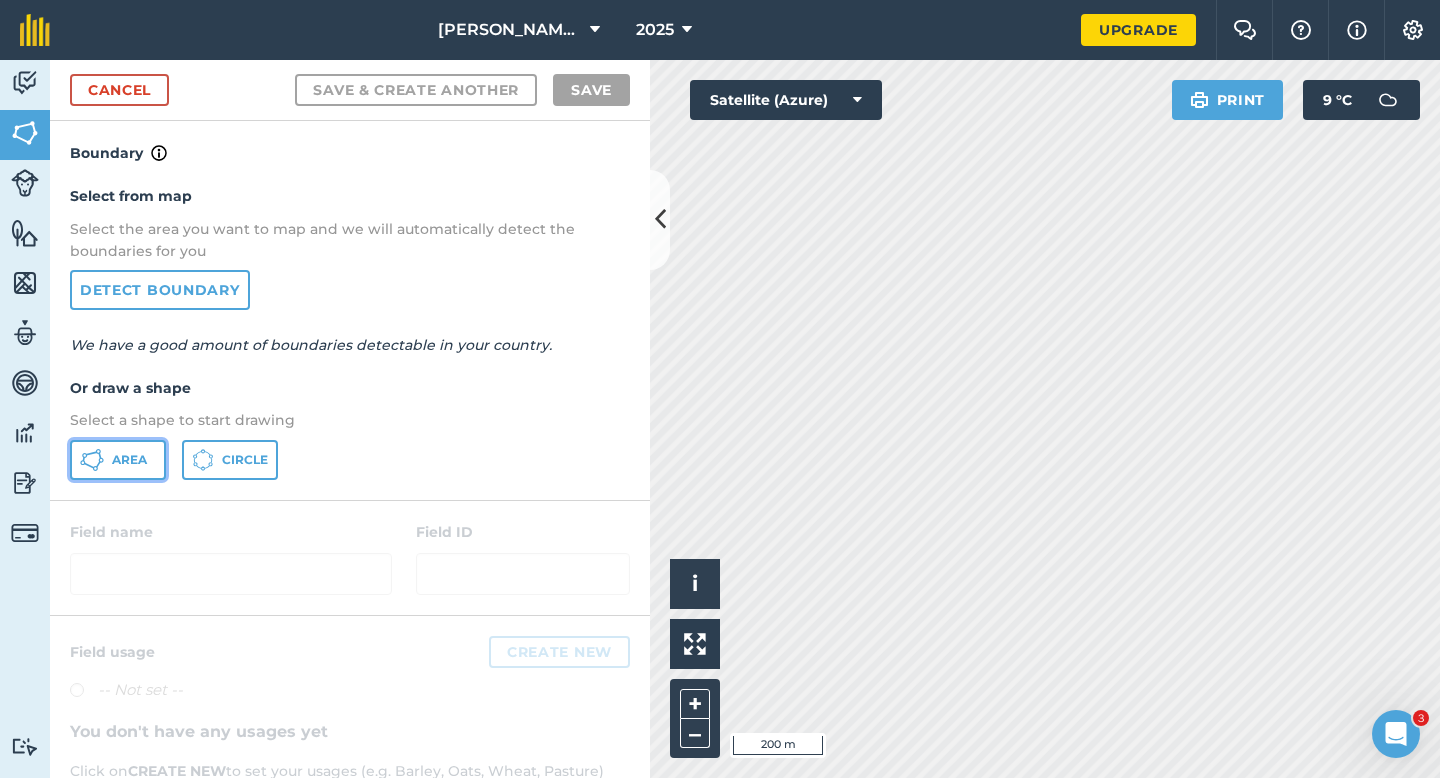 click on "Area" at bounding box center [118, 460] 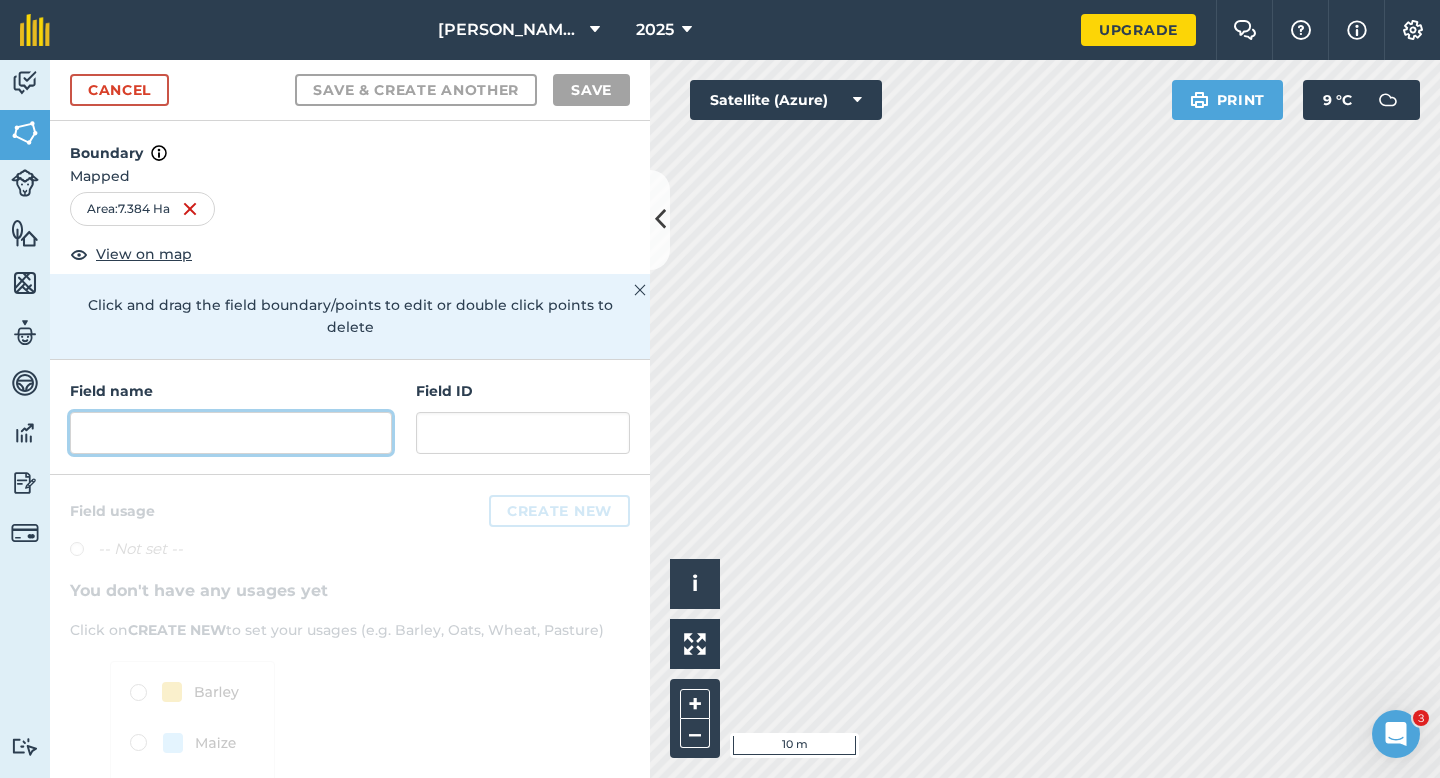 click at bounding box center [231, 433] 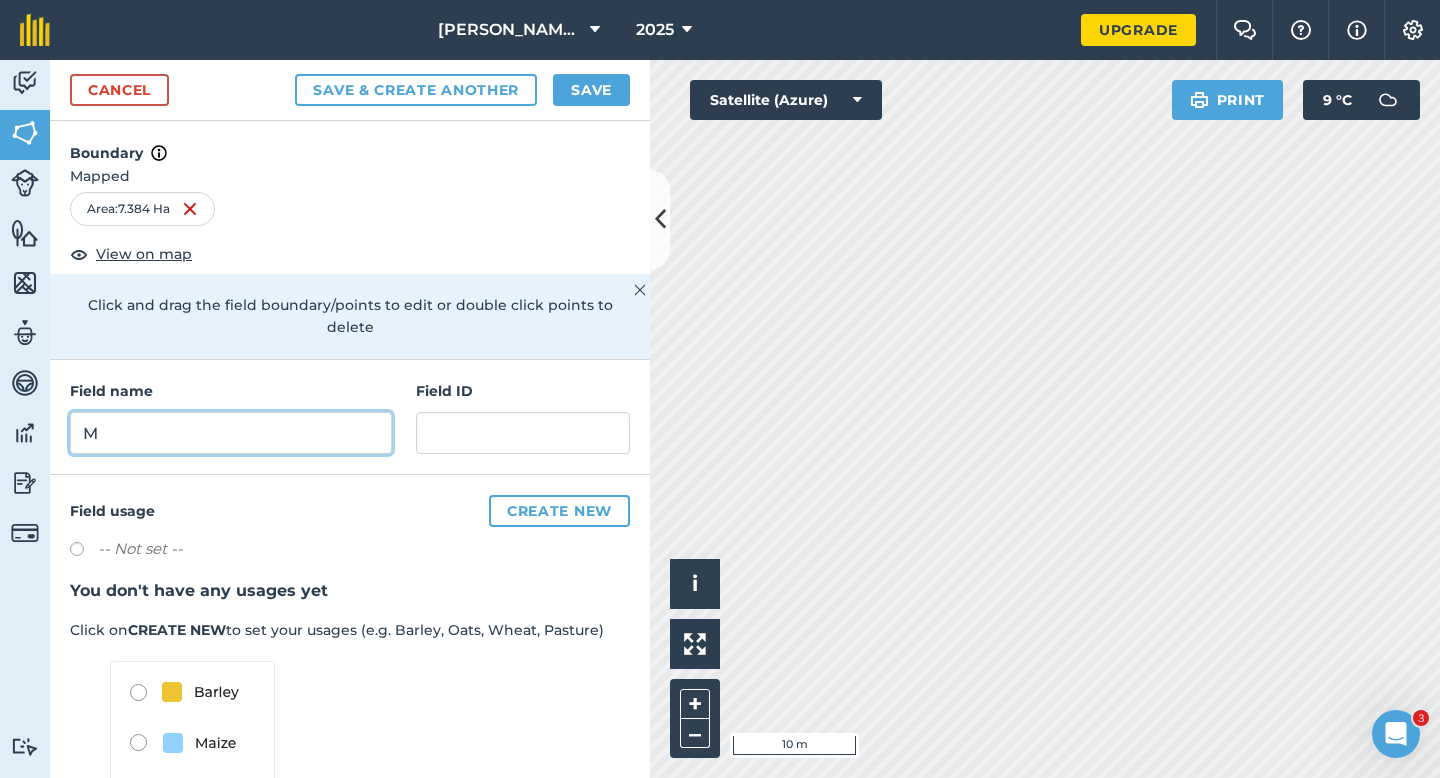 type on "M" 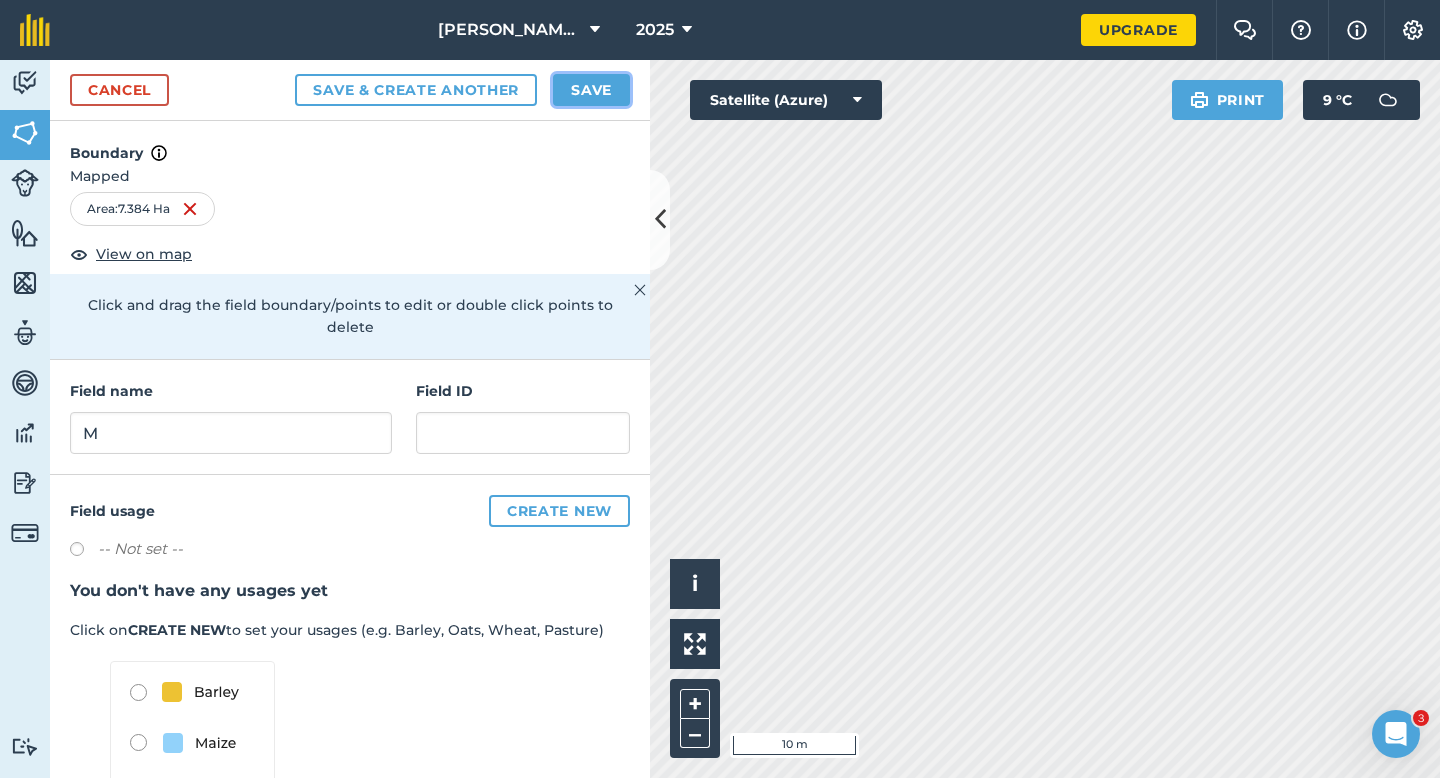 click on "Save" at bounding box center (591, 90) 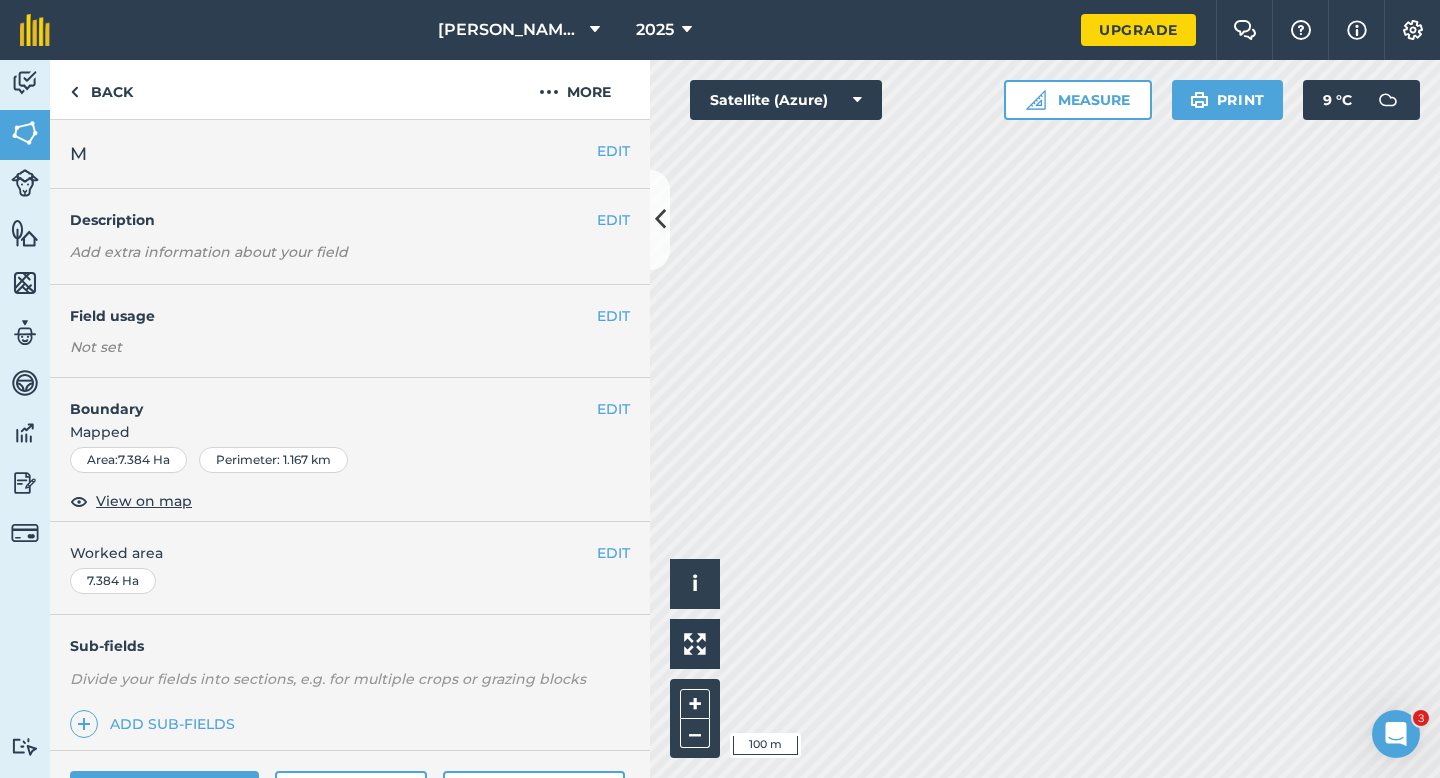 click on "EDIT Worked area 7.384   Ha" at bounding box center (350, 568) 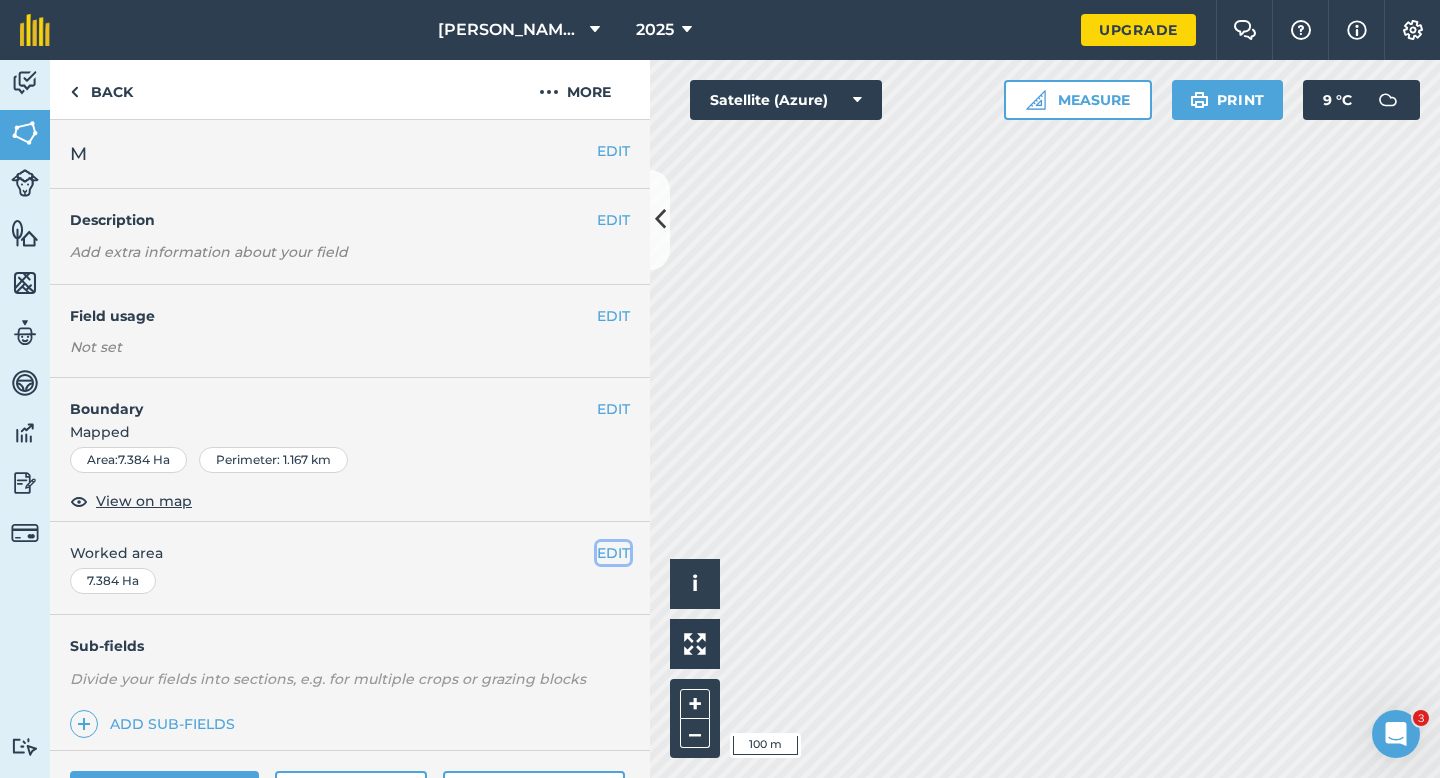 click on "EDIT" at bounding box center (613, 553) 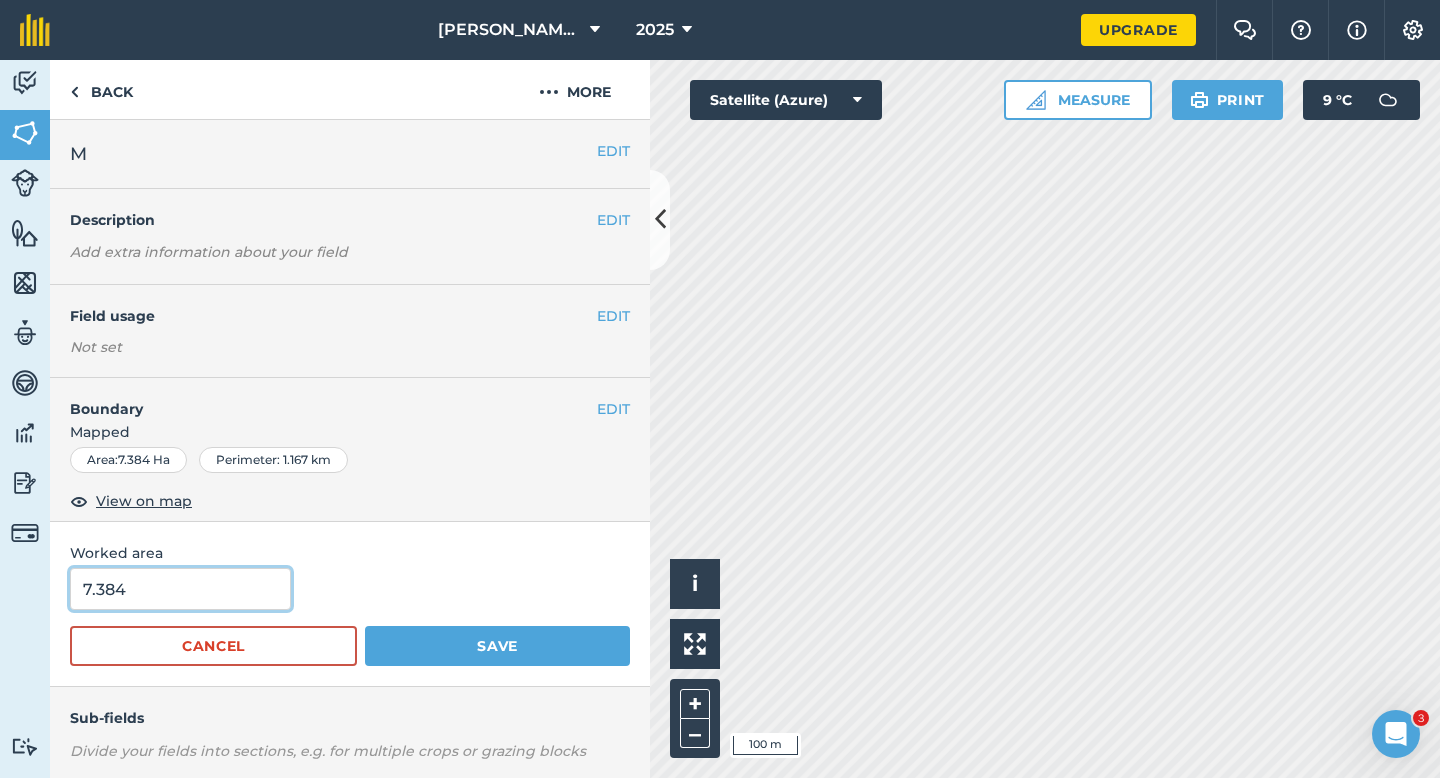 click on "7.384" at bounding box center [180, 589] 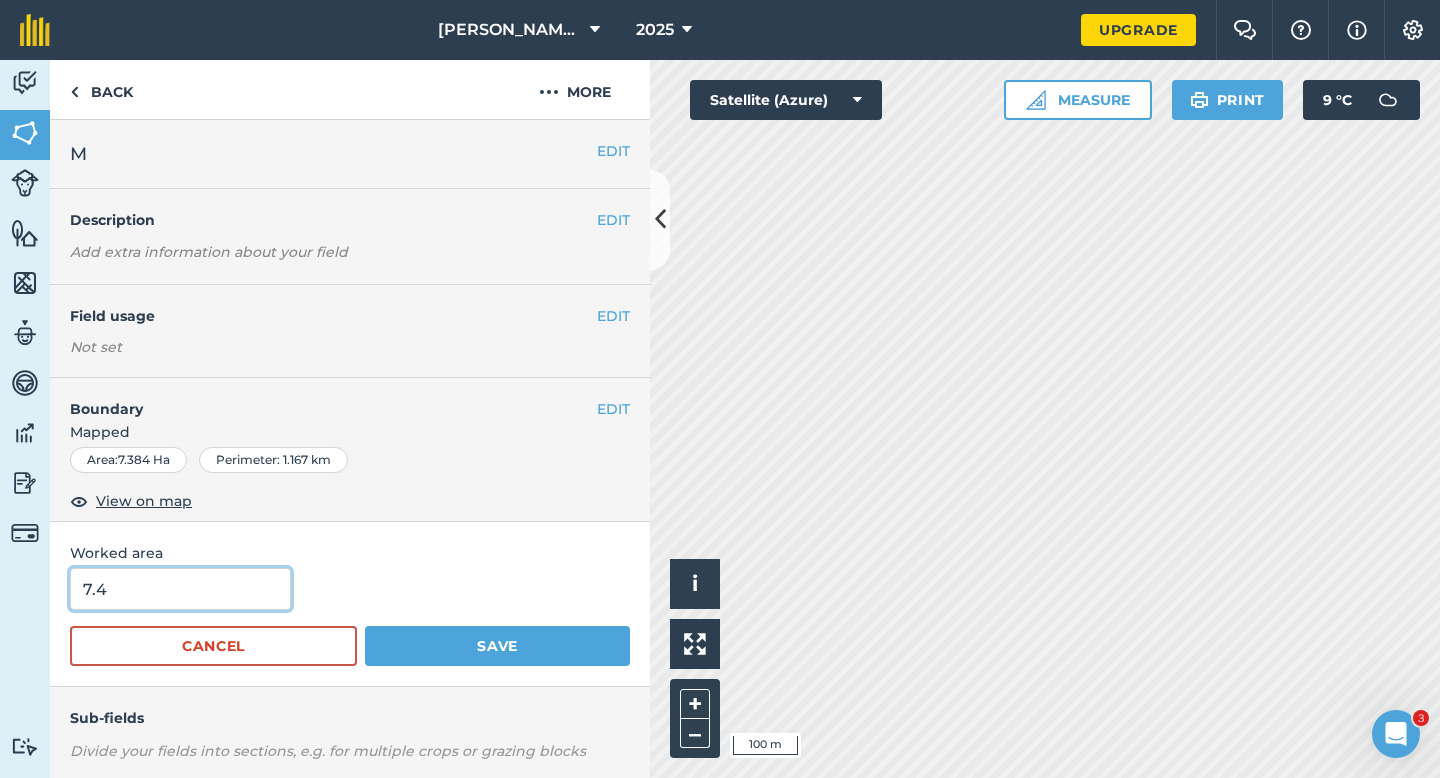 type on "7.4" 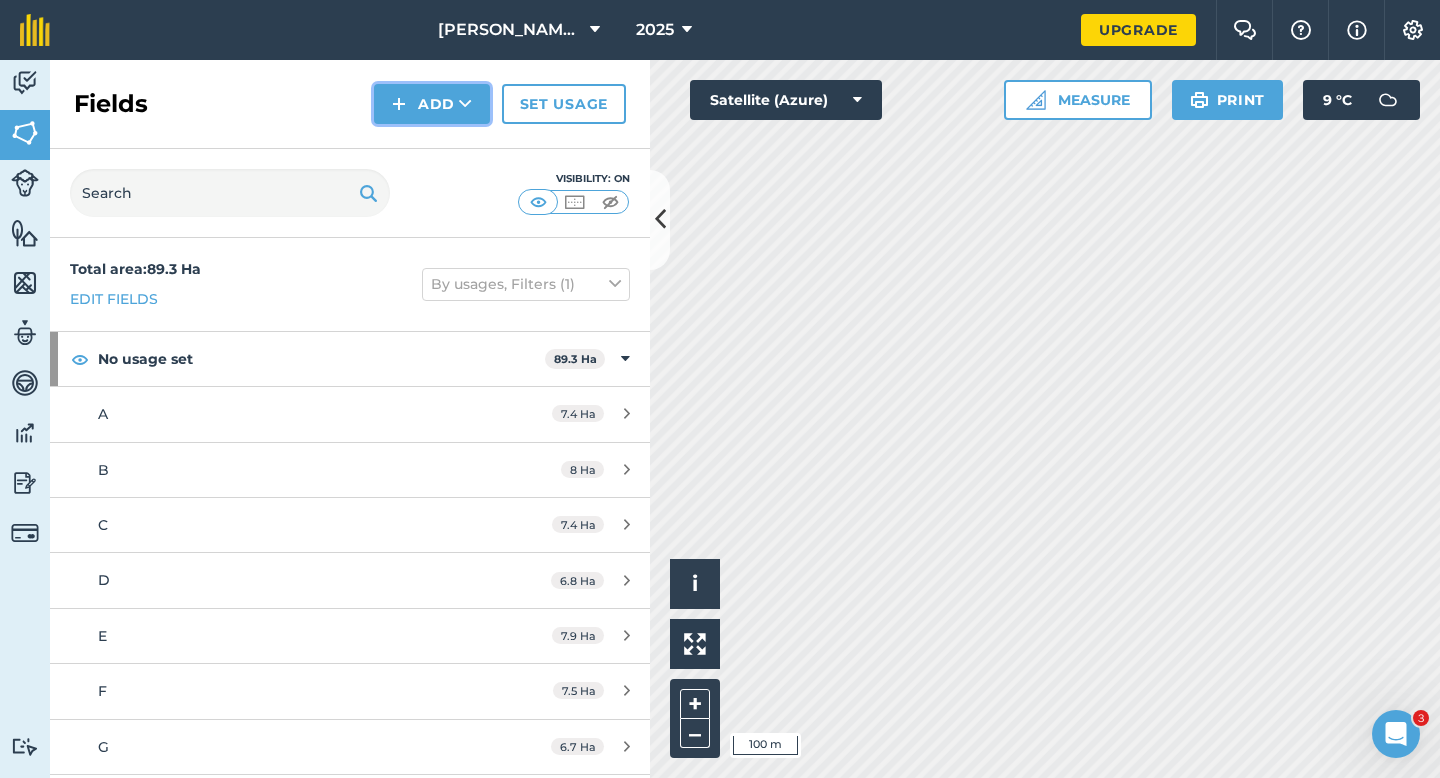 click on "Add" at bounding box center [432, 104] 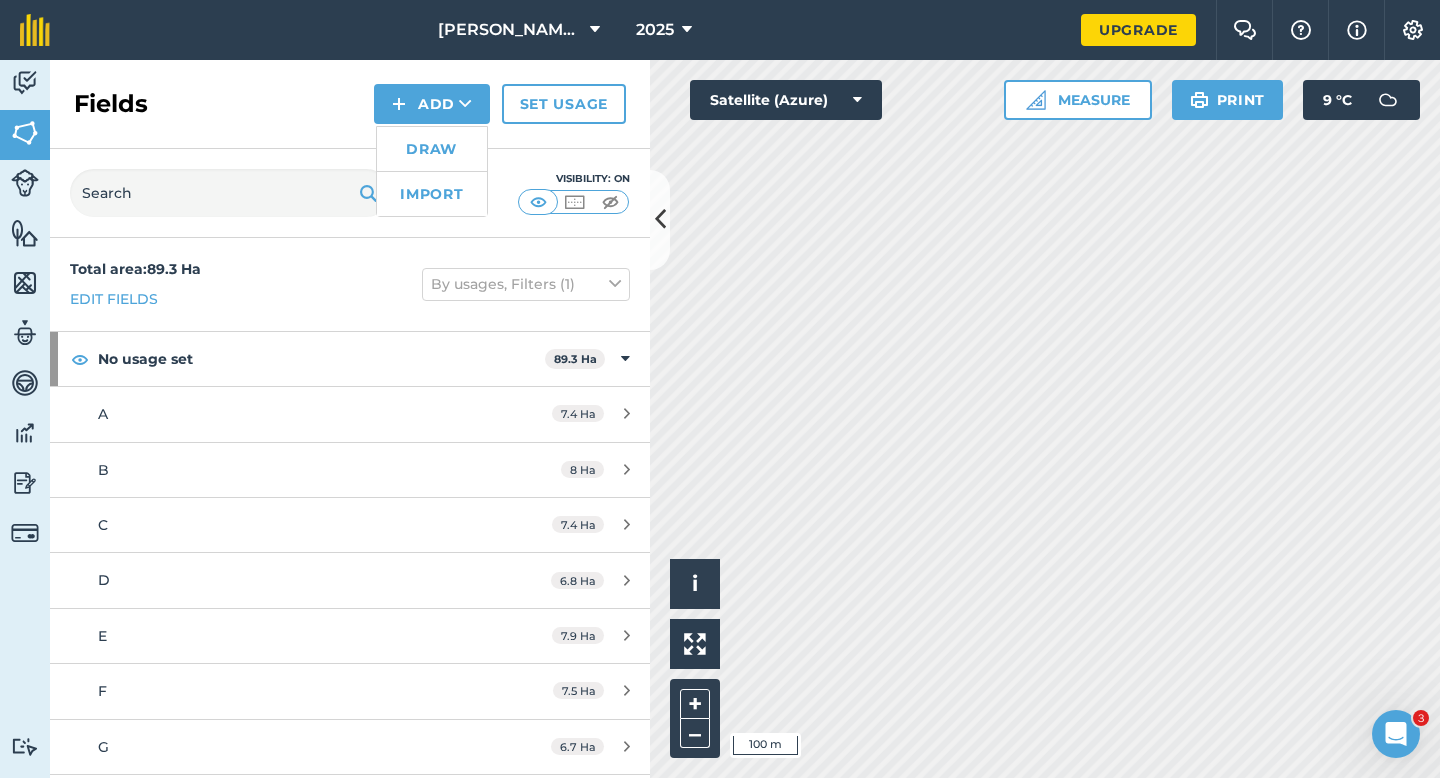click on "Draw" at bounding box center [432, 149] 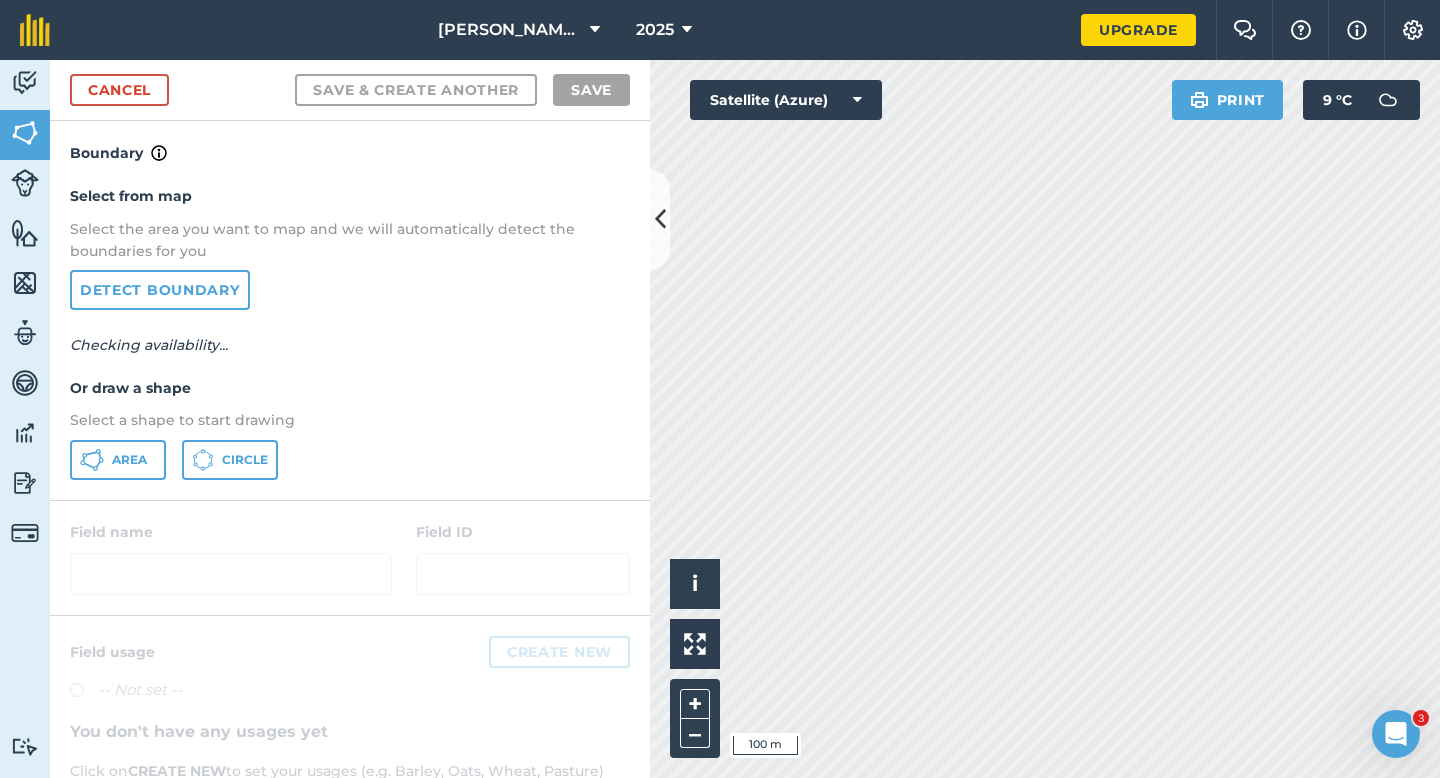 click on "Select from map Select the area you want to map and we will automatically detect the boundaries for you Detect boundary Checking availability... Or draw a shape Select a shape to start drawing Area Circle" at bounding box center [350, 332] 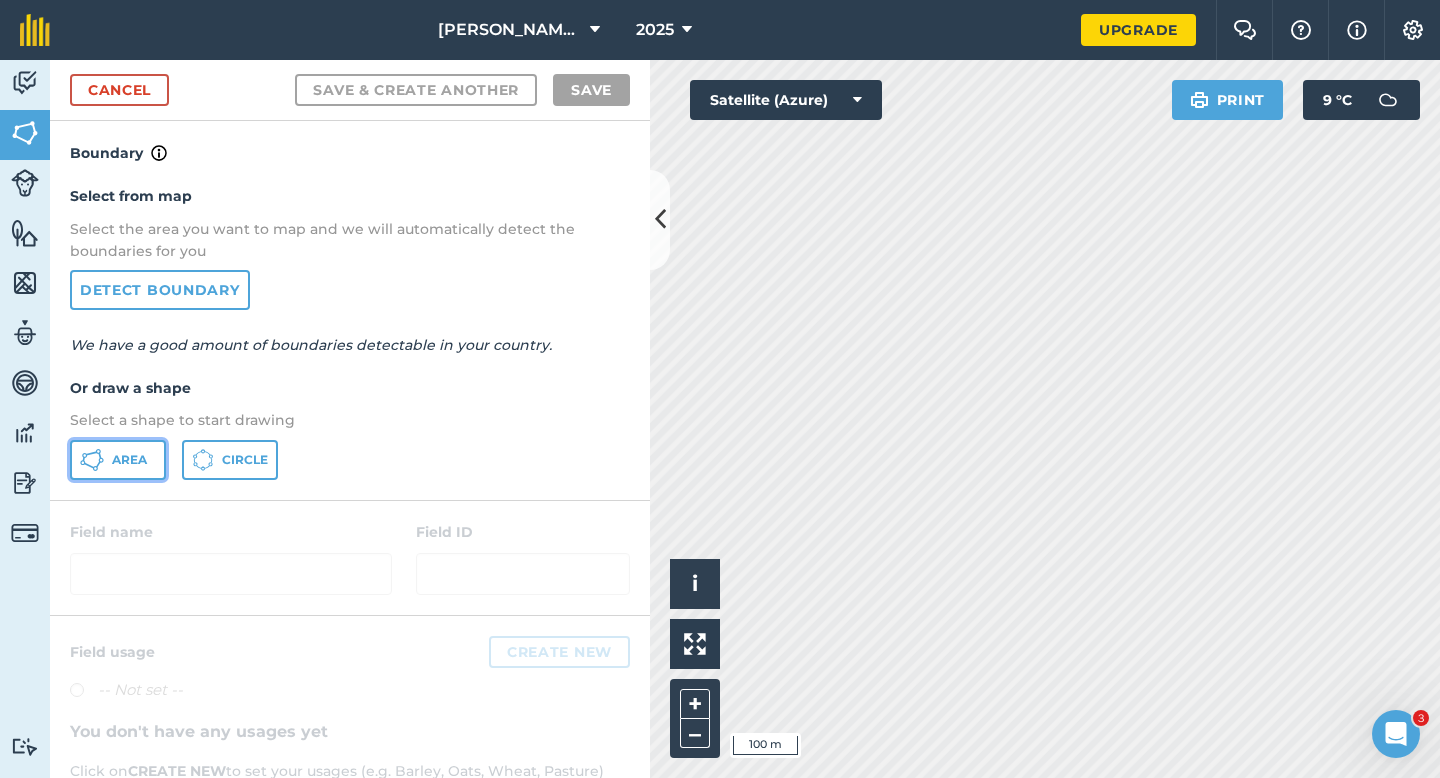click on "Area" at bounding box center (118, 460) 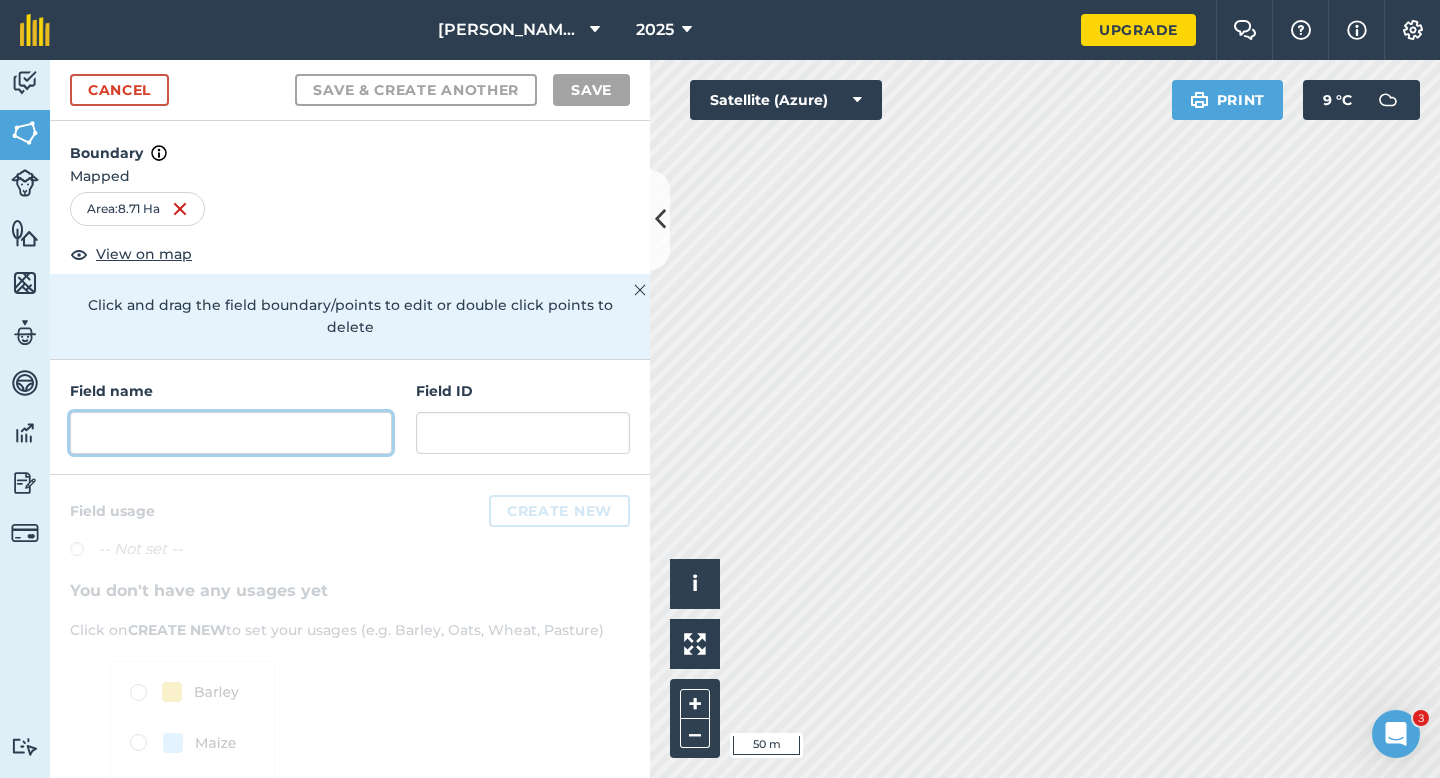 click at bounding box center (231, 433) 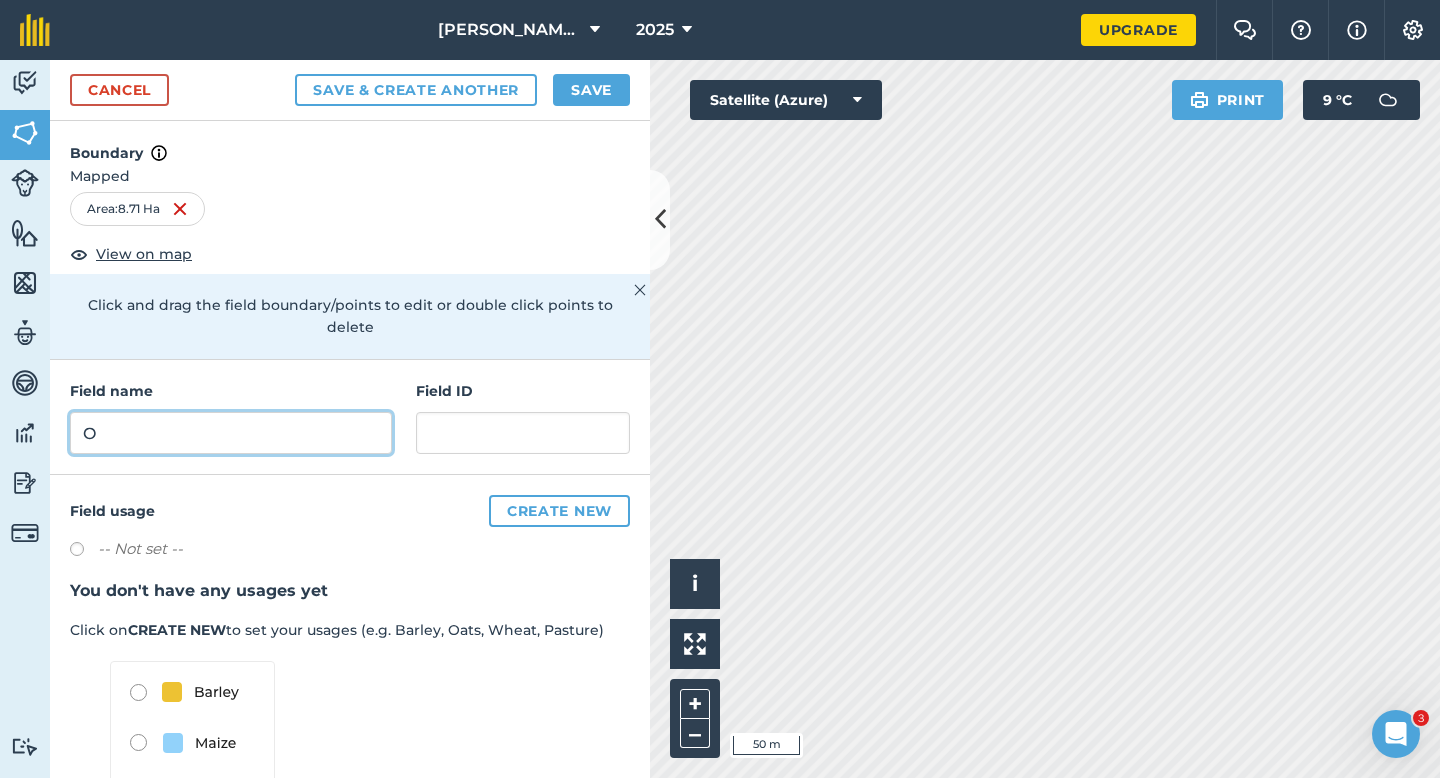 type on "O" 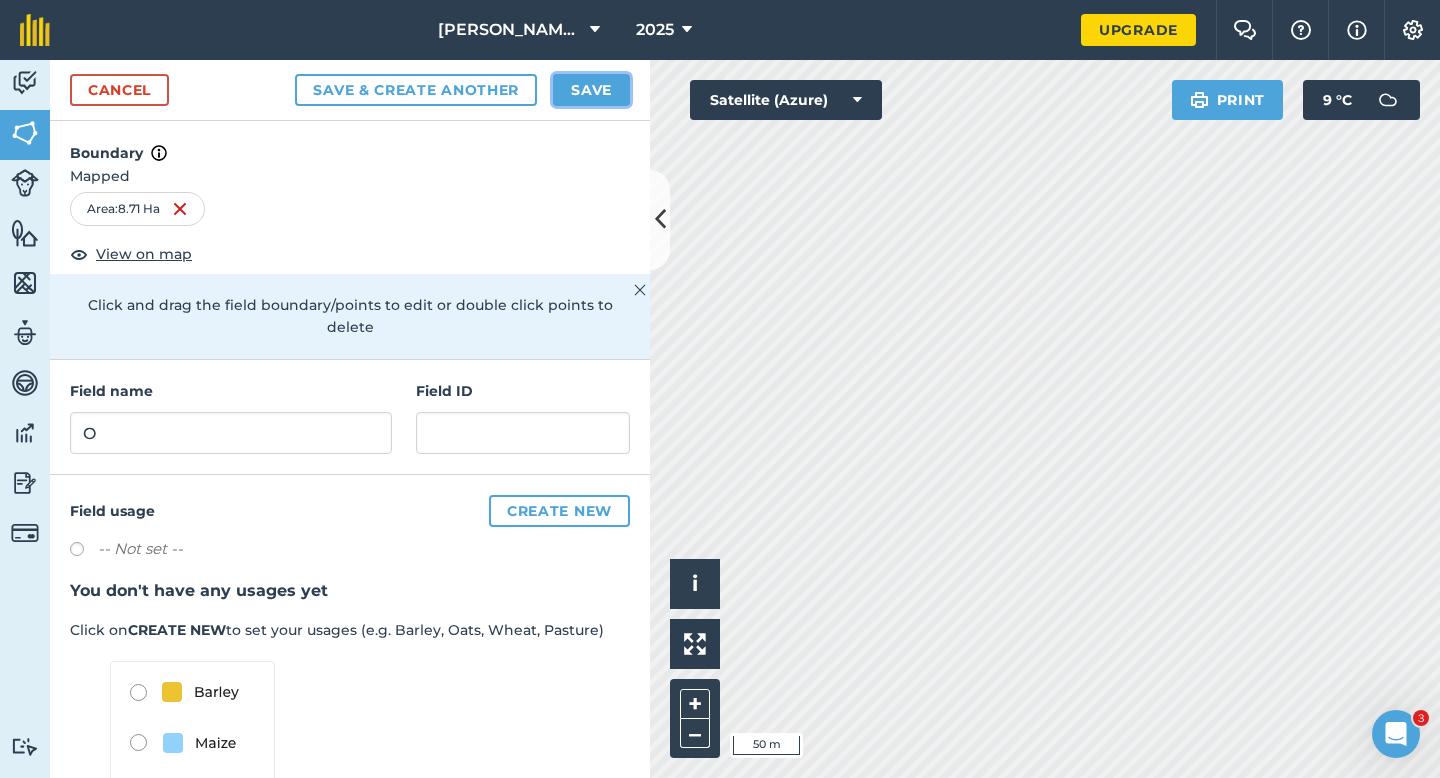 click on "Save" at bounding box center (591, 90) 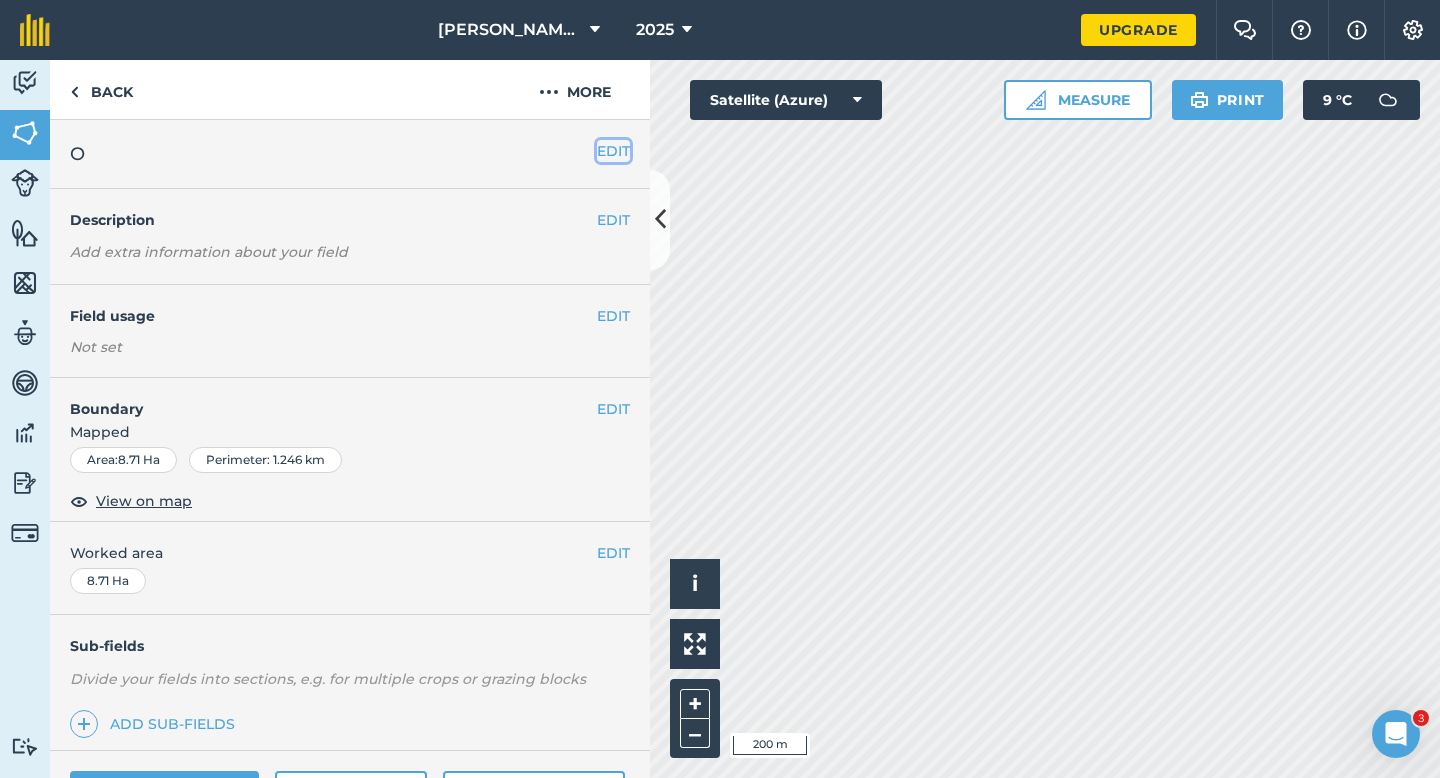 click on "EDIT" at bounding box center [613, 151] 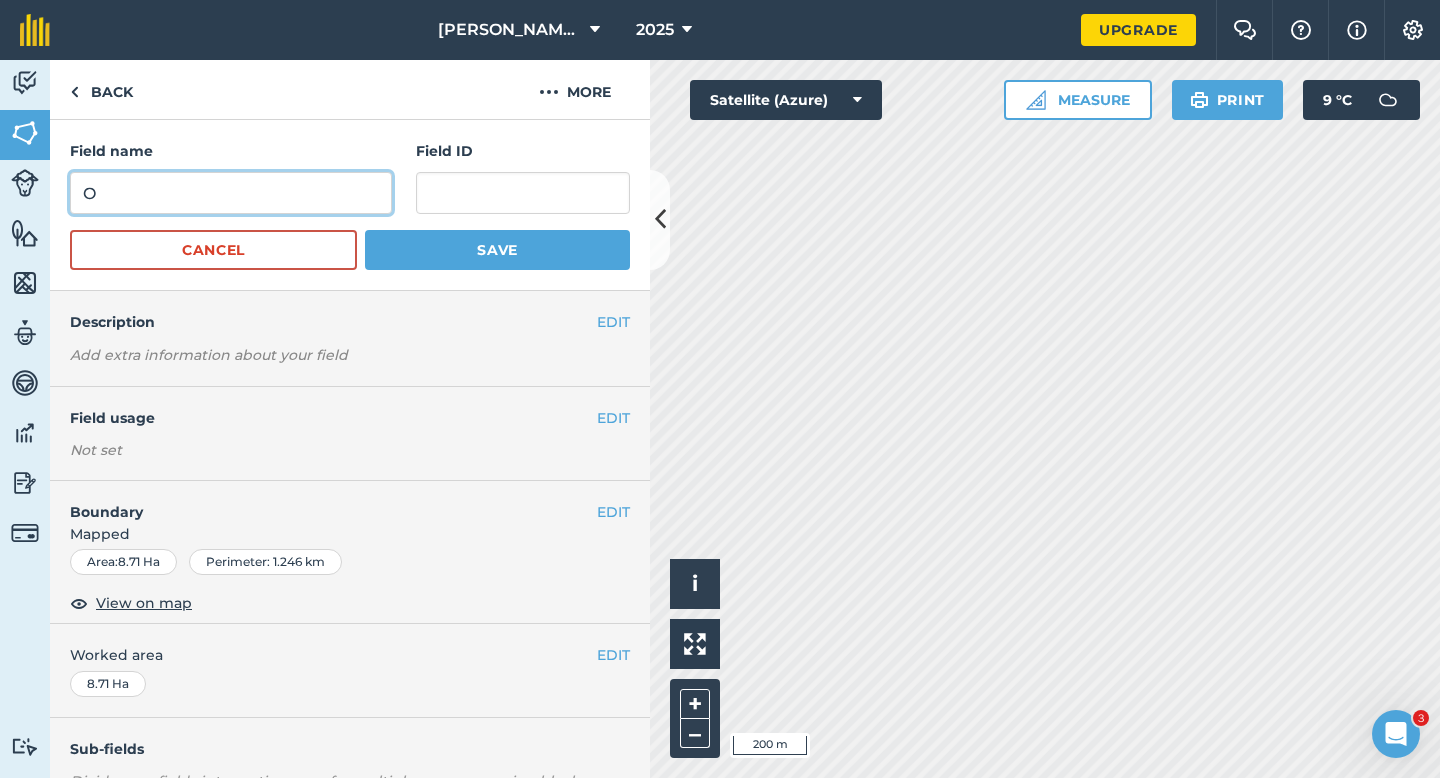 click on "O" at bounding box center [231, 193] 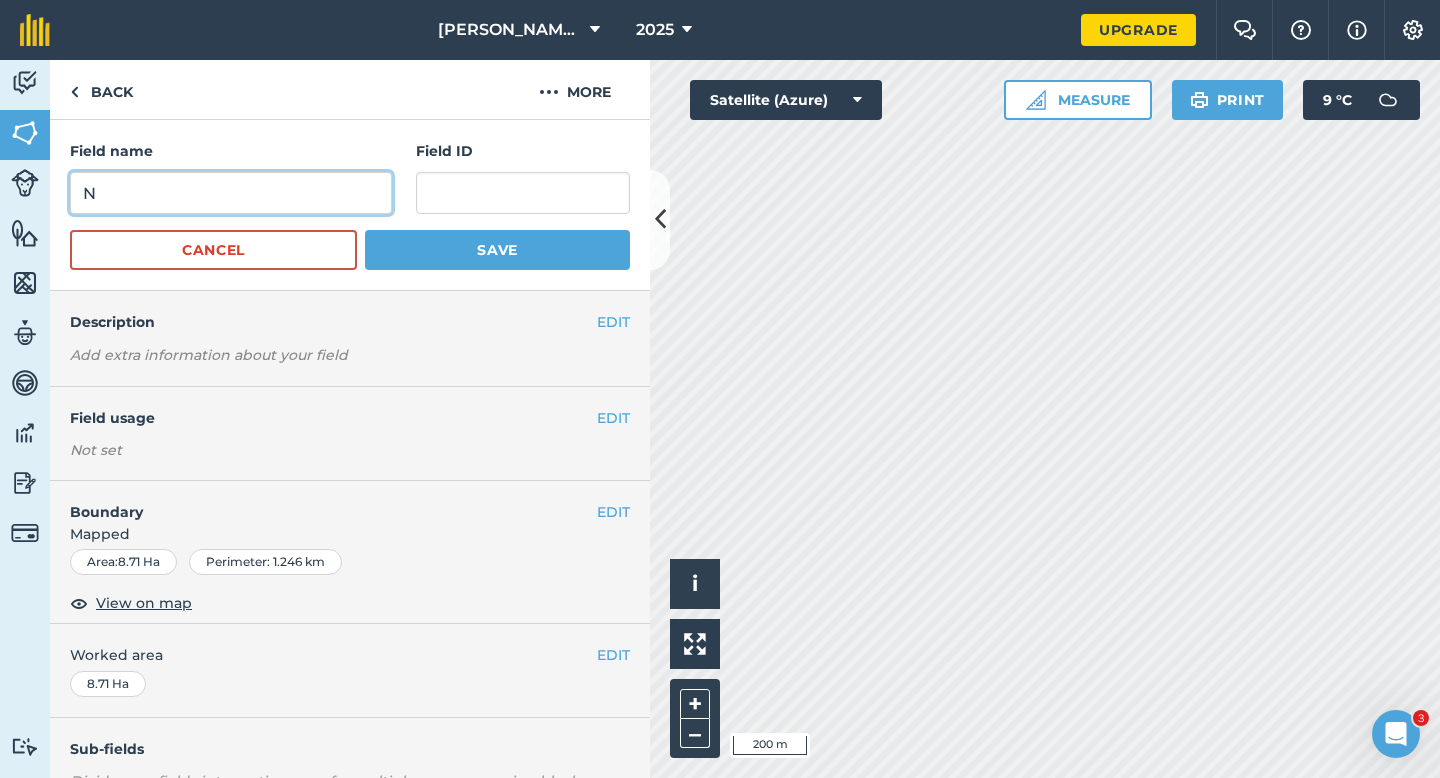 type on "N" 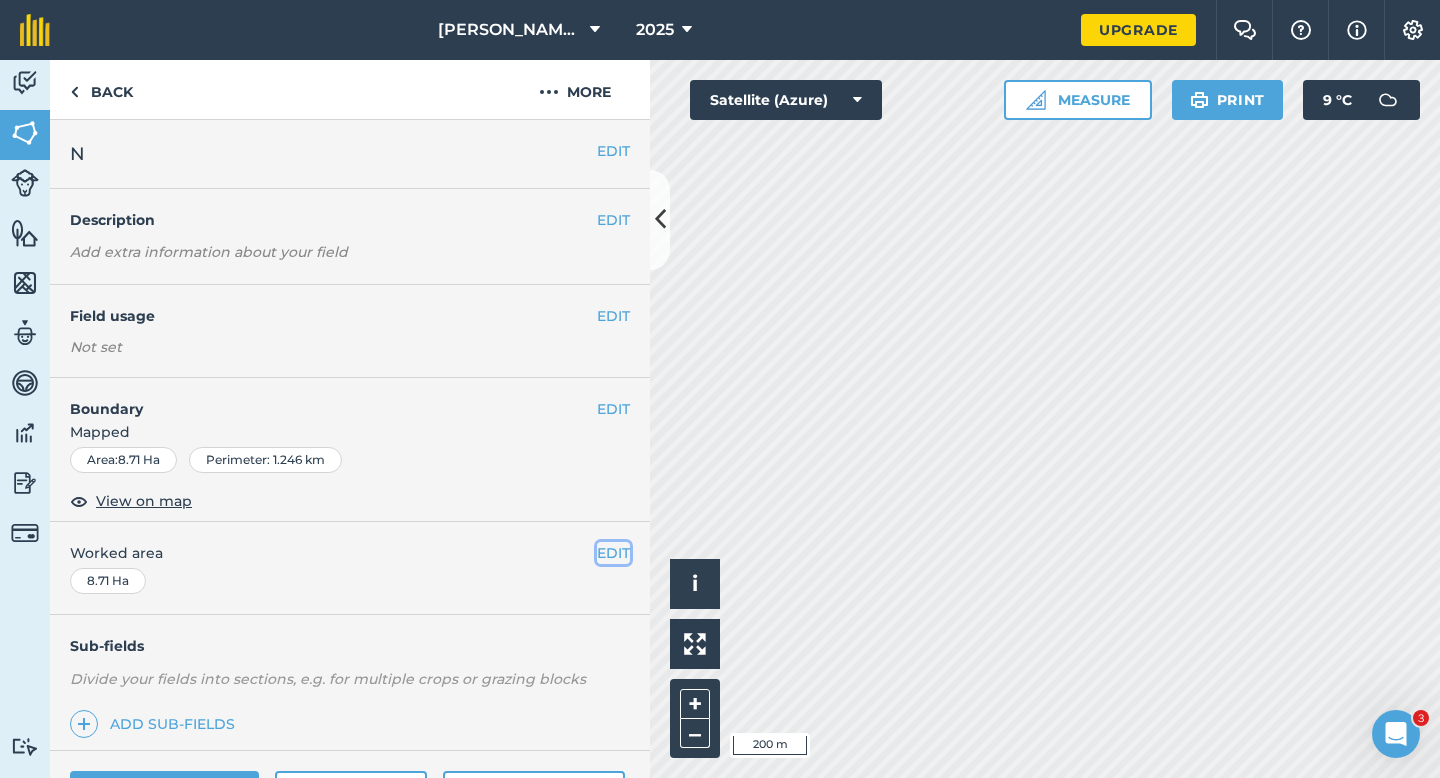 click on "EDIT" at bounding box center [613, 553] 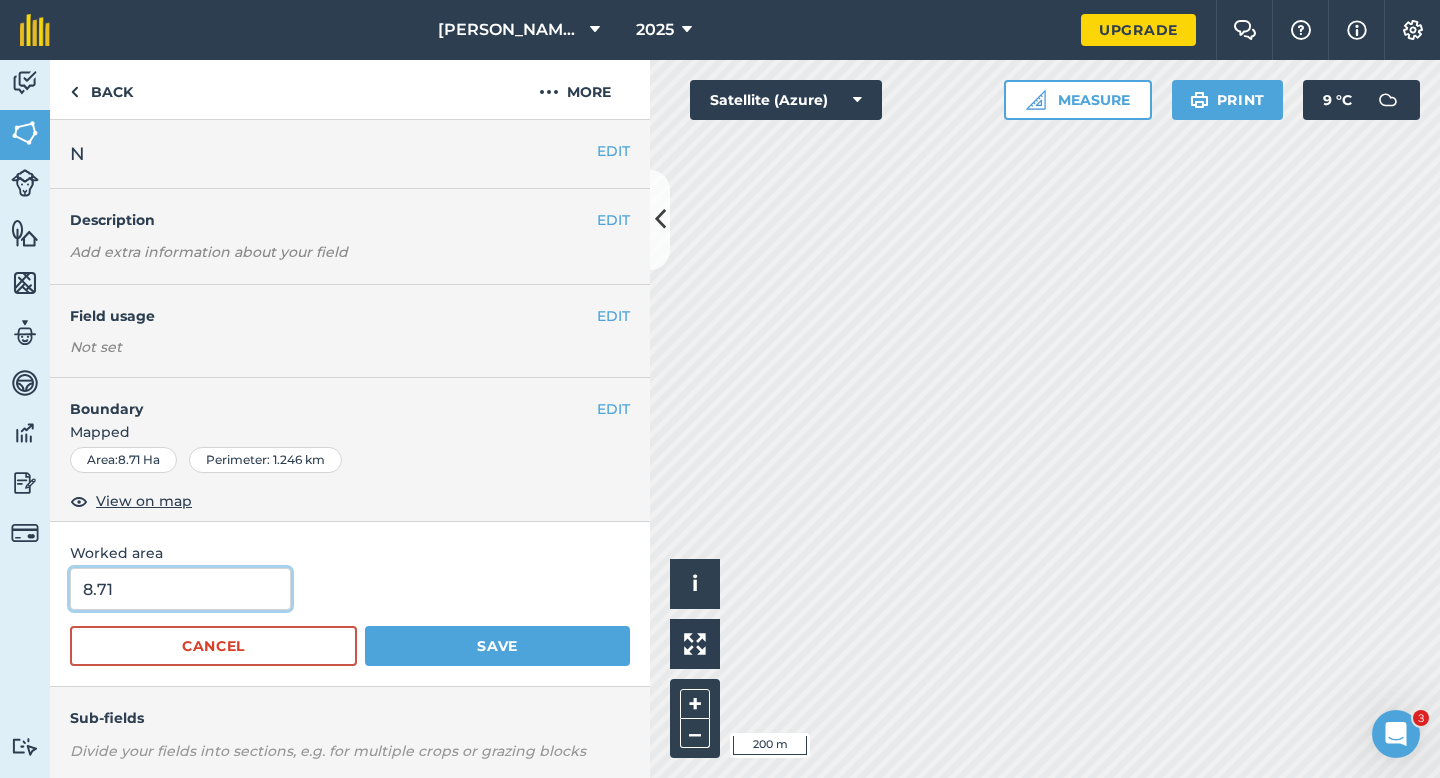 click on "8.71" at bounding box center [180, 589] 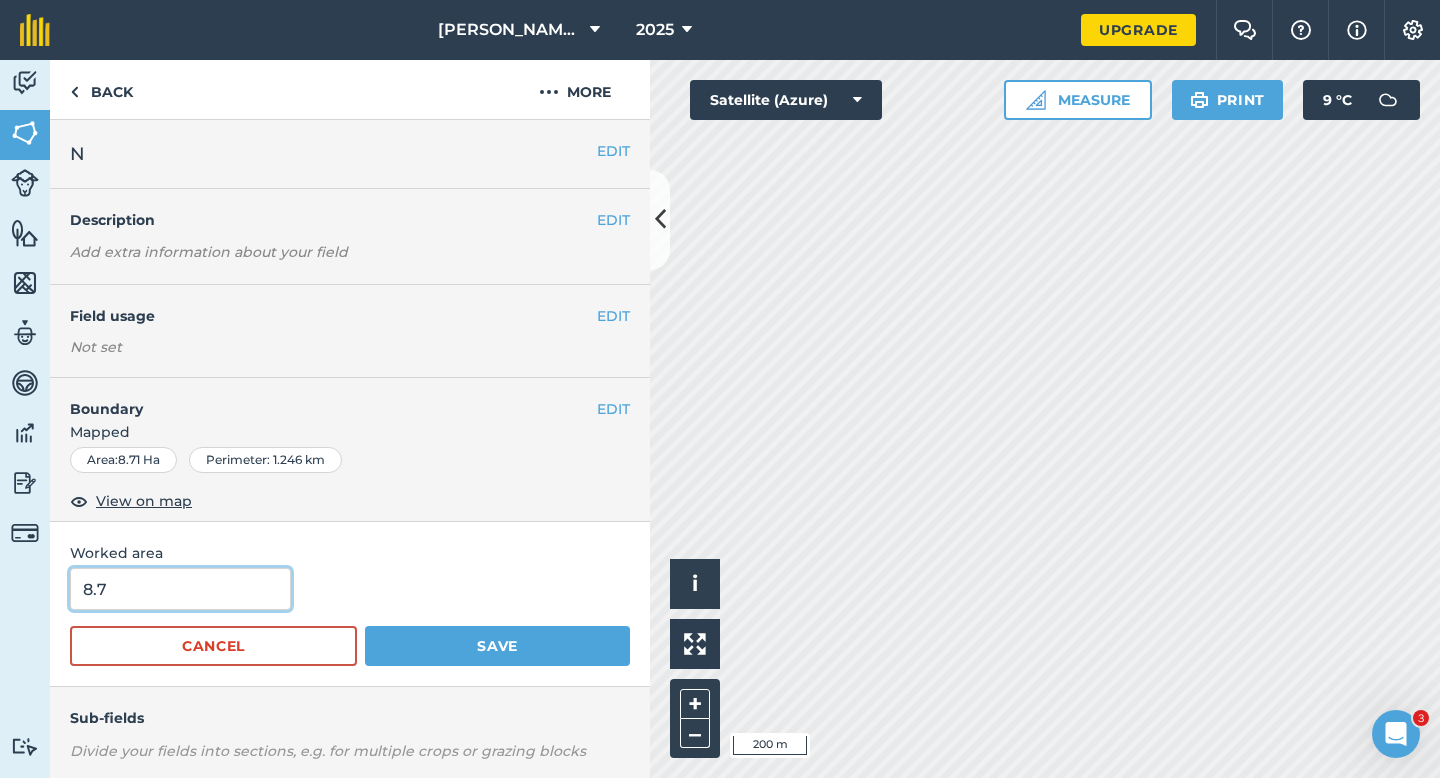 type on "8.7" 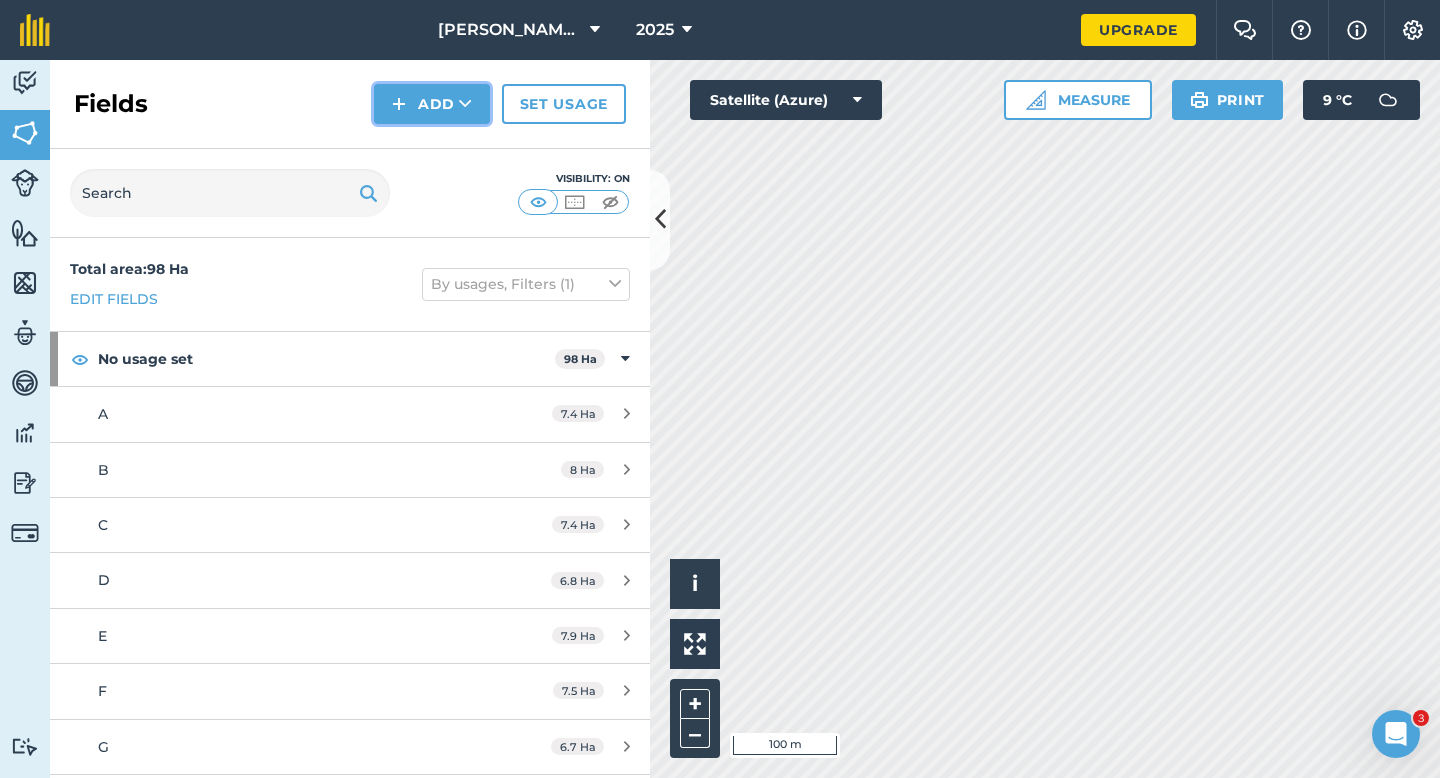 click on "Add" at bounding box center [432, 104] 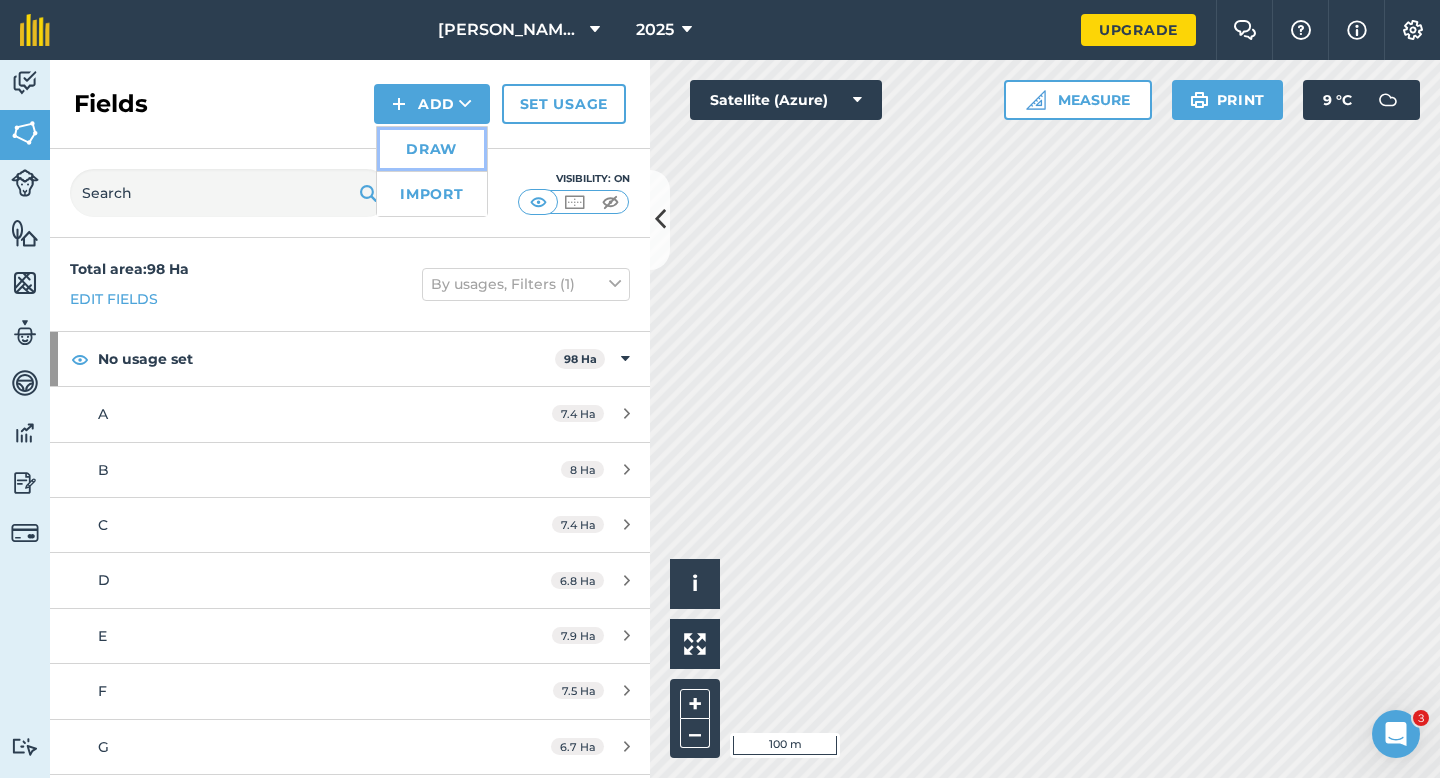 click on "Draw" at bounding box center (432, 149) 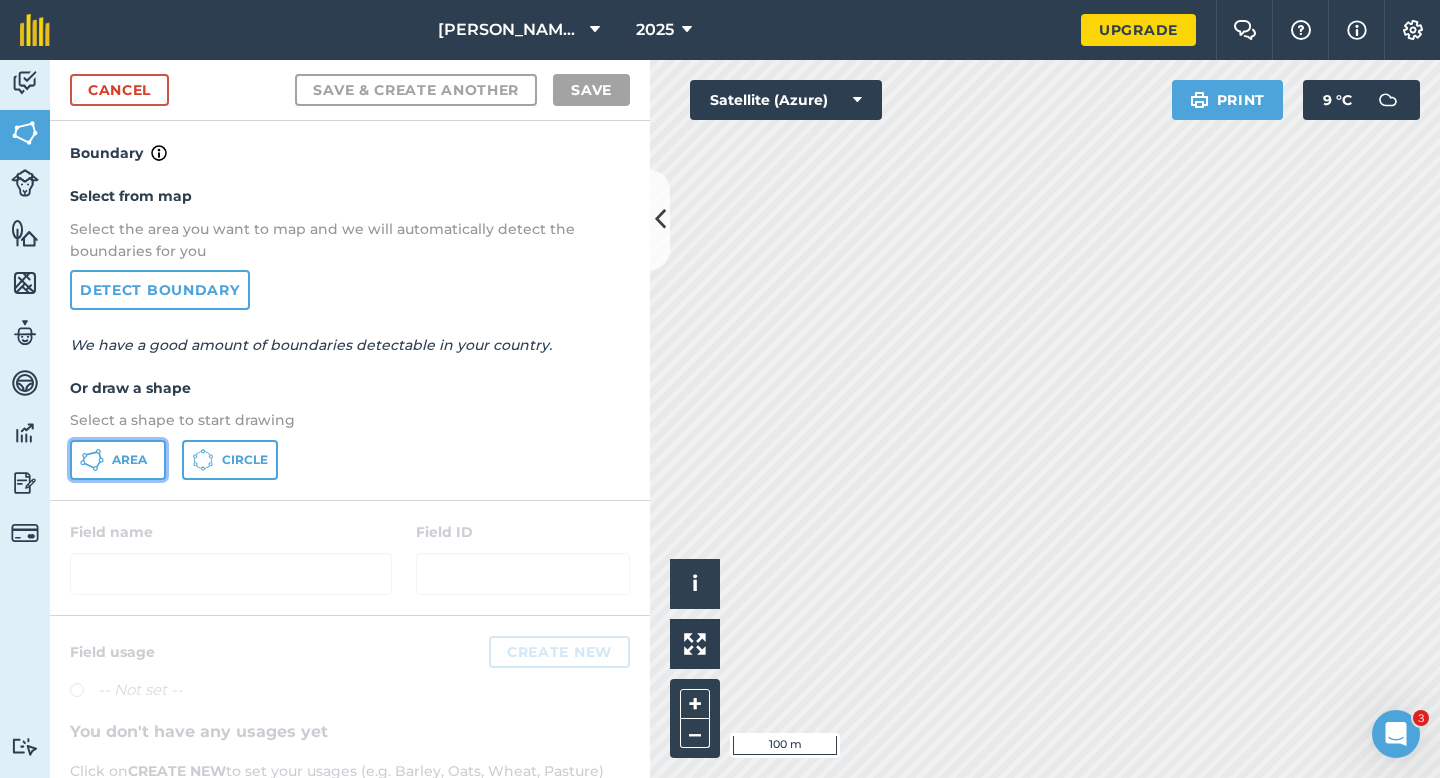 click on "Area" at bounding box center (118, 460) 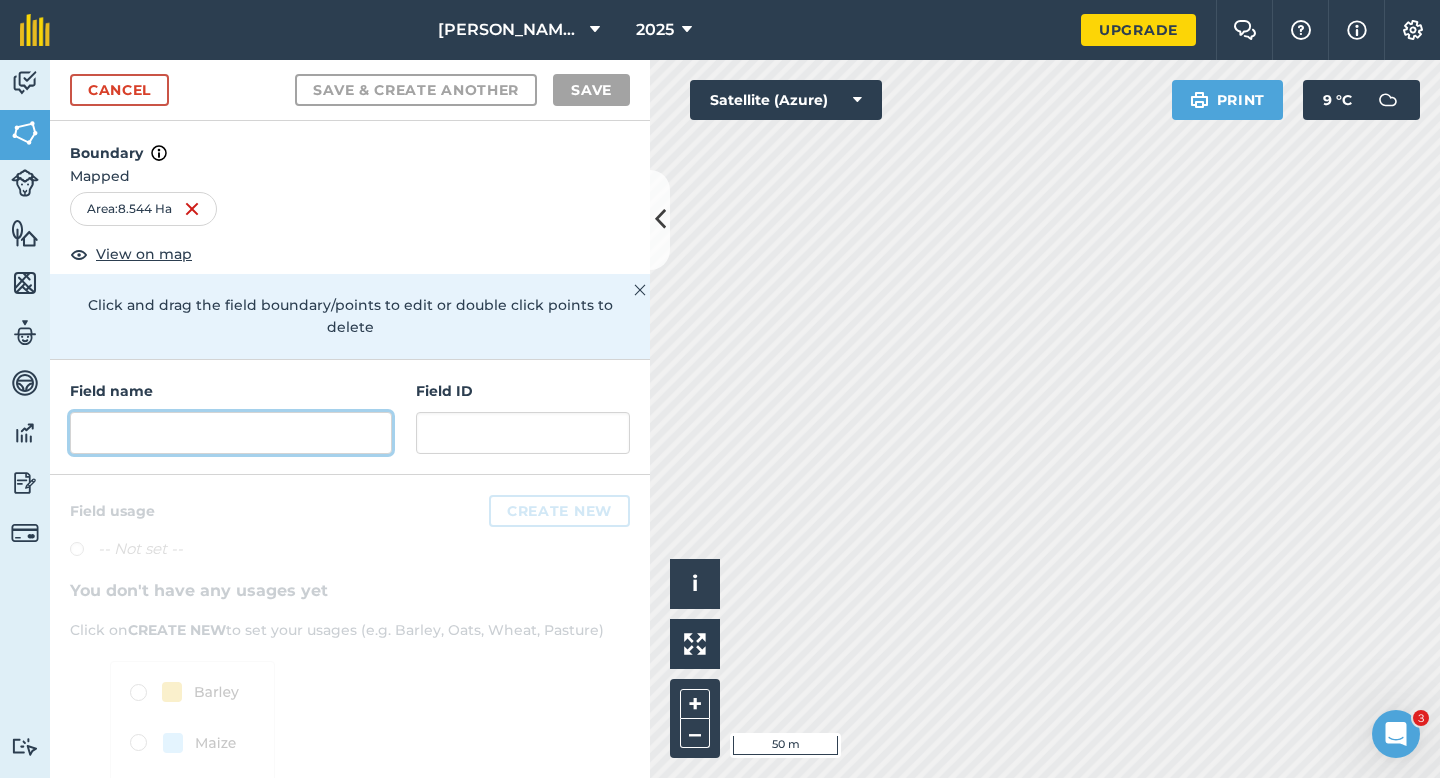 click at bounding box center [231, 433] 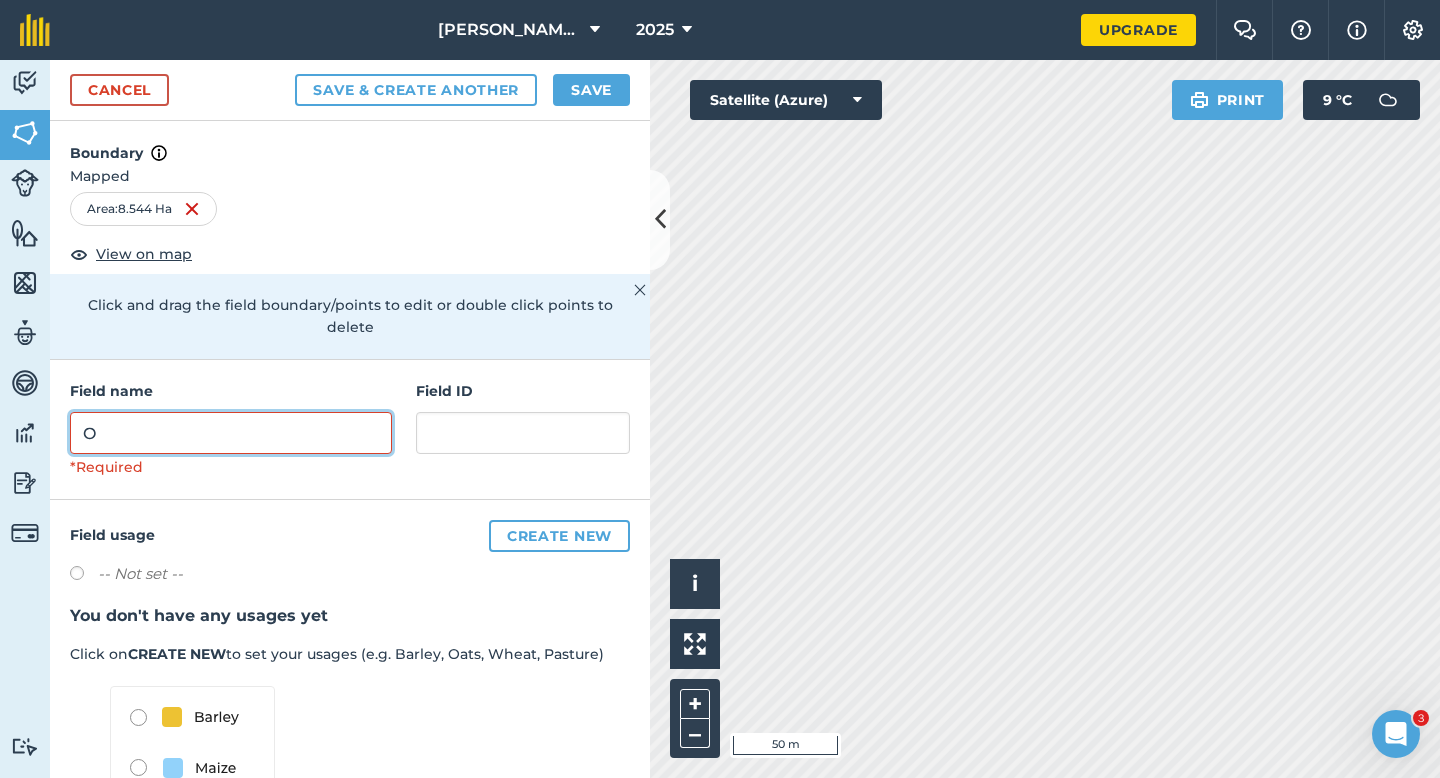 type on "O" 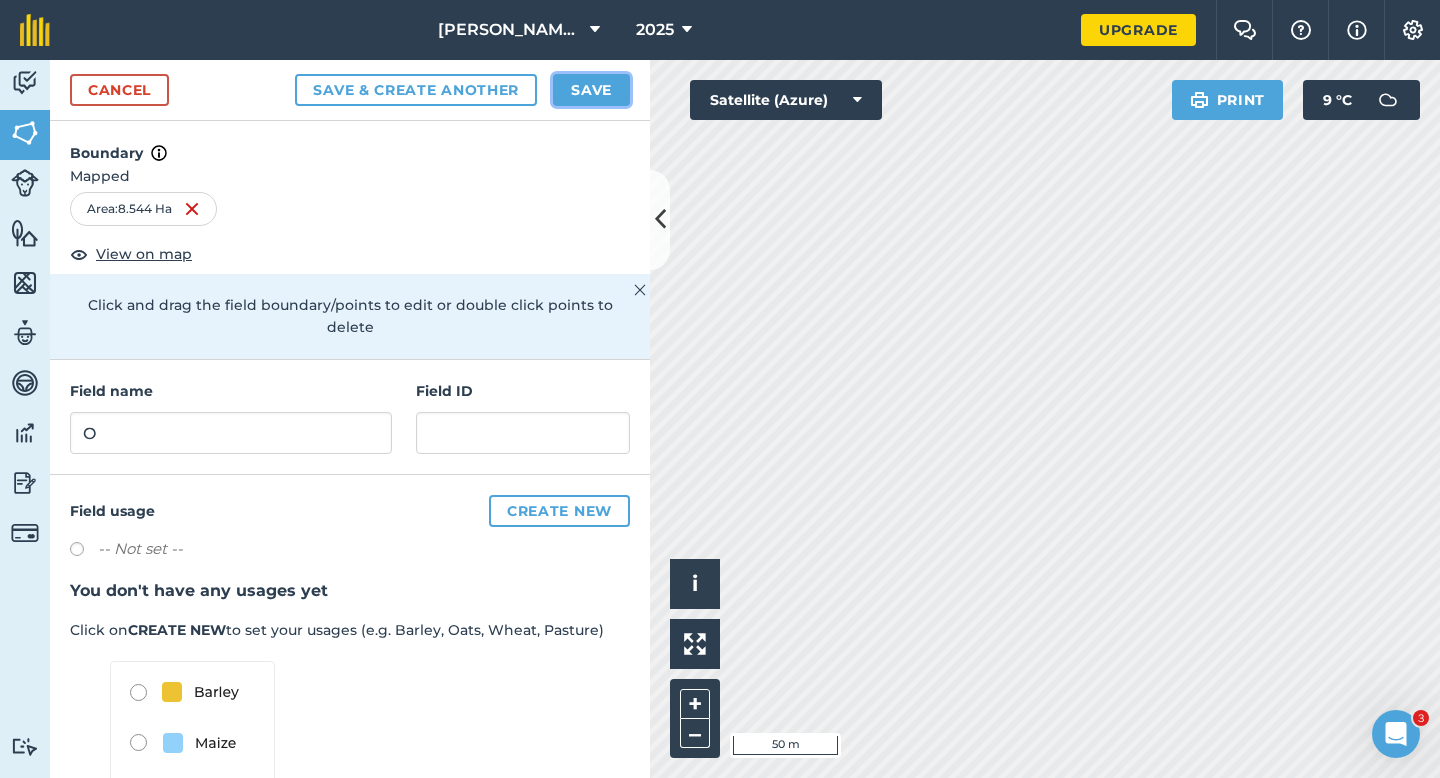 click on "Save" at bounding box center [591, 90] 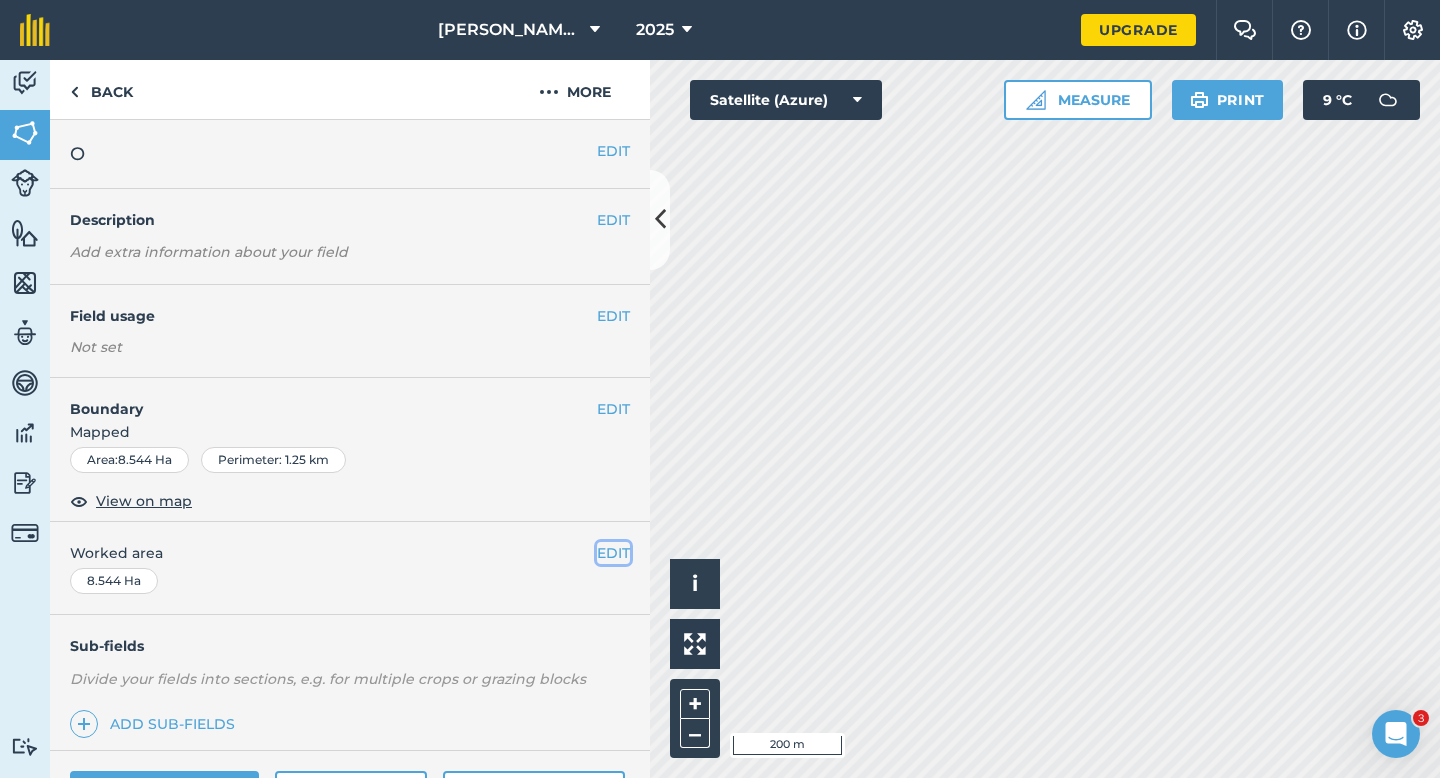 click on "EDIT" at bounding box center (613, 553) 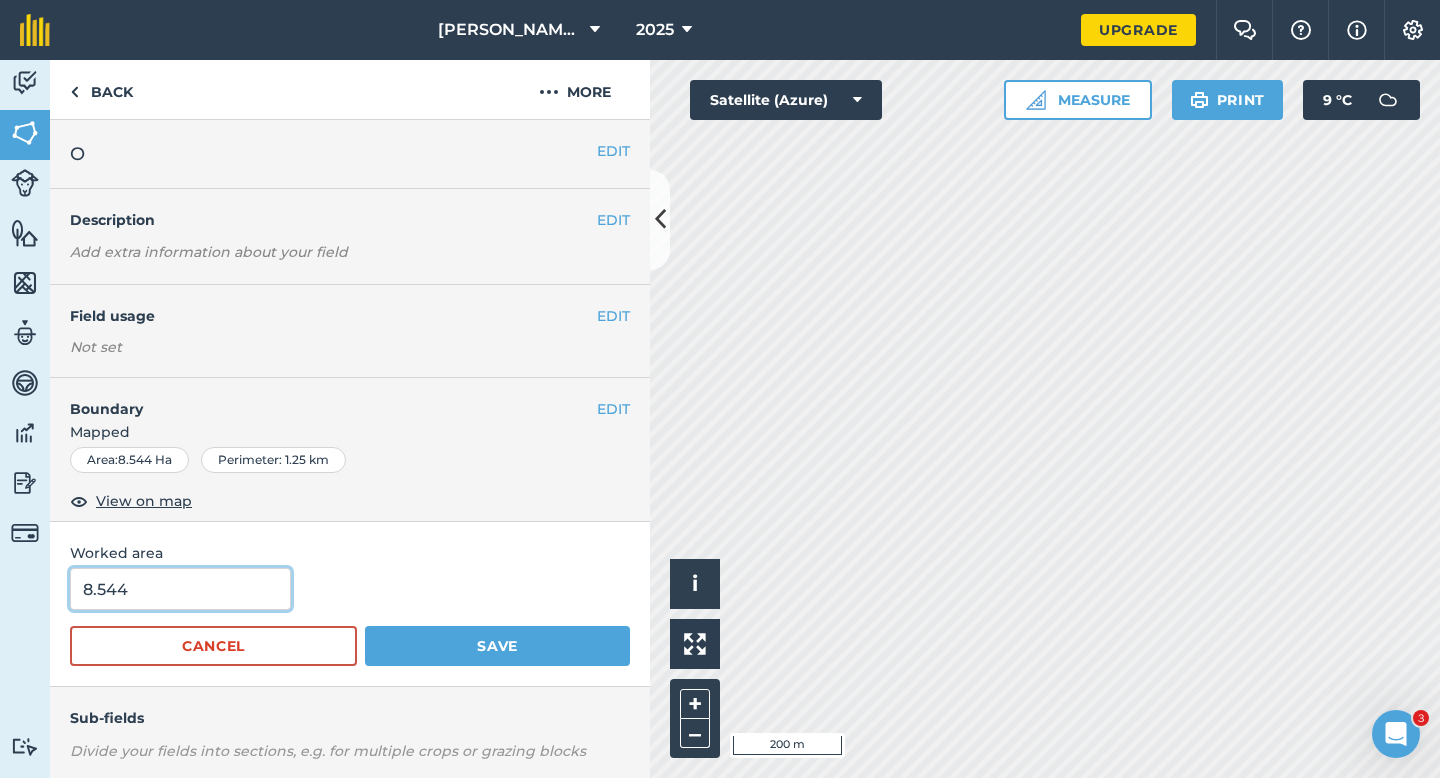 click on "8.544" at bounding box center (180, 589) 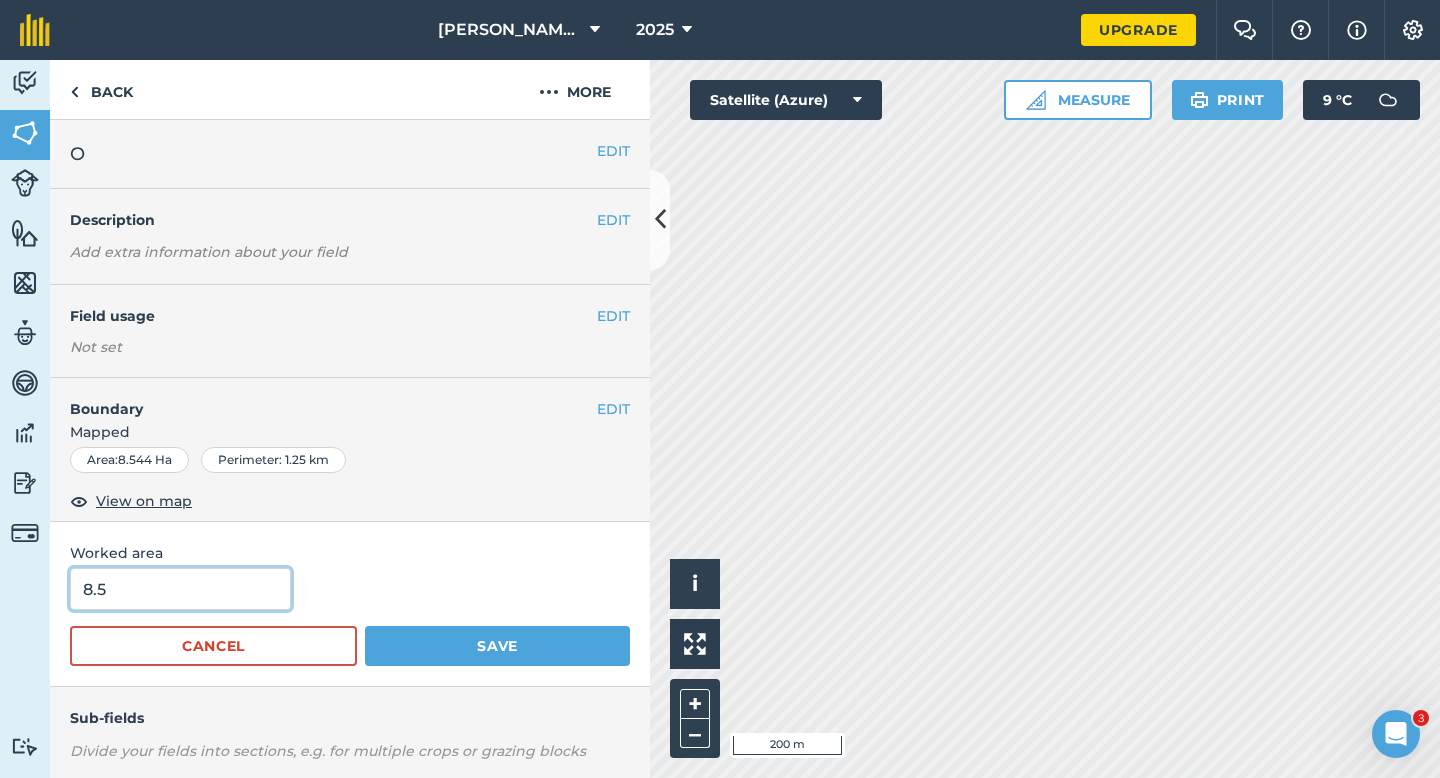 type on "8.5" 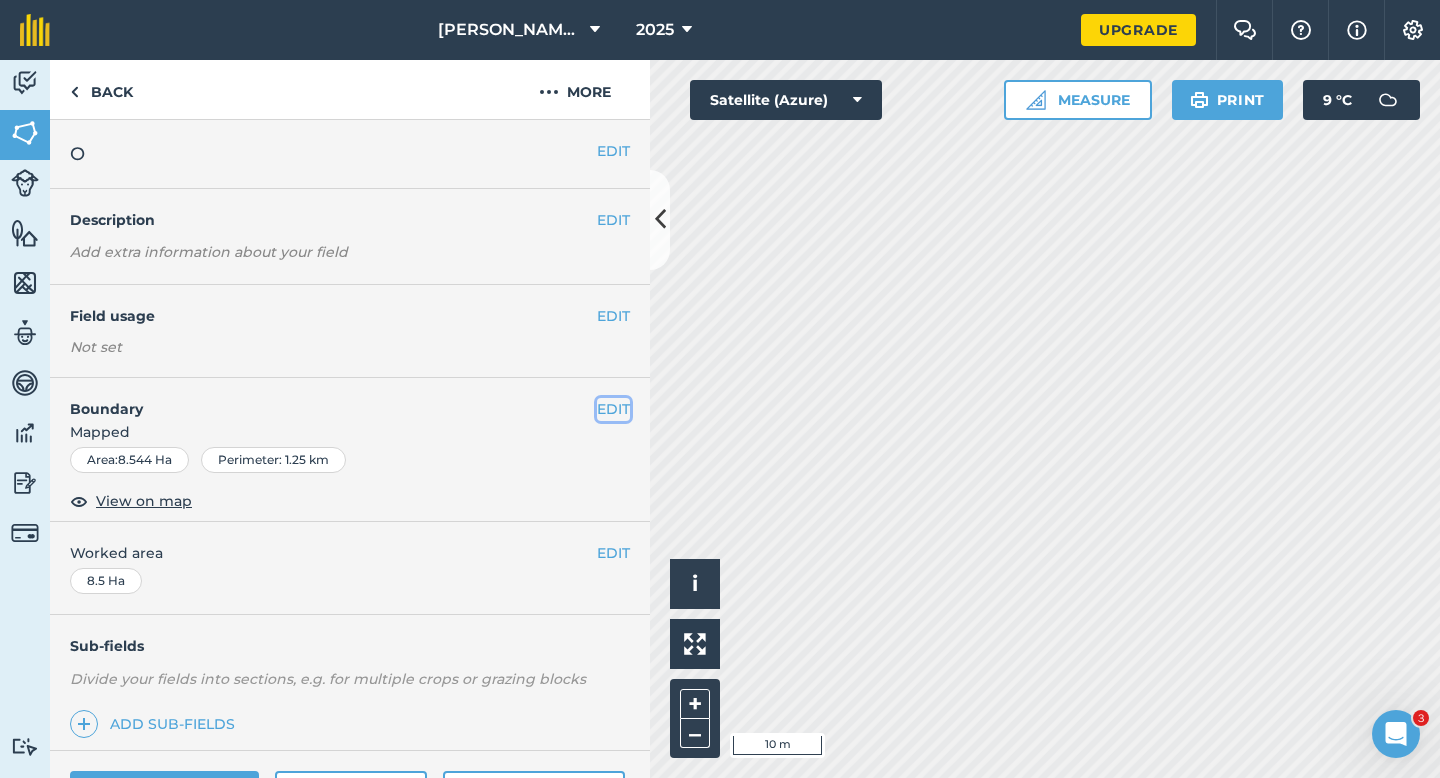 click on "EDIT" at bounding box center [613, 409] 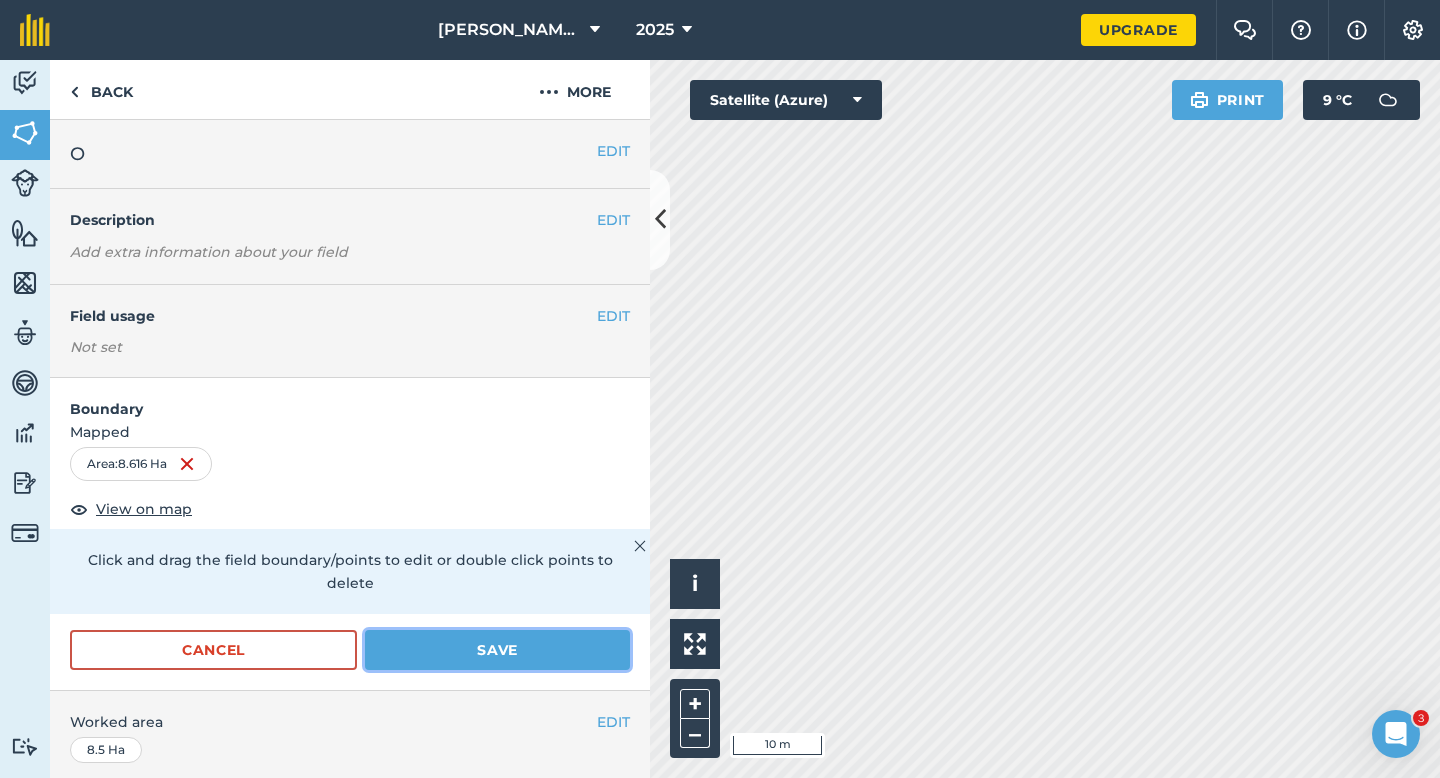 click on "Save" at bounding box center (497, 650) 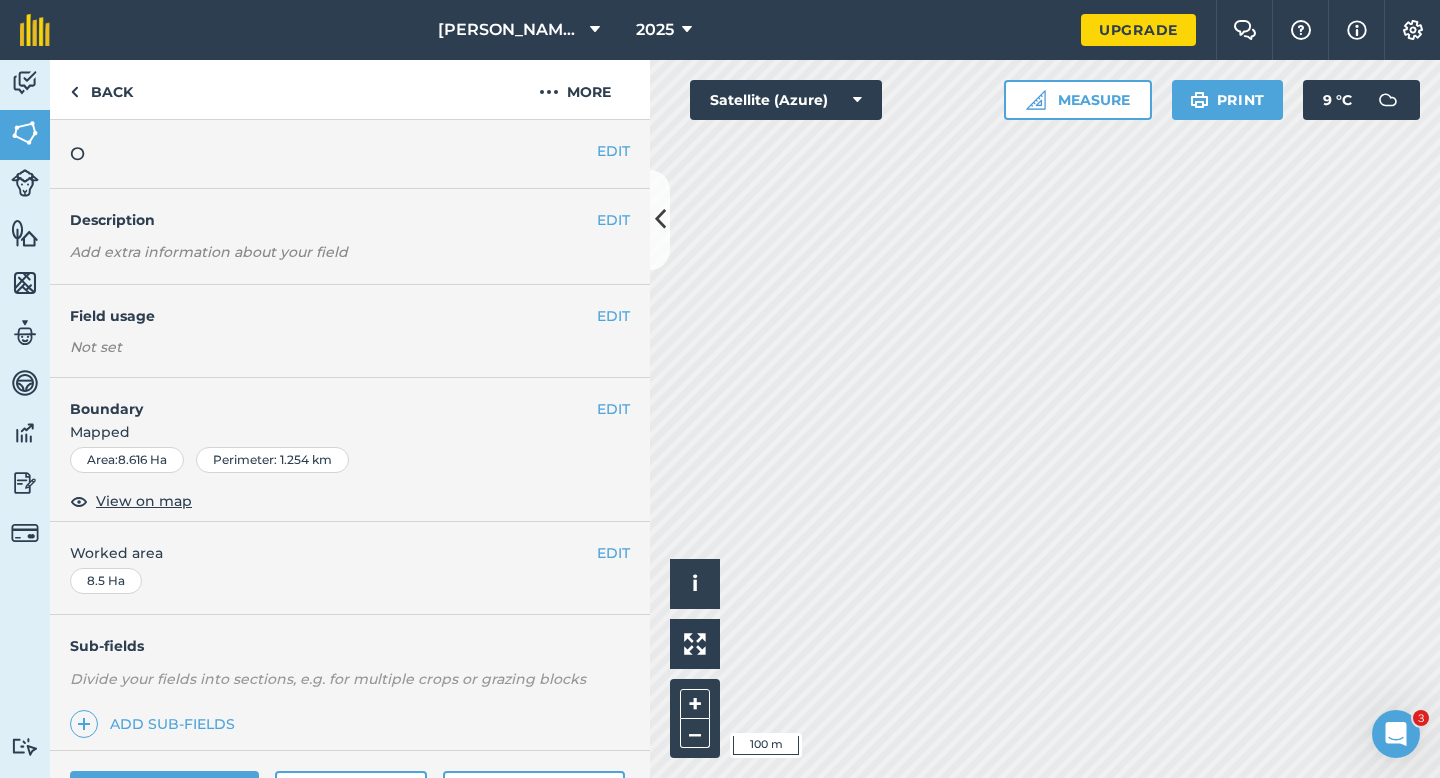 click on "EDIT Worked area 8.5   Ha" at bounding box center (350, 568) 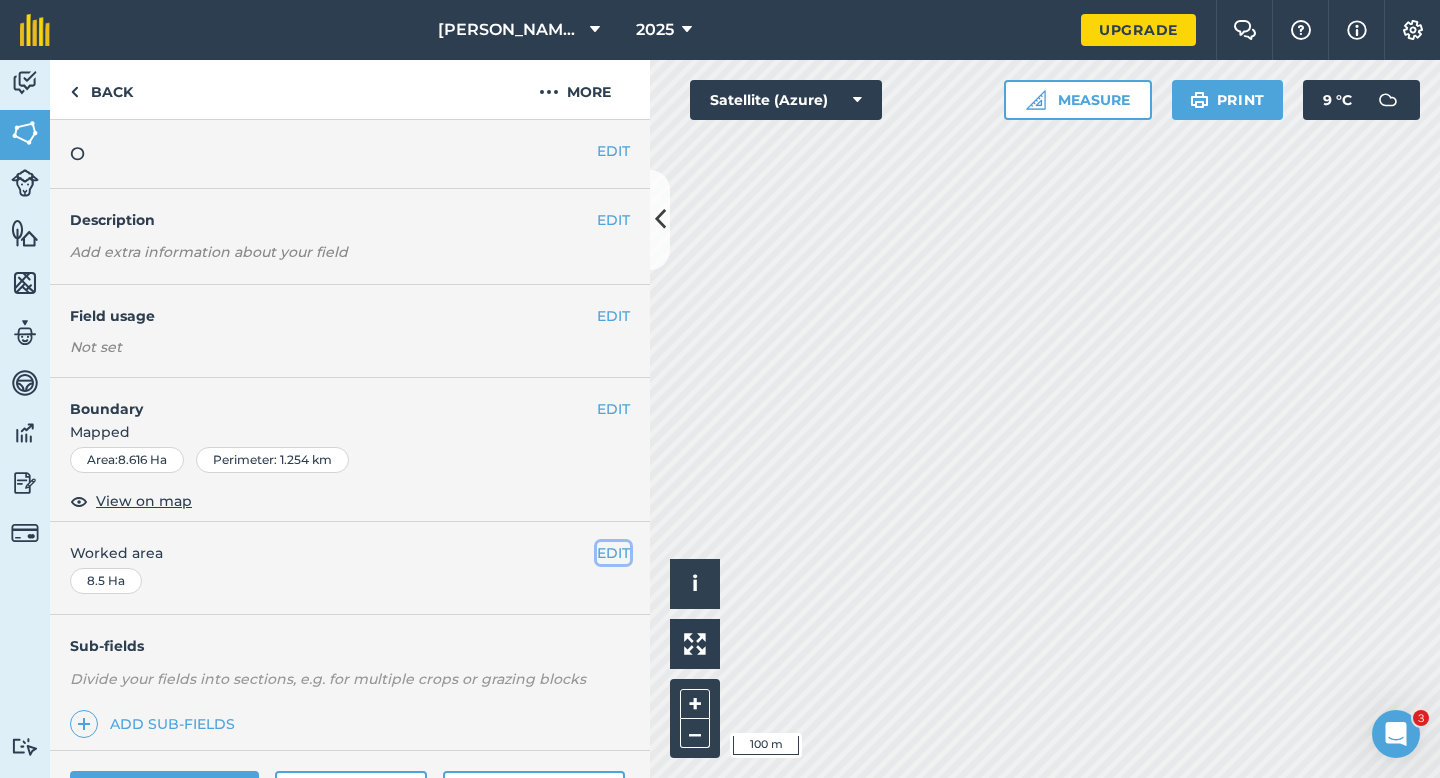 click on "EDIT" at bounding box center (613, 553) 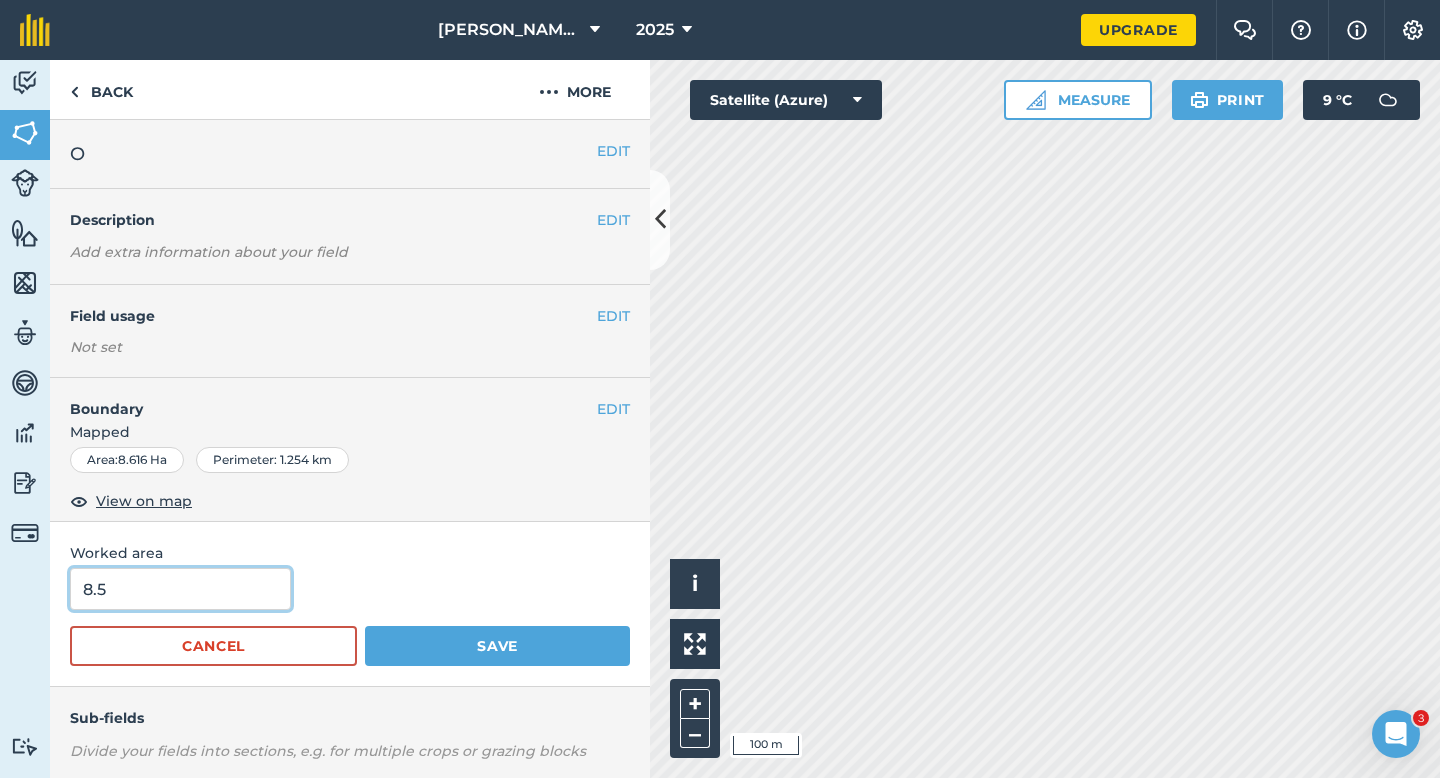 click on "8.5" at bounding box center [180, 589] 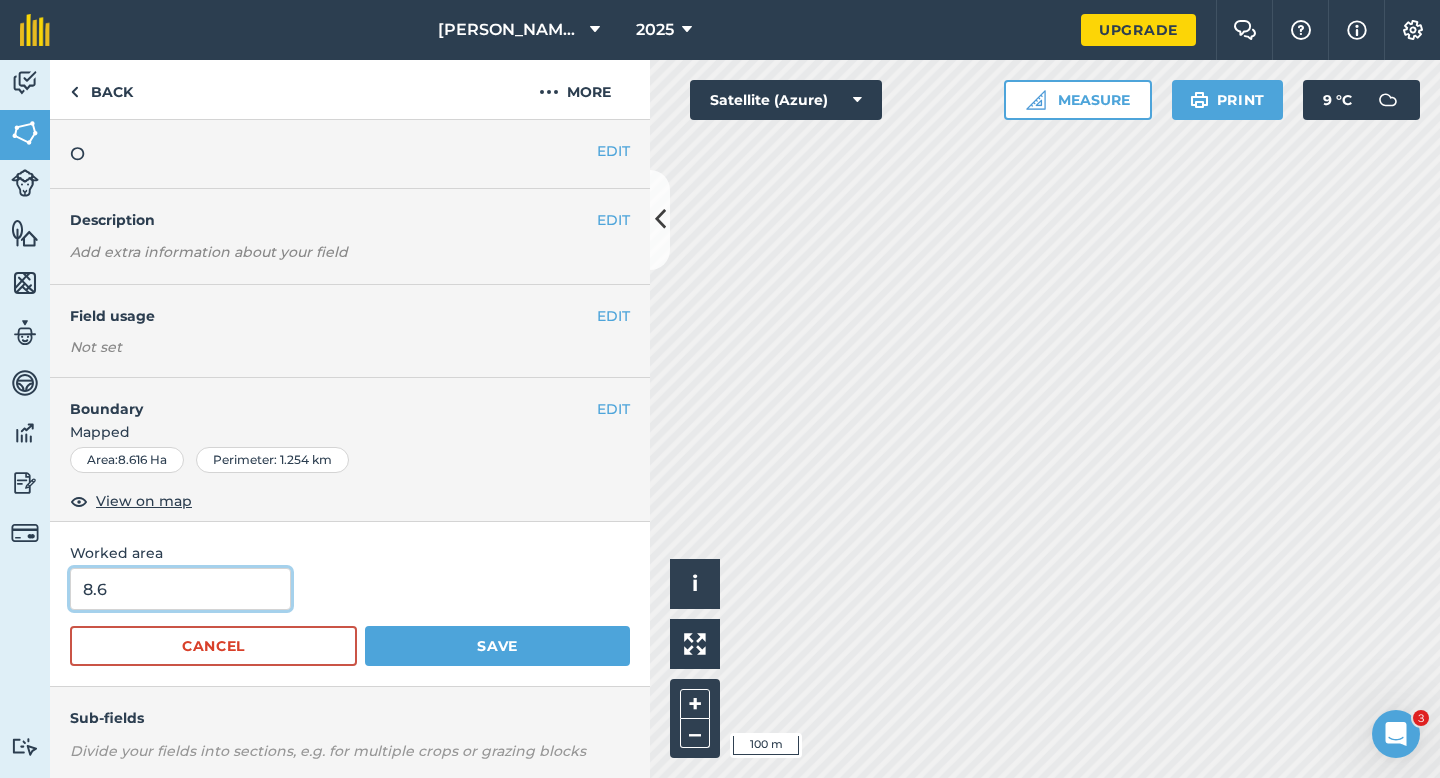 type on "8.6" 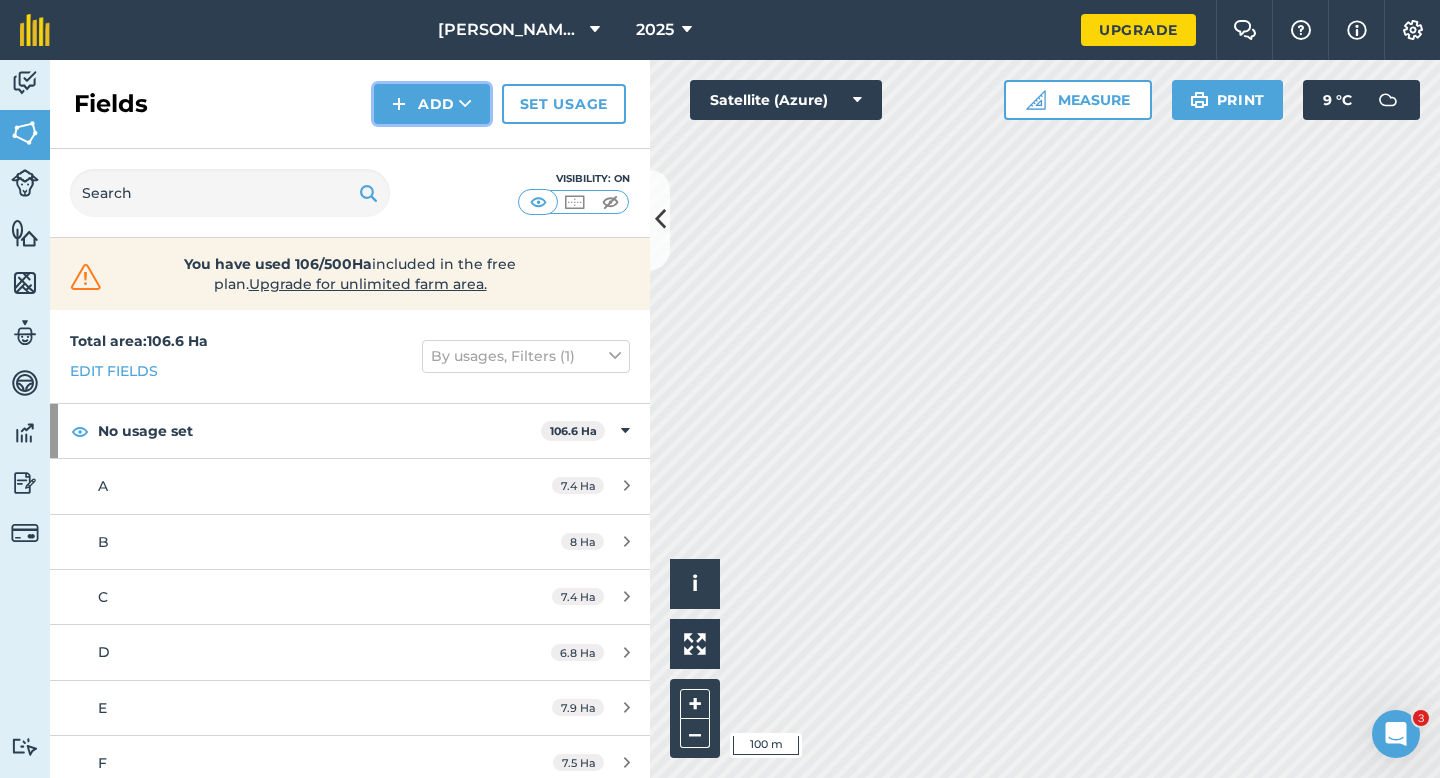 click at bounding box center (399, 104) 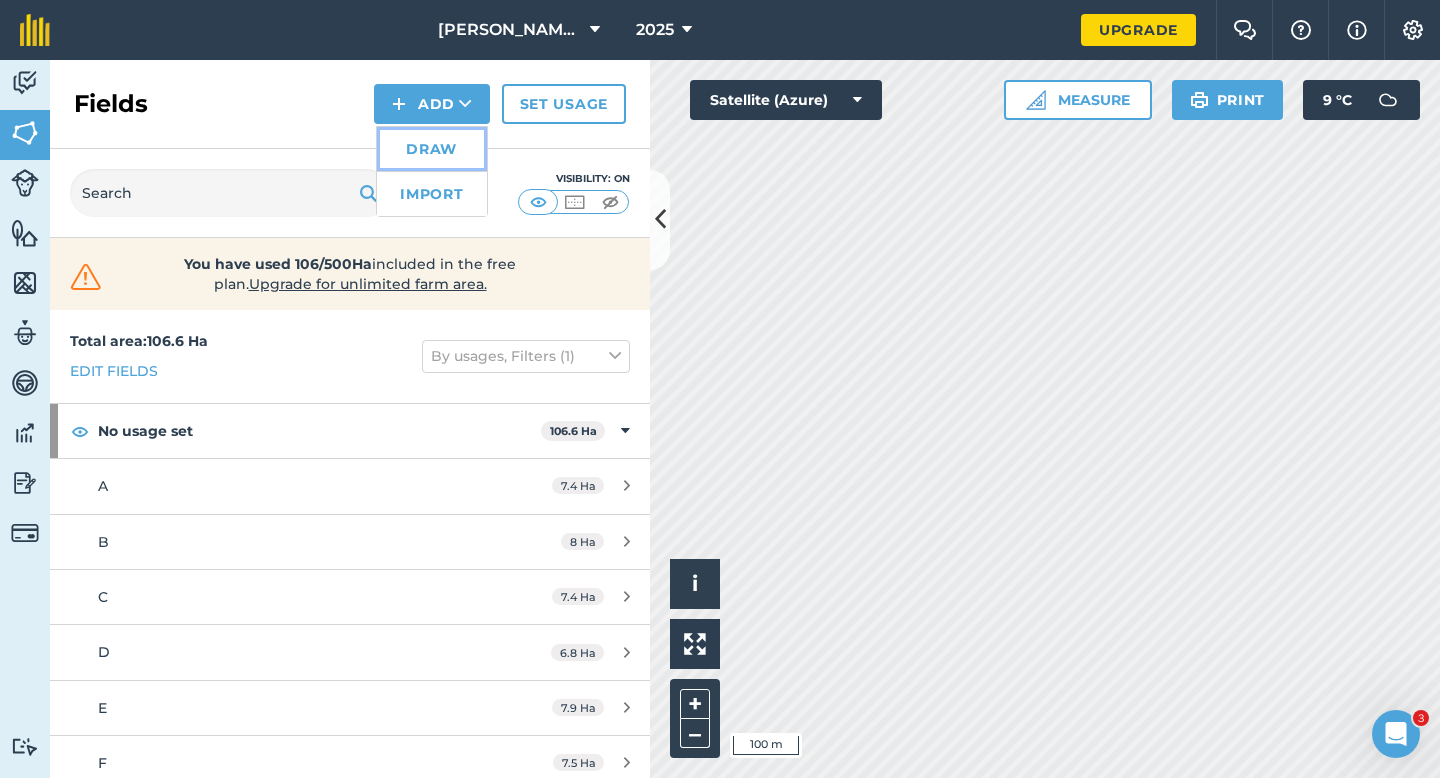 click on "Draw" at bounding box center [432, 149] 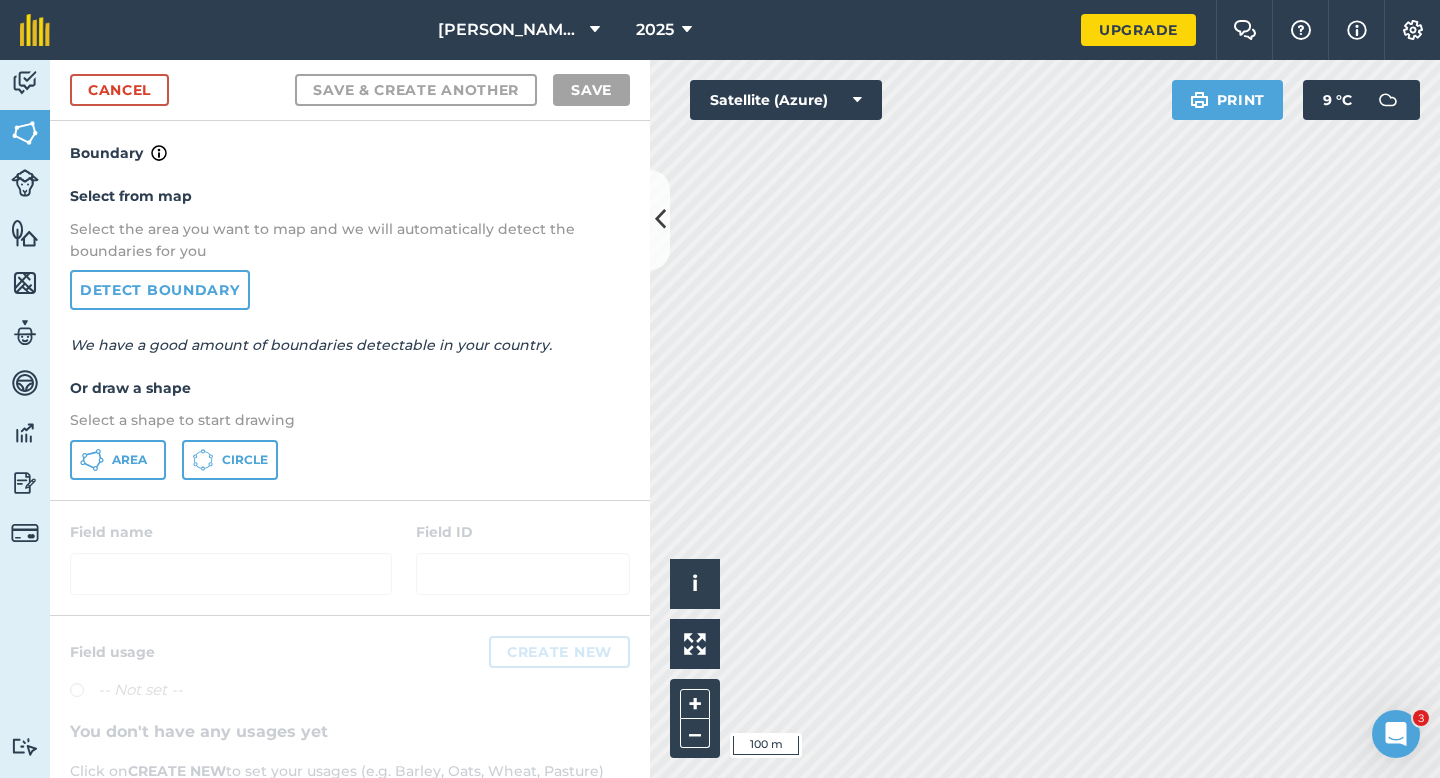 click on "Area Circle" at bounding box center (350, 460) 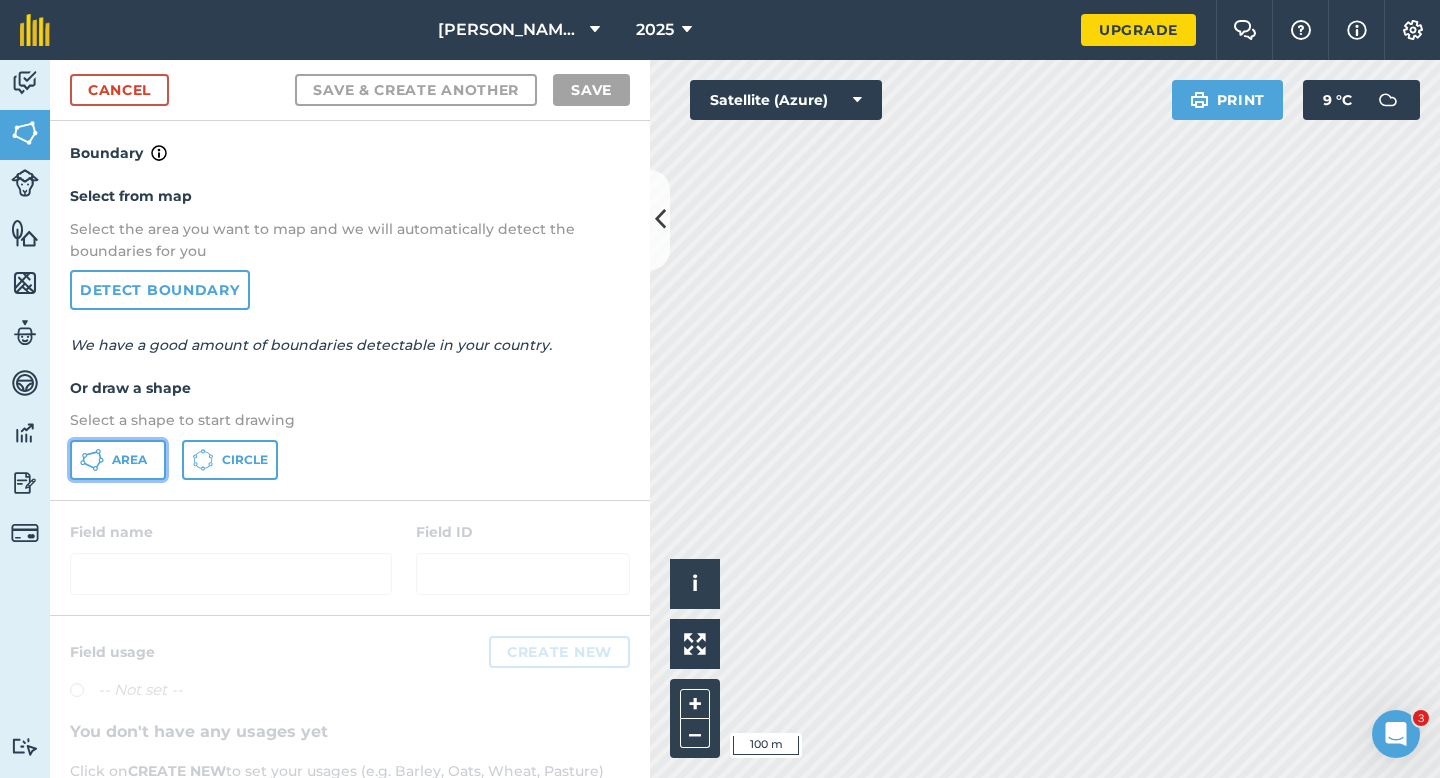 click on "Area" at bounding box center [118, 460] 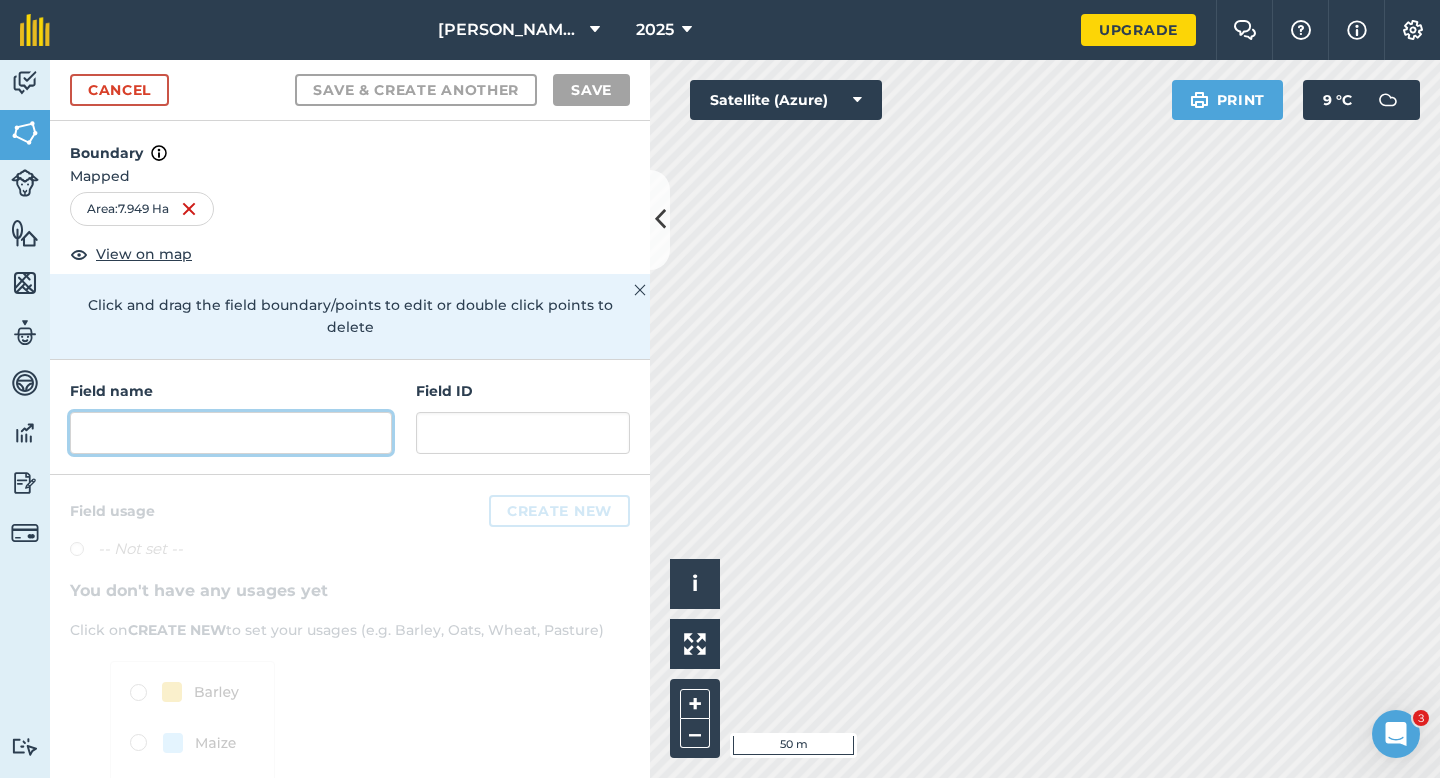 click at bounding box center [231, 433] 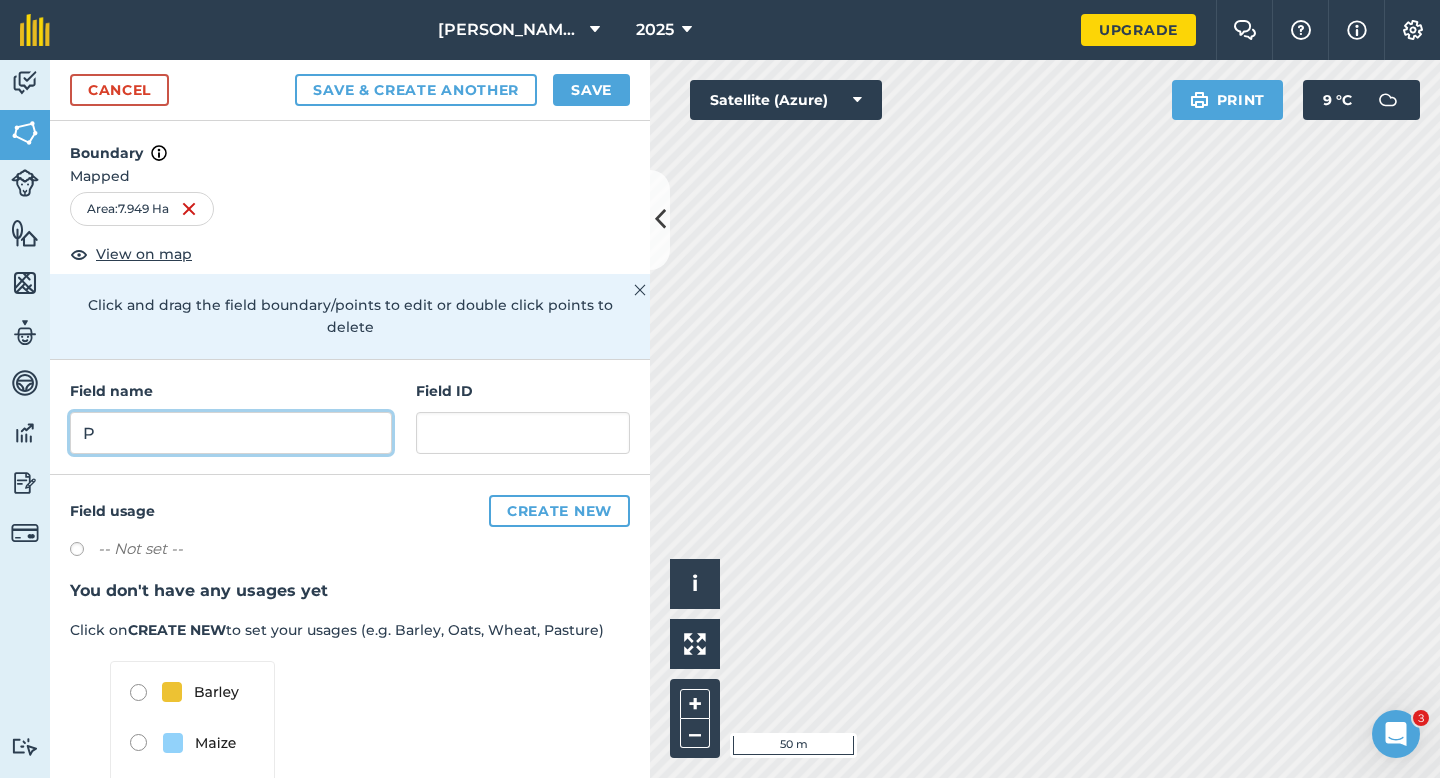 type on "P" 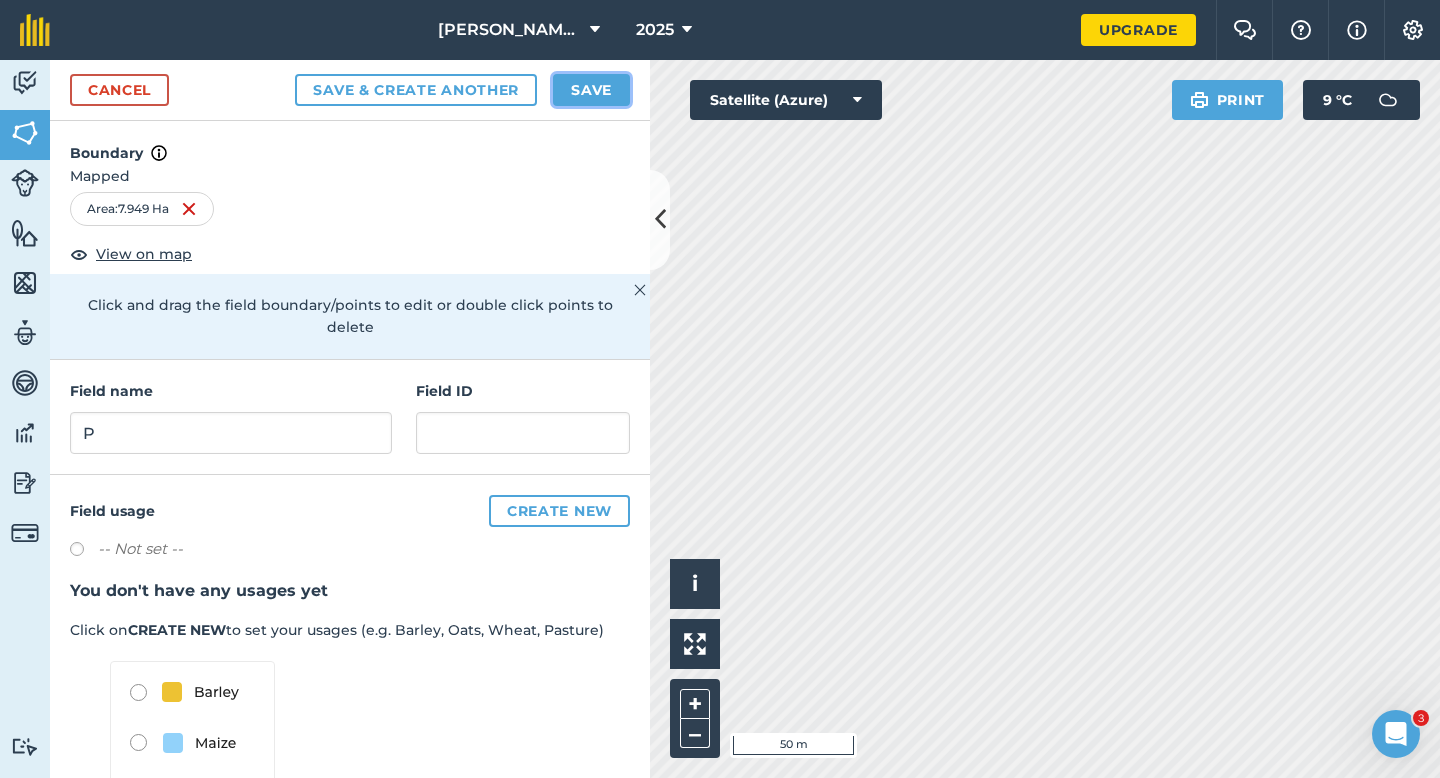 click on "Save" at bounding box center (591, 90) 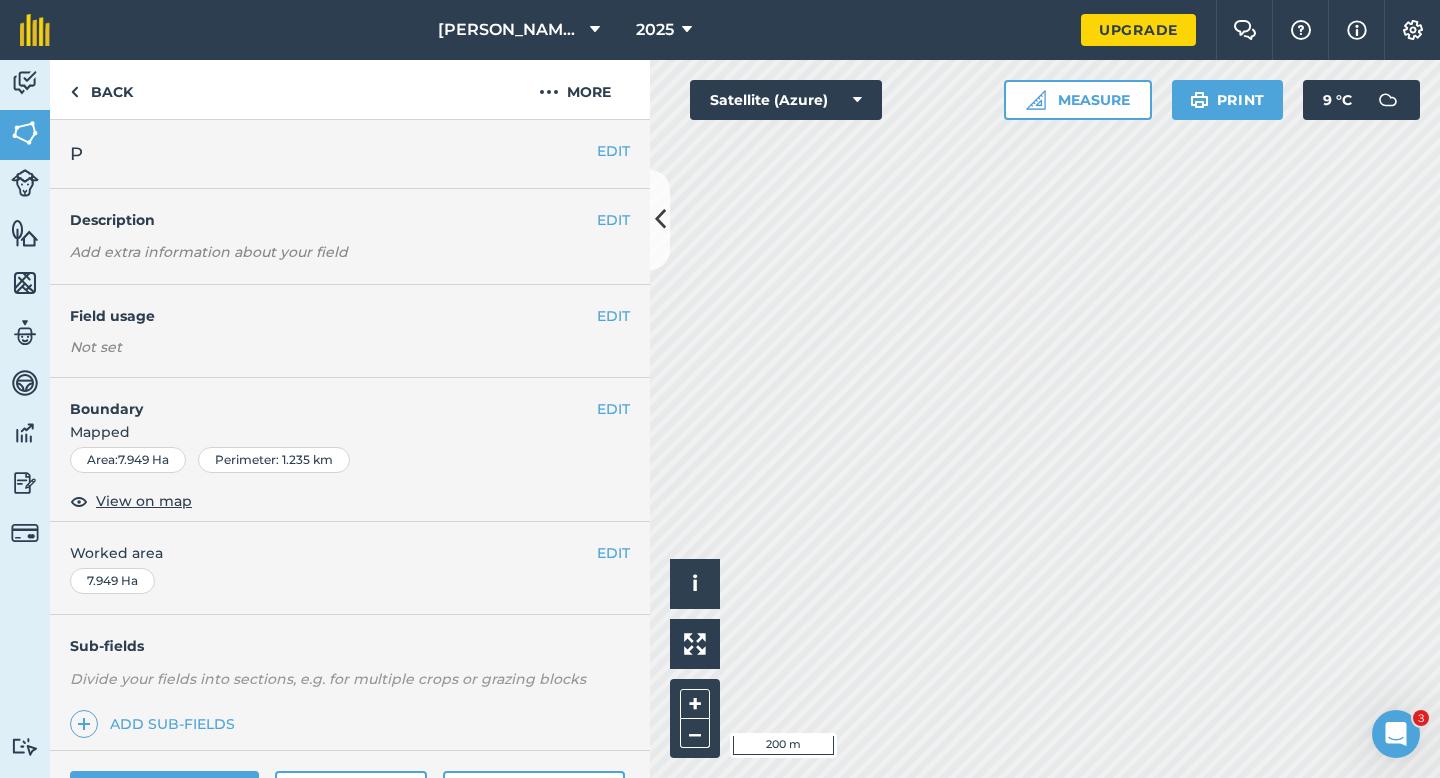 click on "EDIT Worked area 7.949   Ha" at bounding box center (350, 568) 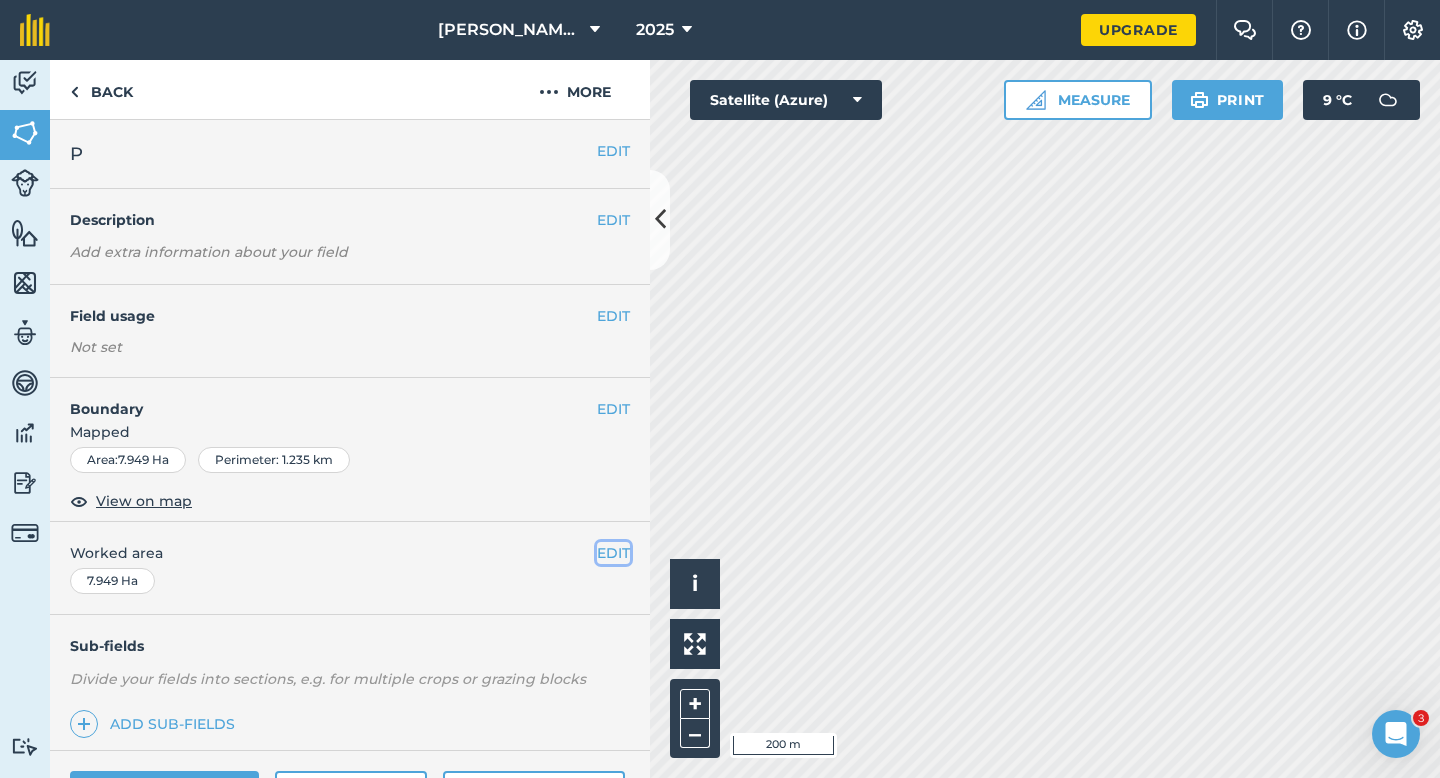 click on "EDIT" at bounding box center [613, 553] 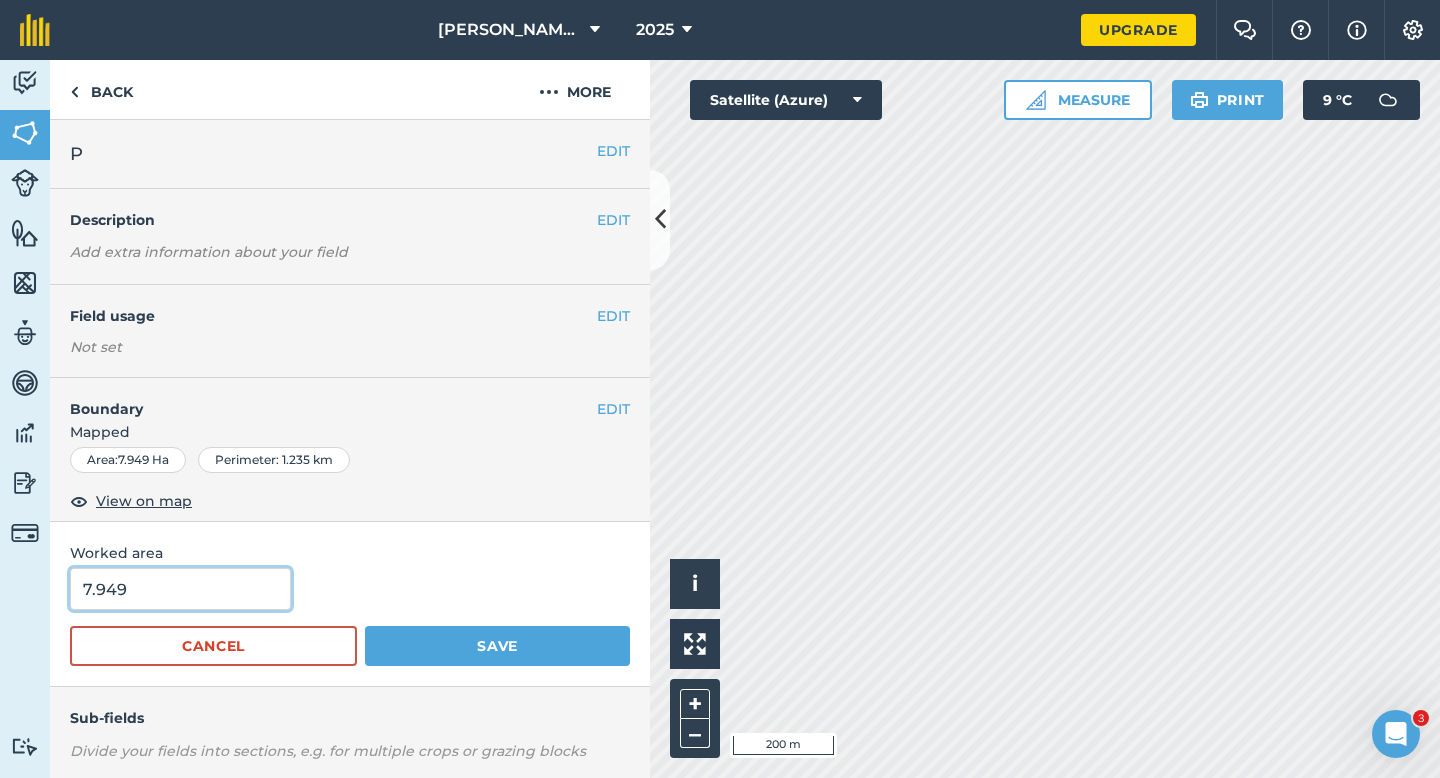 type on "8" 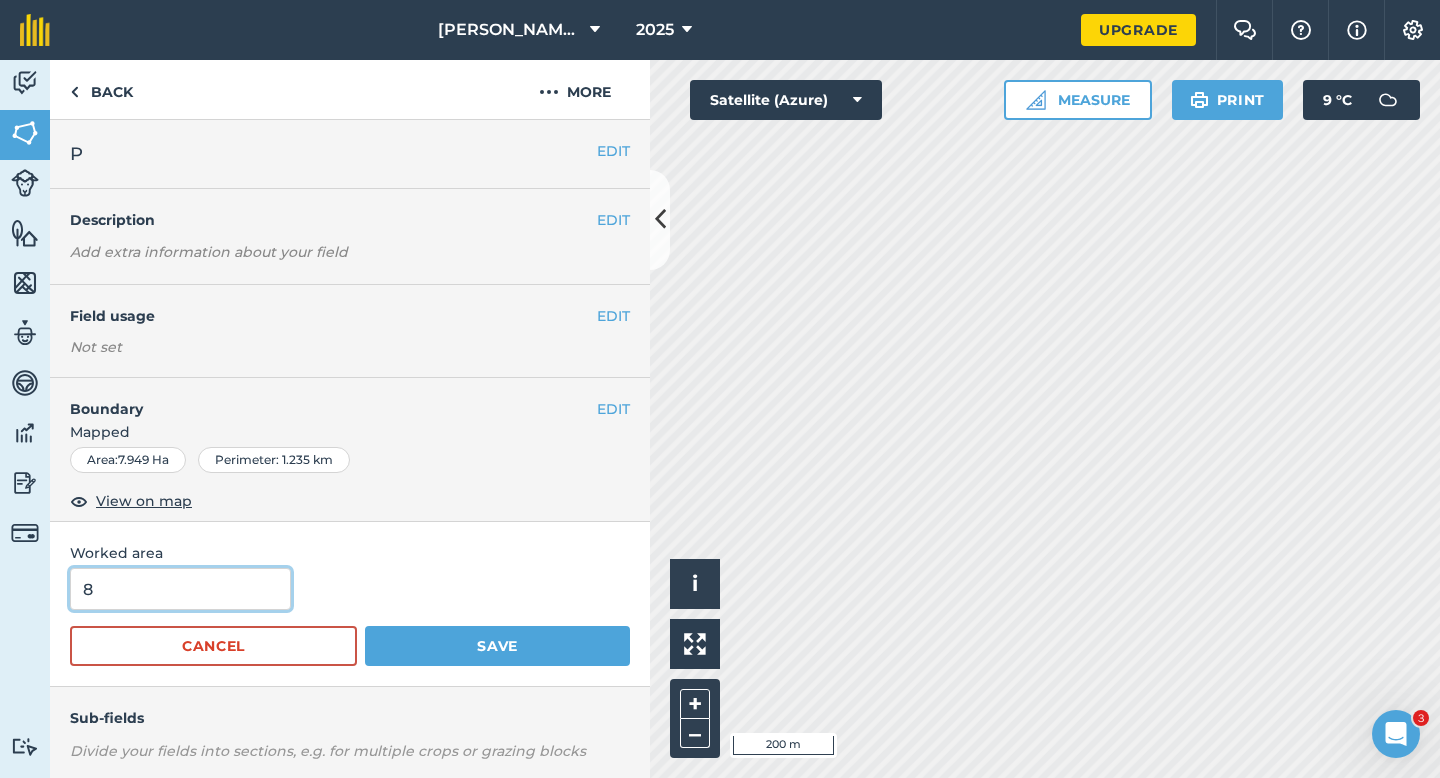 click on "8" at bounding box center [180, 589] 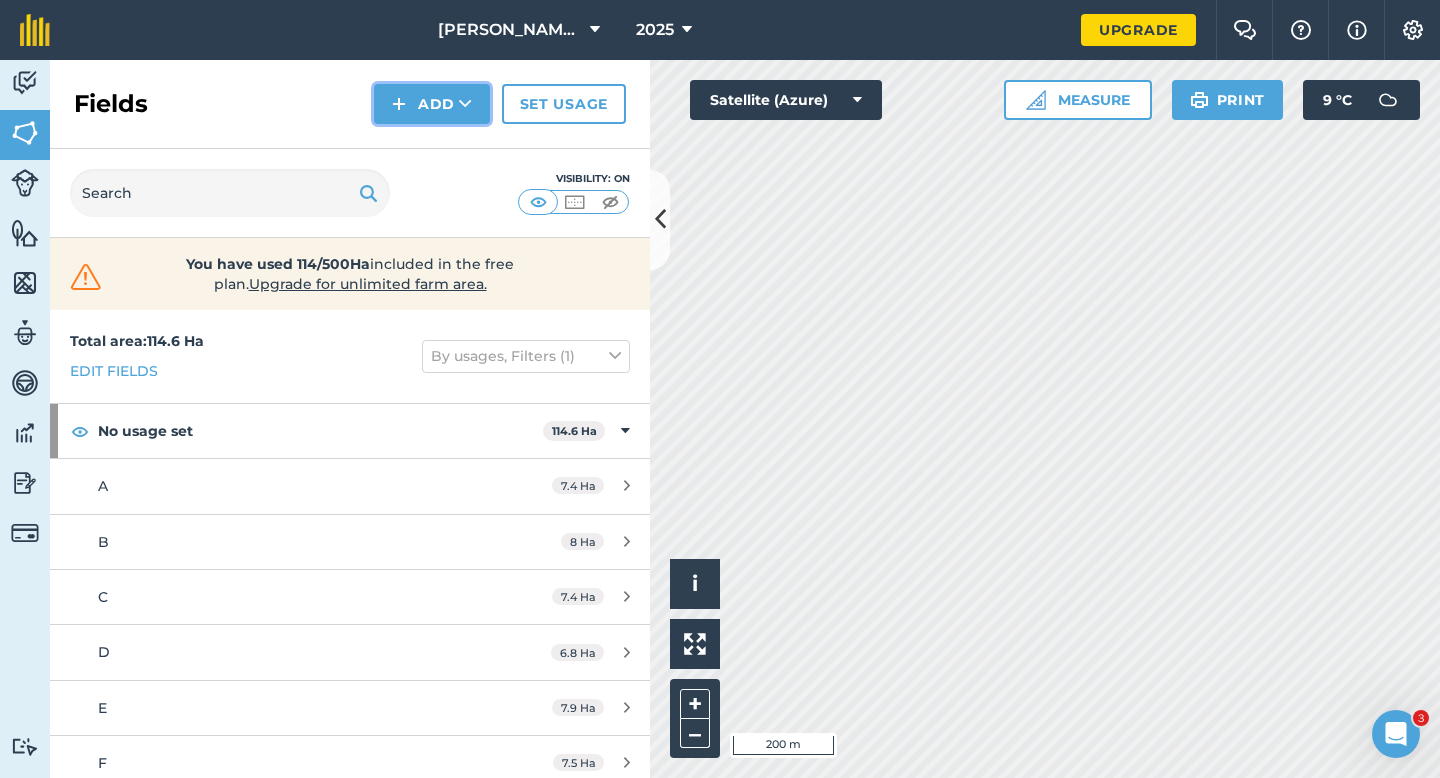 click on "Add" at bounding box center (432, 104) 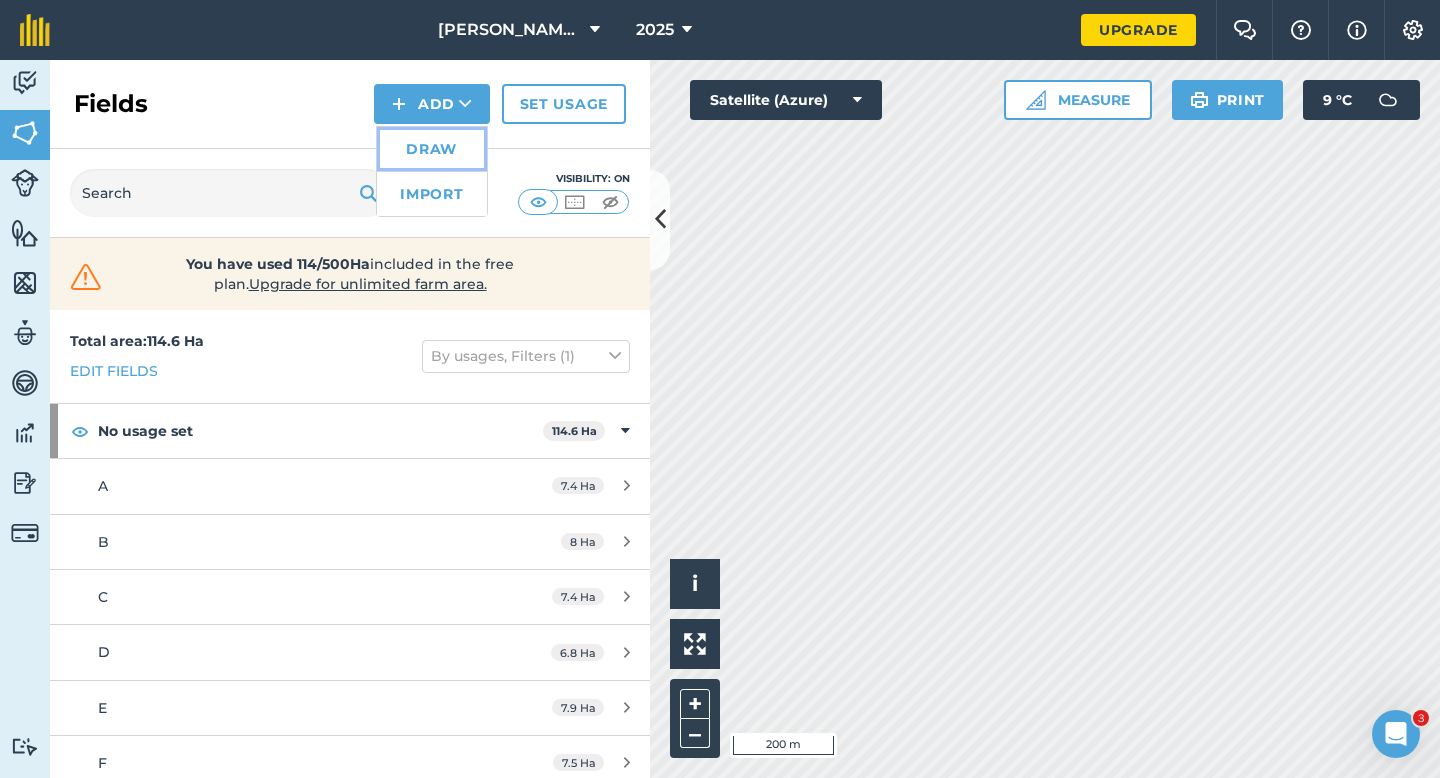 click on "Draw" at bounding box center (432, 149) 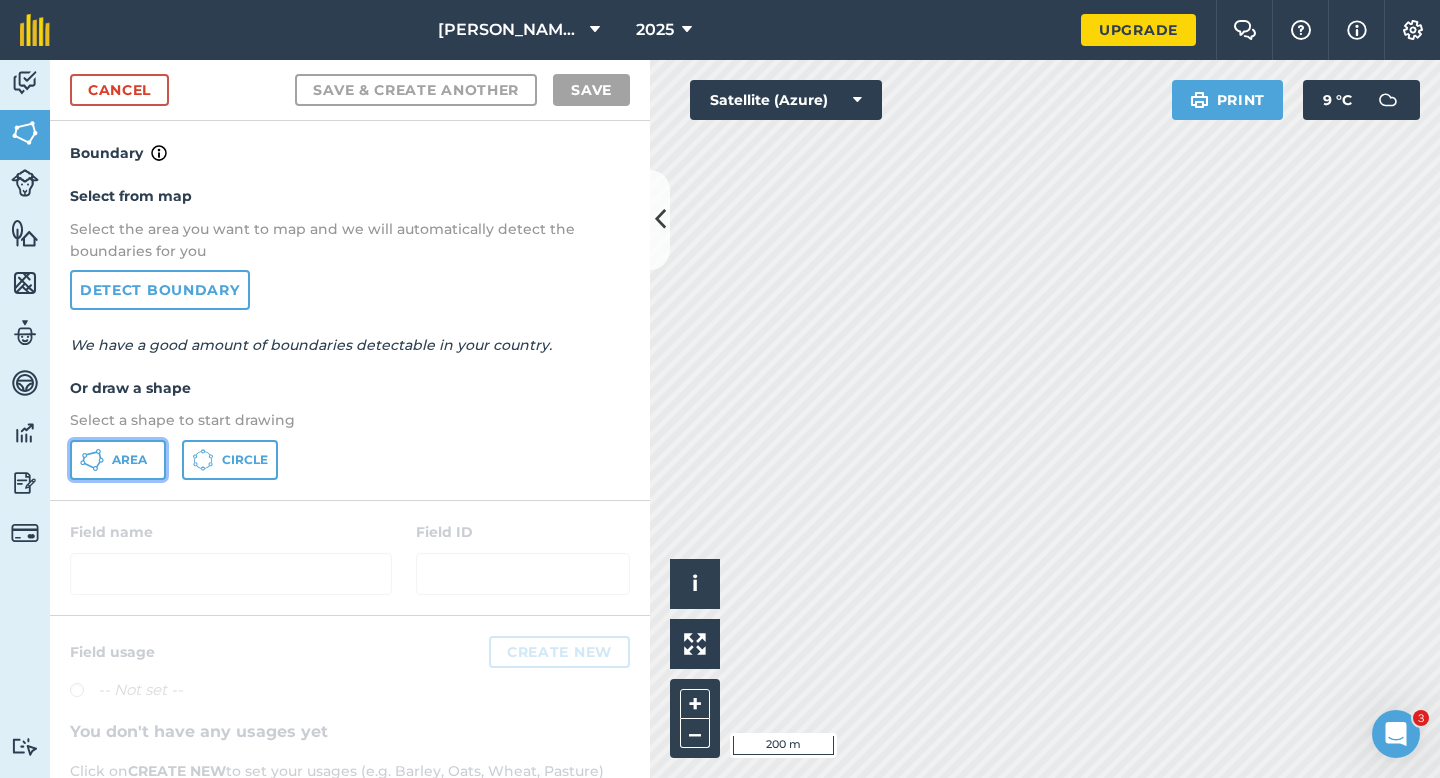 click on "Area" at bounding box center [129, 460] 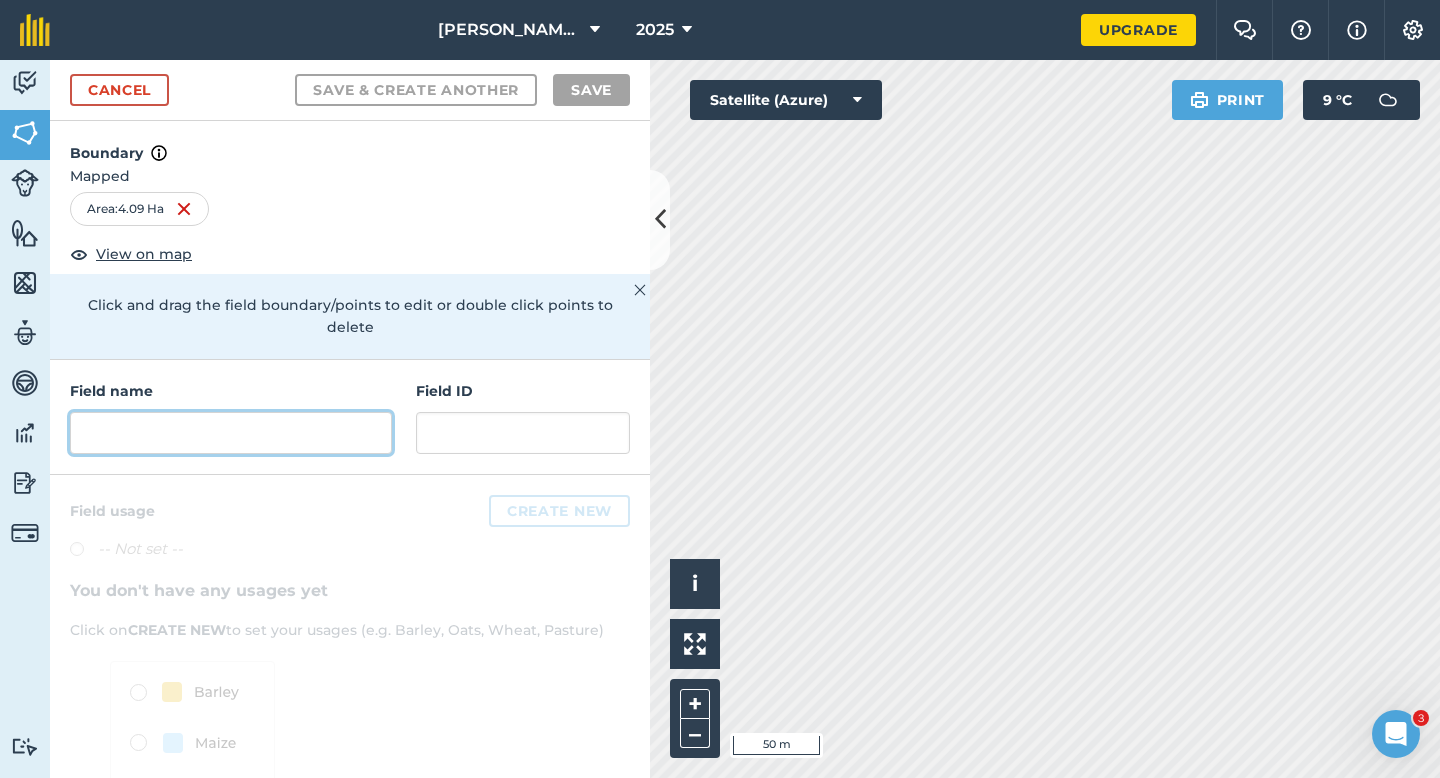 click at bounding box center (231, 433) 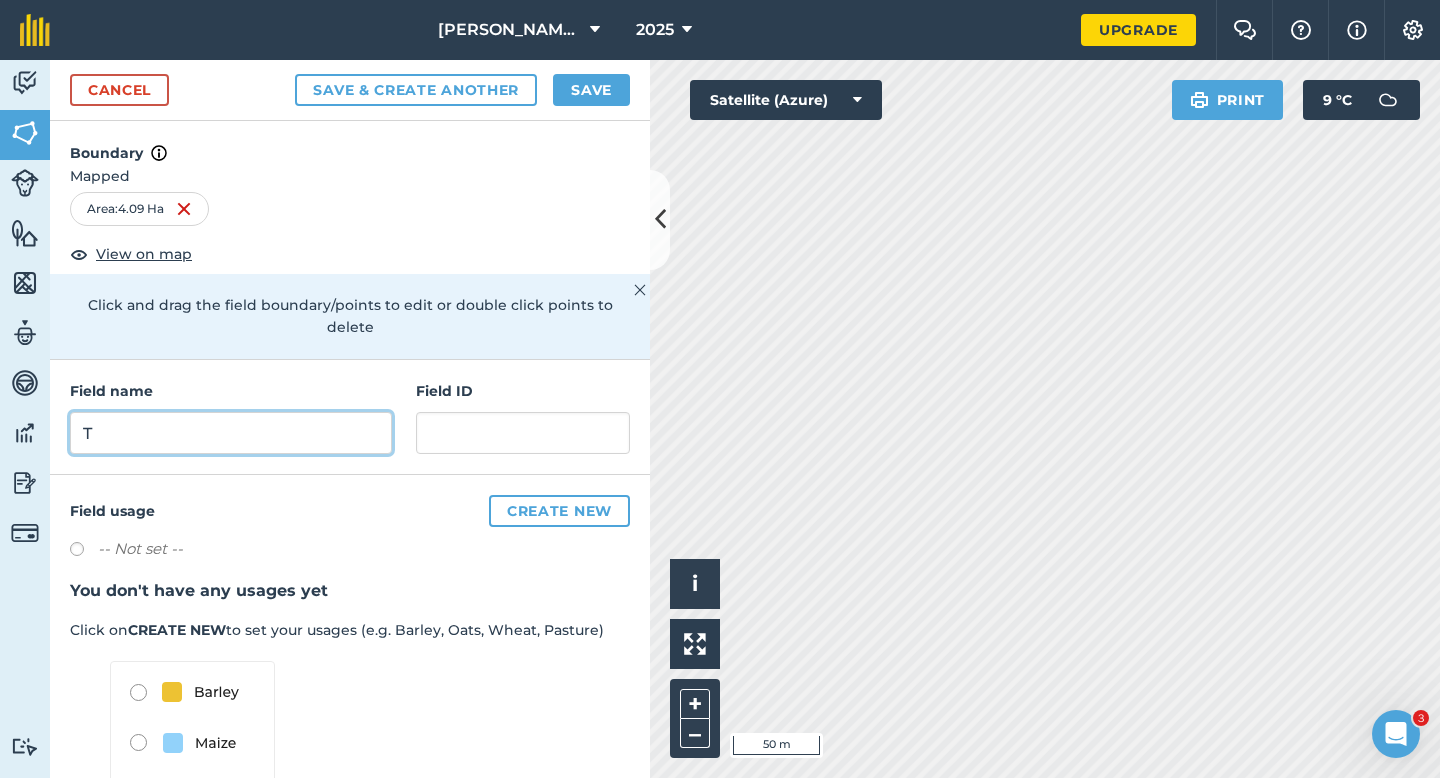 type on "T" 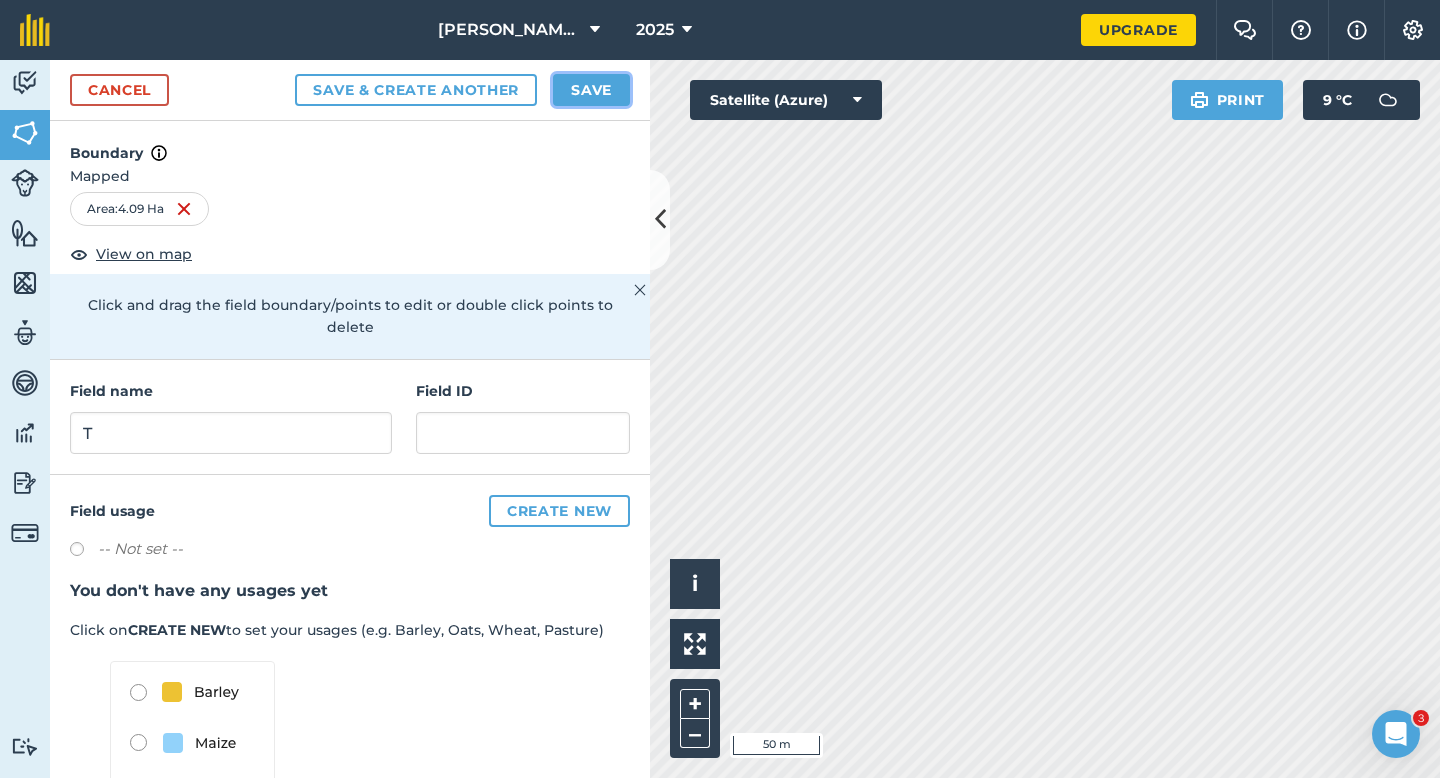 click on "Save" at bounding box center [591, 90] 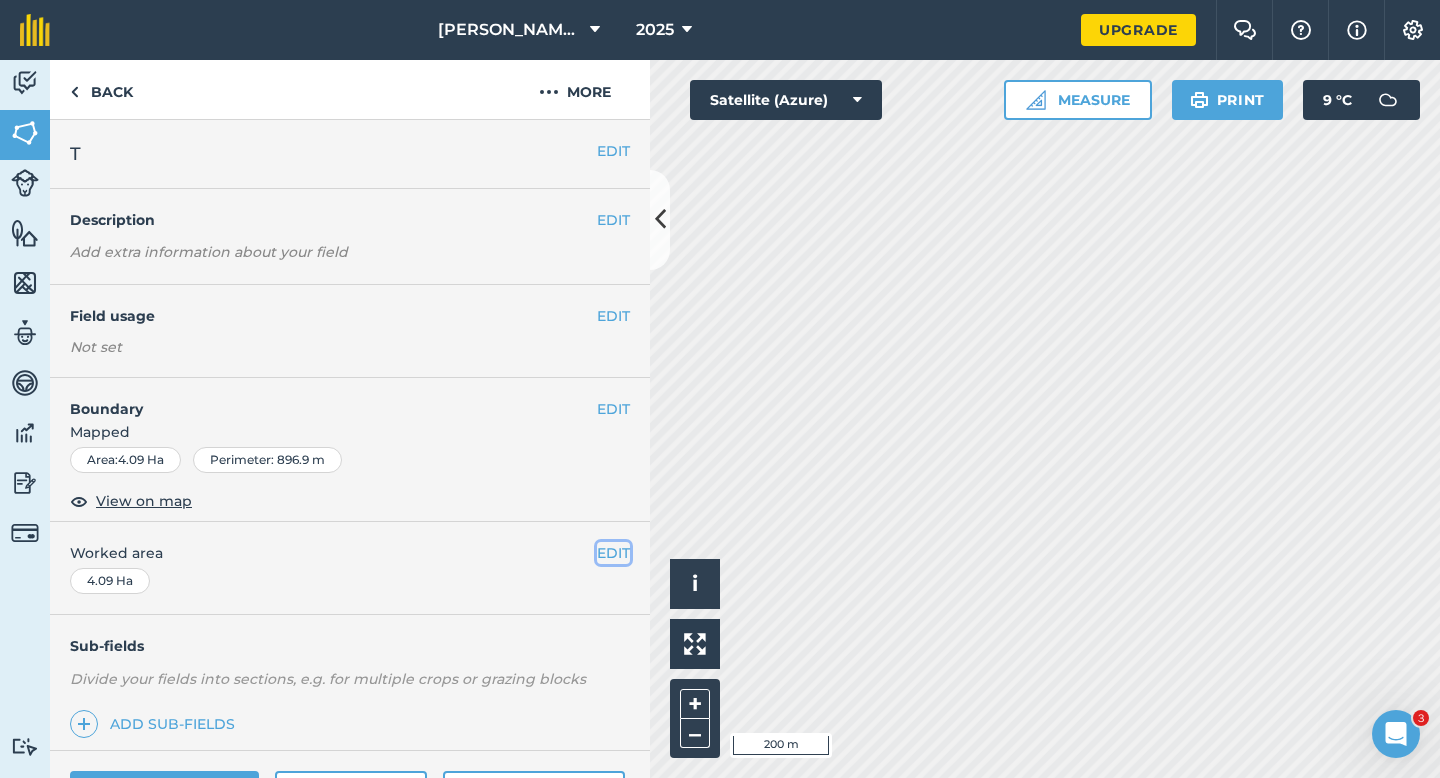 click on "EDIT" at bounding box center (613, 553) 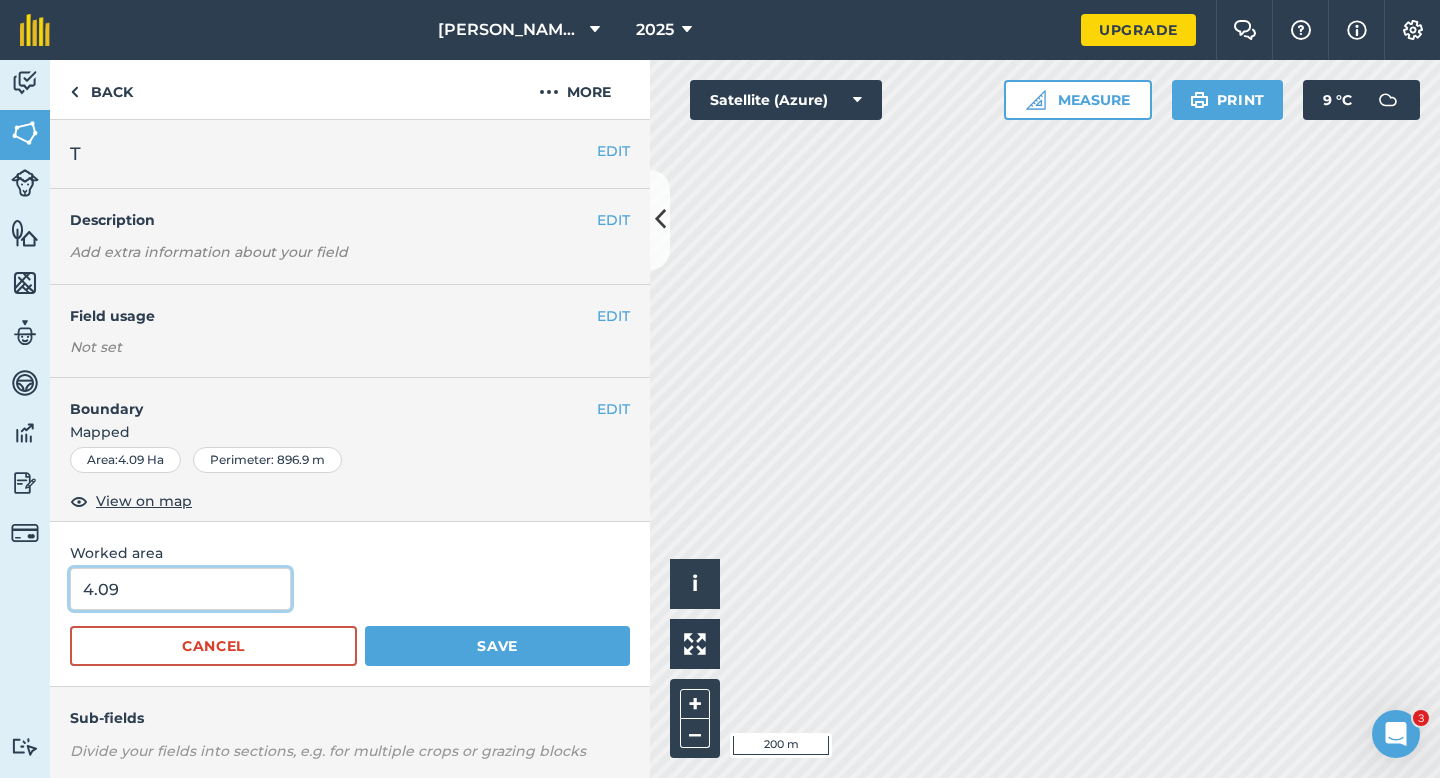 click on "4.09" at bounding box center (180, 589) 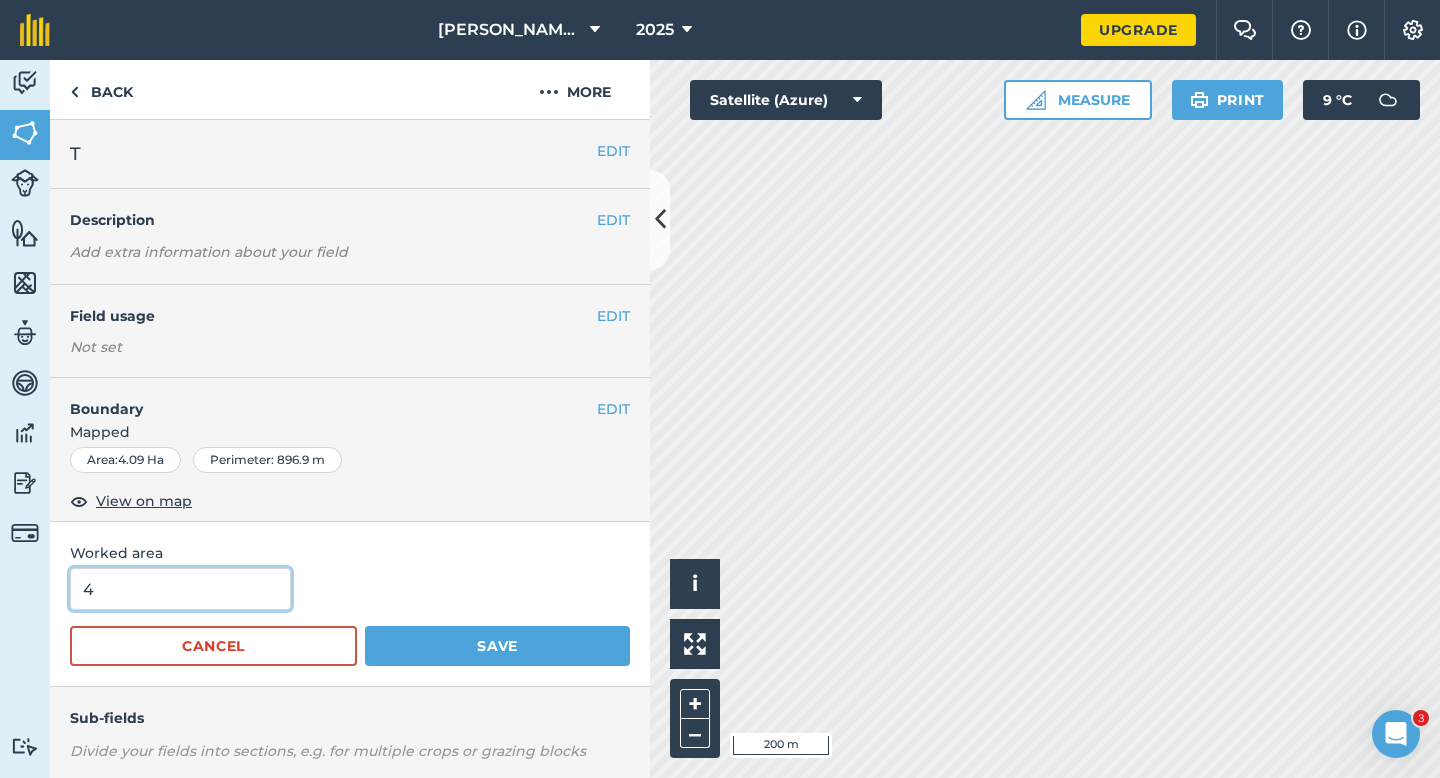 click on "Save" at bounding box center (497, 646) 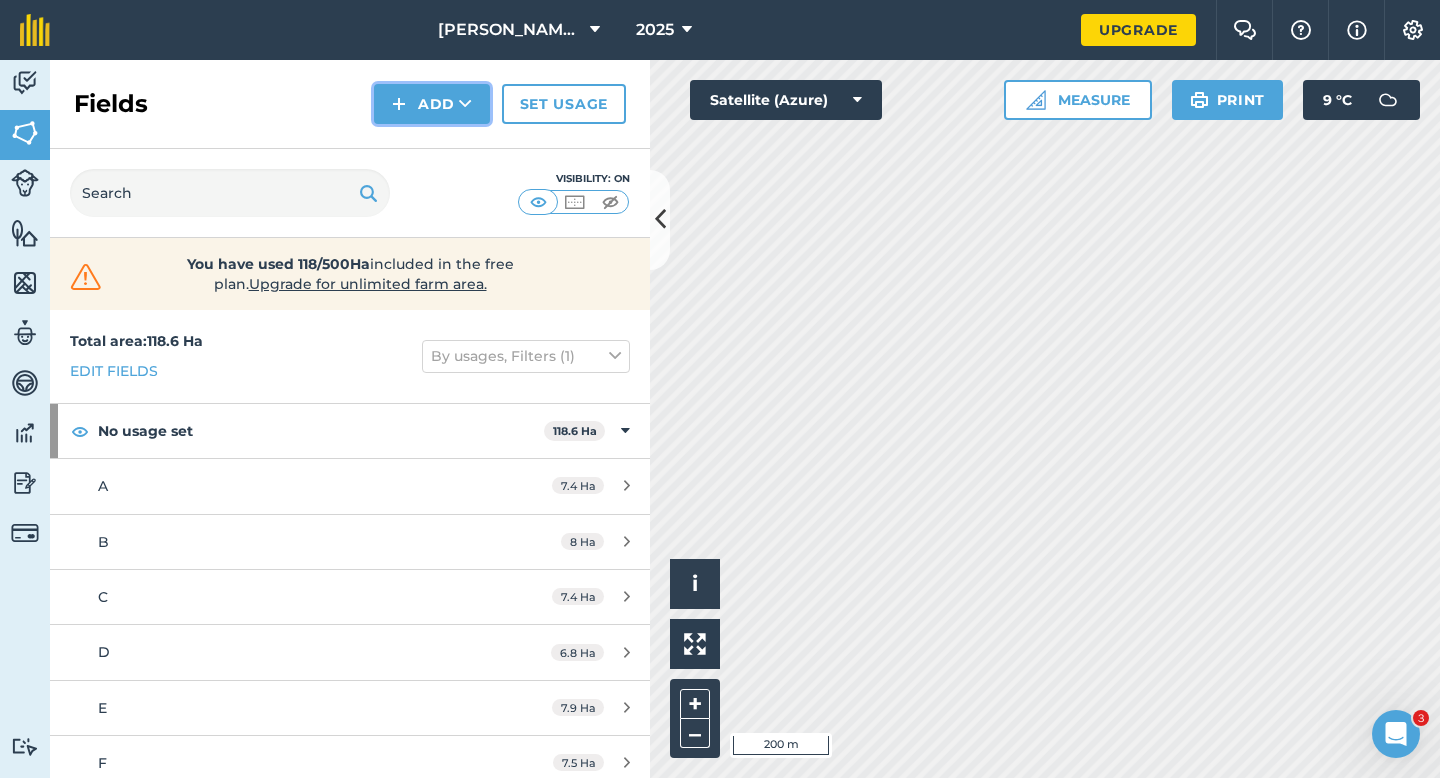 click on "Add" at bounding box center [432, 104] 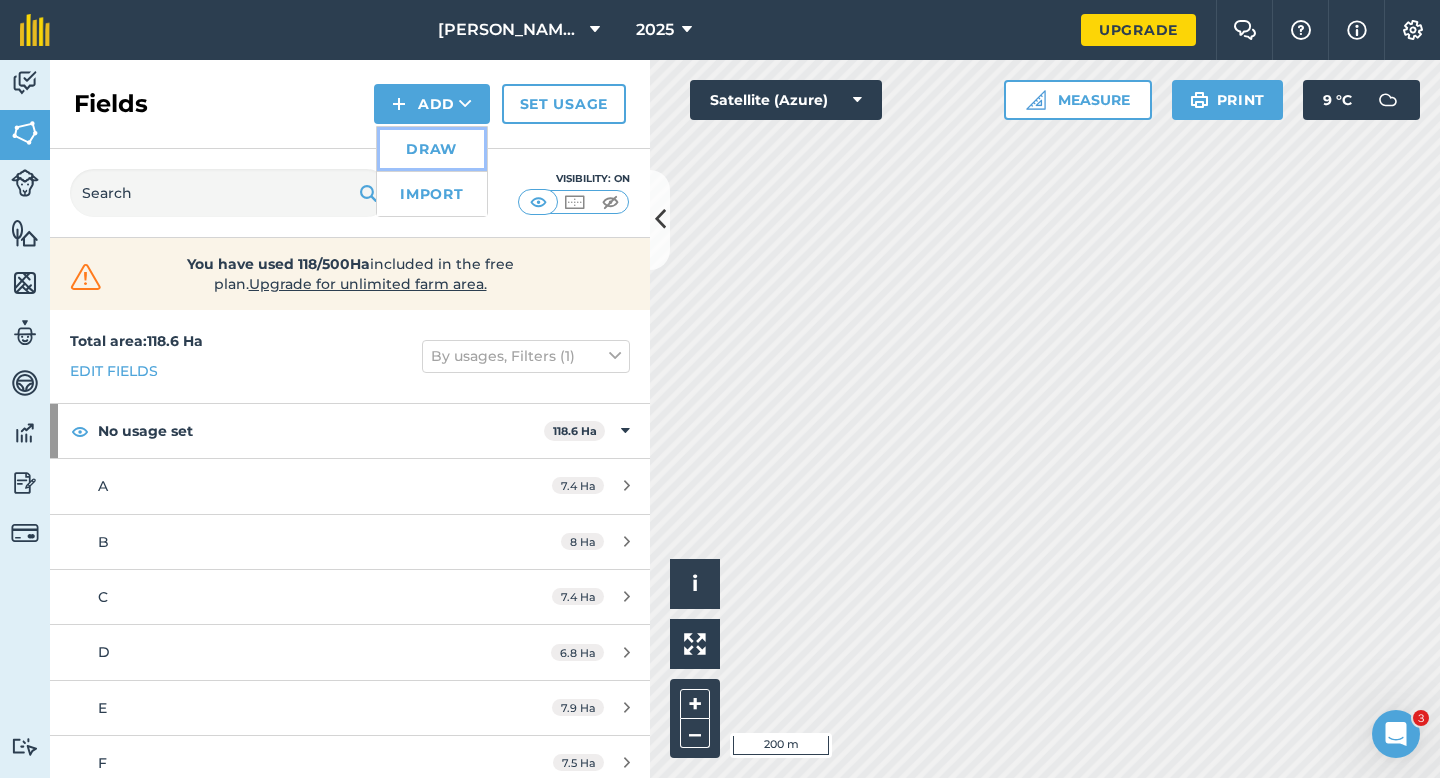 click on "Draw" at bounding box center (432, 149) 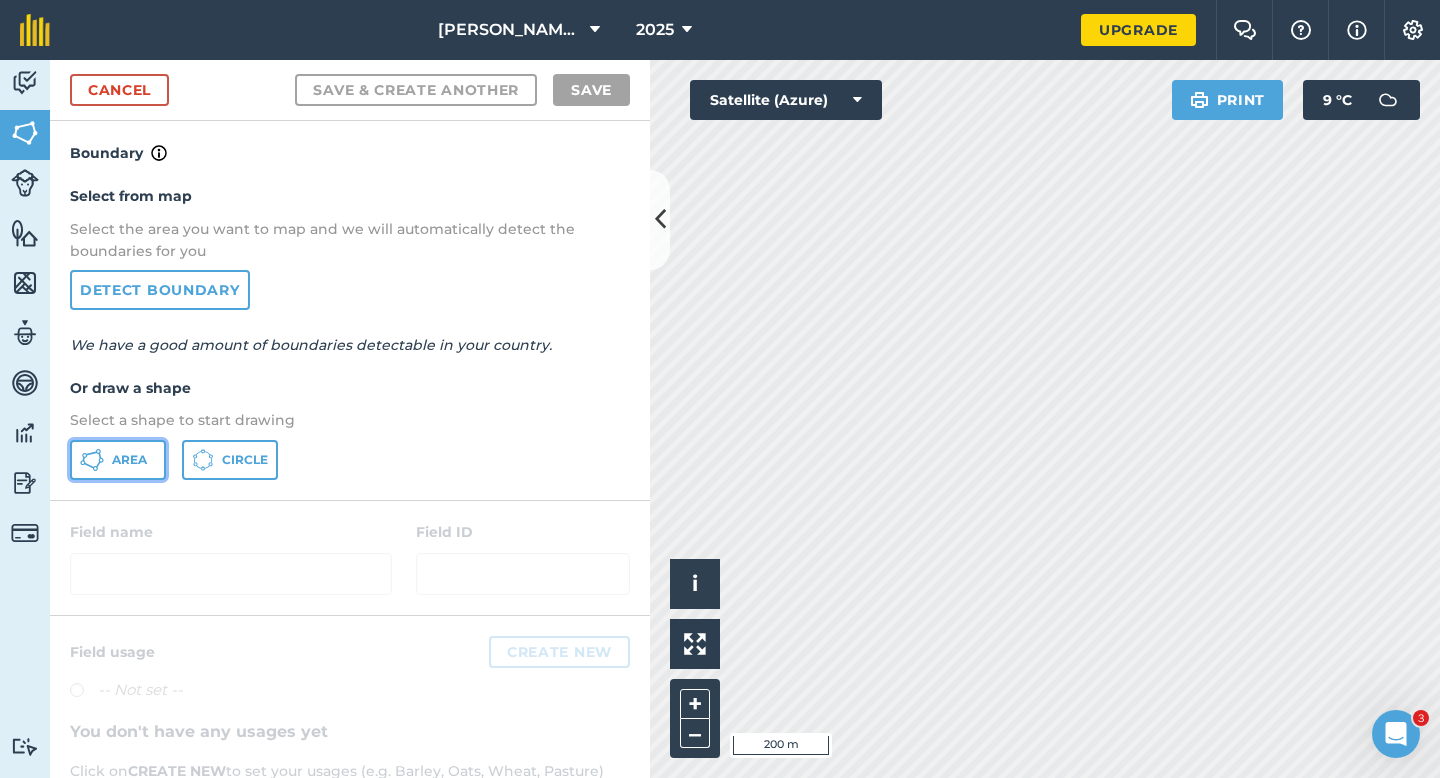 click on "Area" at bounding box center [118, 460] 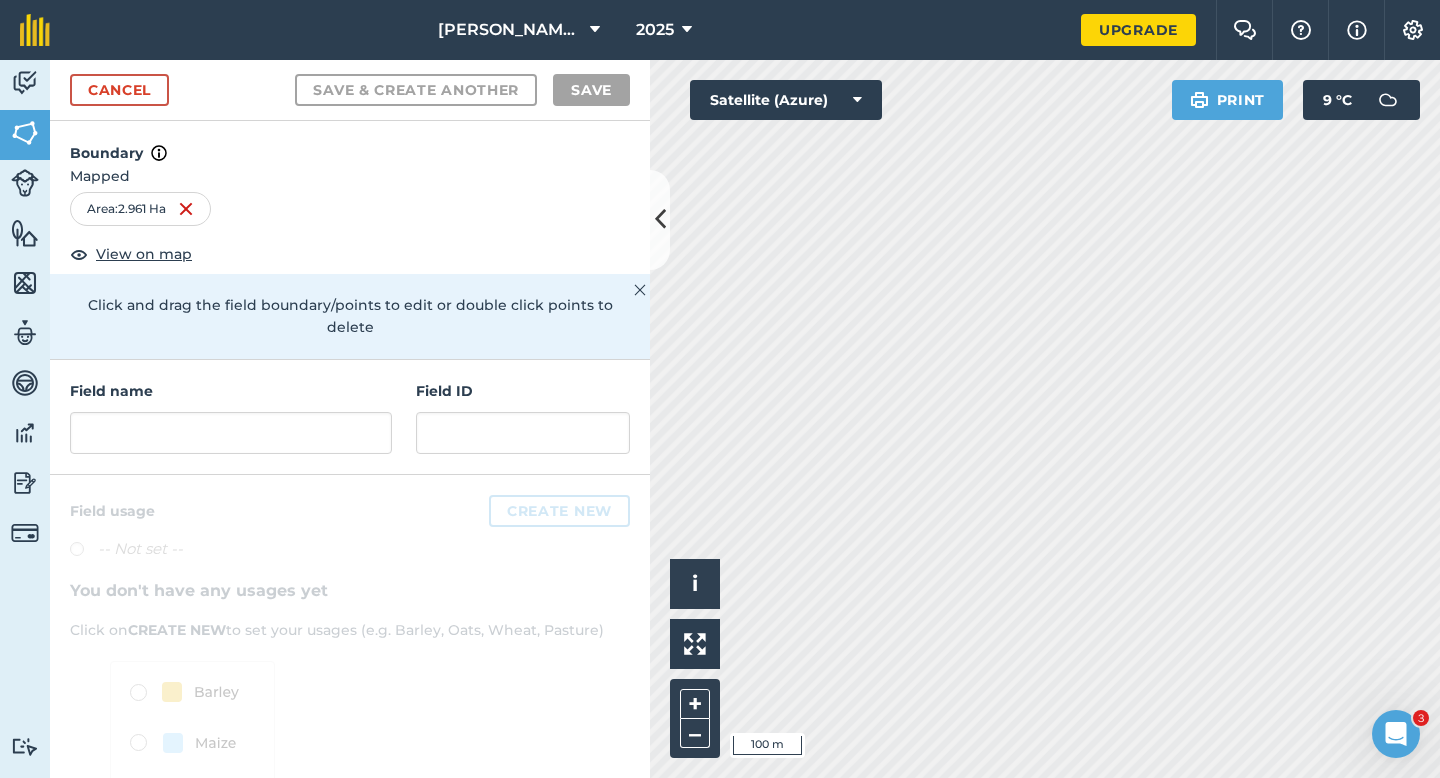 click on "Field name Field ID" at bounding box center [350, 417] 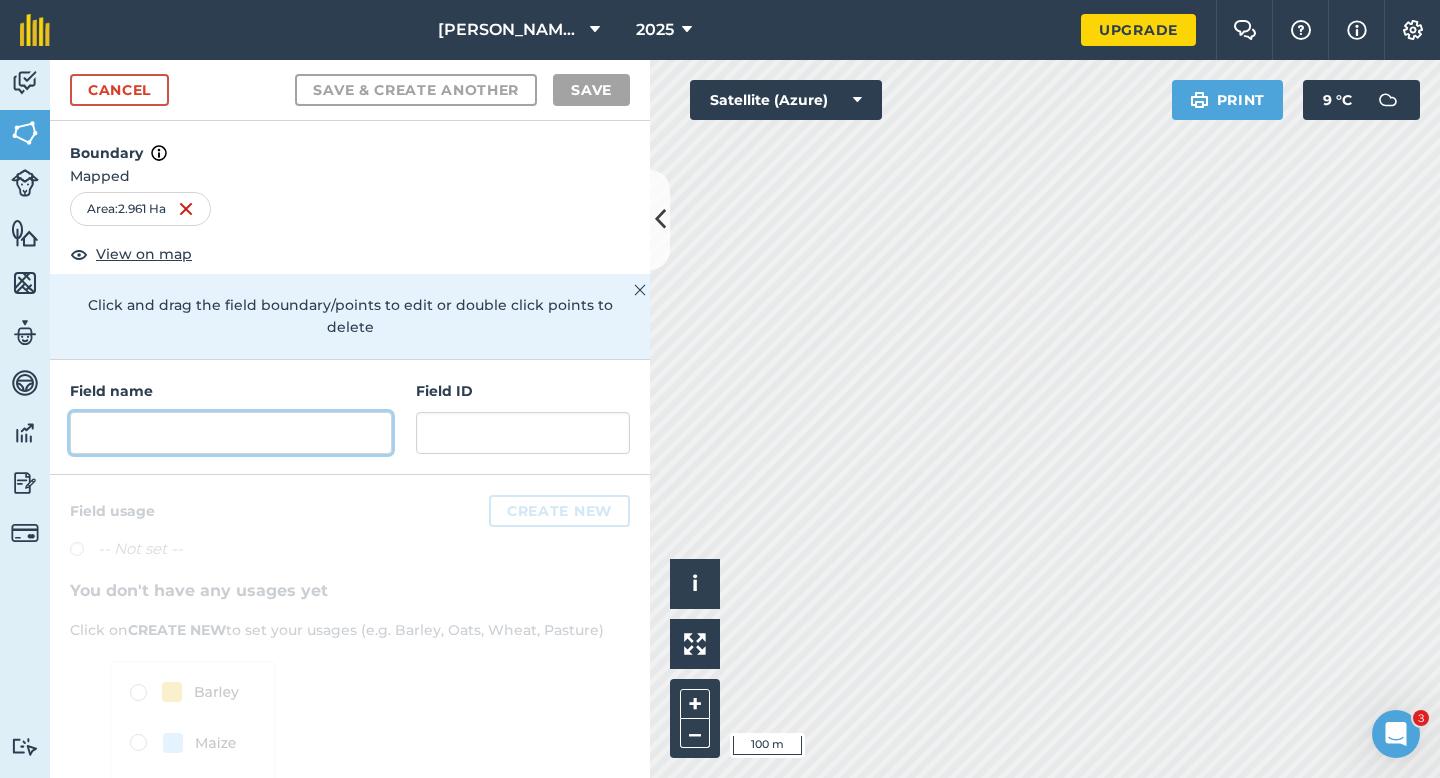 click at bounding box center [231, 433] 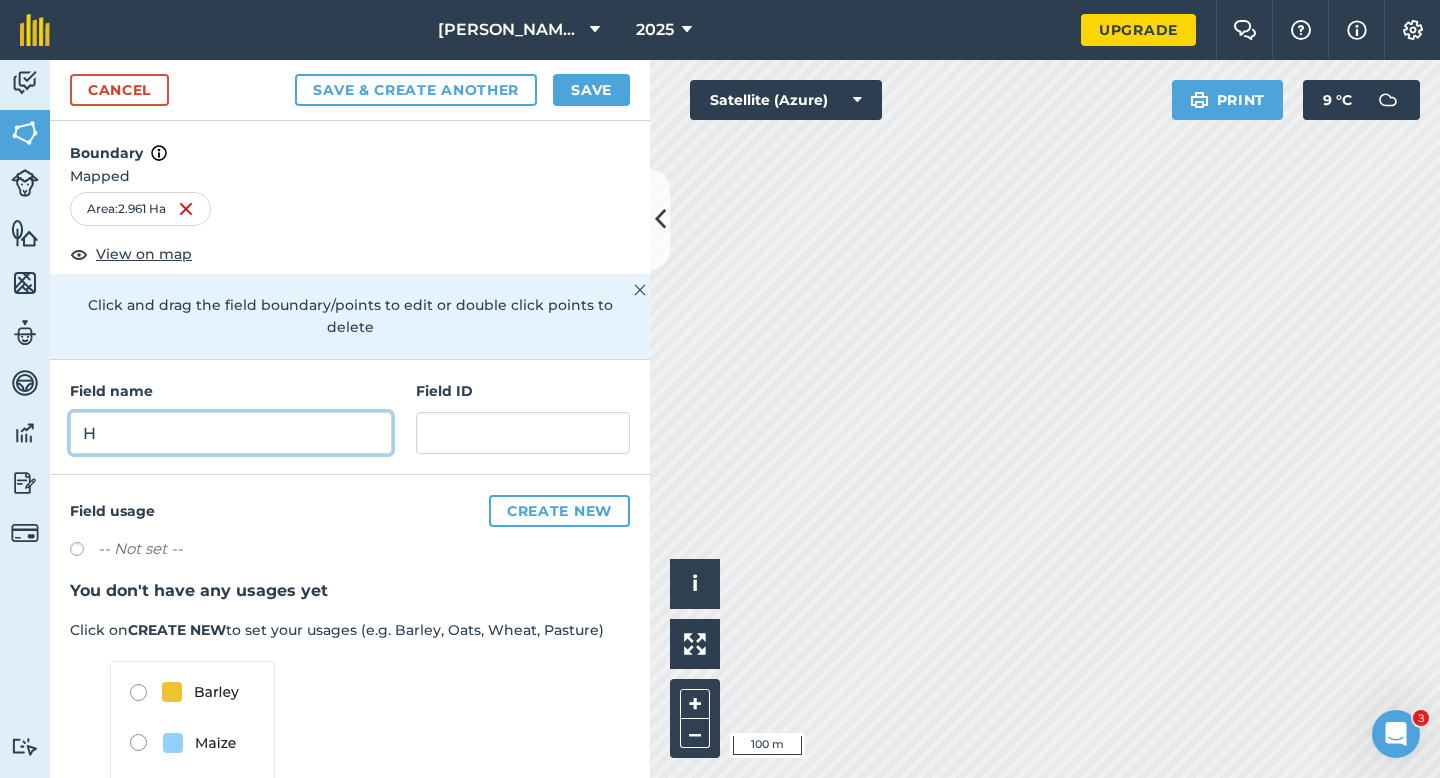 type on "H" 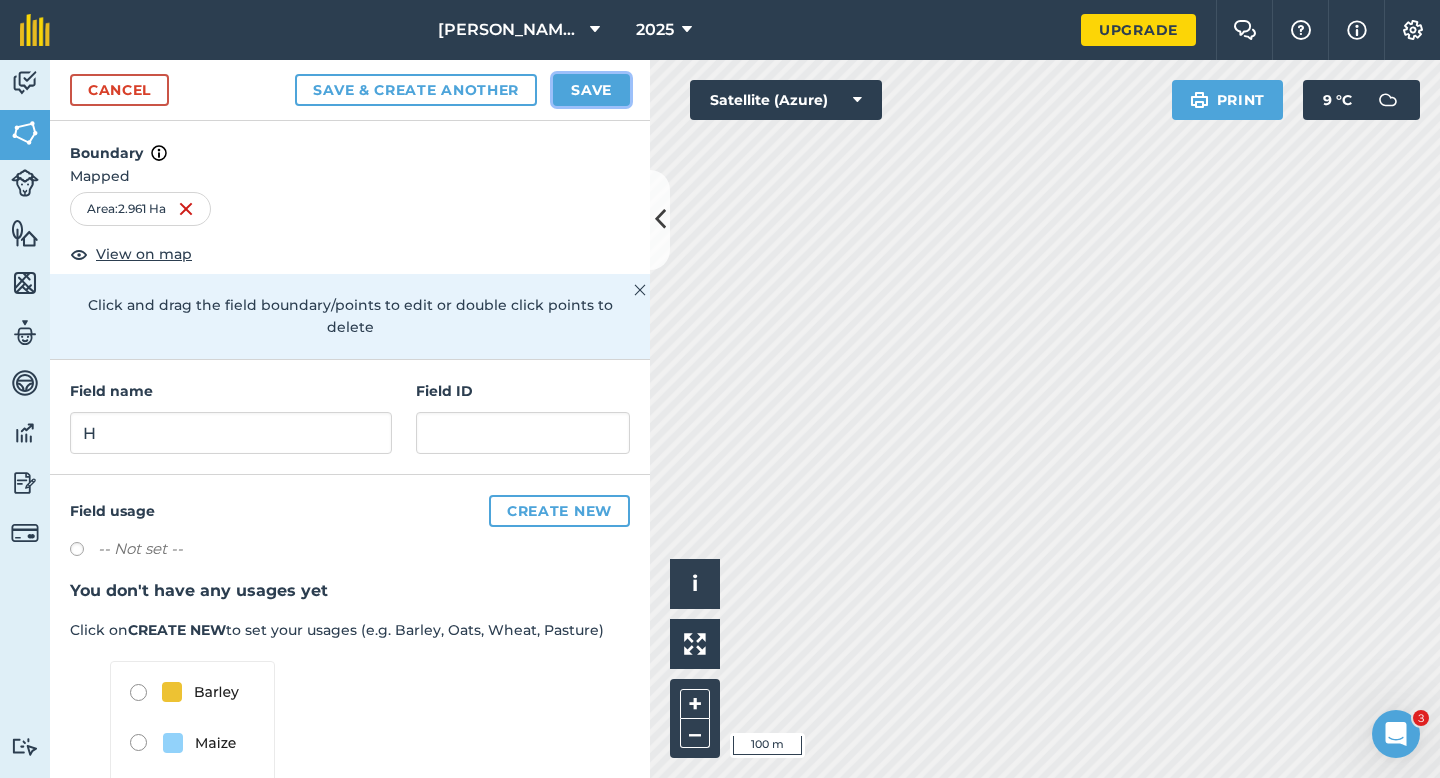 click on "Save" at bounding box center (591, 90) 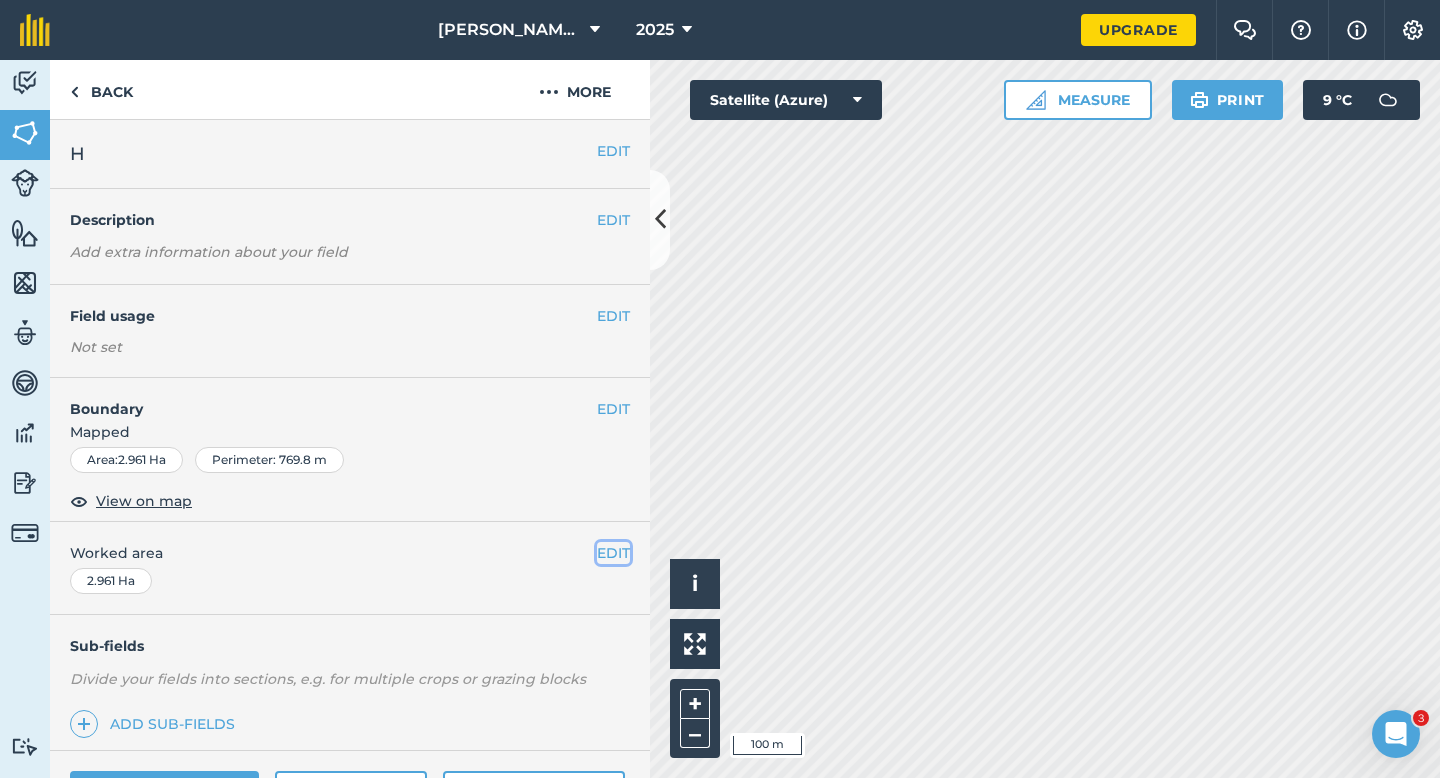 click on "EDIT" at bounding box center [613, 553] 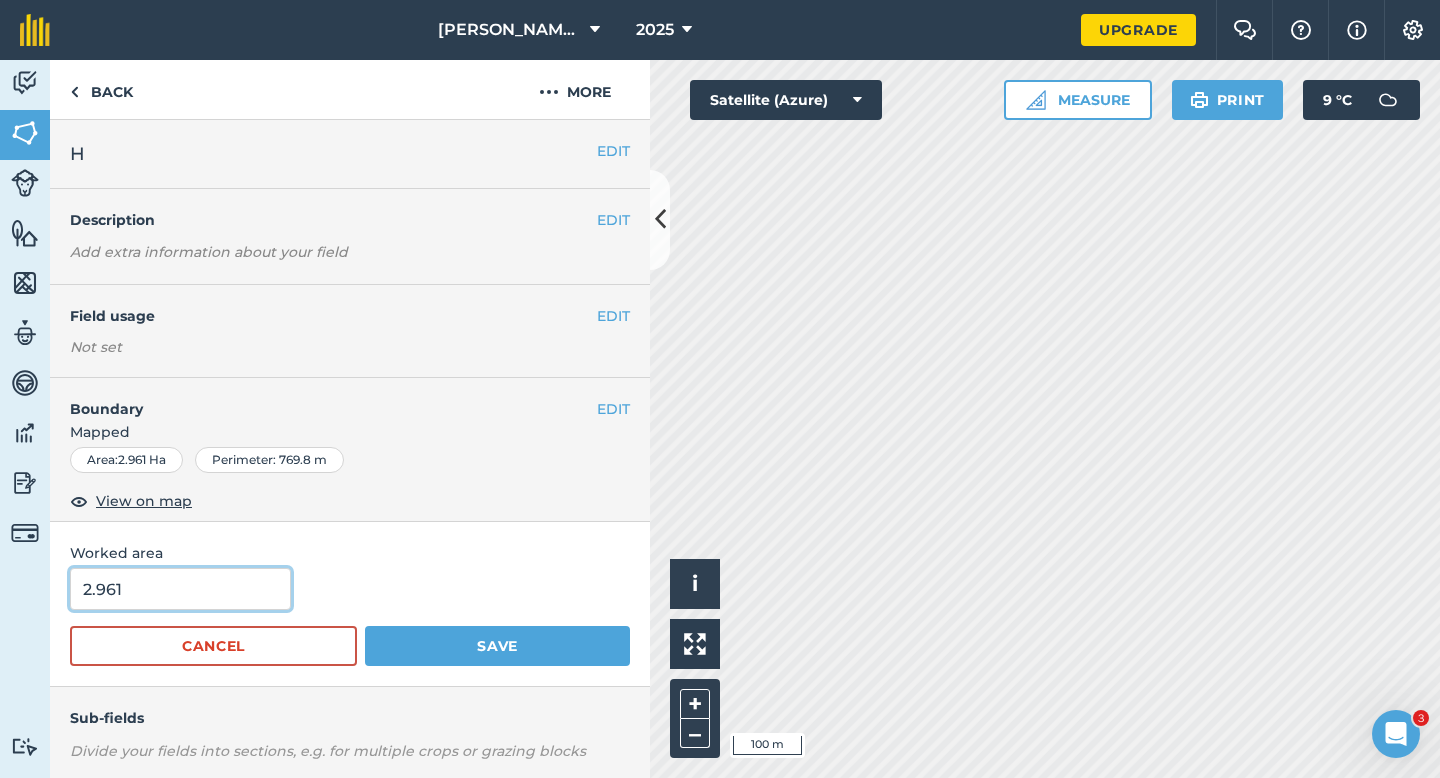 click on "2.961" at bounding box center (180, 589) 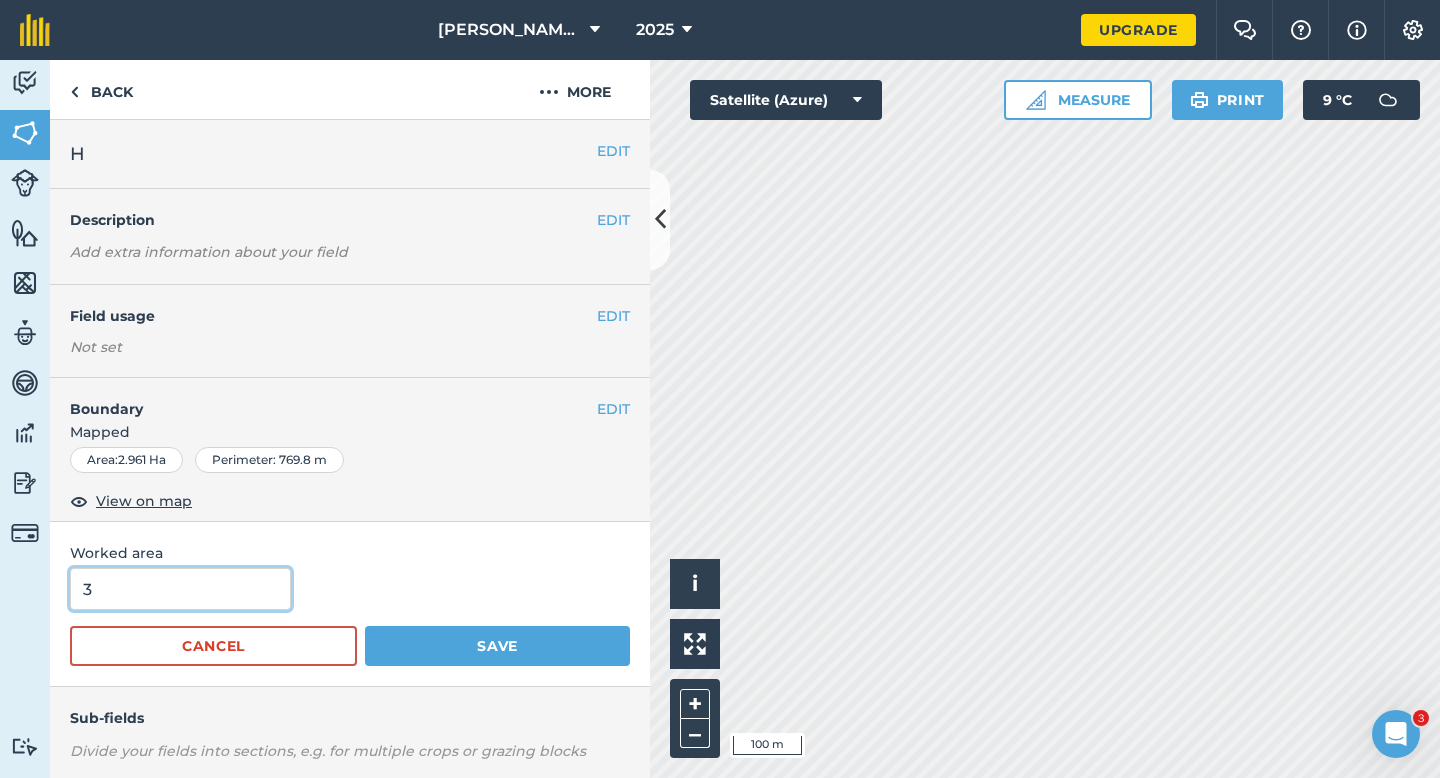 click on "Save" at bounding box center (497, 646) 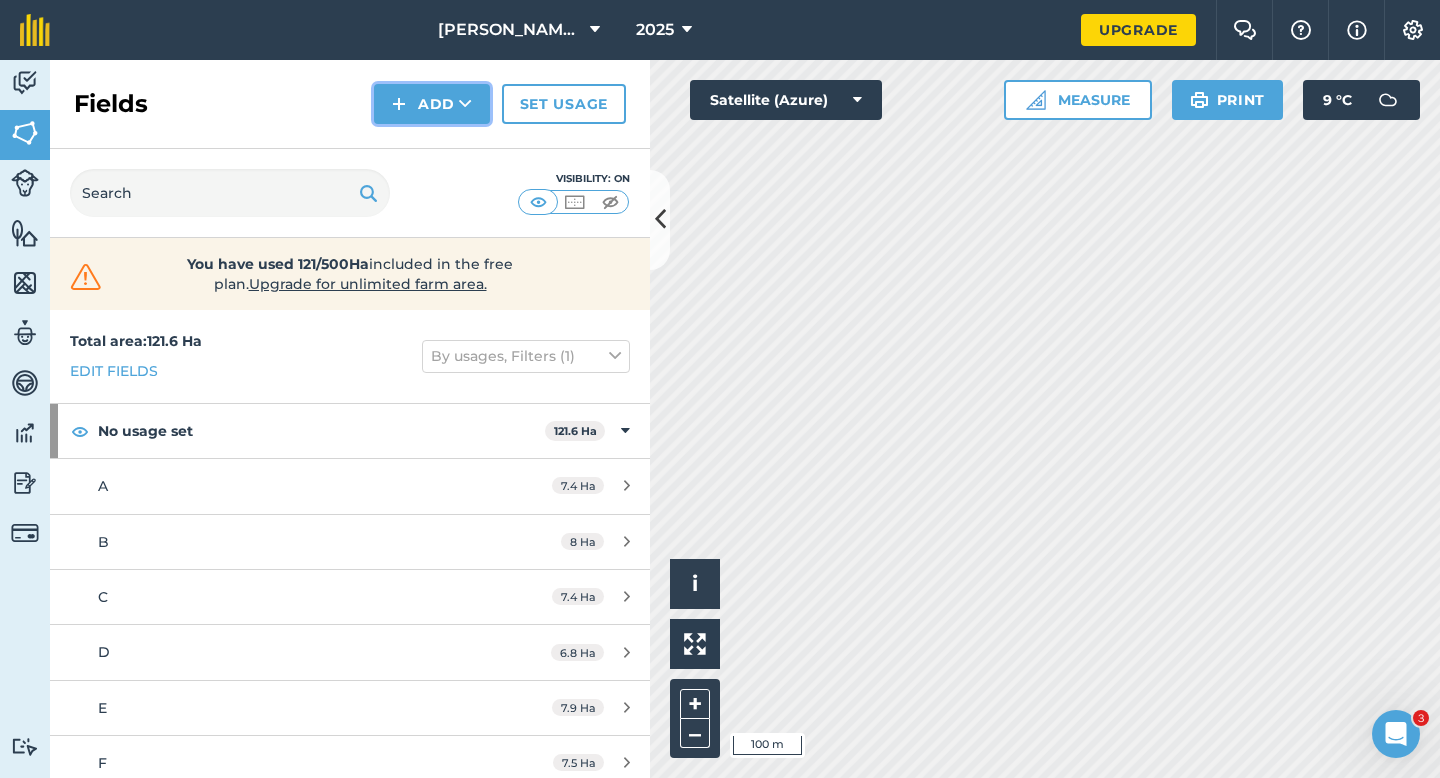 click at bounding box center (399, 104) 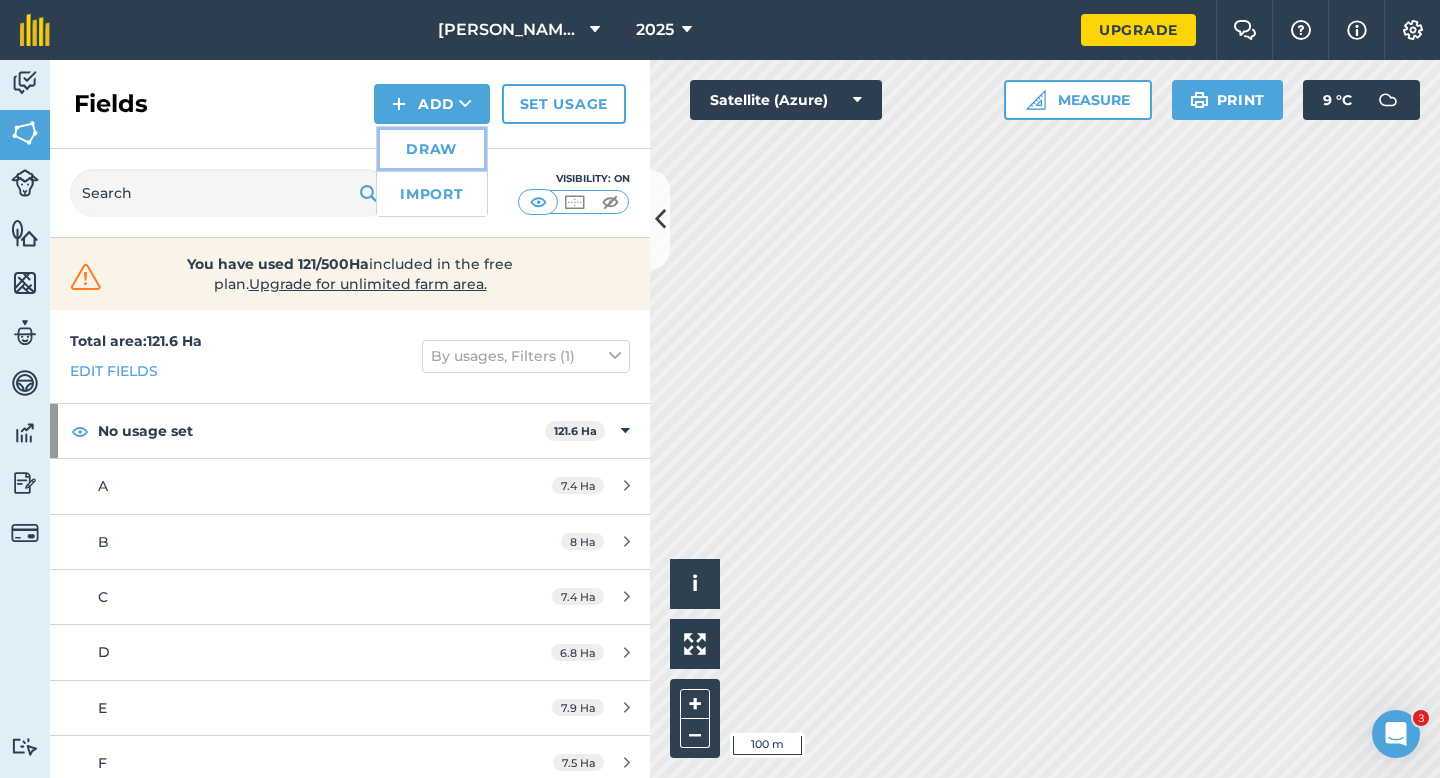 click on "Draw" at bounding box center (432, 149) 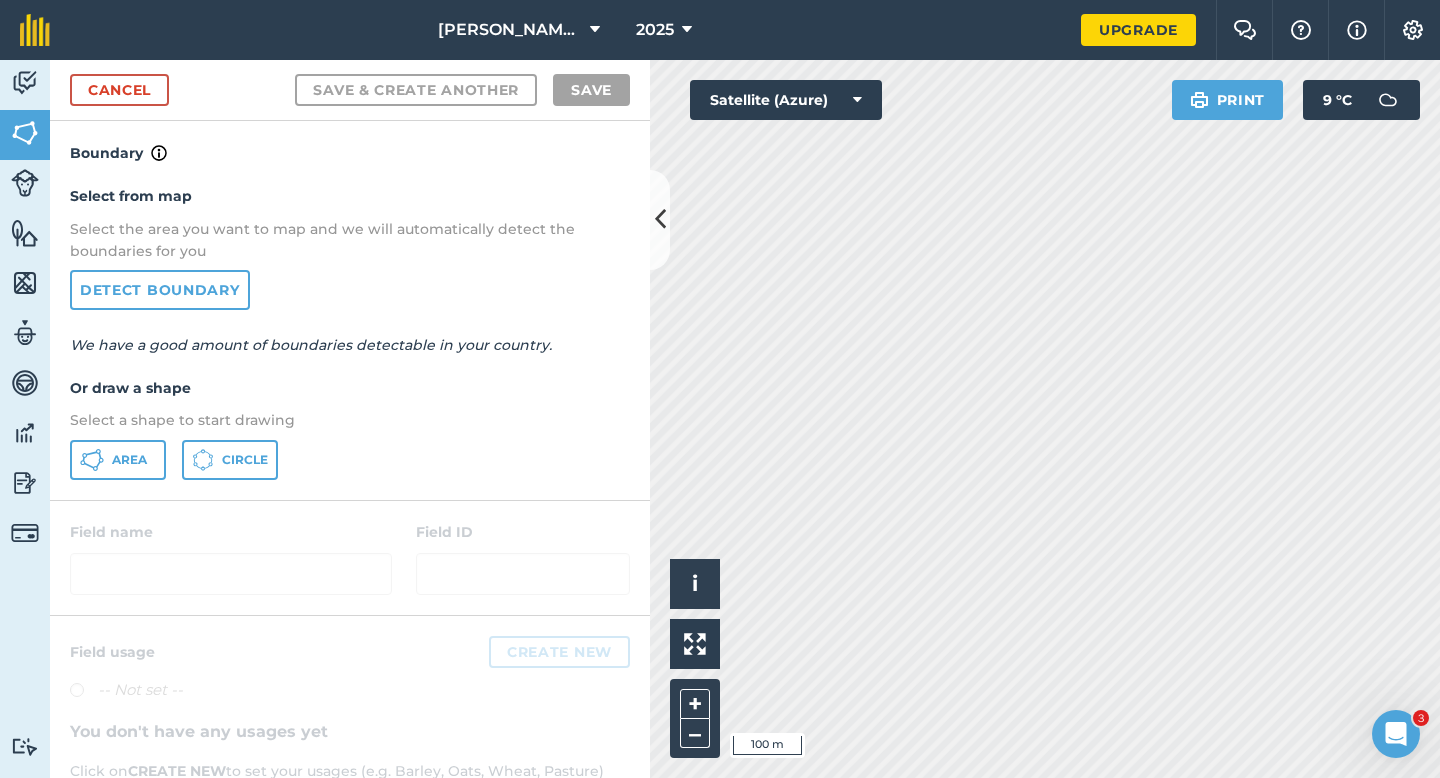 click on "Cancel Save & Create Another Save" at bounding box center (350, 90) 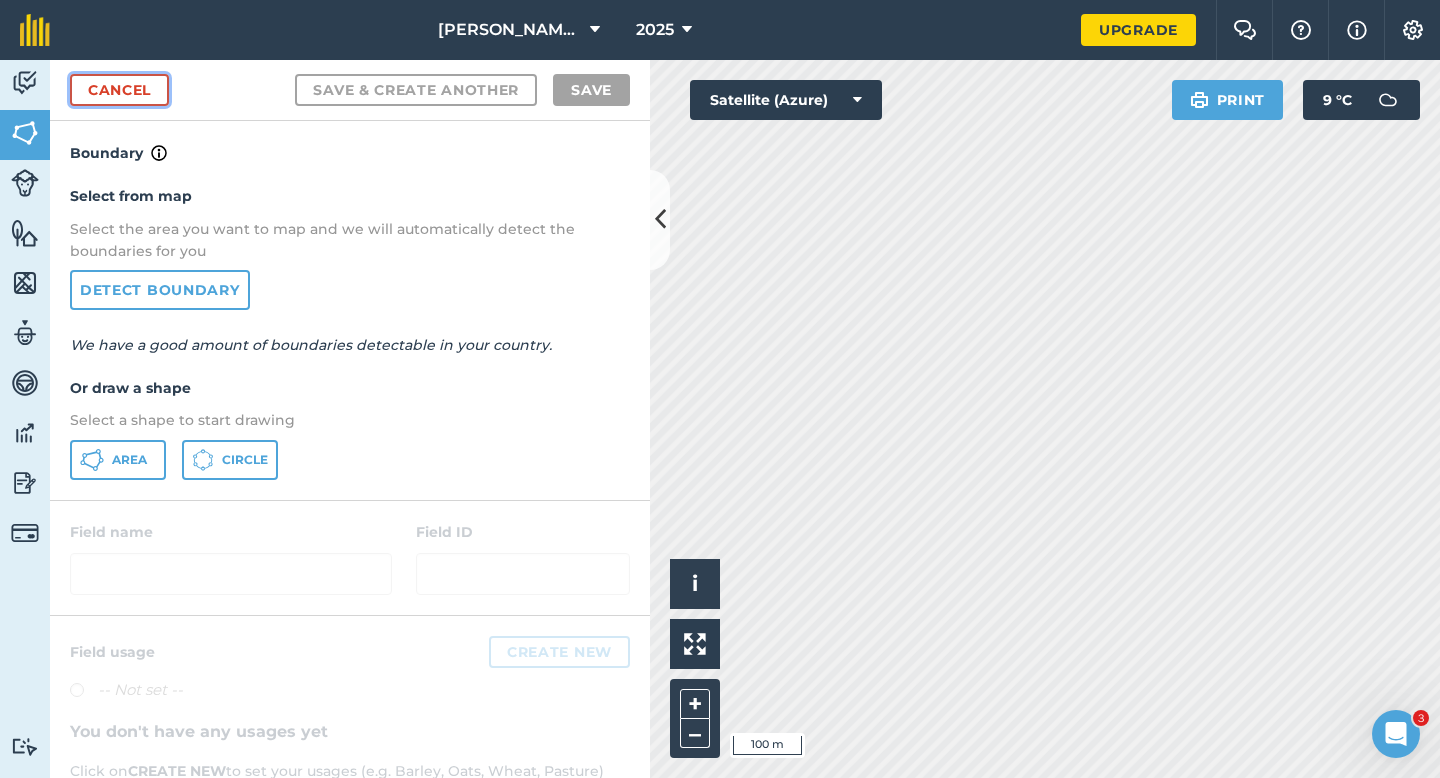 click on "Cancel" at bounding box center (119, 90) 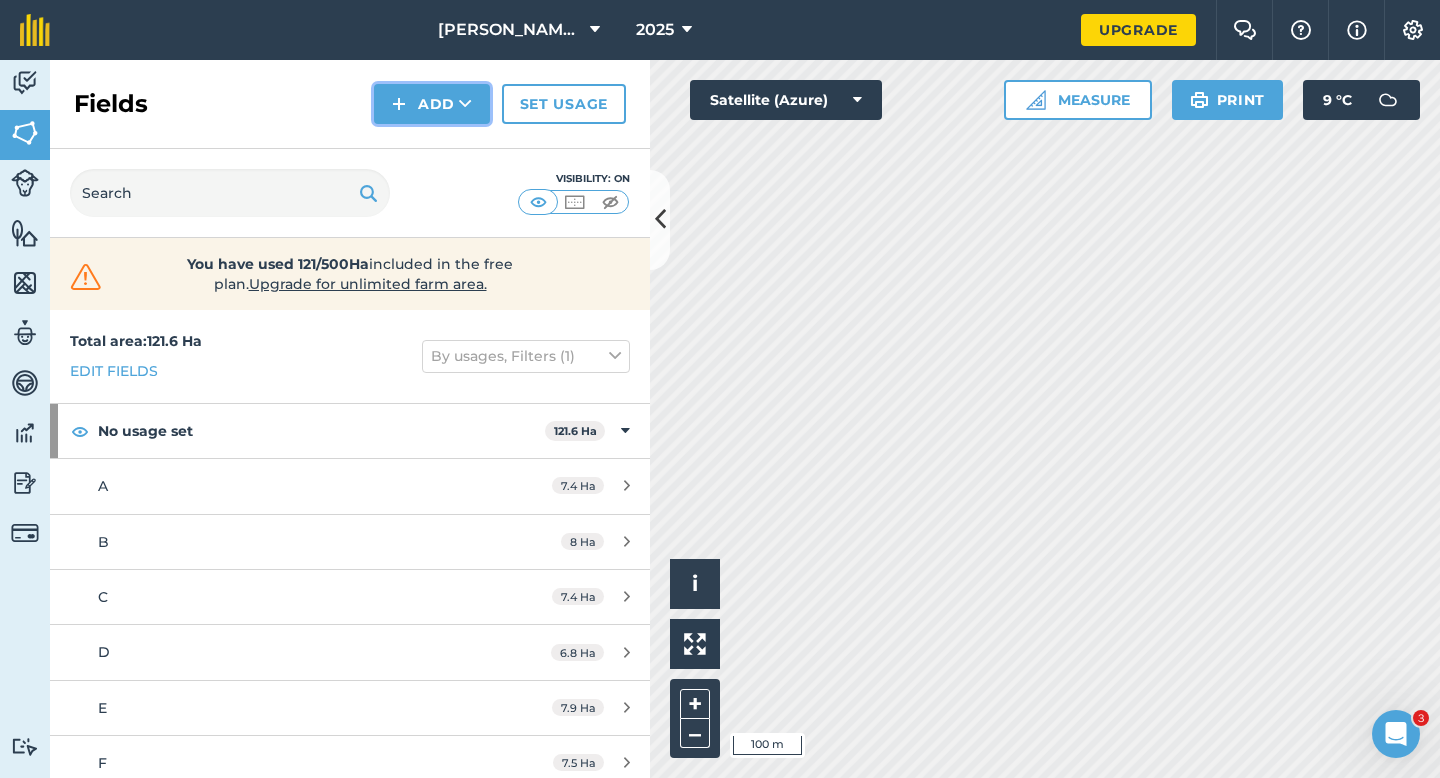 click on "Add" at bounding box center [432, 104] 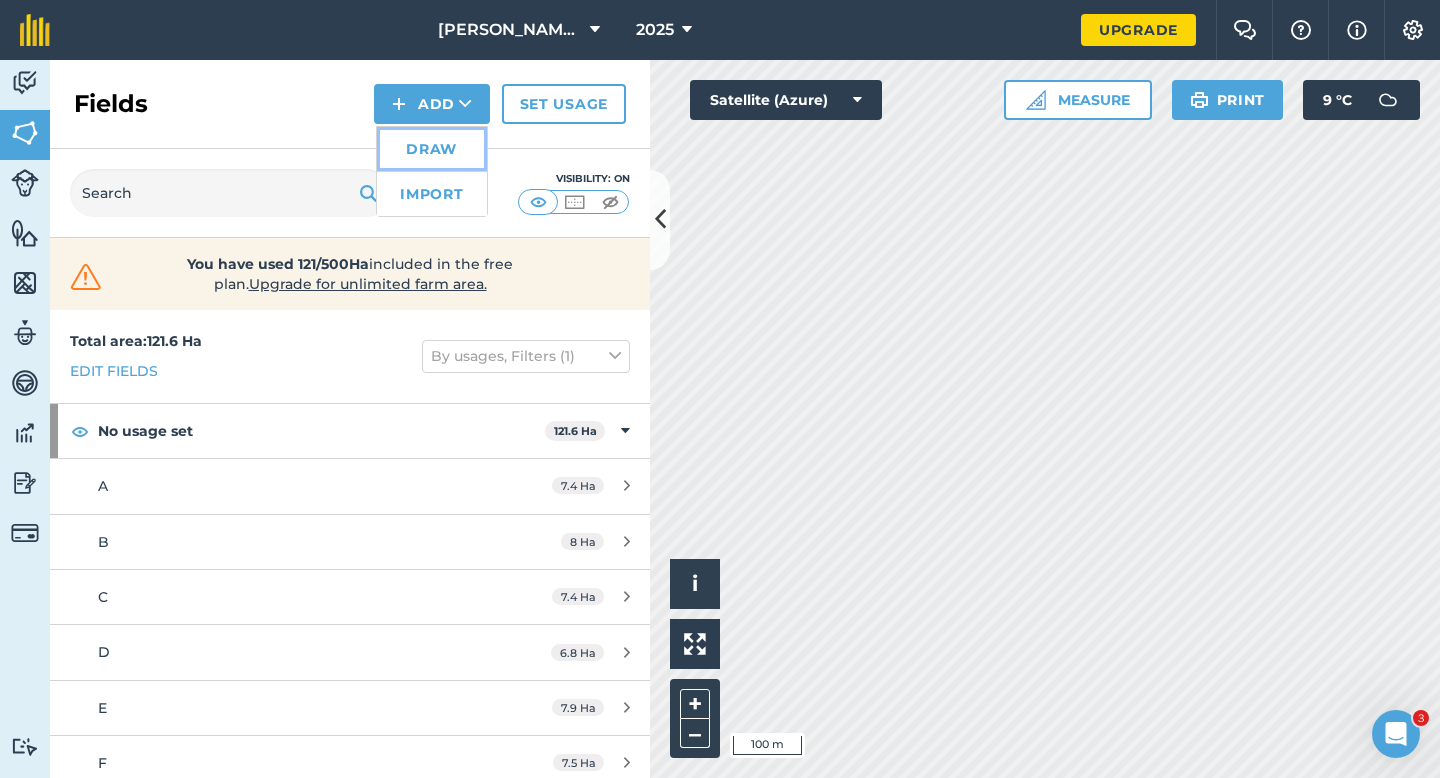 click on "Draw" at bounding box center [432, 149] 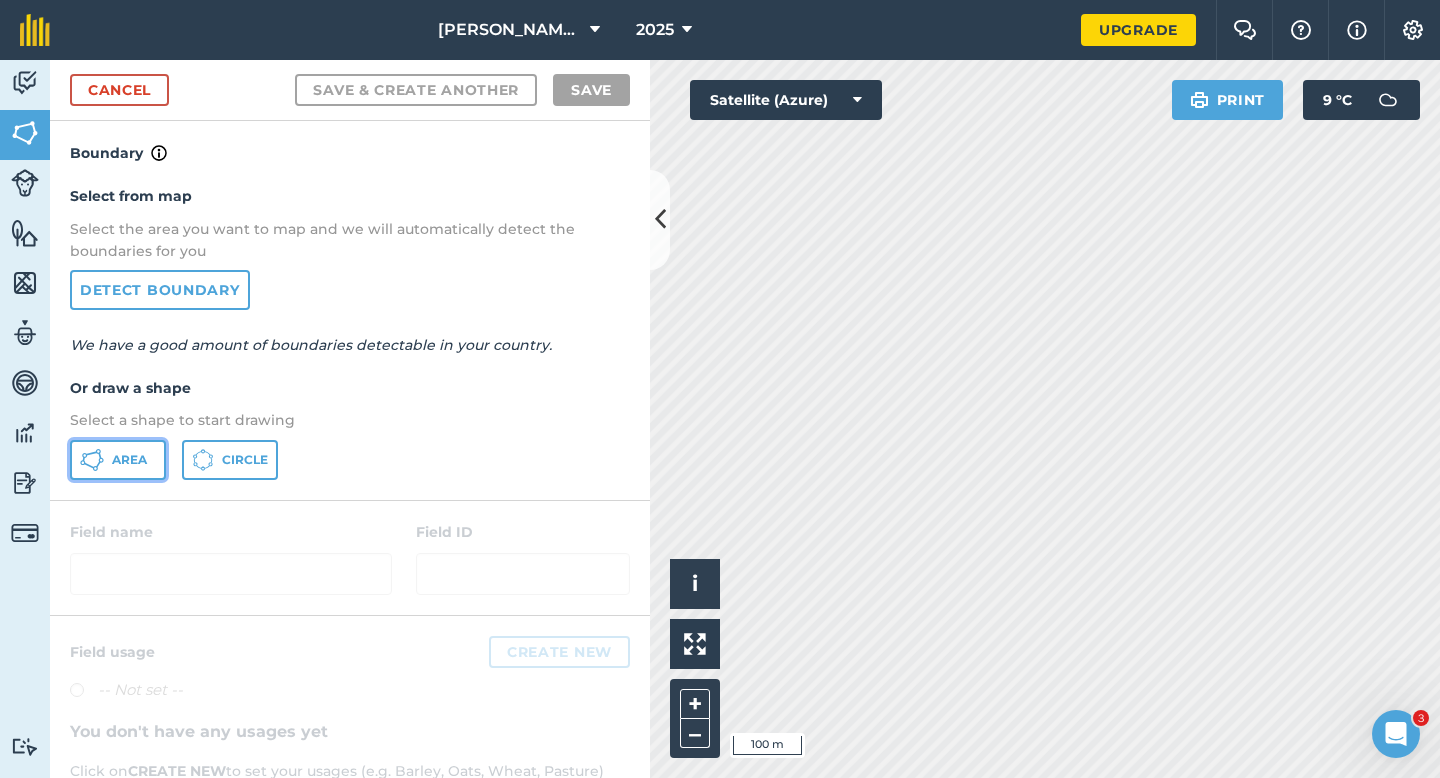click on "Area" at bounding box center (118, 460) 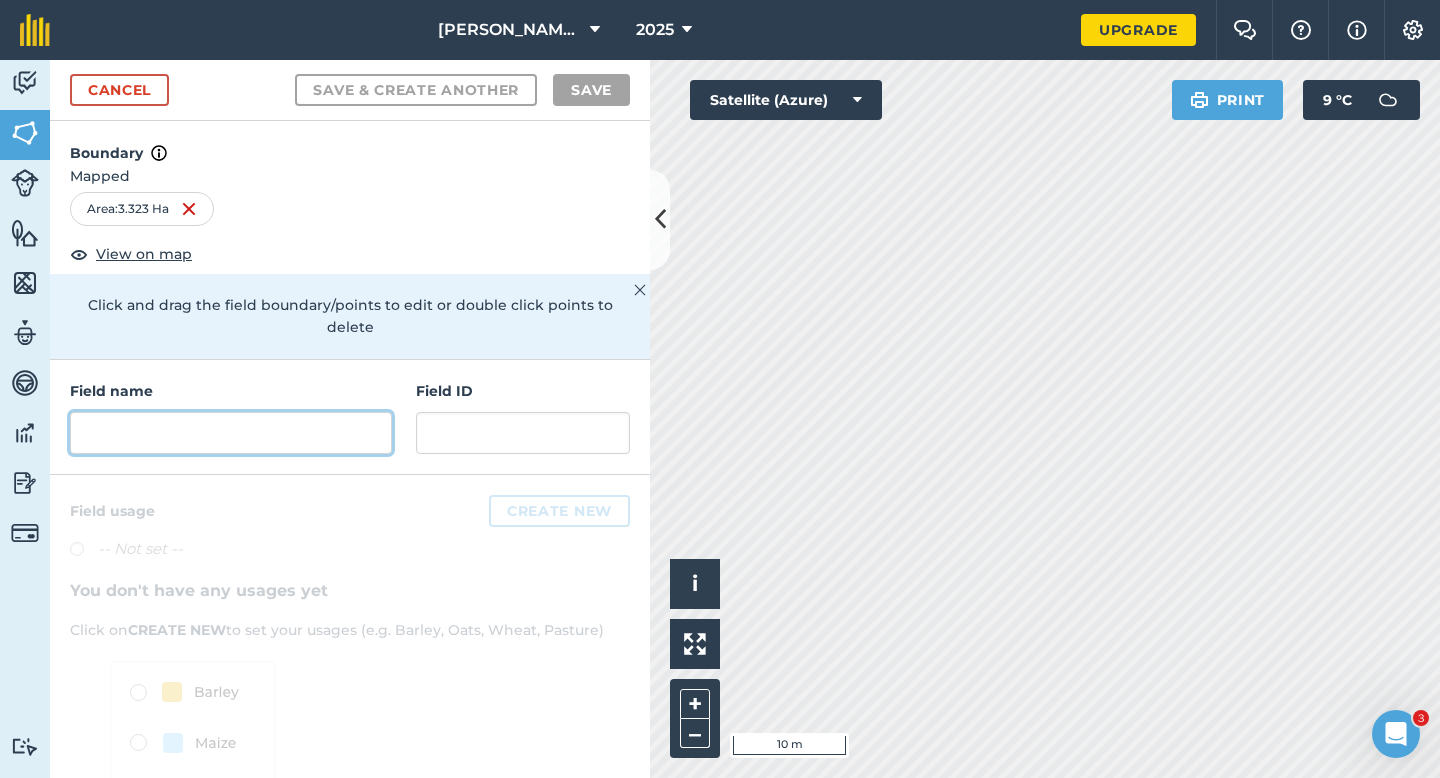 click at bounding box center [231, 433] 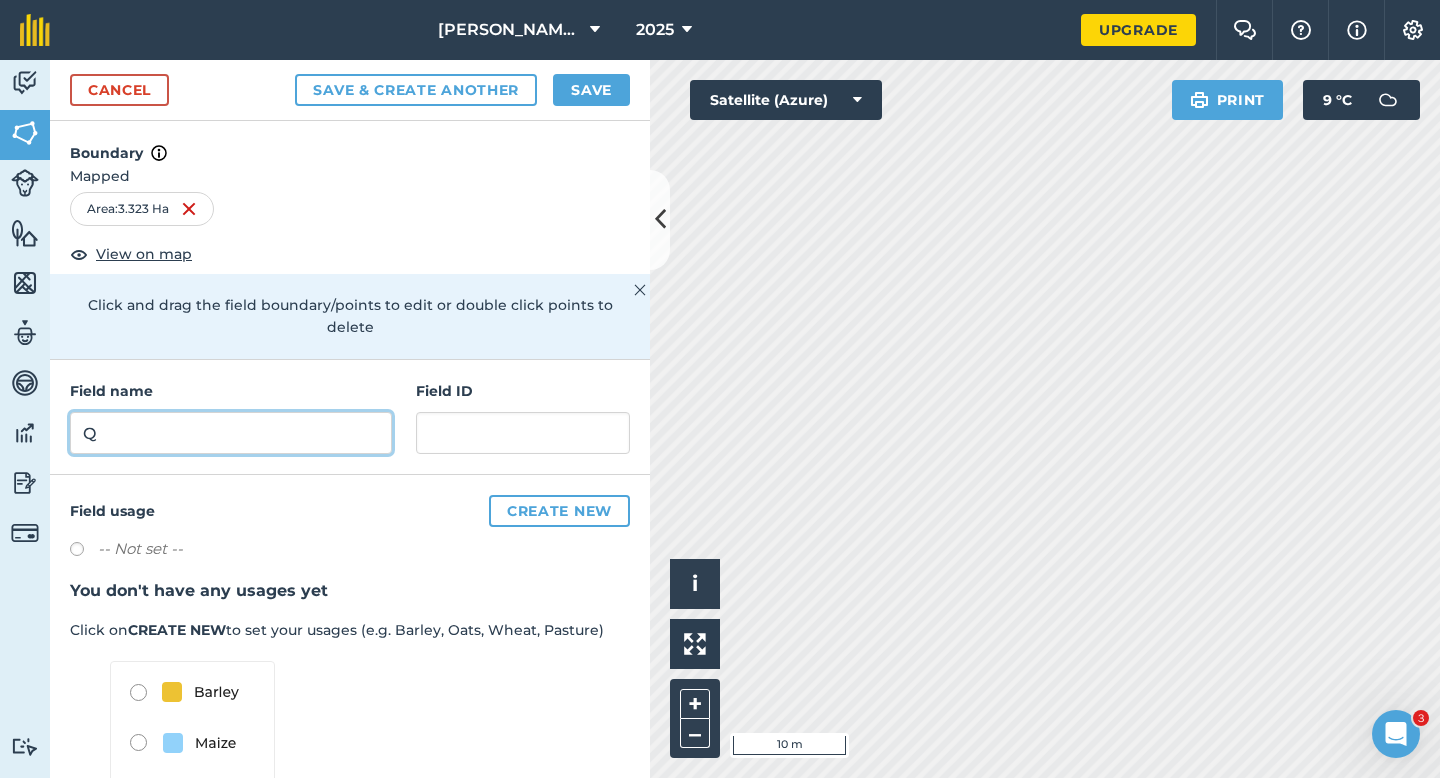 type on "Q" 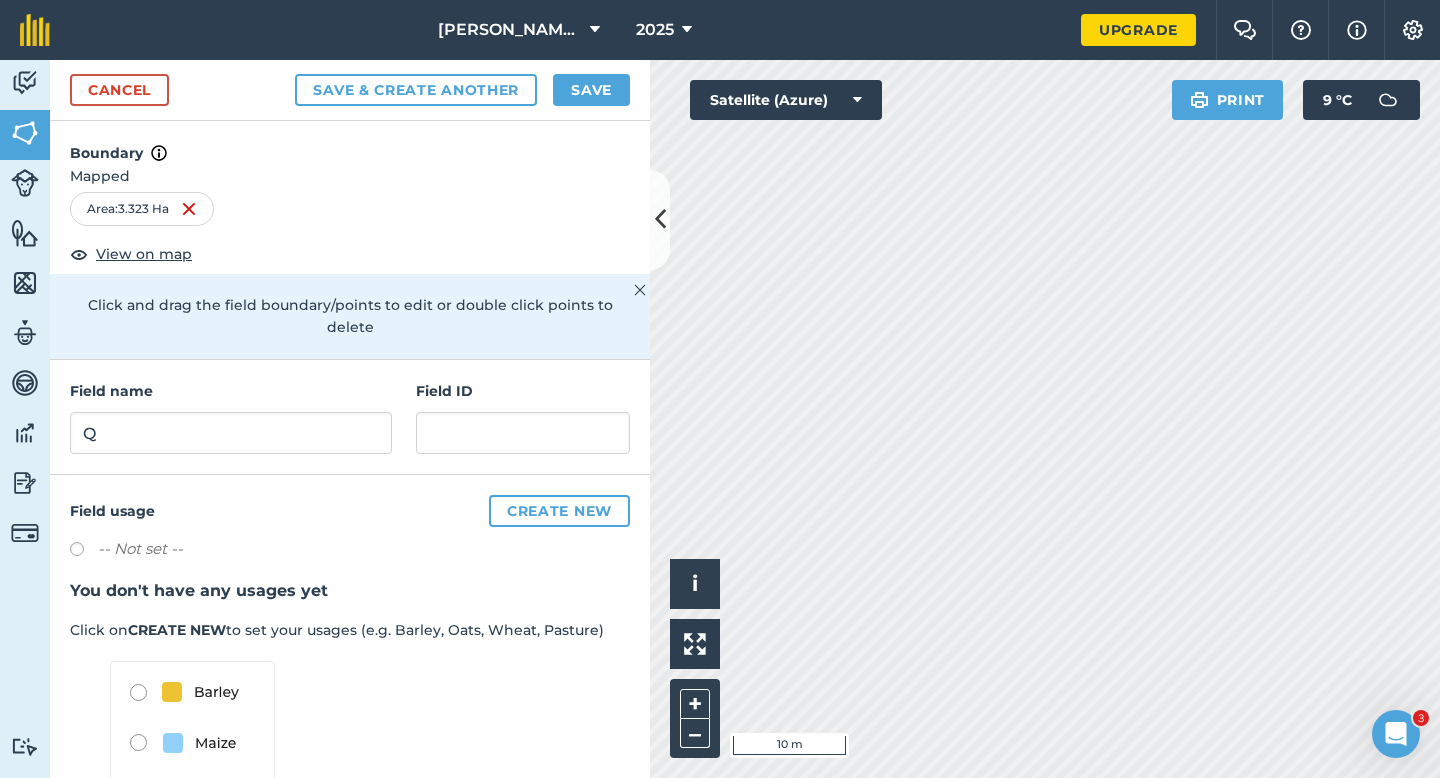 click on "Cancel Save & Create Another Save" at bounding box center (350, 90) 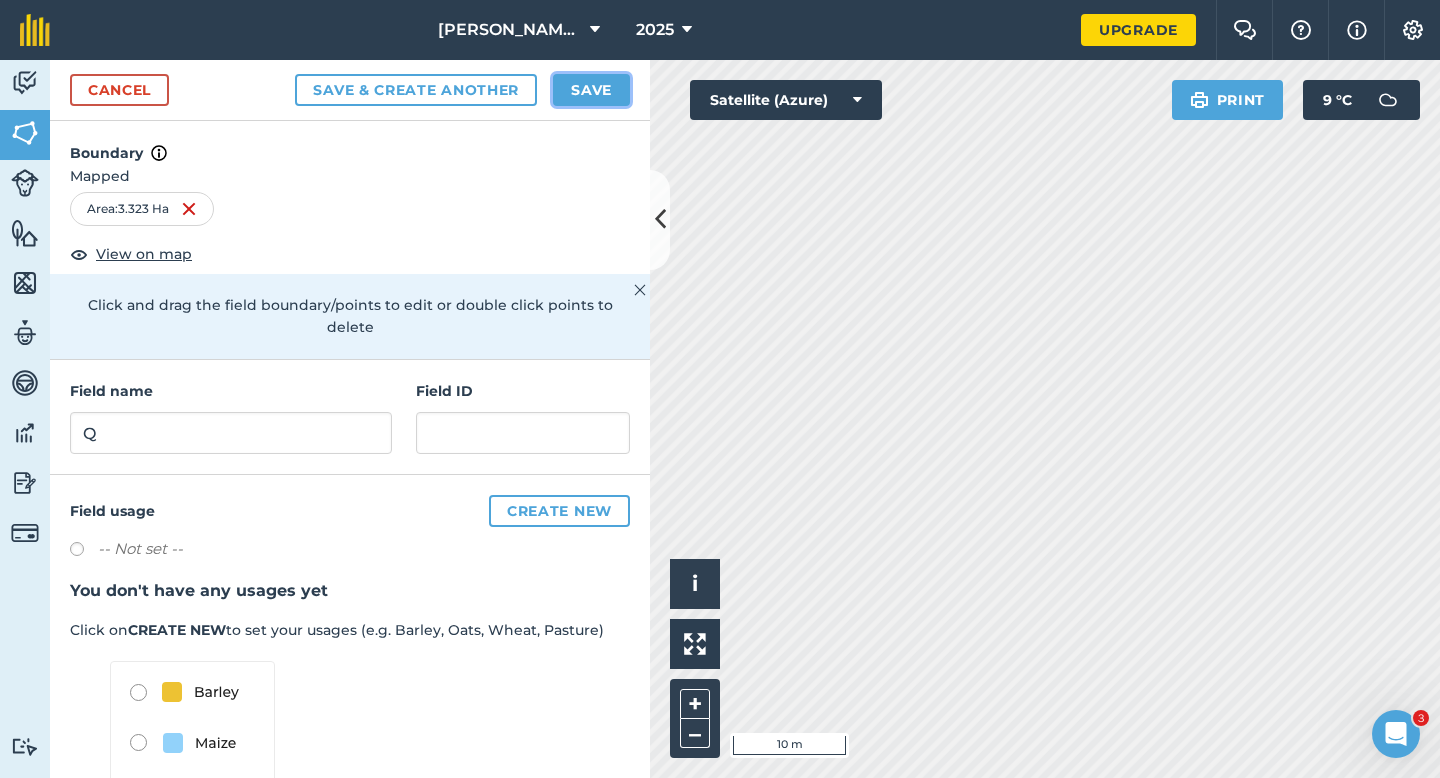 click on "Save" at bounding box center [591, 90] 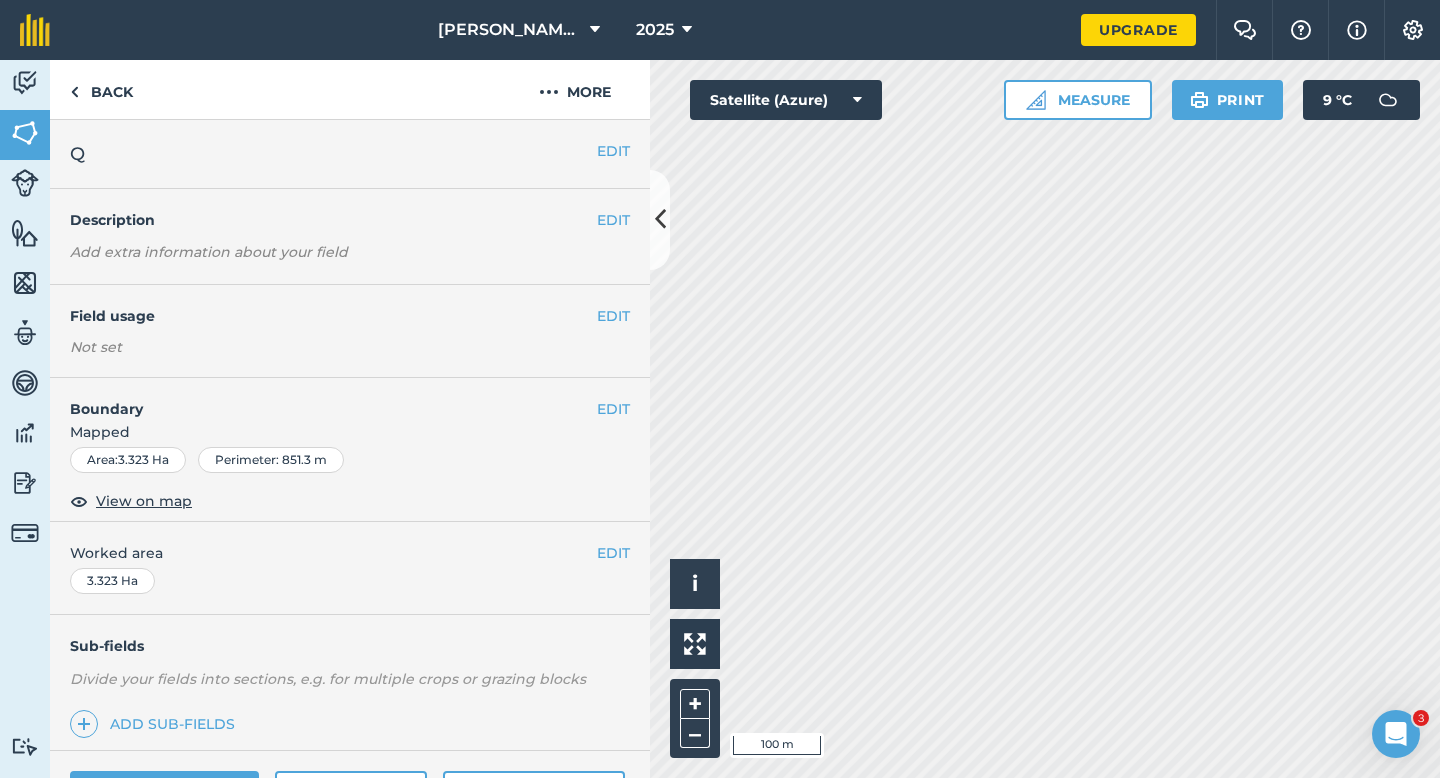 click on "EDIT Worked area 3.323   Ha" at bounding box center [350, 568] 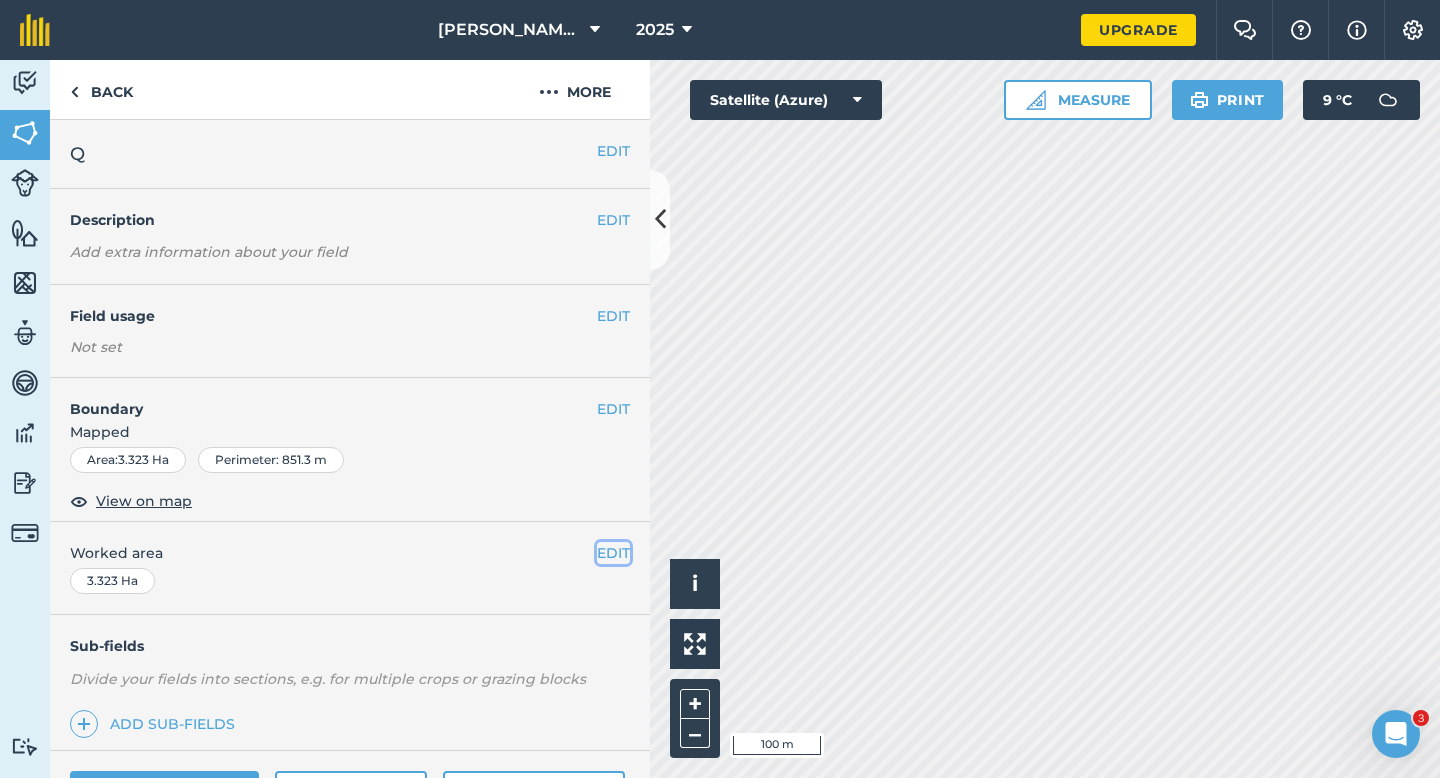 click on "EDIT" at bounding box center (613, 553) 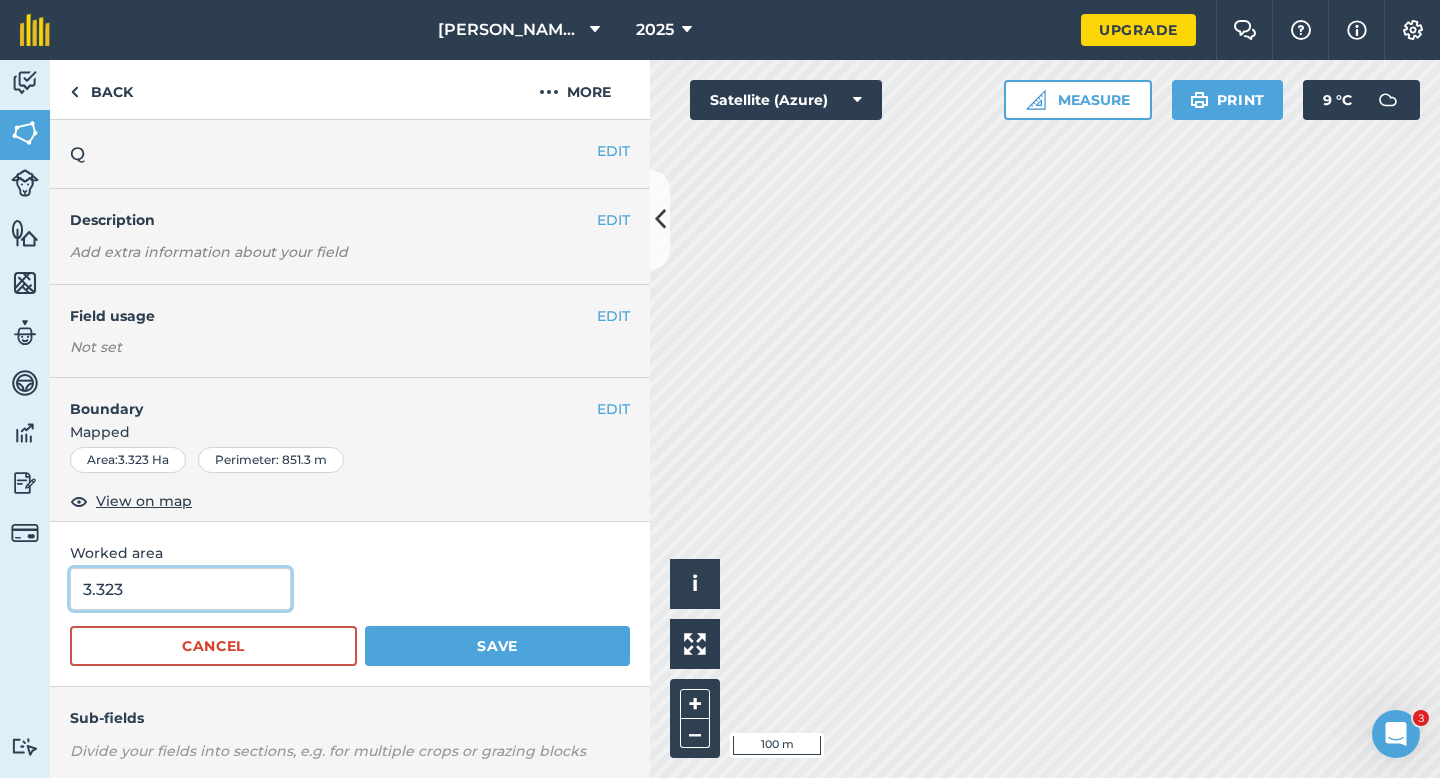 click on "3.323" at bounding box center (180, 589) 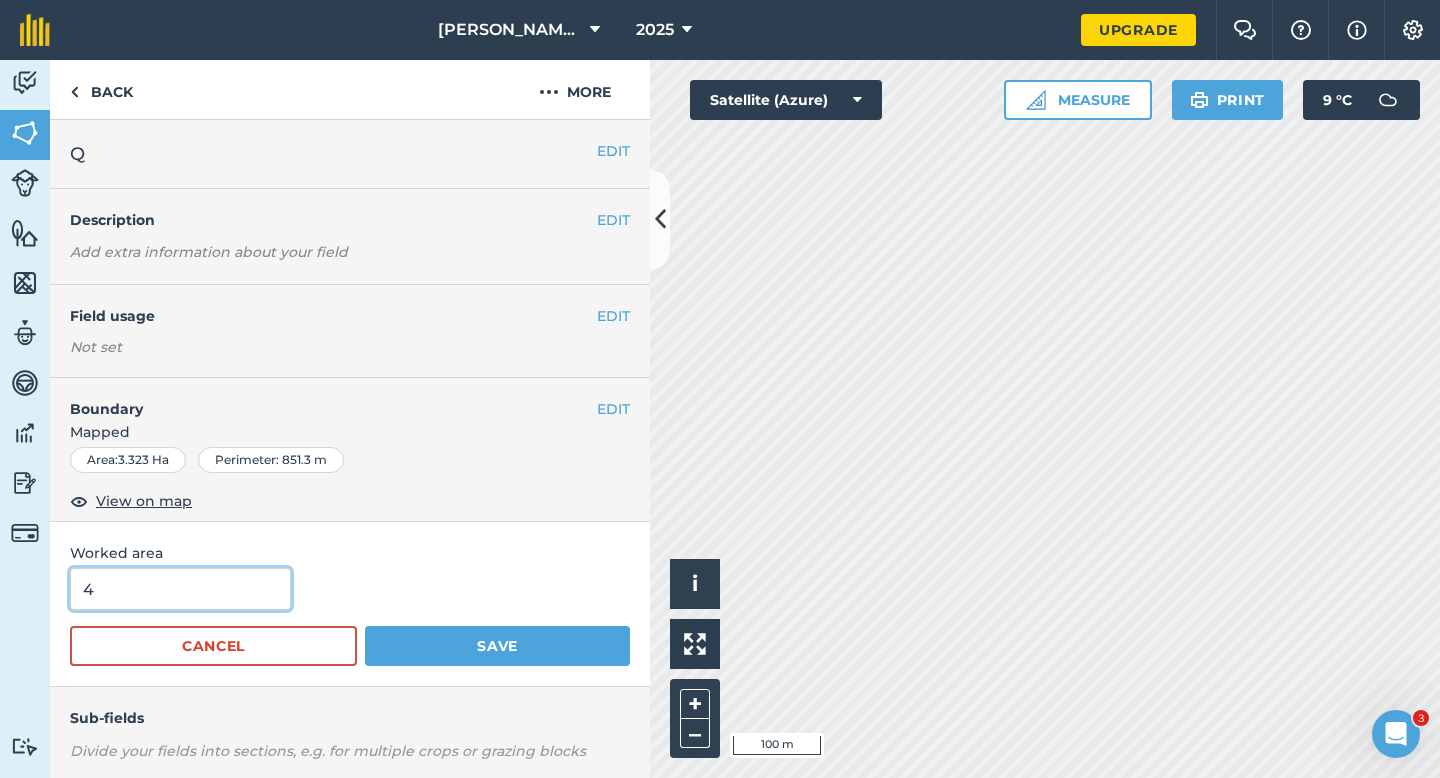click on "Save" at bounding box center [497, 646] 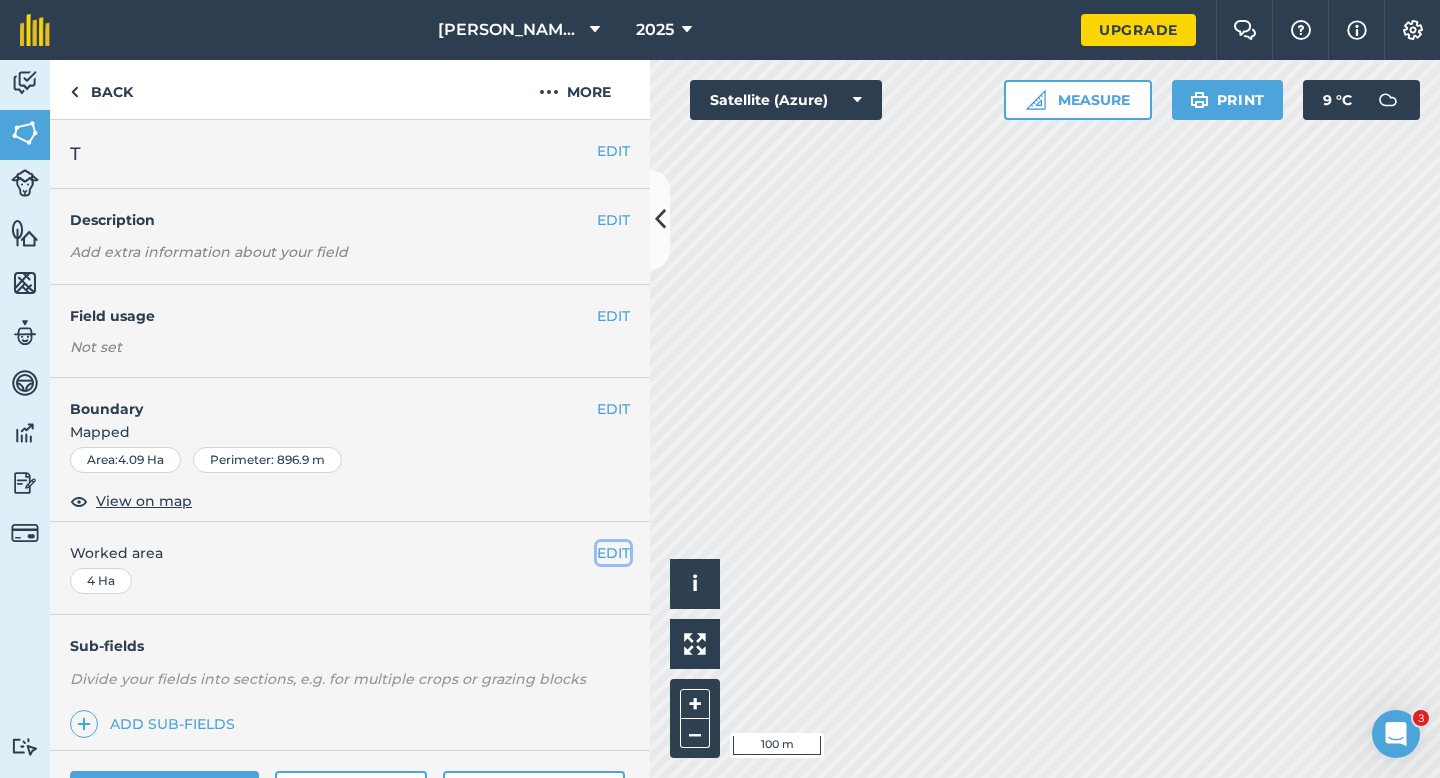 click on "EDIT" at bounding box center [613, 553] 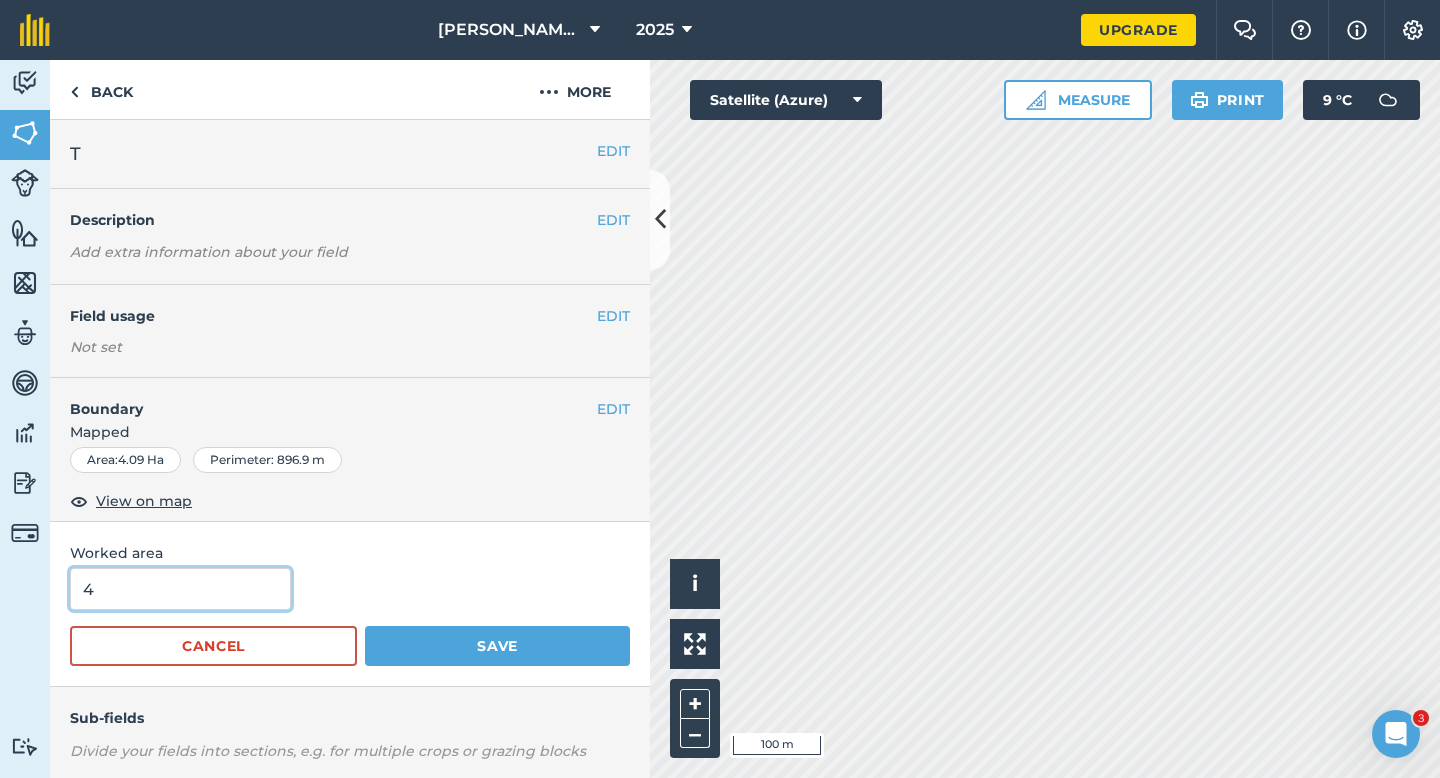 click on "4" at bounding box center (180, 589) 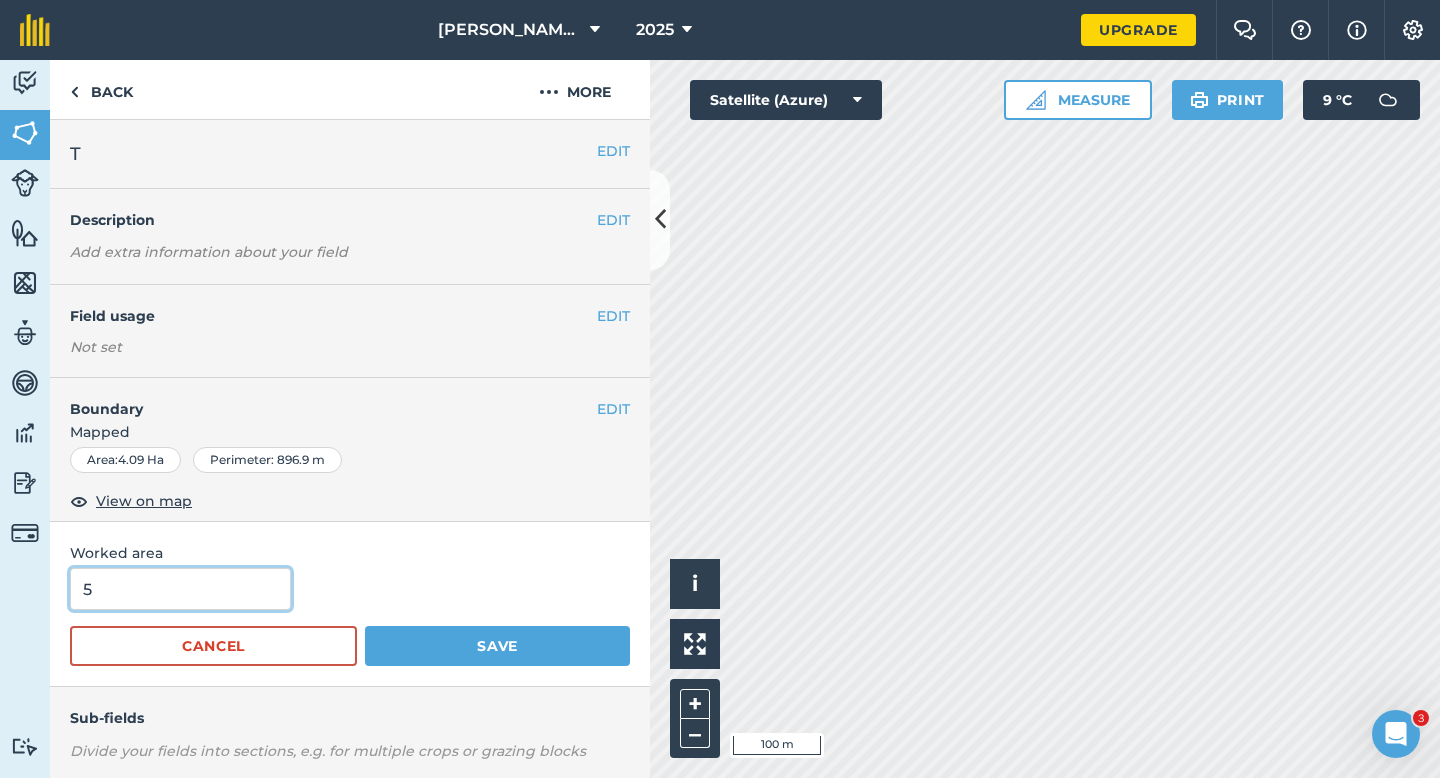 click on "Save" at bounding box center (497, 646) 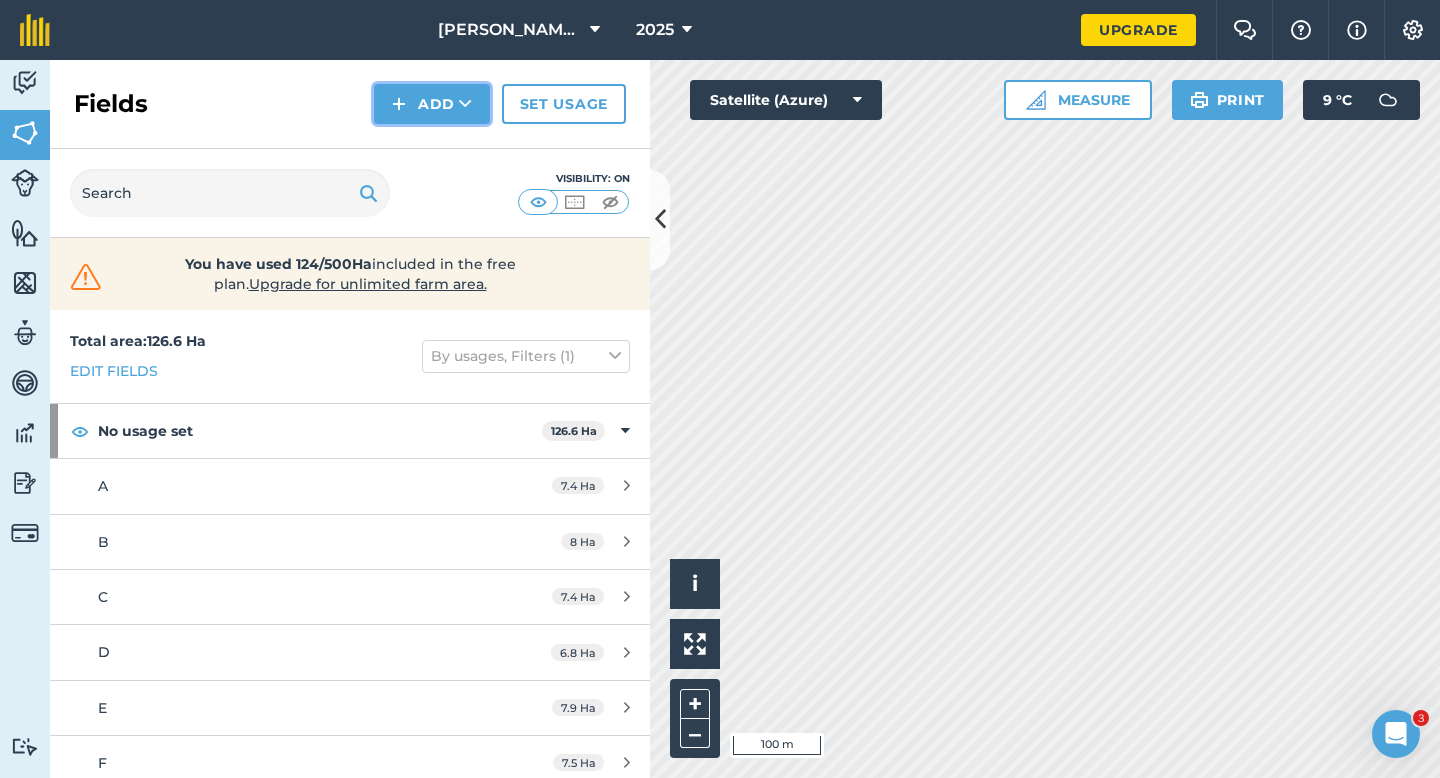 click on "Add" at bounding box center (432, 104) 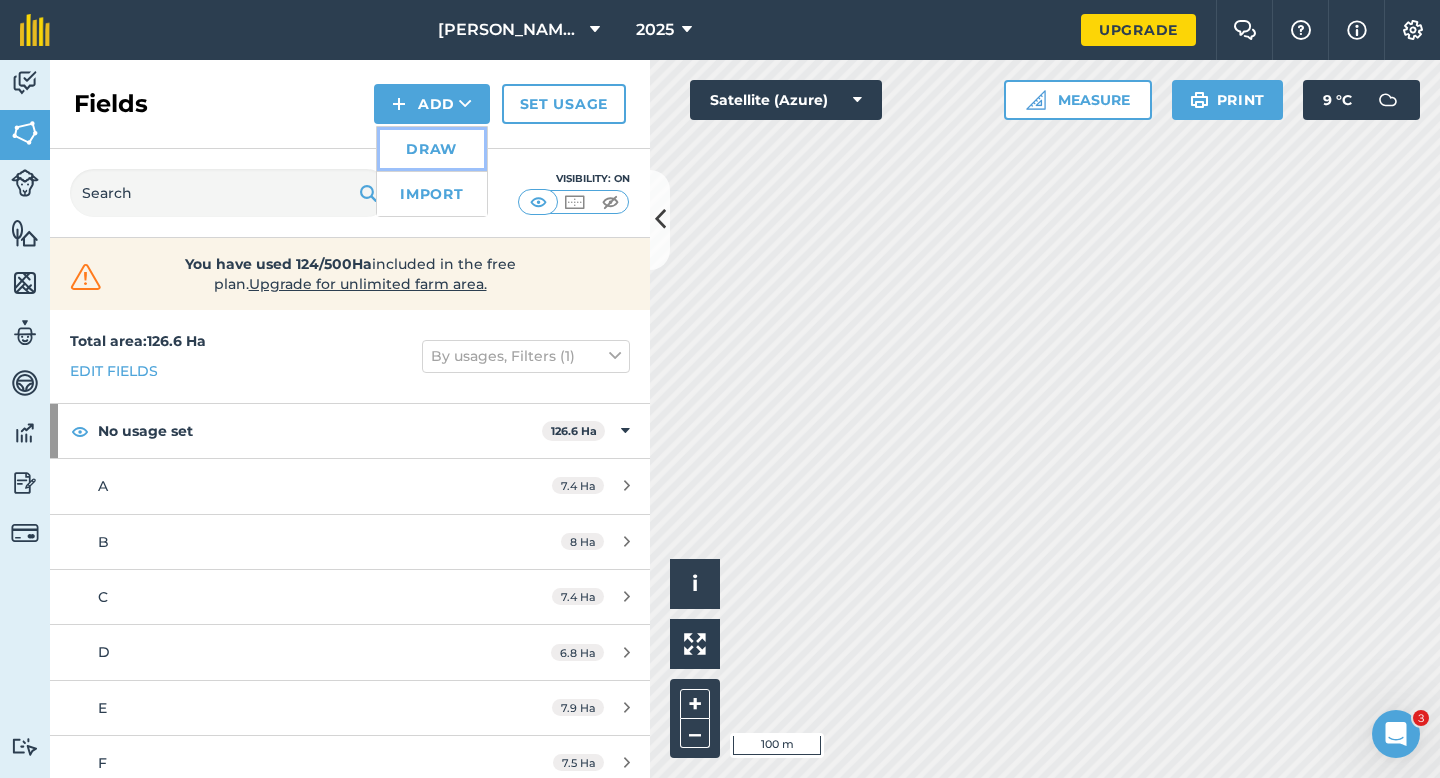 click on "Draw" at bounding box center (432, 149) 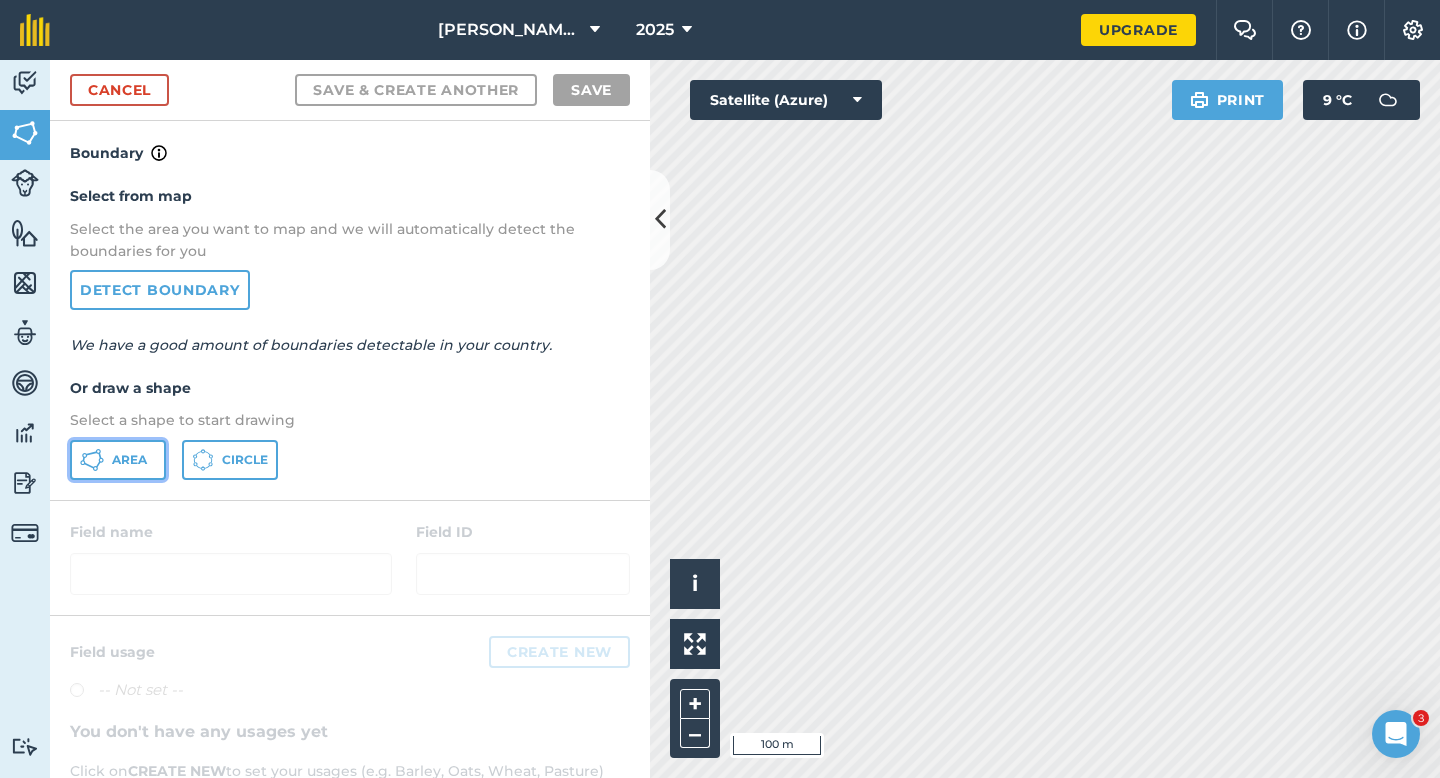click on "Area" at bounding box center [129, 460] 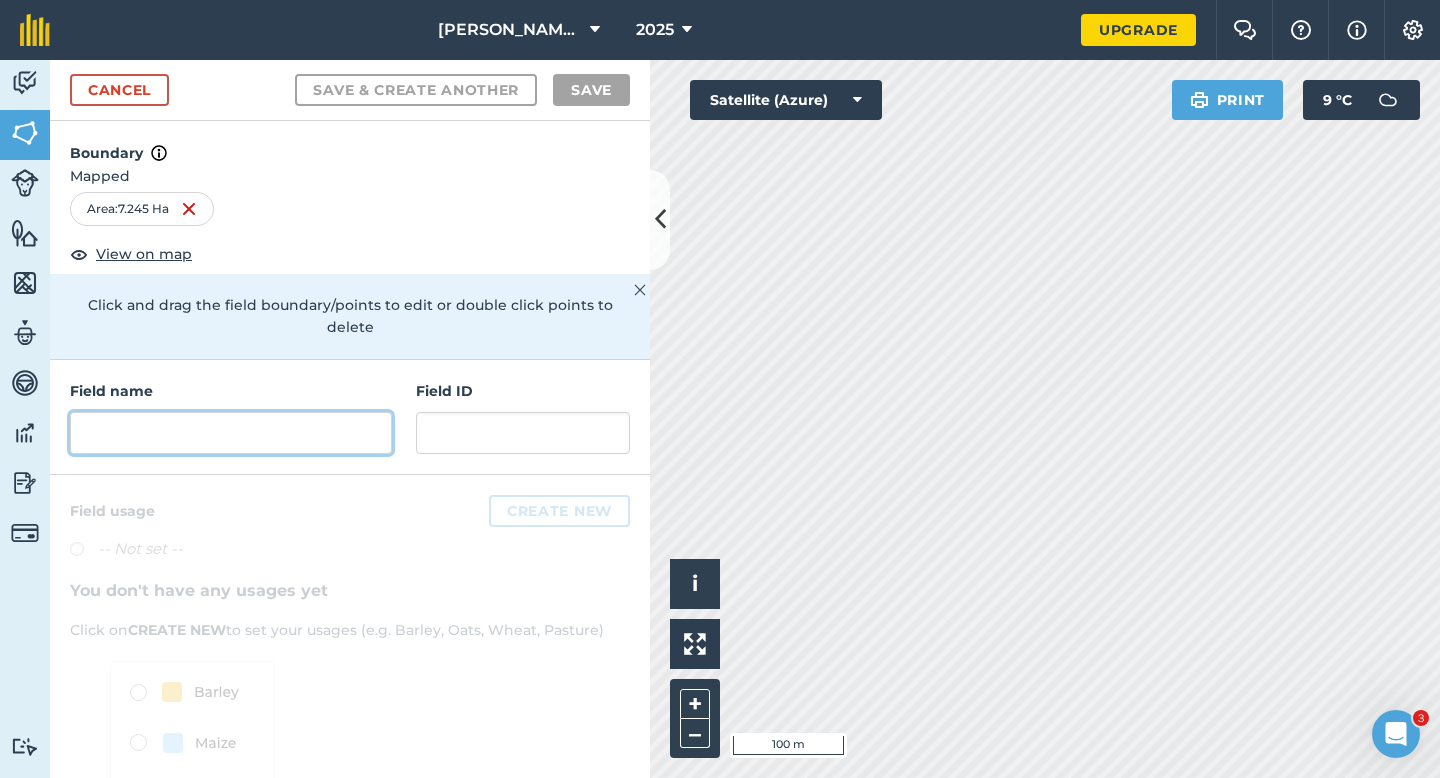 click at bounding box center (231, 433) 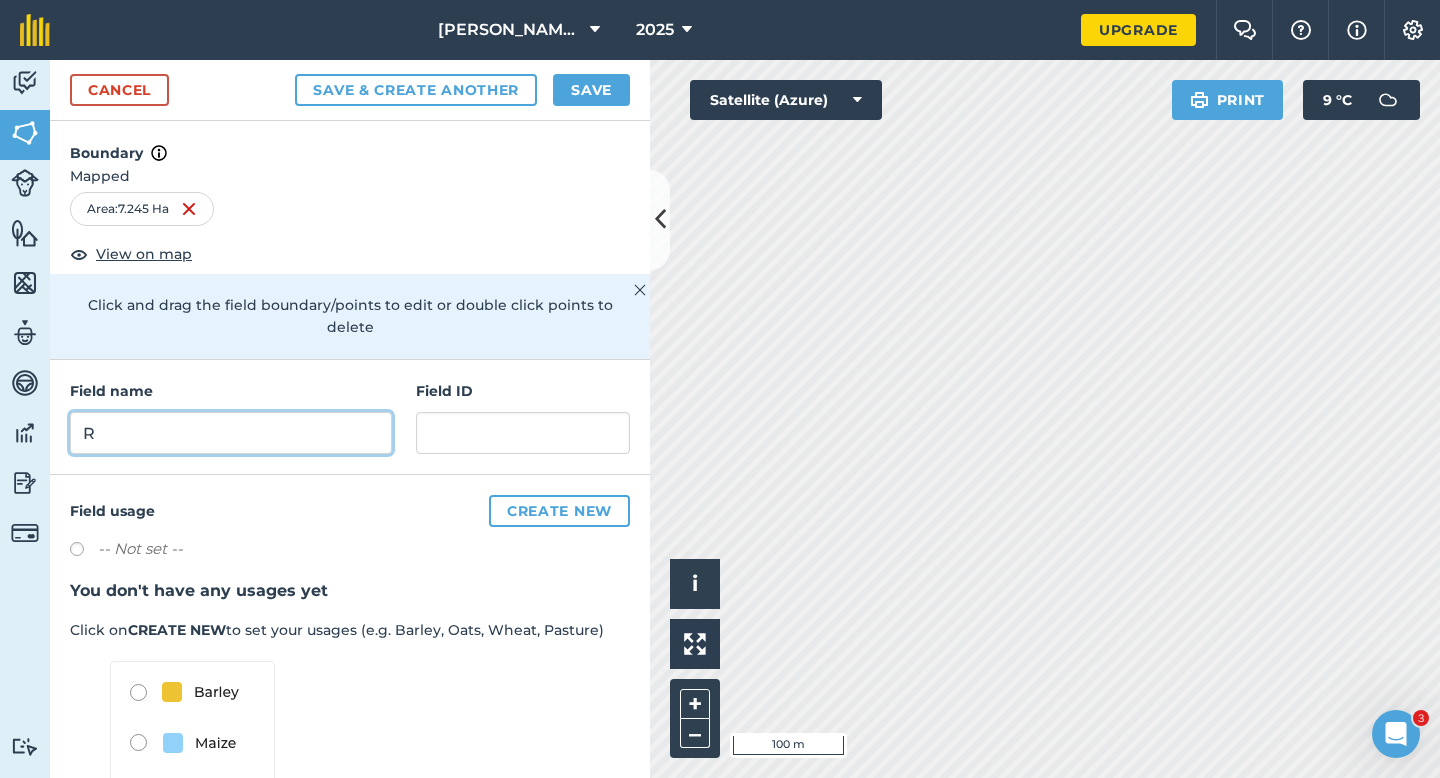 type on "R" 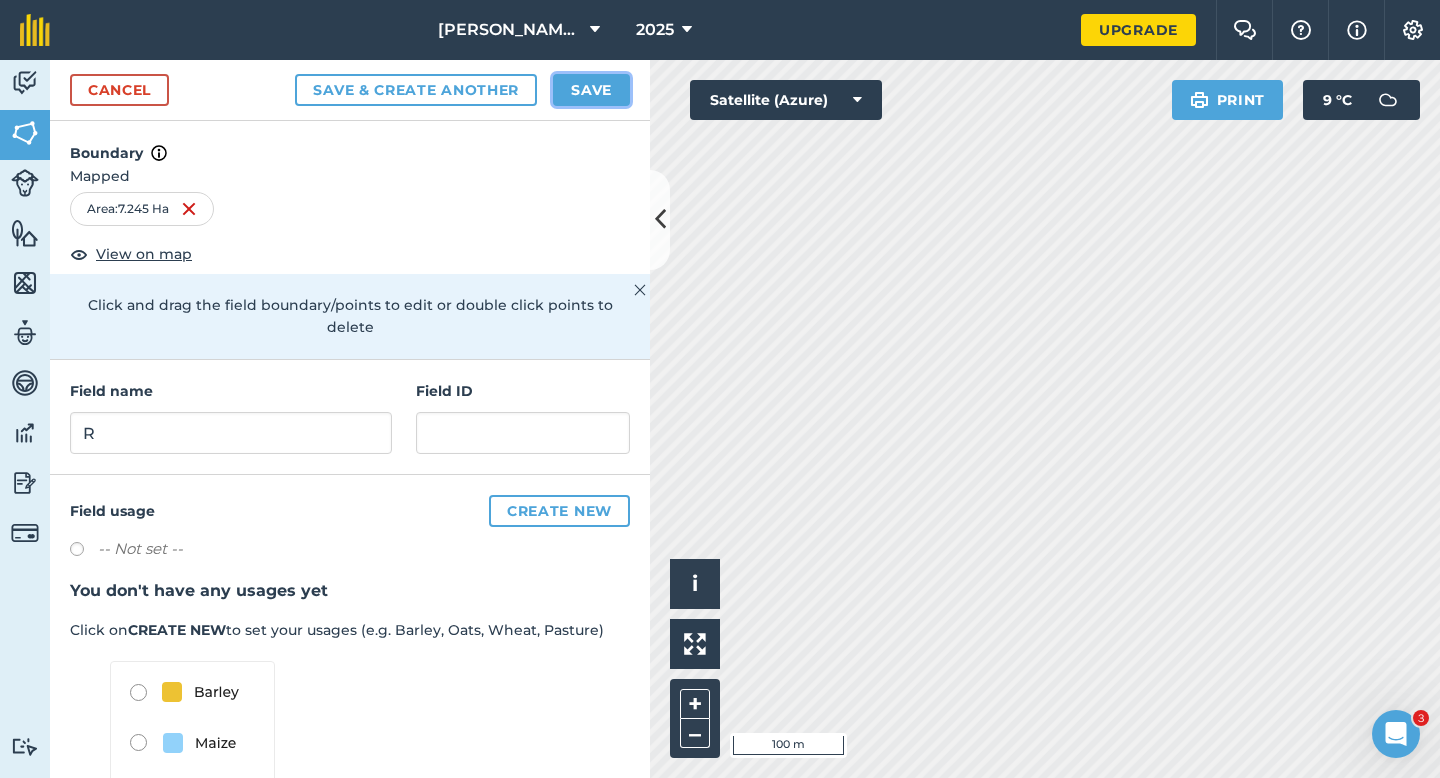 click on "Save" at bounding box center (591, 90) 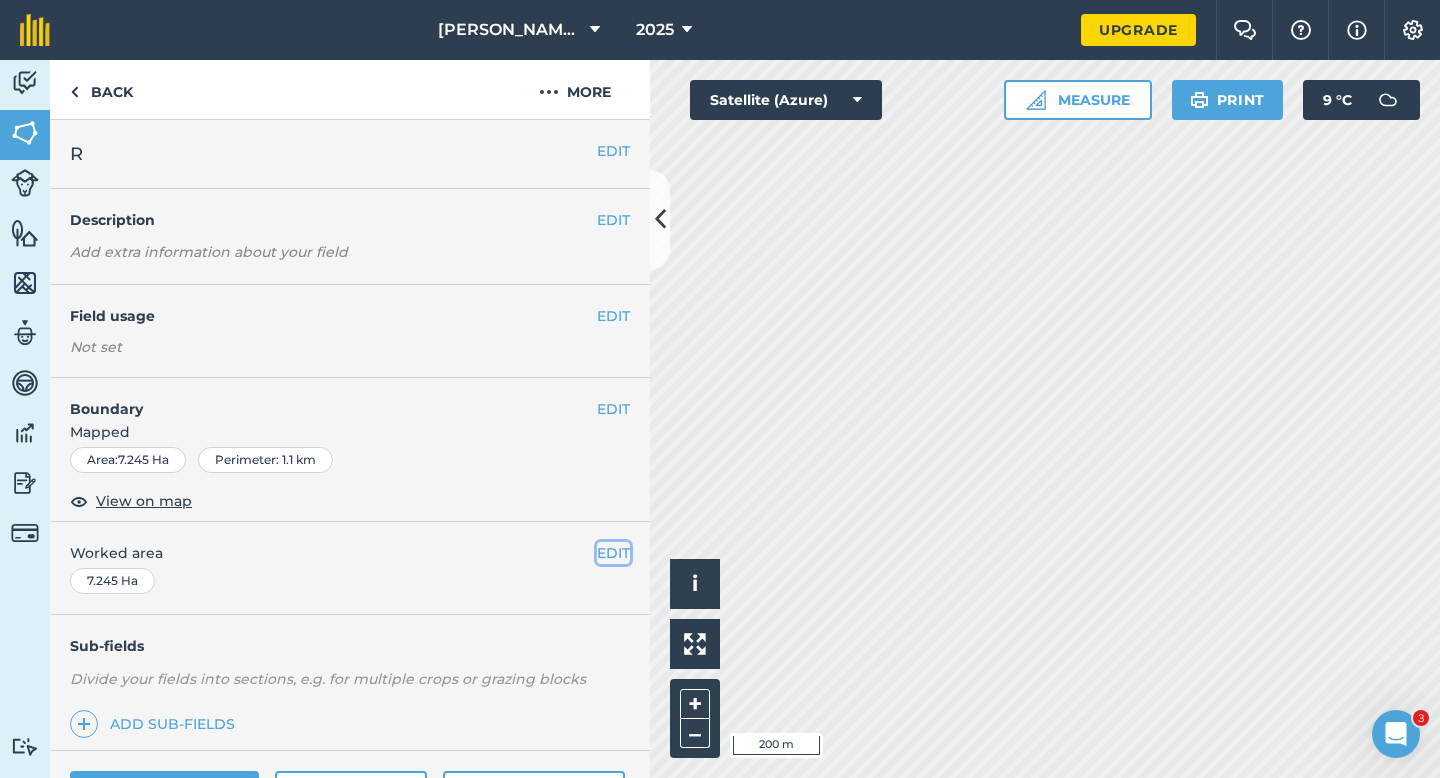 click on "EDIT" at bounding box center [613, 553] 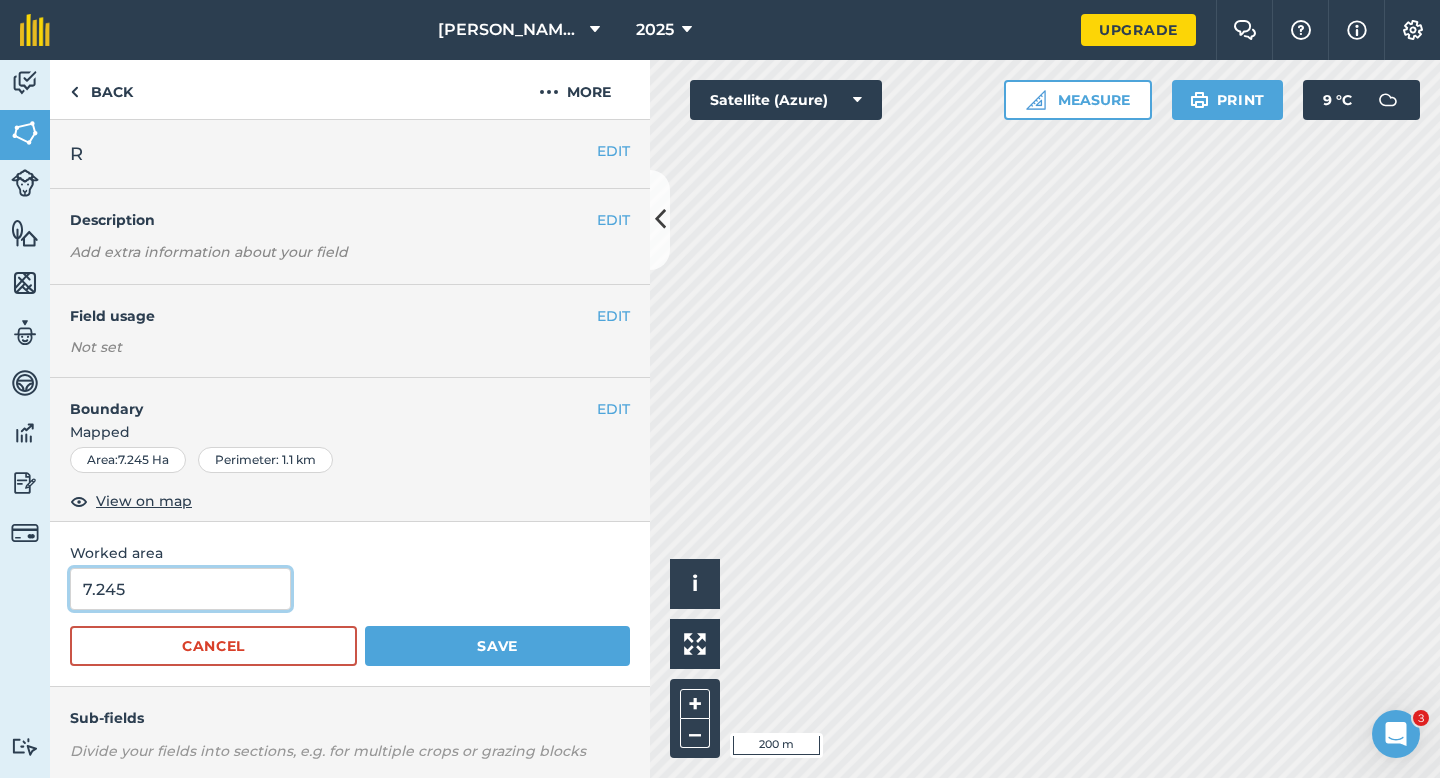 click on "7.245" at bounding box center [180, 589] 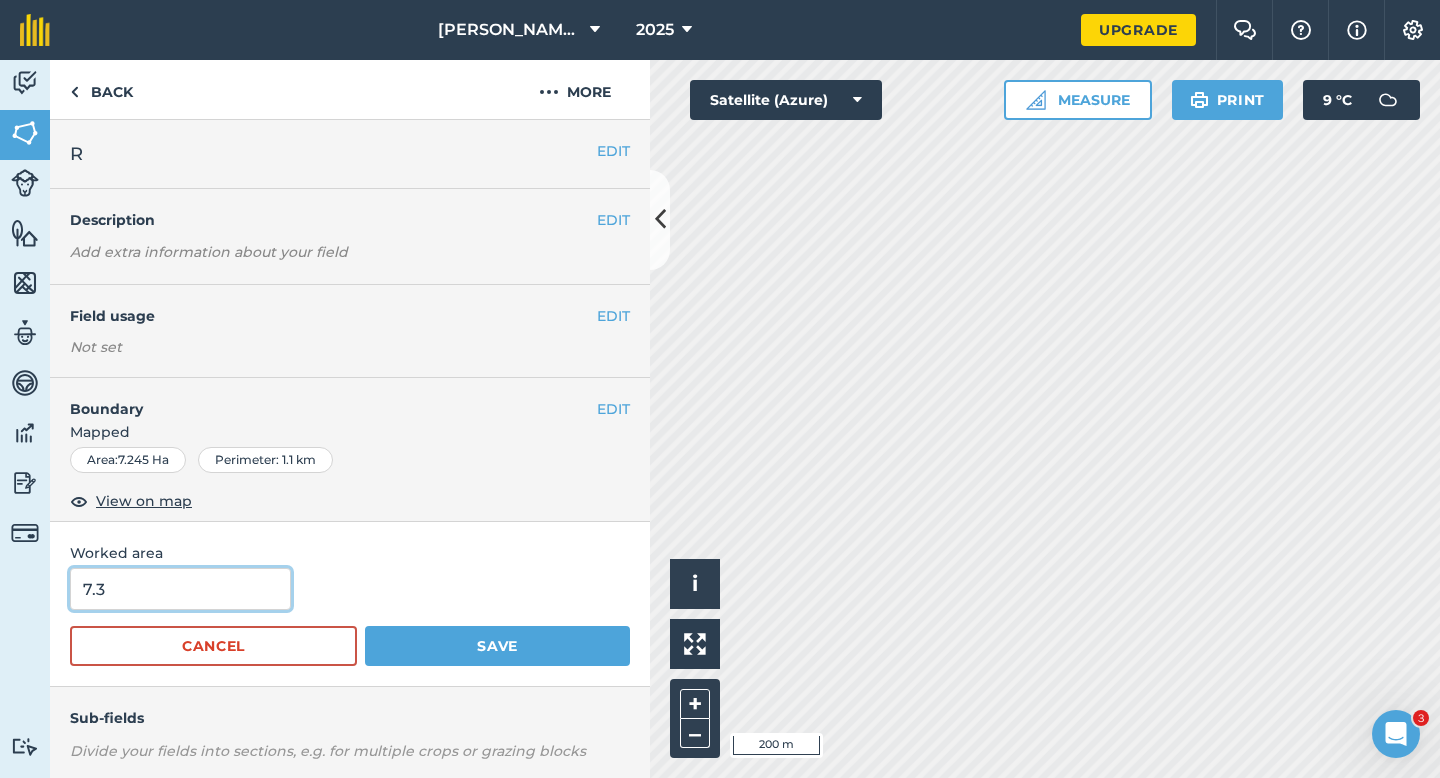 type on "7.3" 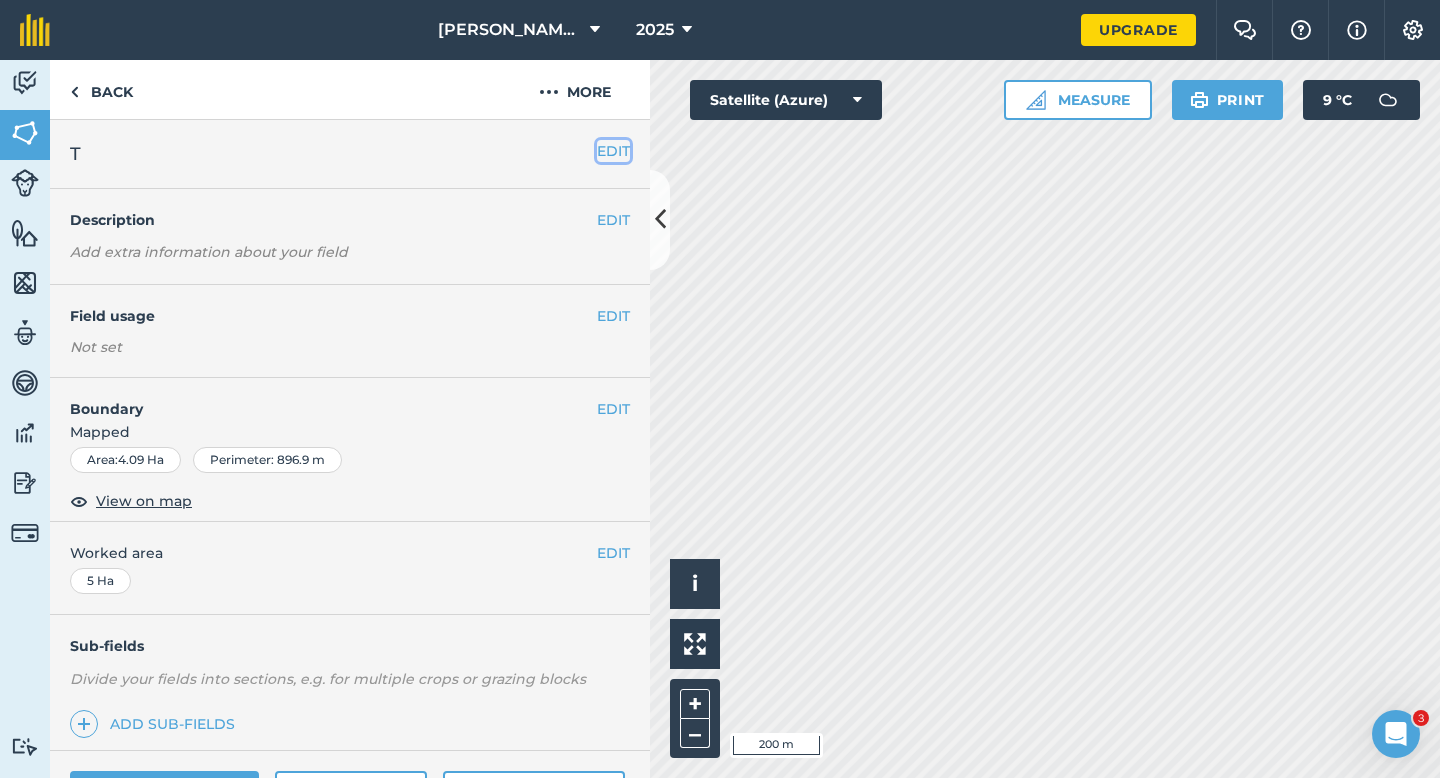 click on "EDIT" at bounding box center (613, 151) 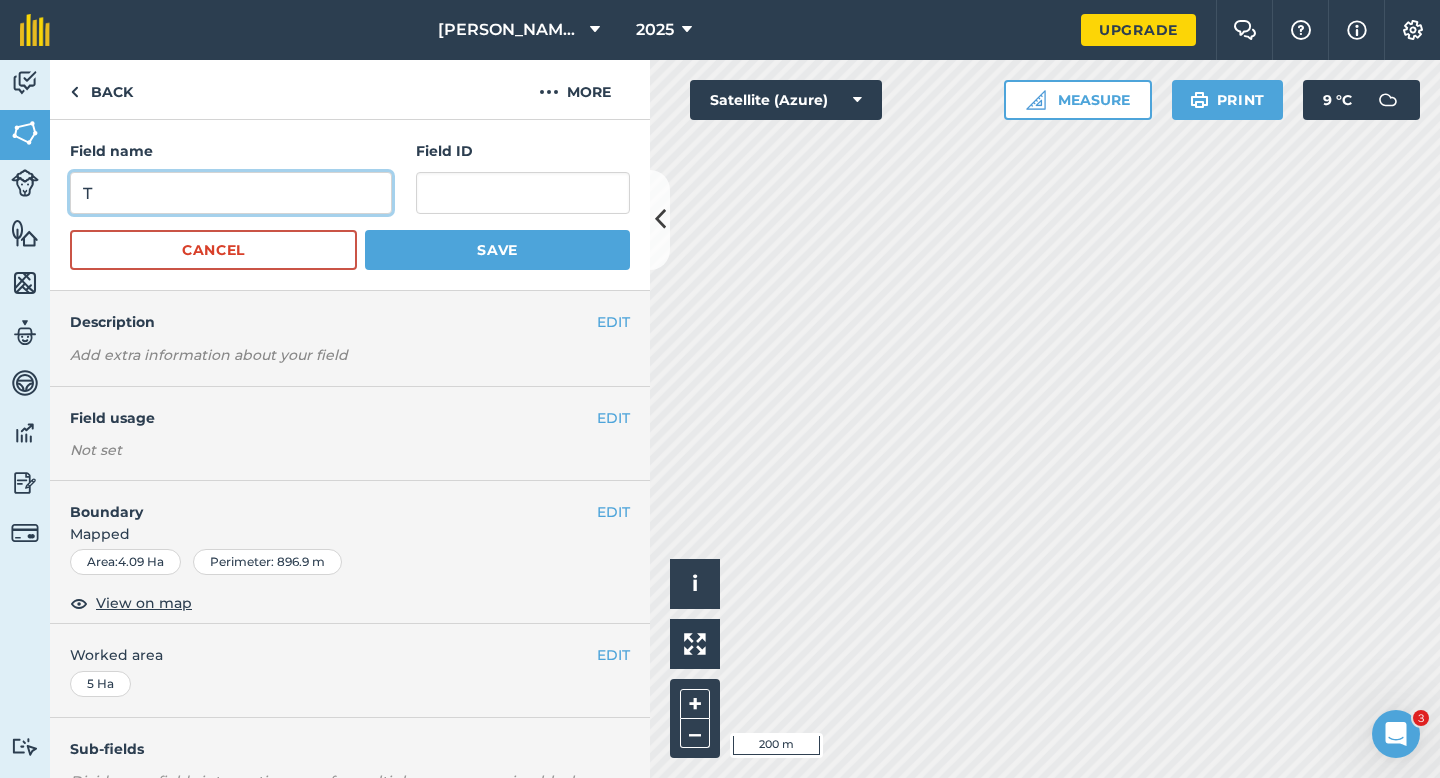 click on "T" at bounding box center (231, 193) 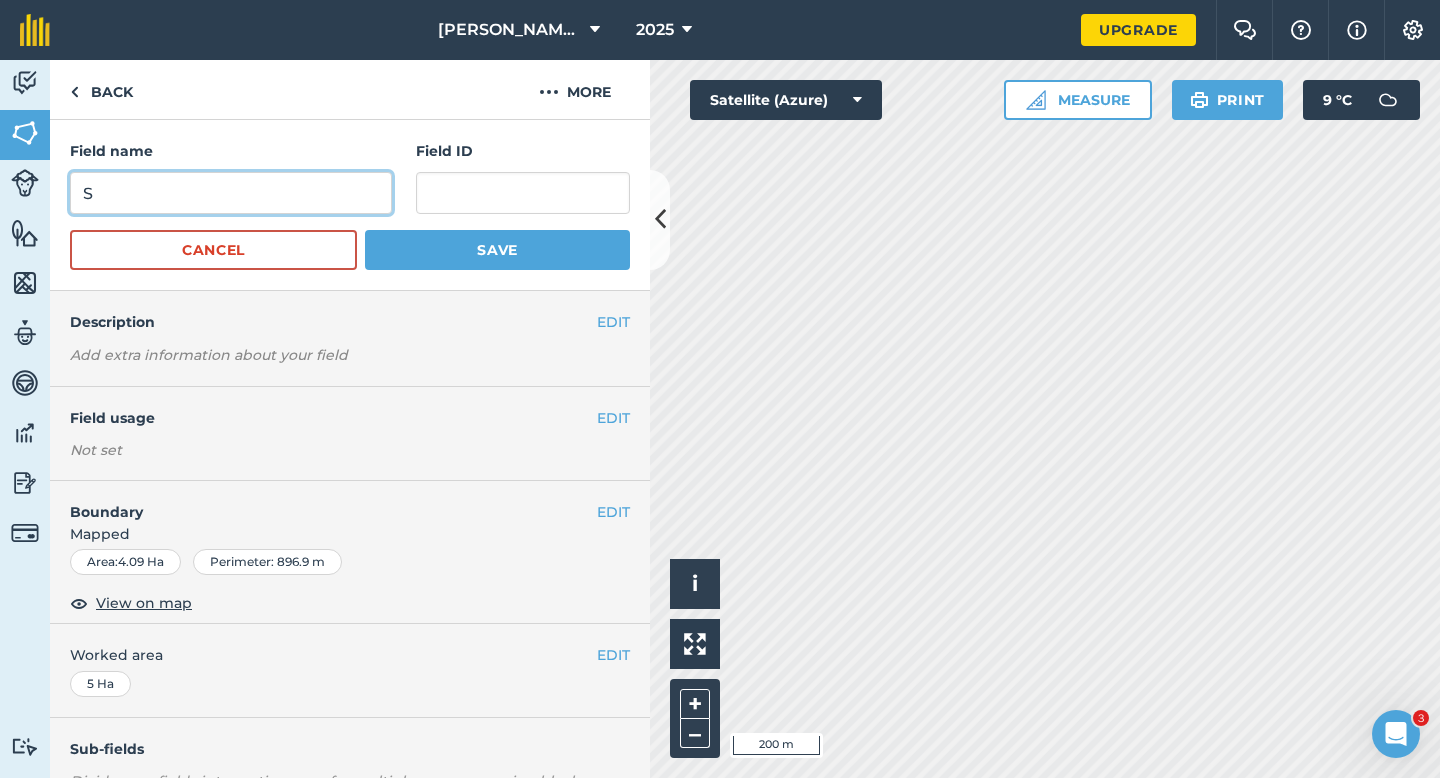 type on "S" 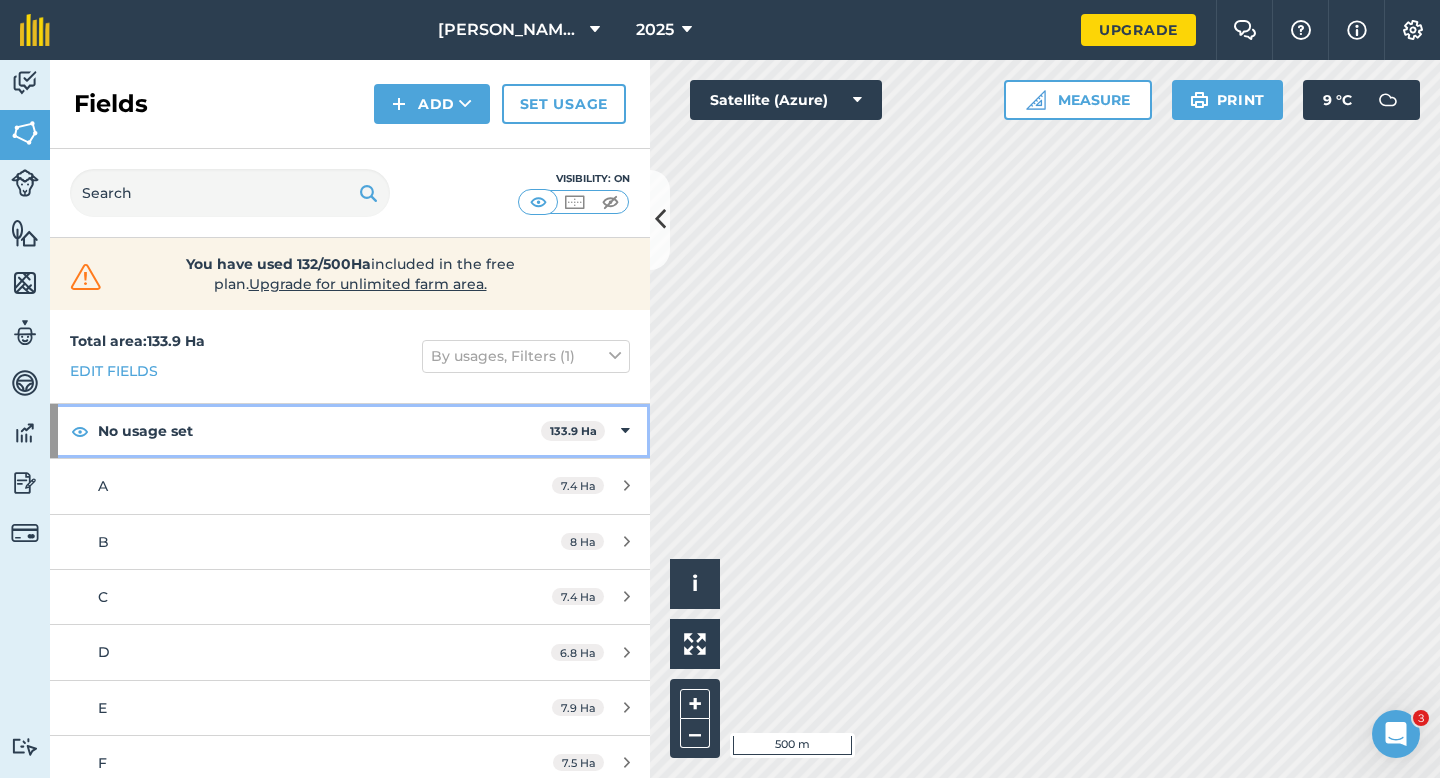 click on "No usage set 133.9   Ha" at bounding box center [350, 431] 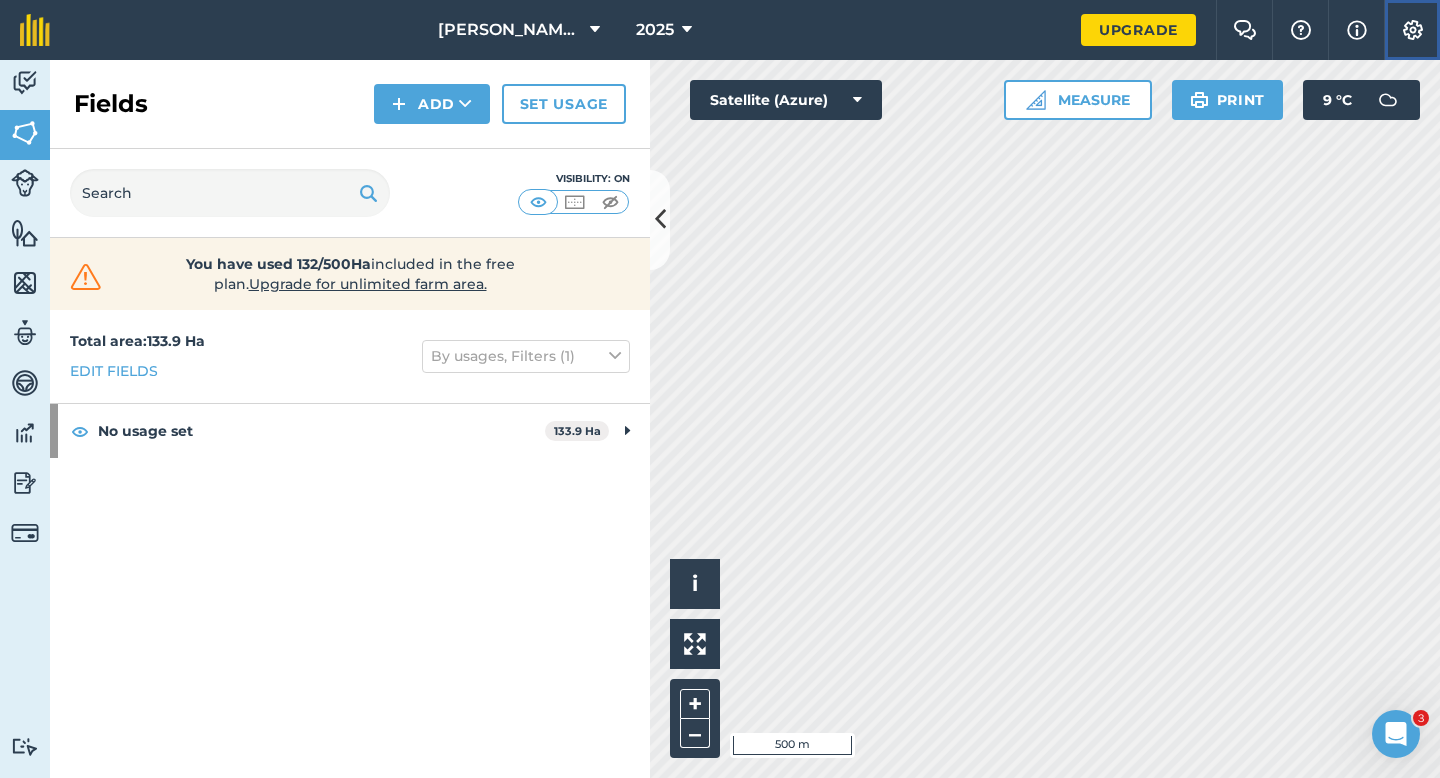 click on "Settings" at bounding box center [1412, 30] 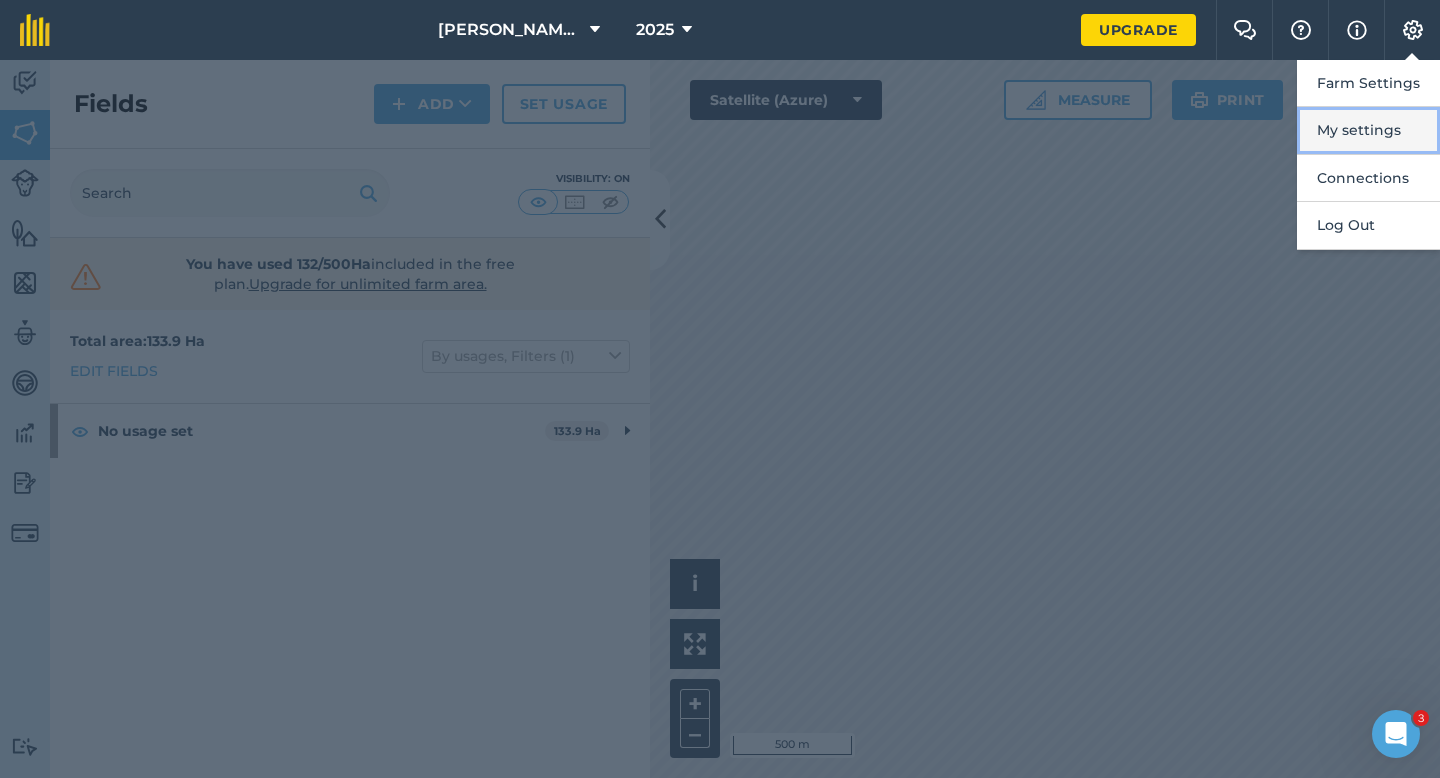click on "My settings" at bounding box center [1368, 130] 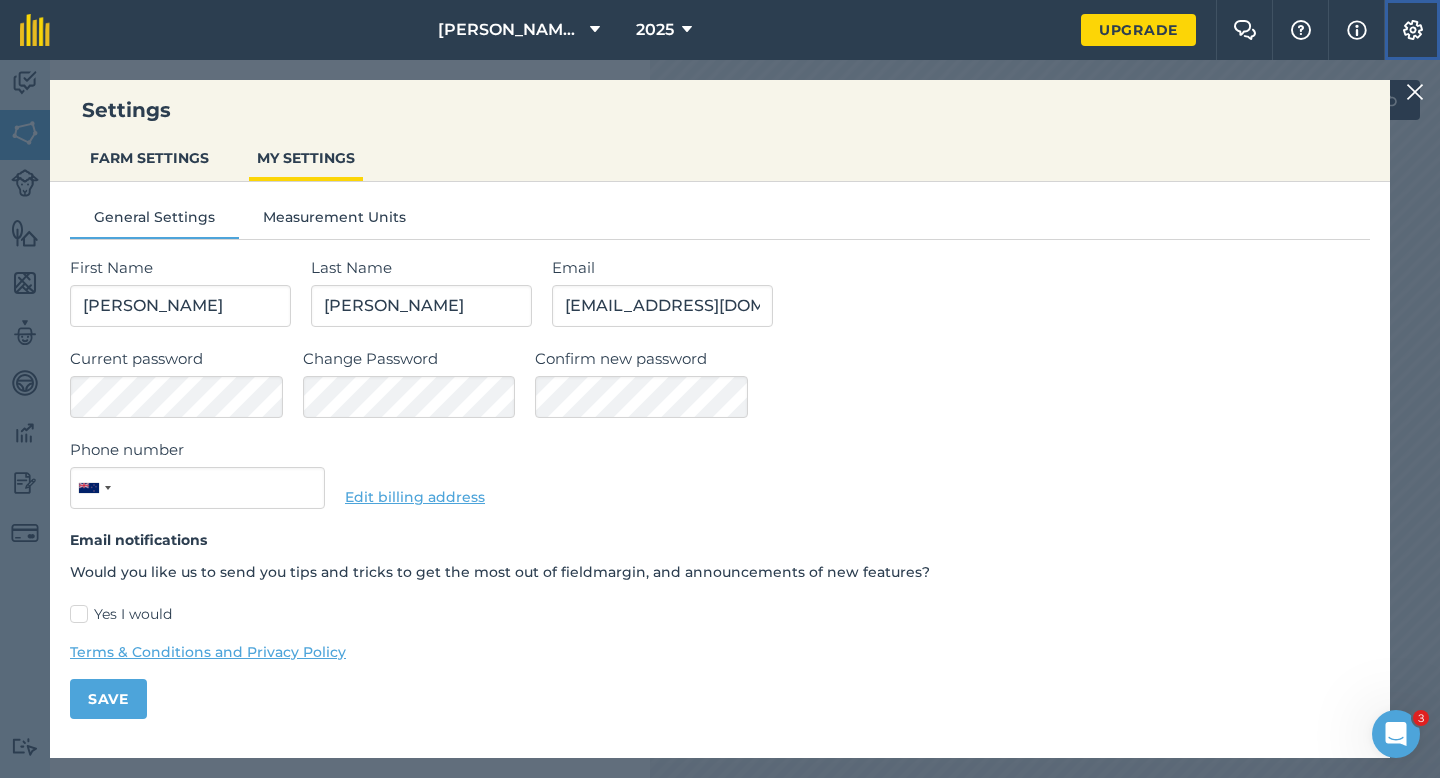 click on "Settings" at bounding box center (1412, 30) 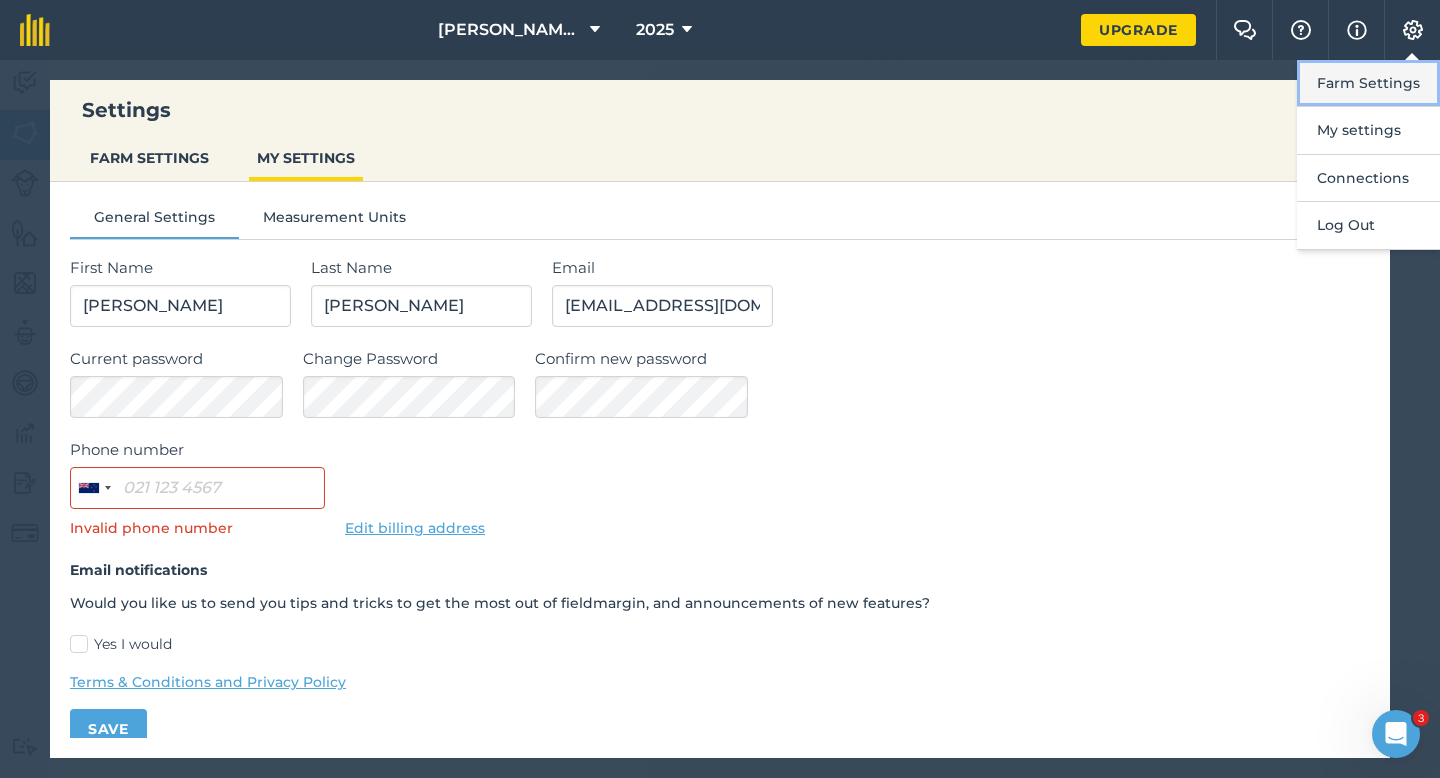 click on "Farm Settings" at bounding box center [1368, 83] 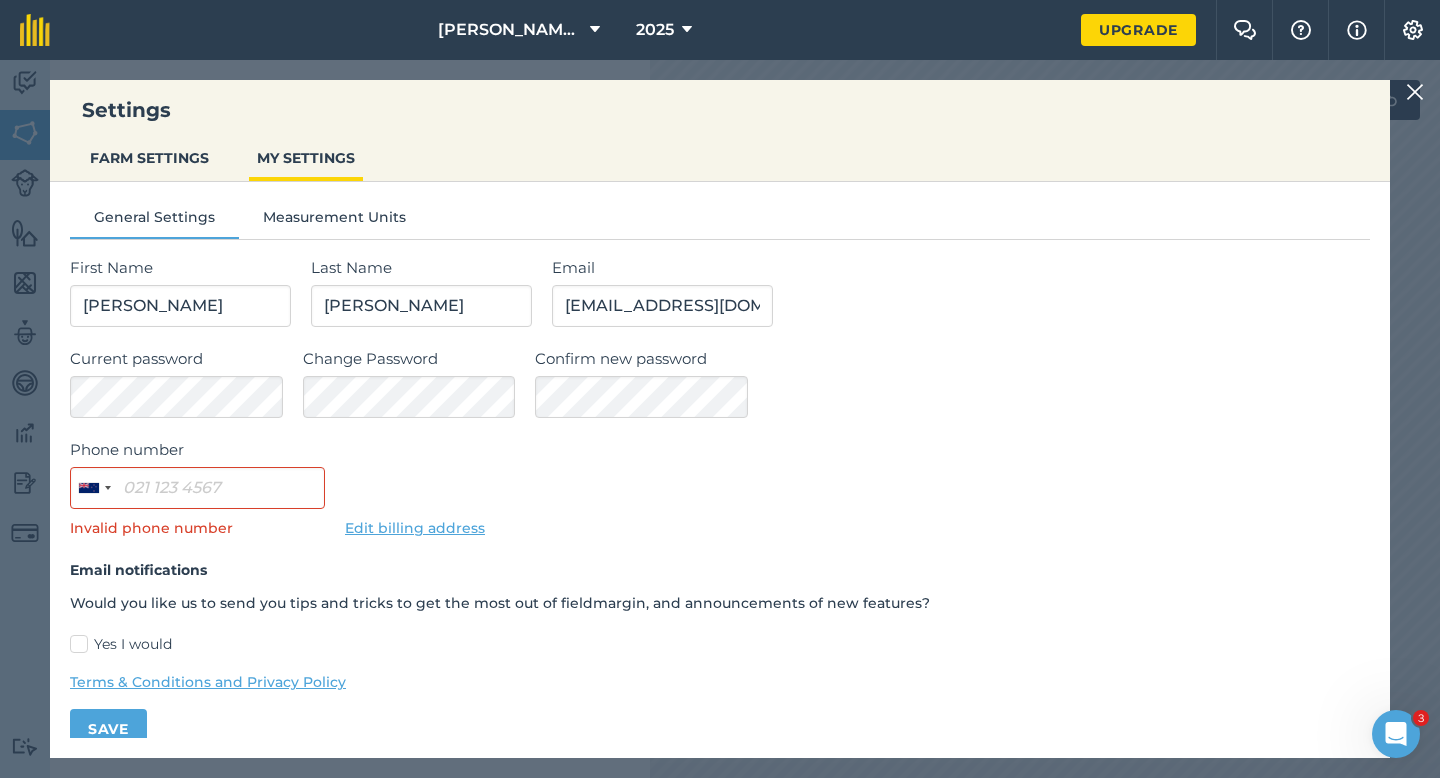 scroll, scrollTop: 19, scrollLeft: 0, axis: vertical 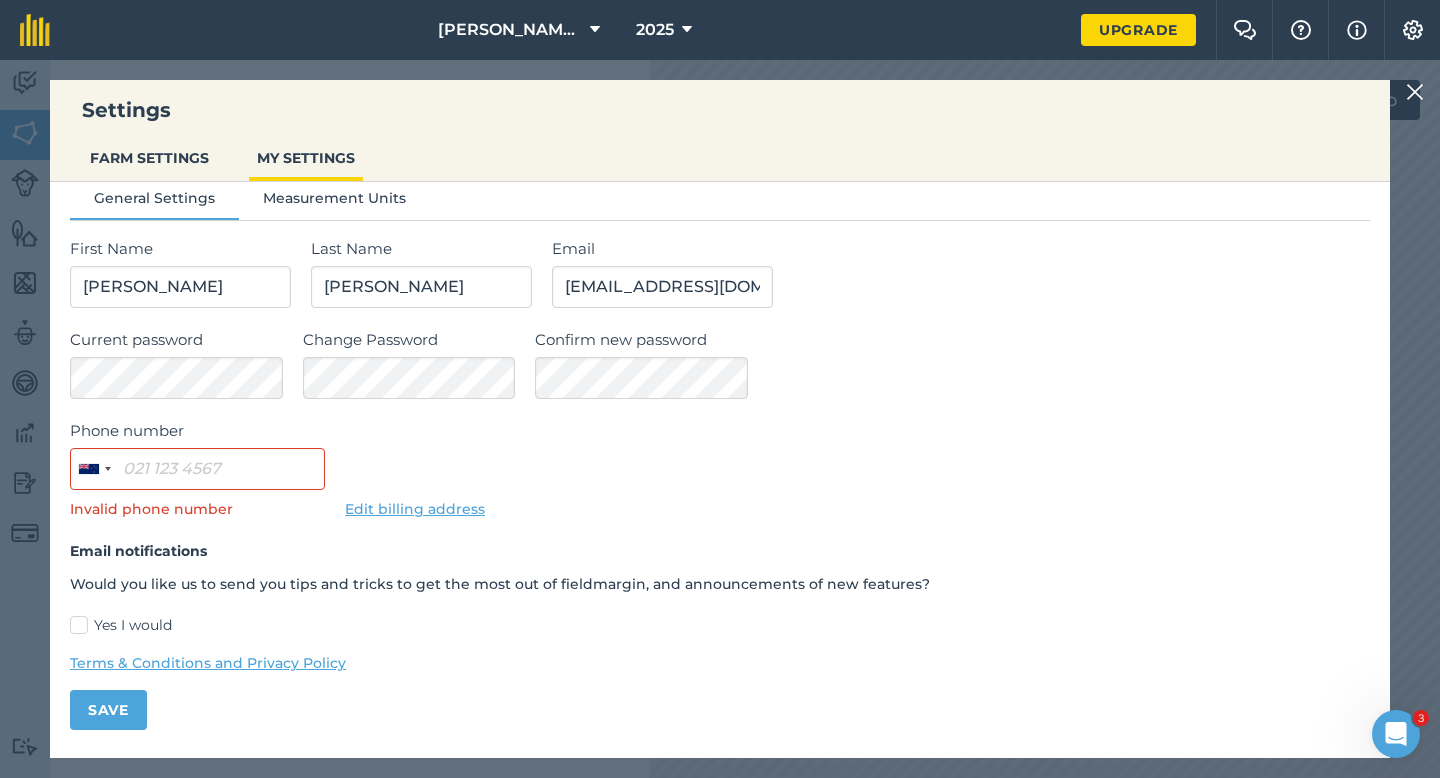 click at bounding box center [1415, 92] 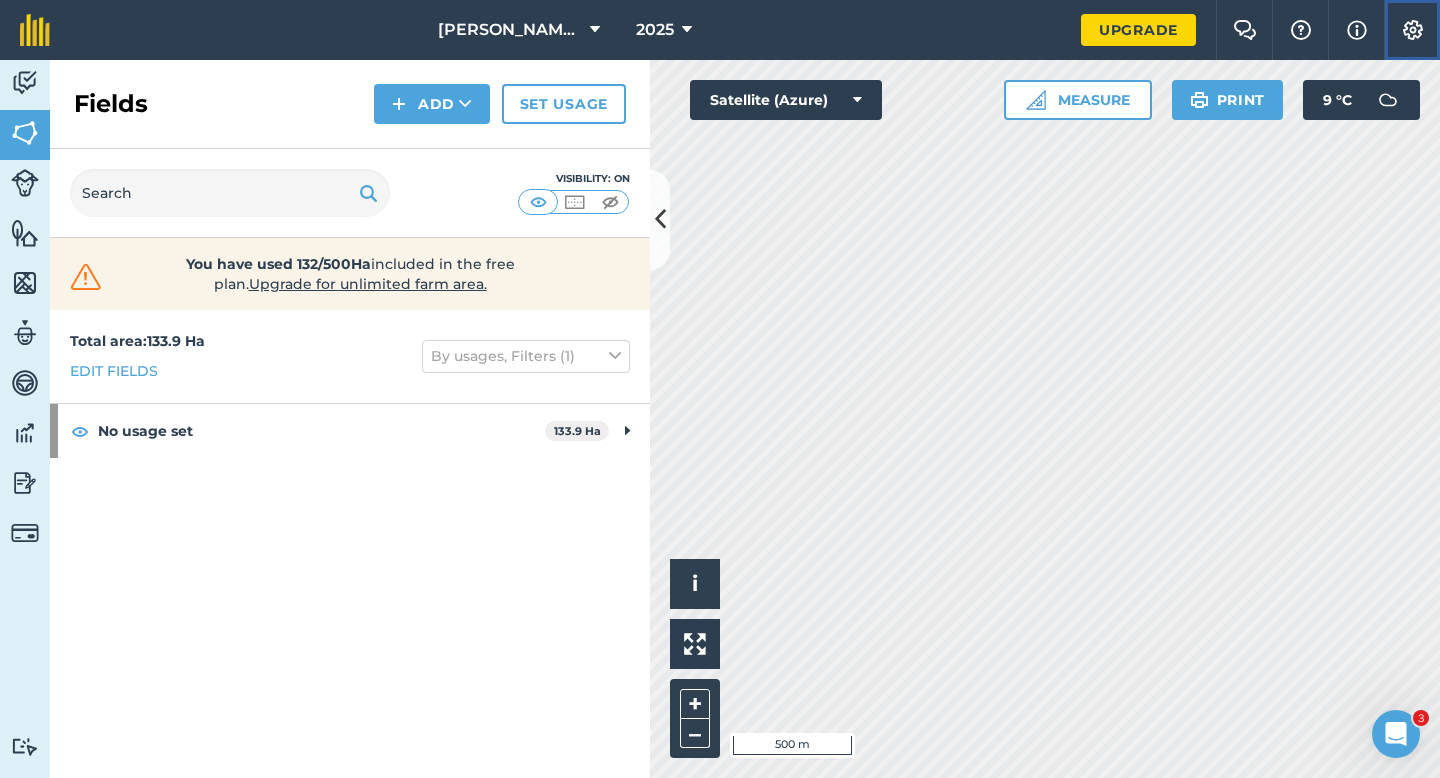 click on "Settings" at bounding box center (1412, 30) 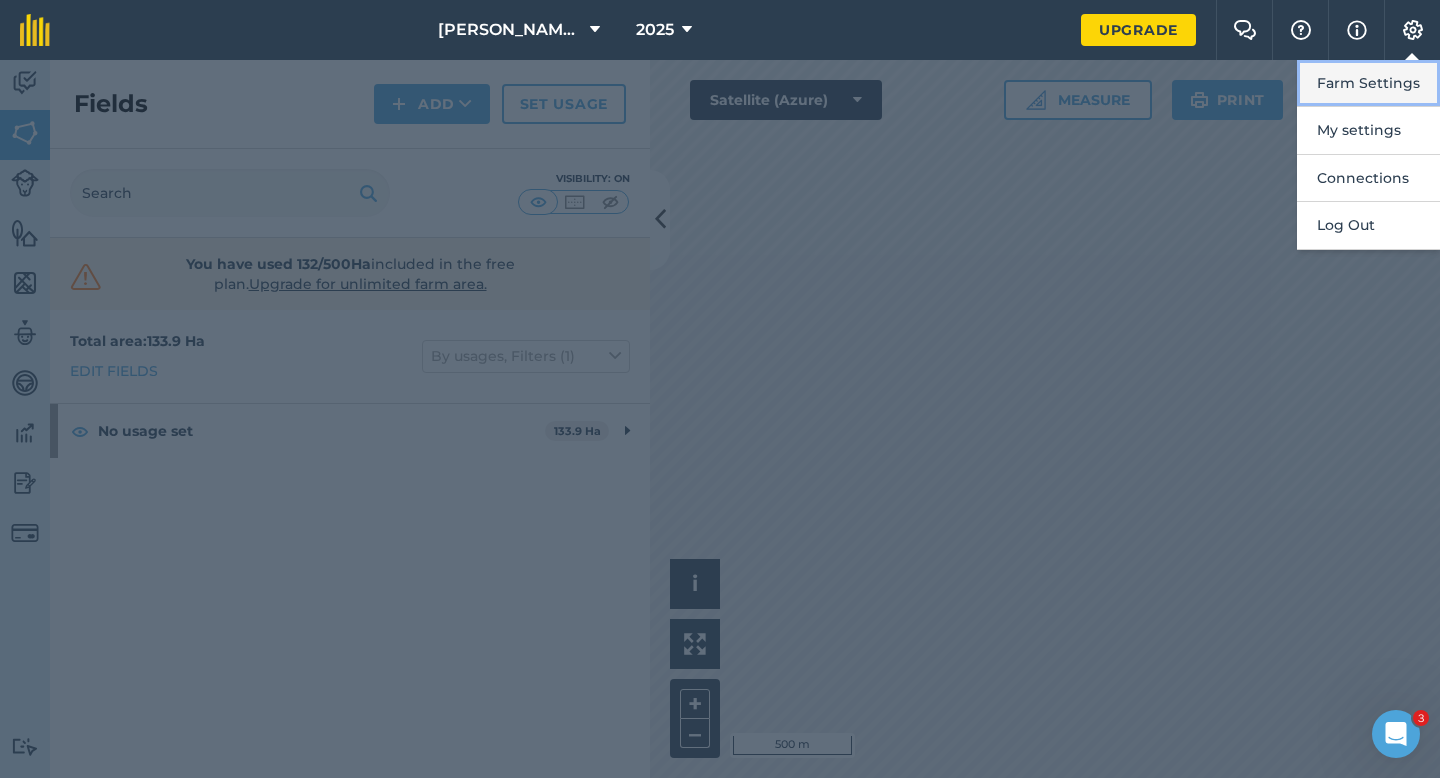 click on "Farm Settings" at bounding box center [1368, 83] 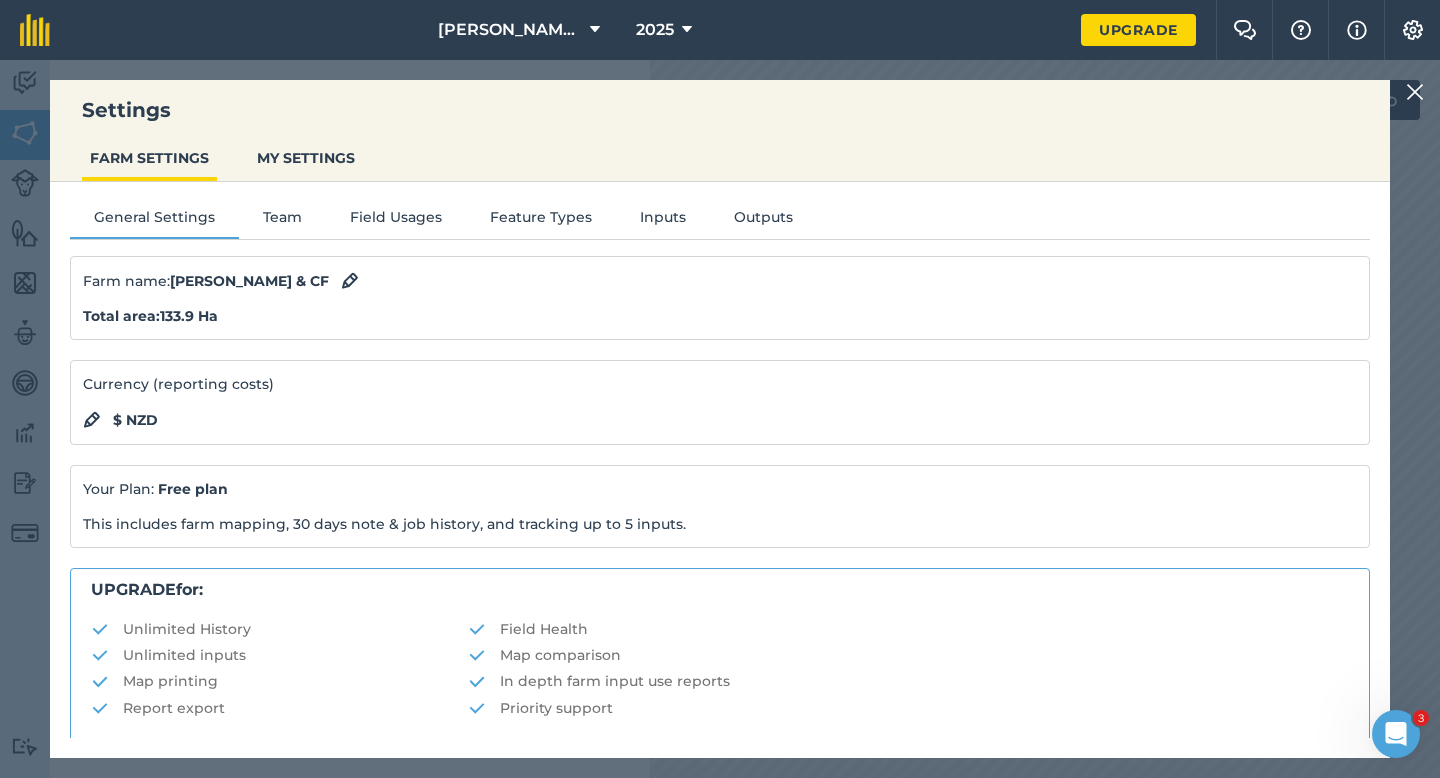 scroll, scrollTop: 384, scrollLeft: 0, axis: vertical 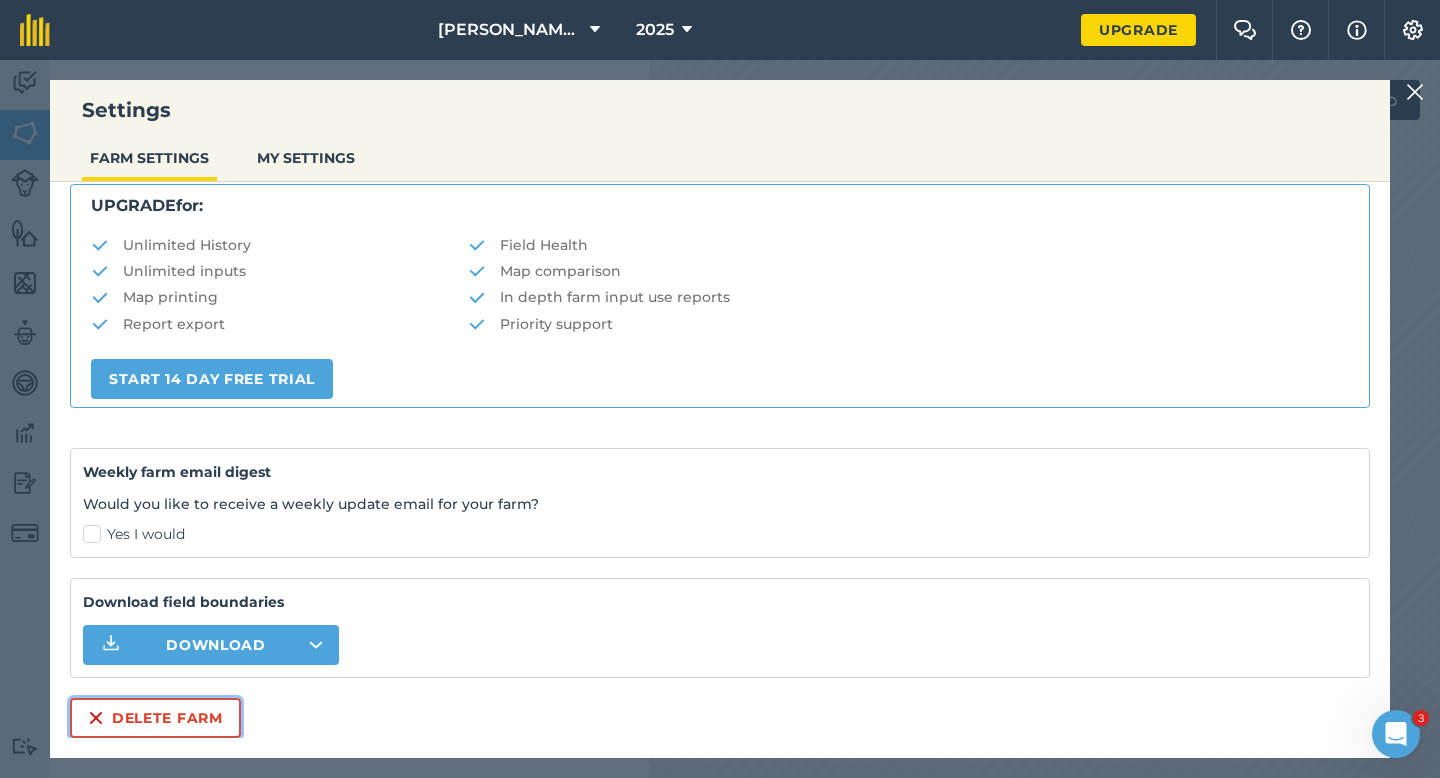 click on "Delete farm" at bounding box center [155, 718] 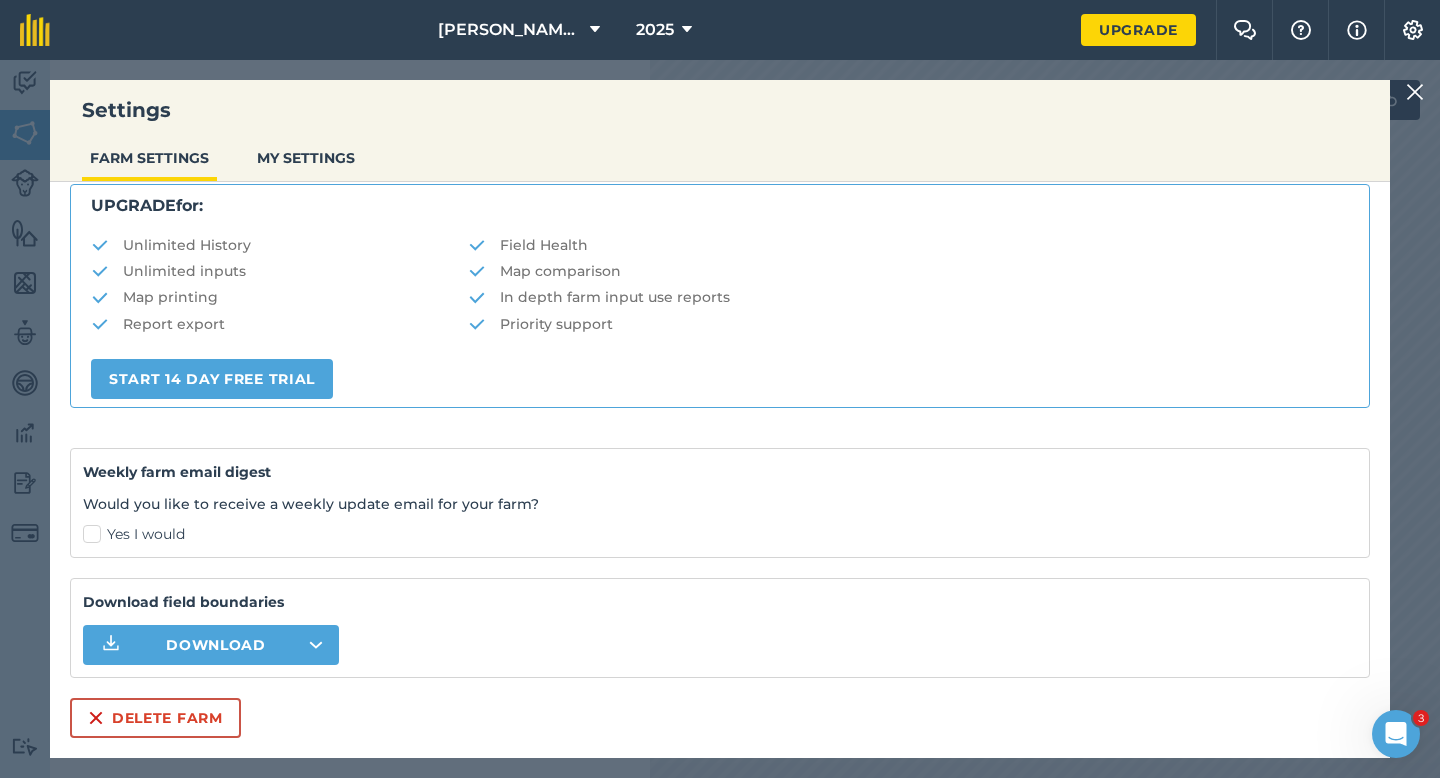 scroll, scrollTop: 0, scrollLeft: 0, axis: both 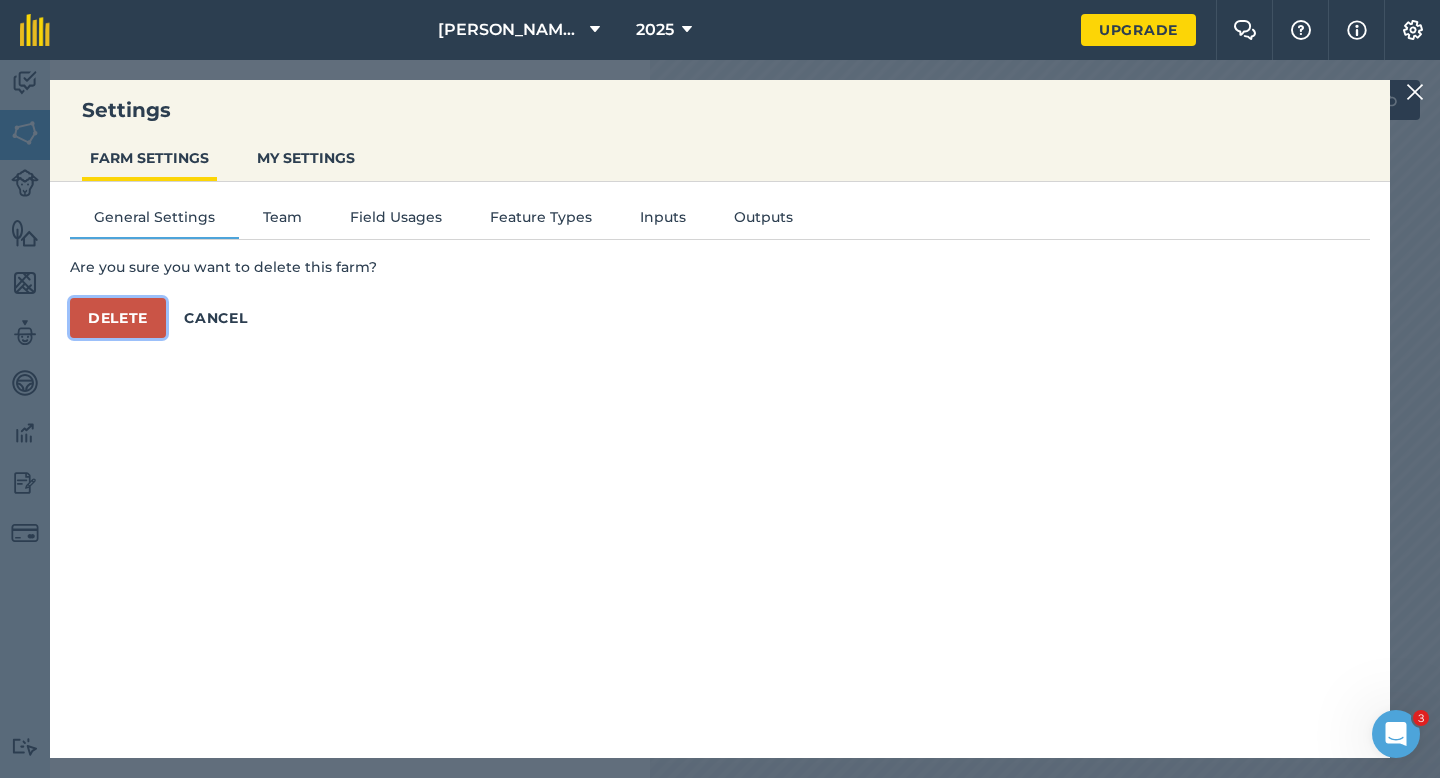 click on "Delete" at bounding box center (118, 318) 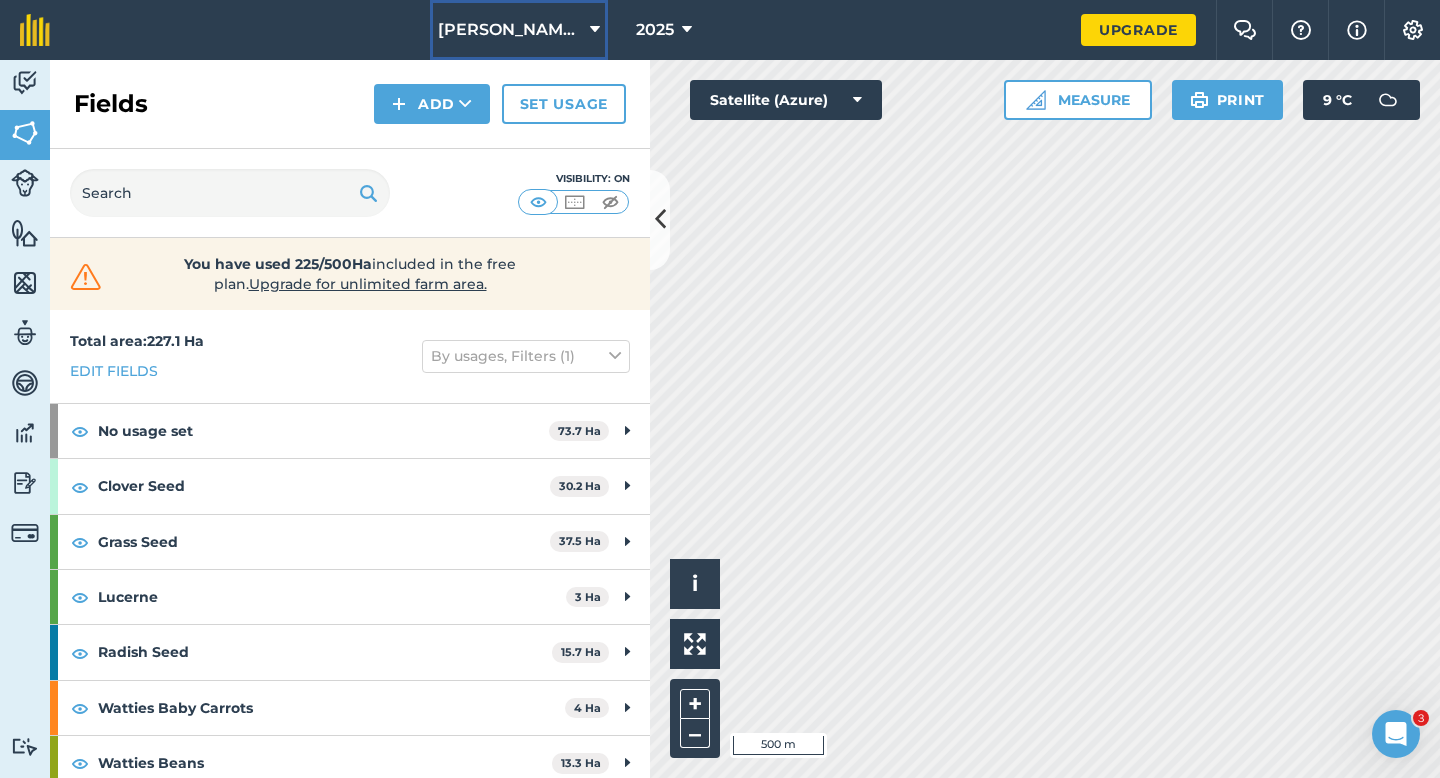 click on "[PERSON_NAME] & Sons" at bounding box center (510, 30) 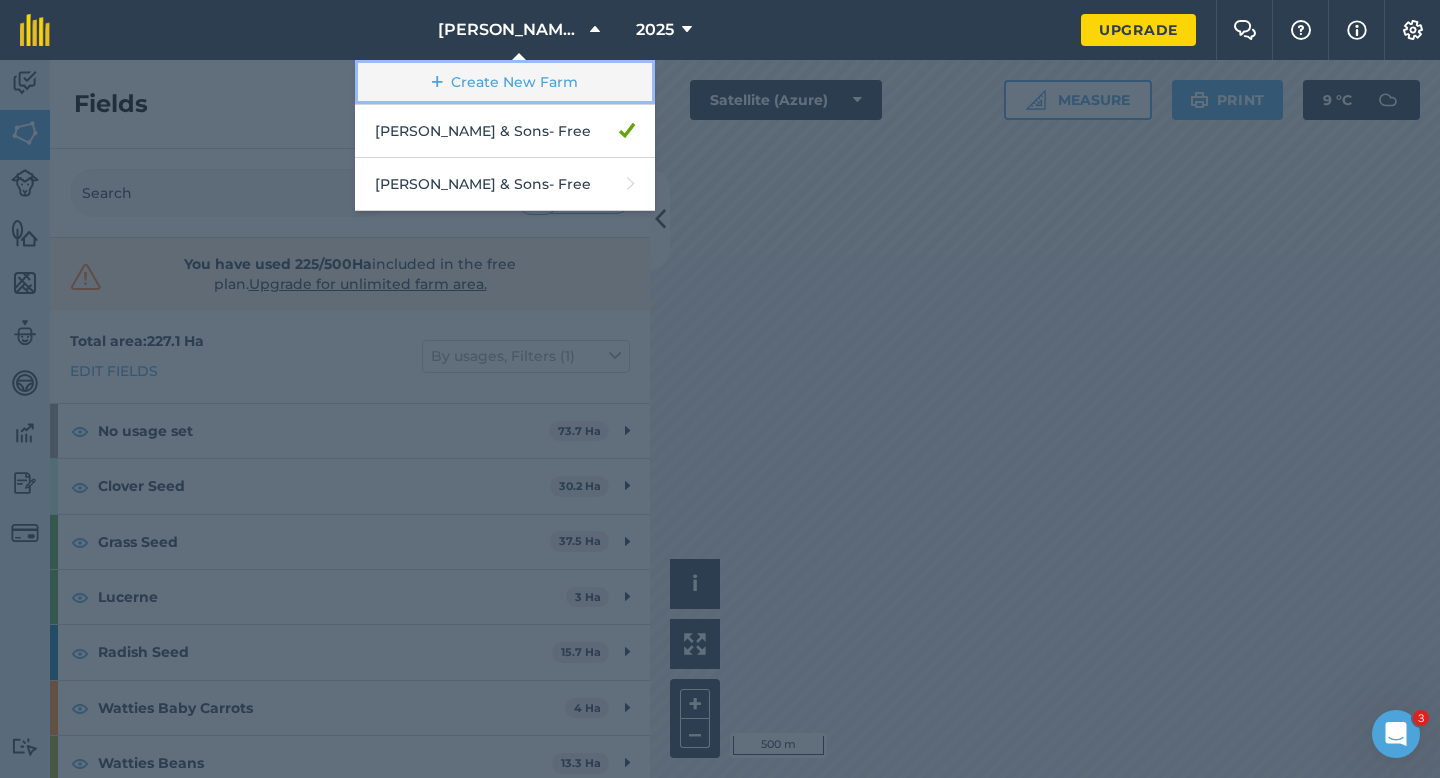 click on "Create New Farm" at bounding box center (505, 82) 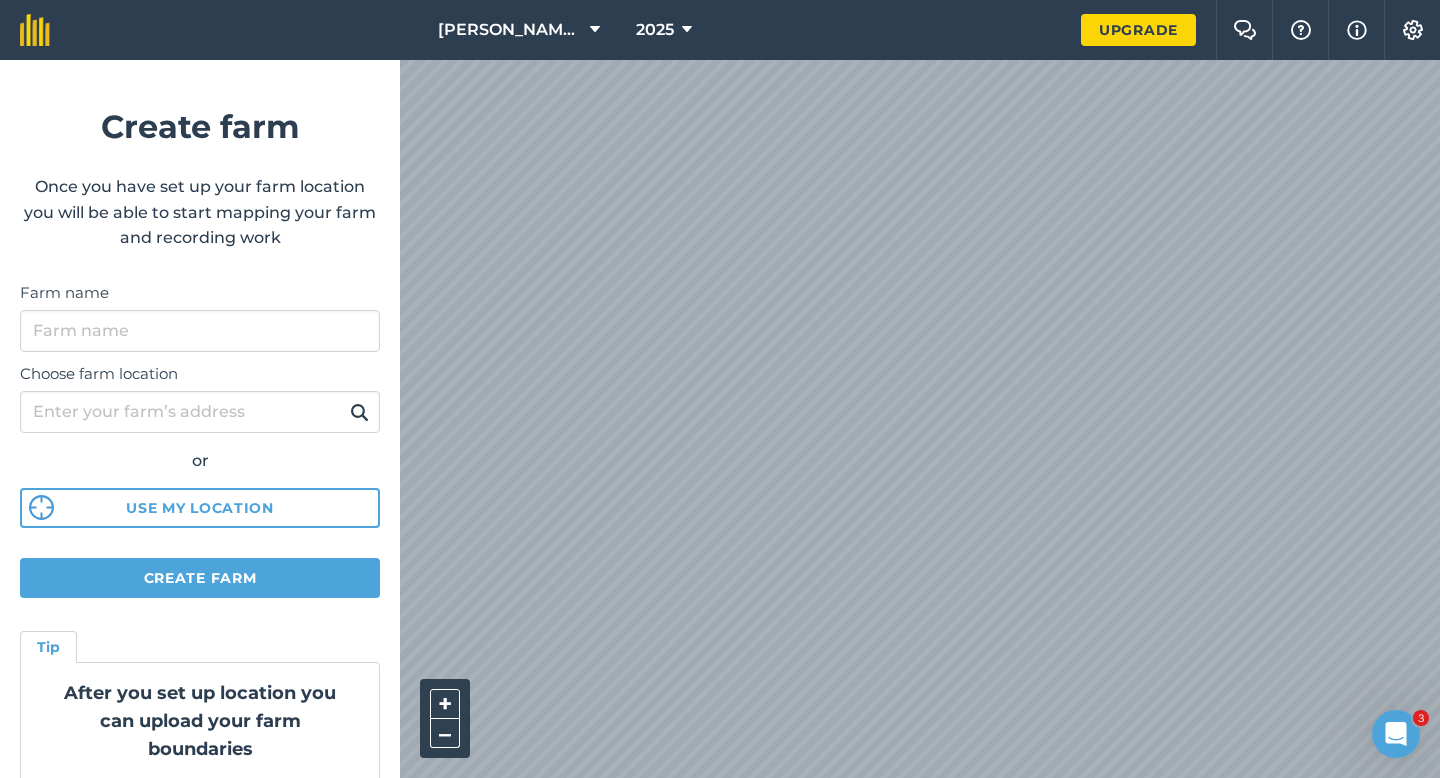 click on "Farm name" at bounding box center [200, 316] 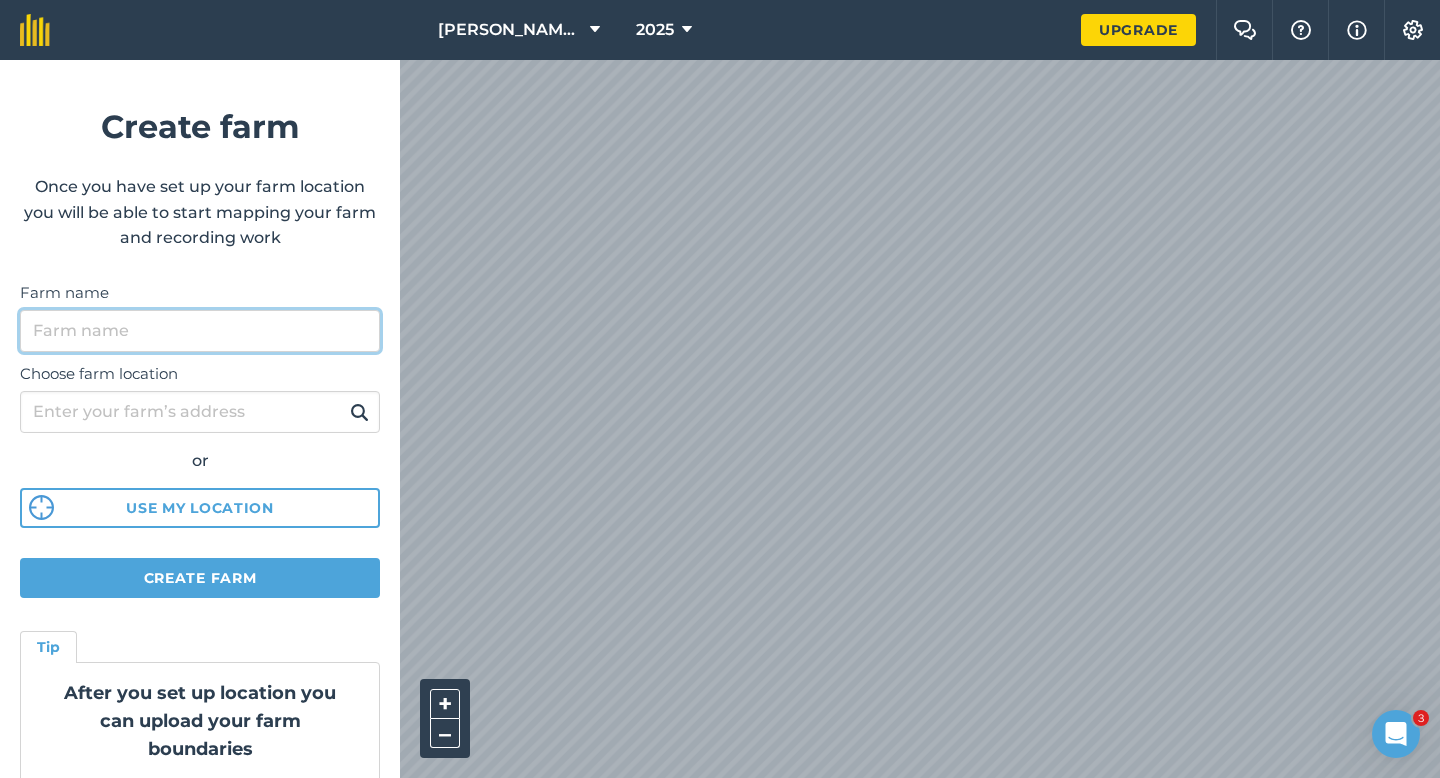 click on "Farm name" at bounding box center (200, 331) 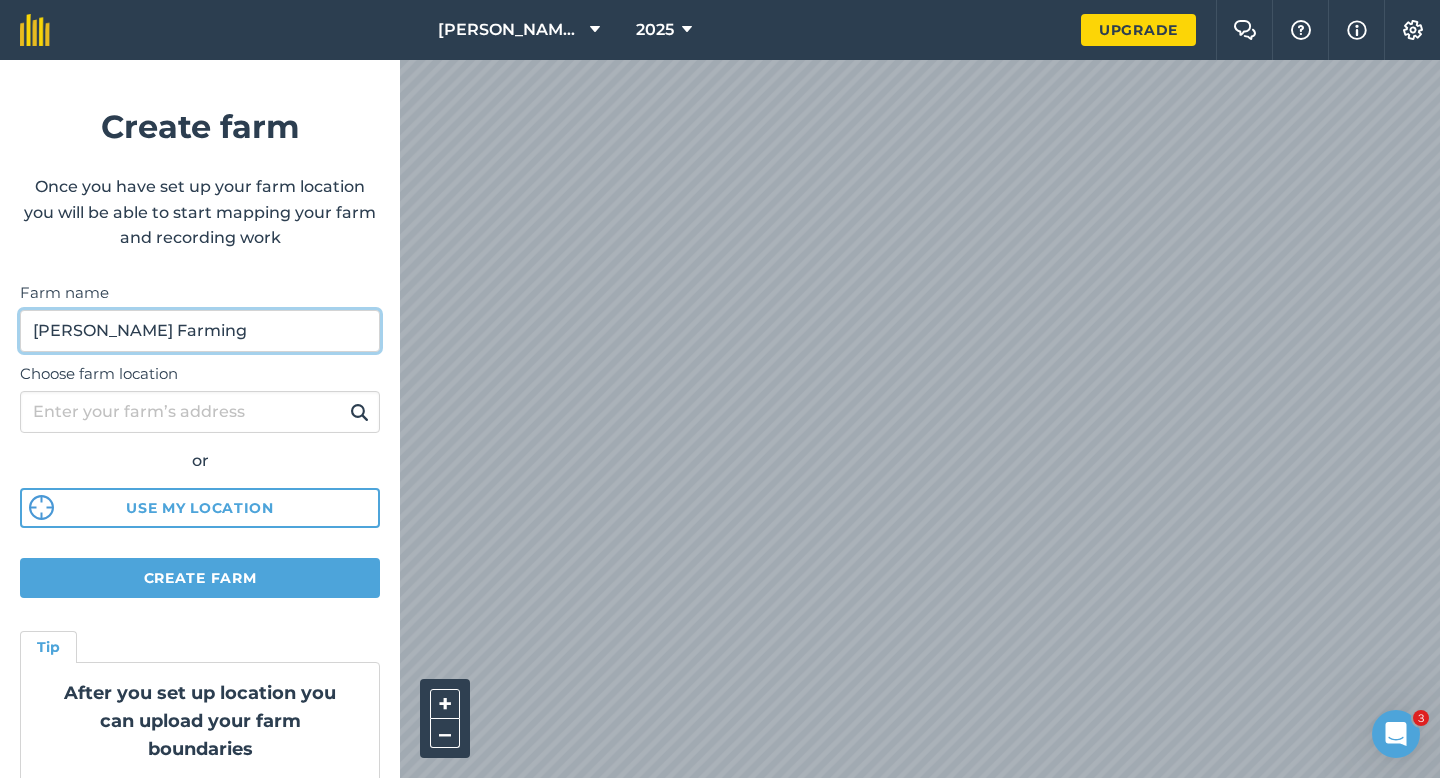 type on "[PERSON_NAME] Farming" 